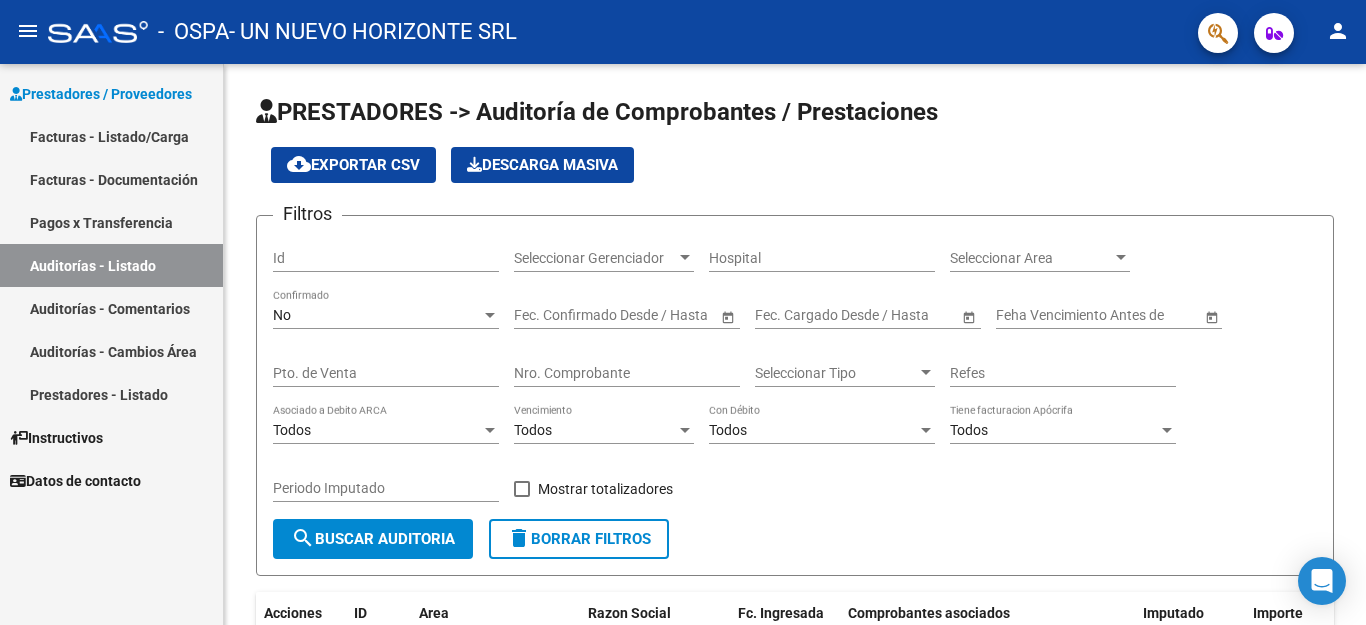 scroll, scrollTop: 0, scrollLeft: 0, axis: both 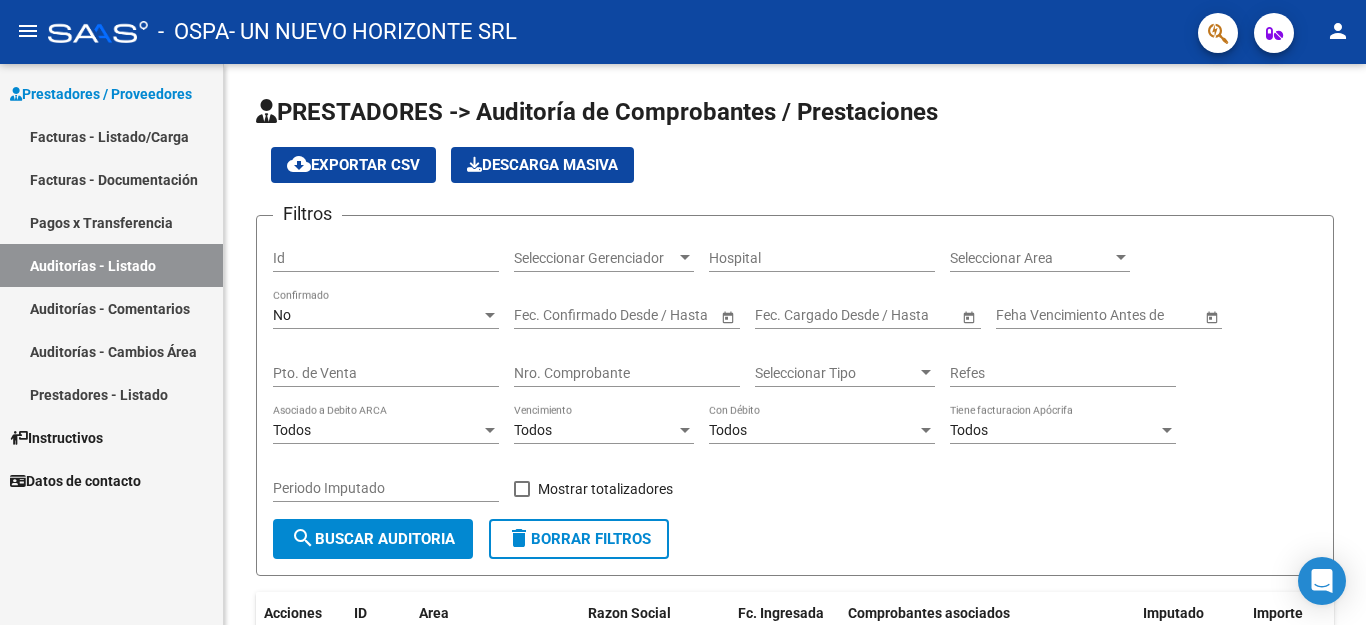 click on "Facturas - Listado/Carga" at bounding box center (111, 136) 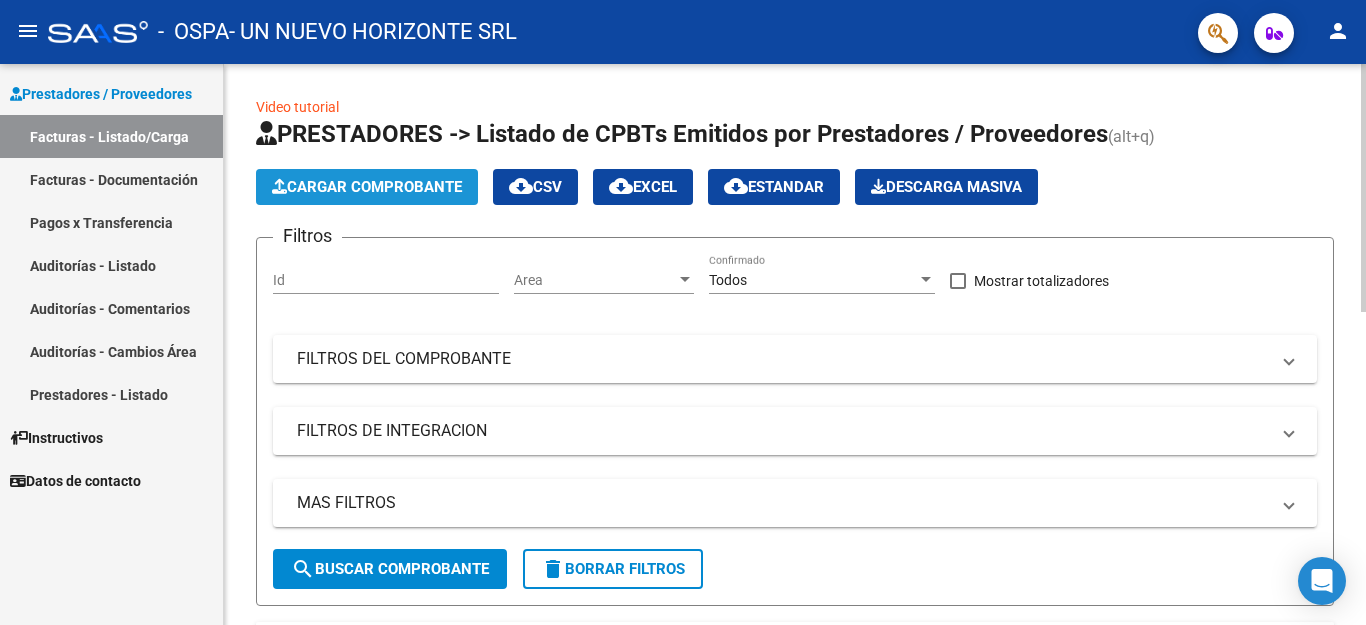 click on "Cargar Comprobante" 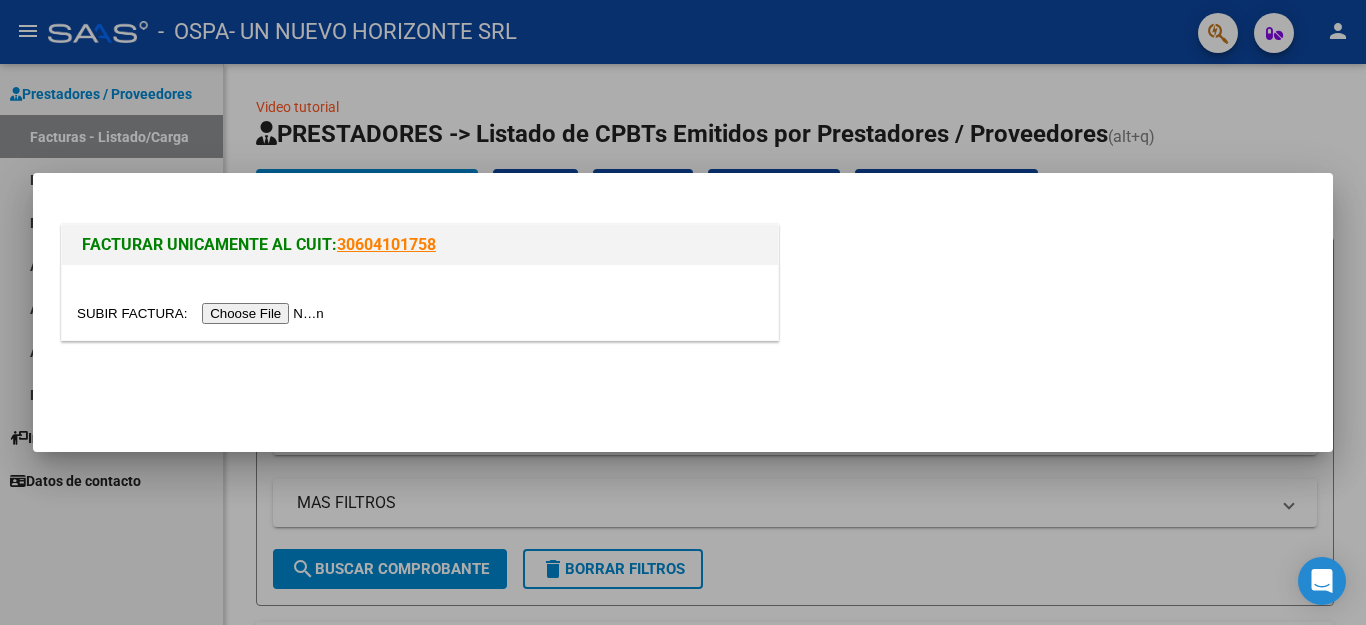 click at bounding box center (203, 313) 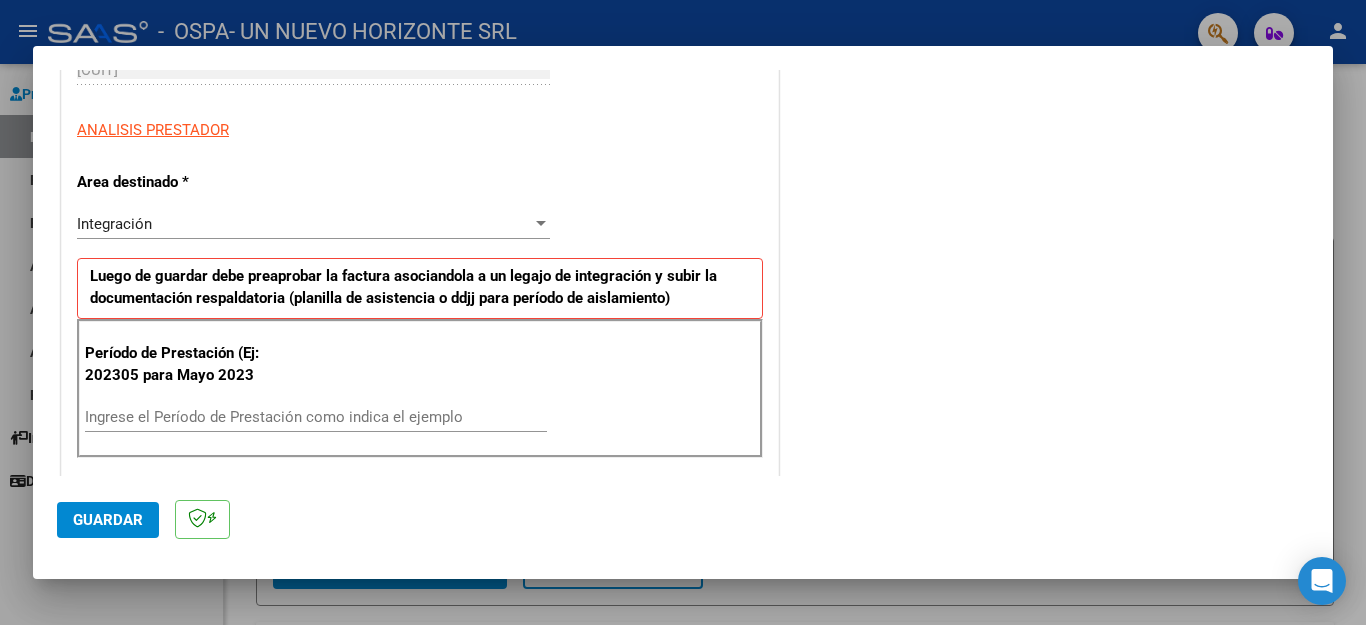 scroll, scrollTop: 342, scrollLeft: 0, axis: vertical 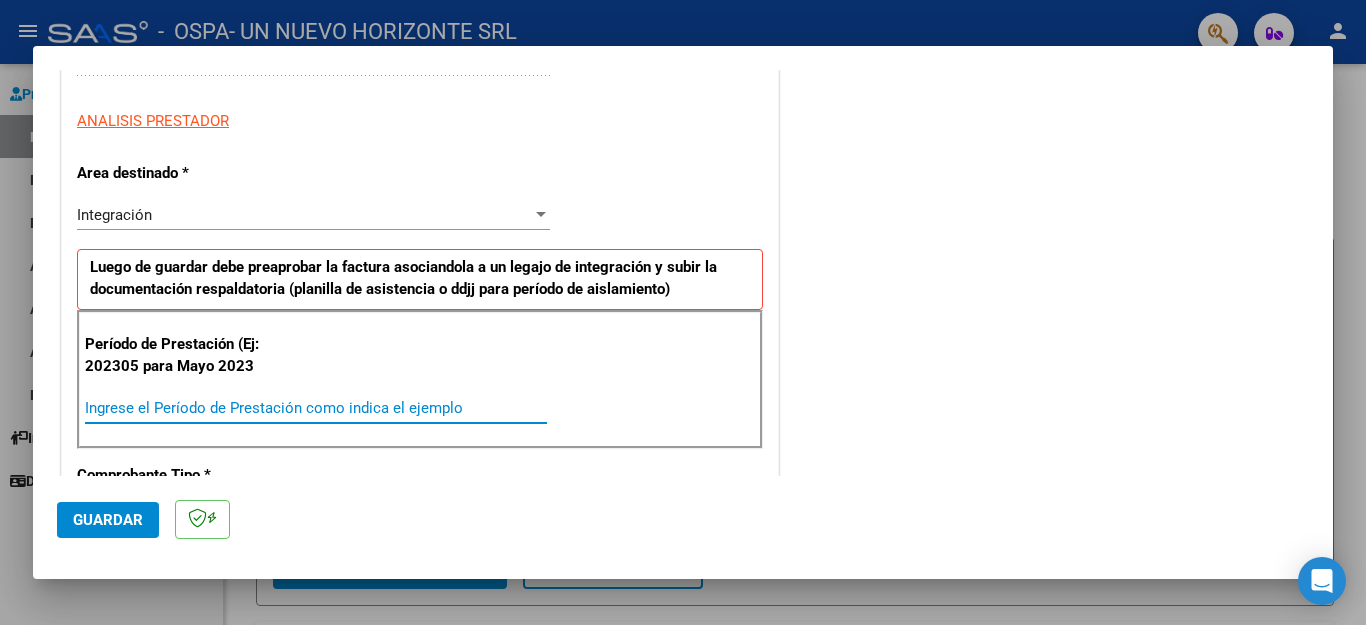 click on "Ingrese el Período de Prestación como indica el ejemplo" at bounding box center [316, 408] 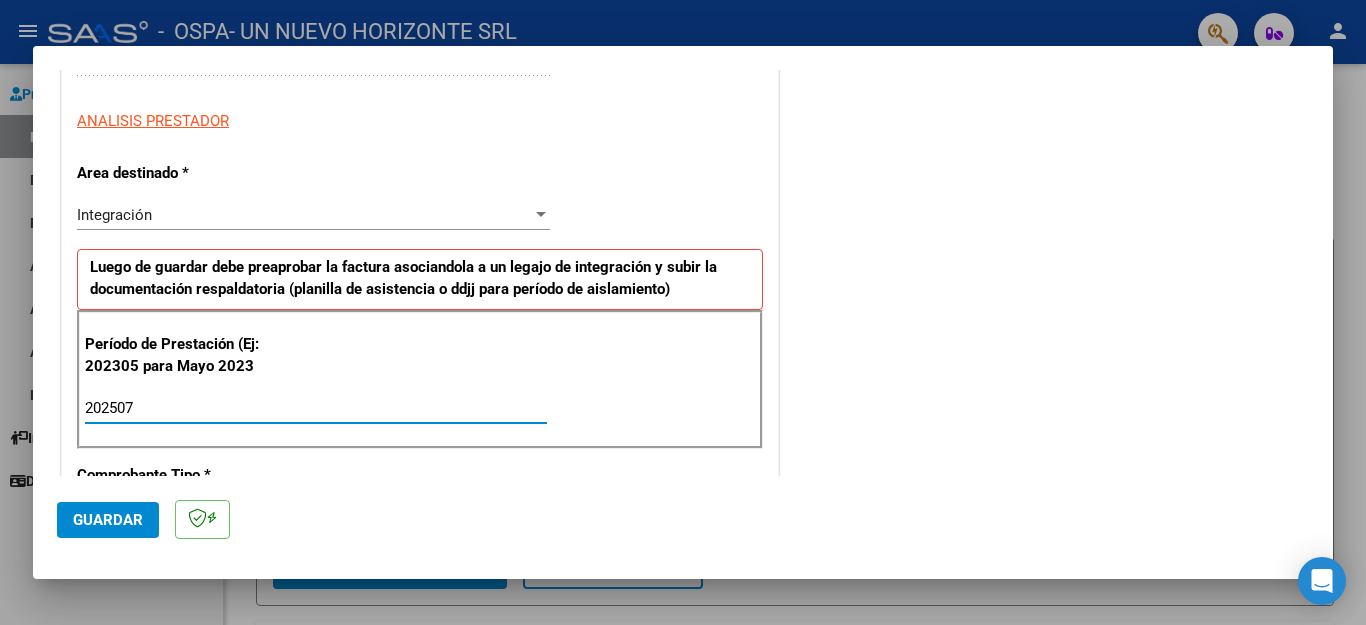 type on "202507" 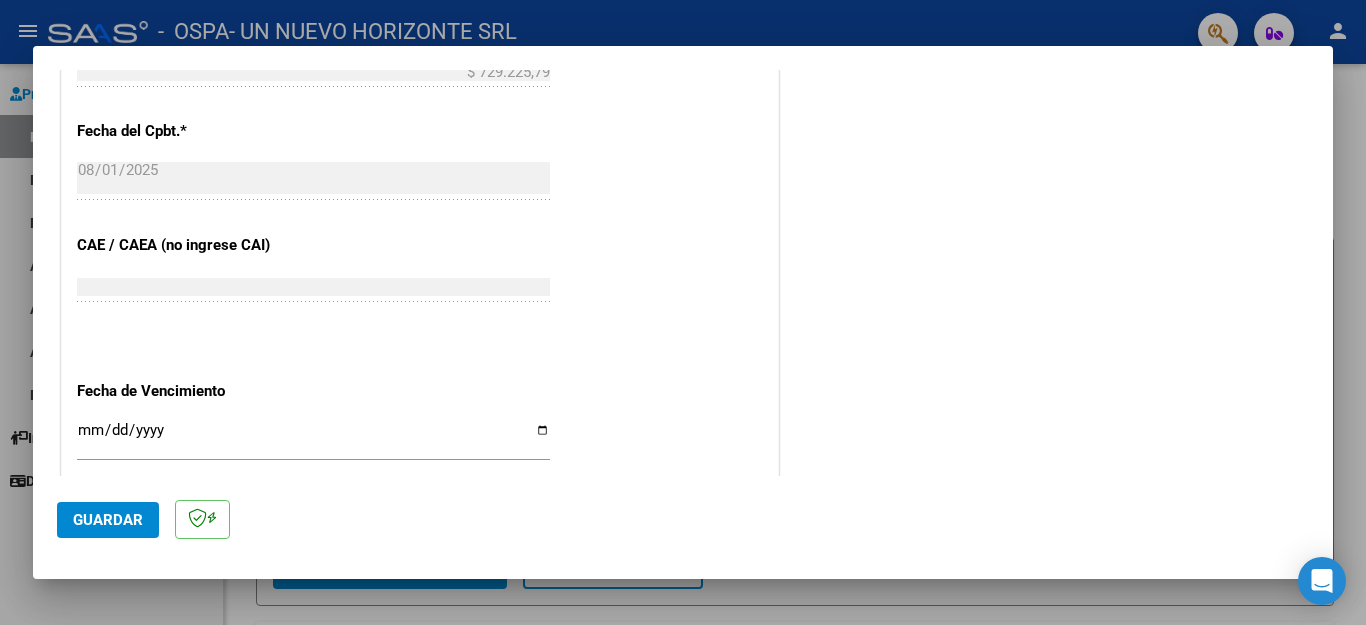 scroll, scrollTop: 1223, scrollLeft: 0, axis: vertical 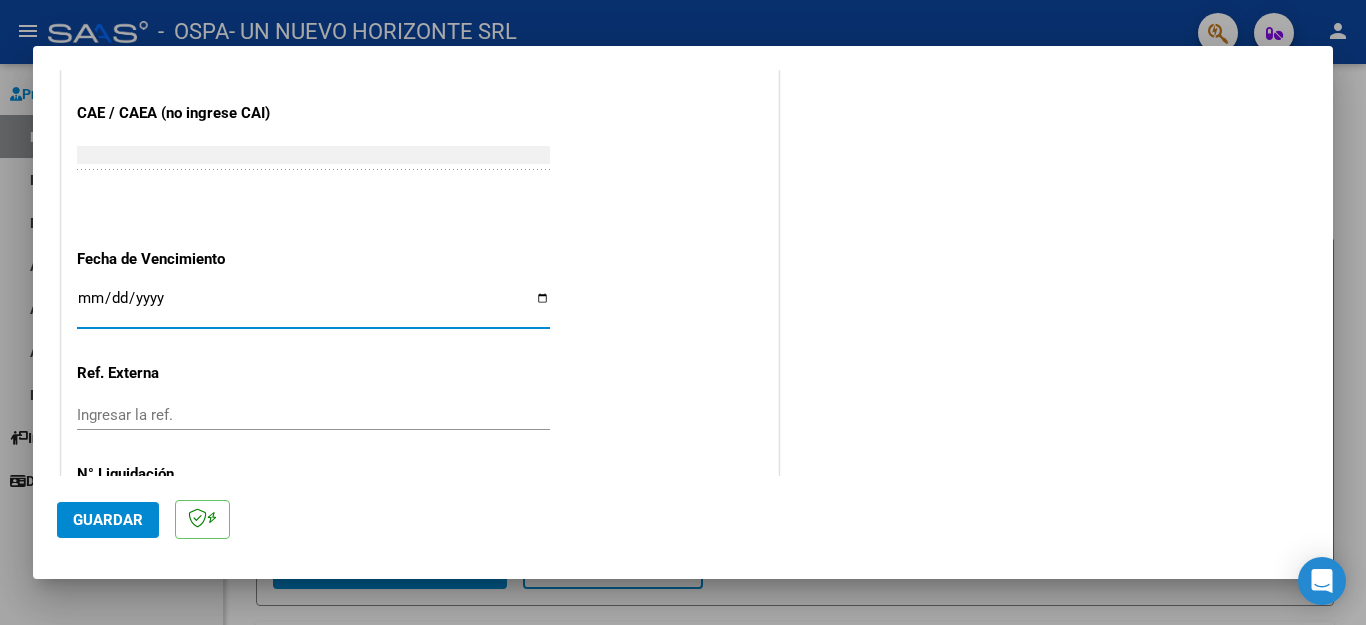 click on "Ingresar la fecha" at bounding box center [313, 306] 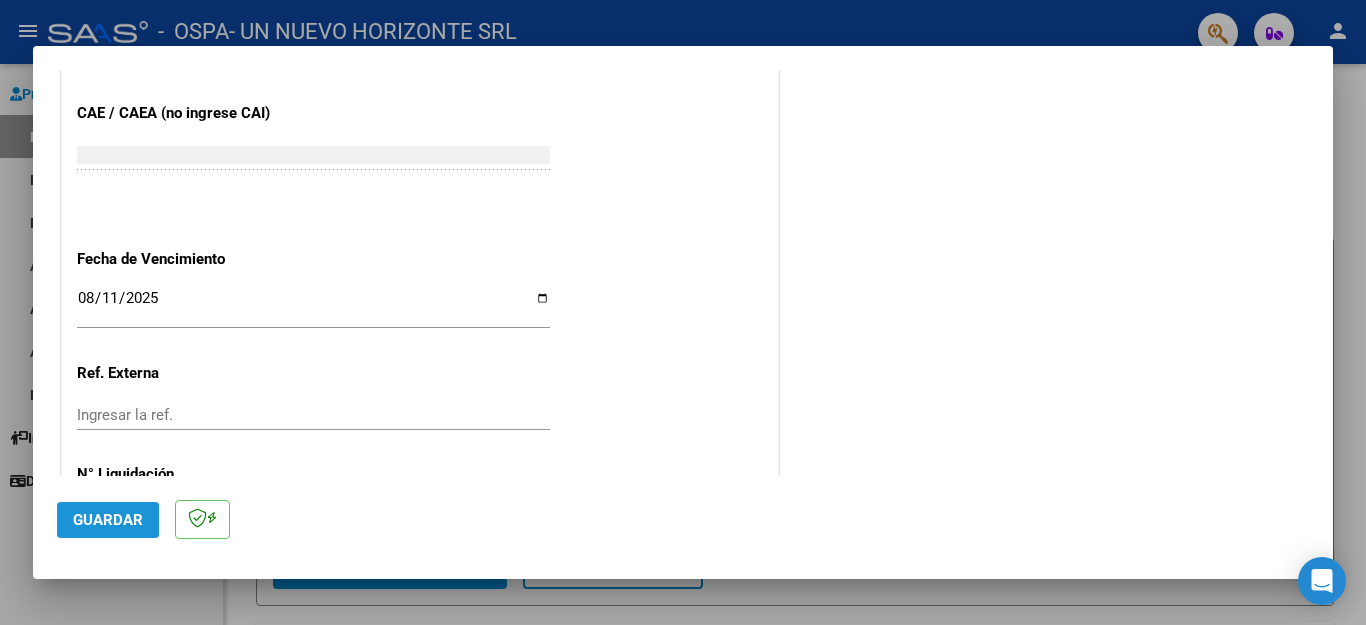 click on "Guardar" 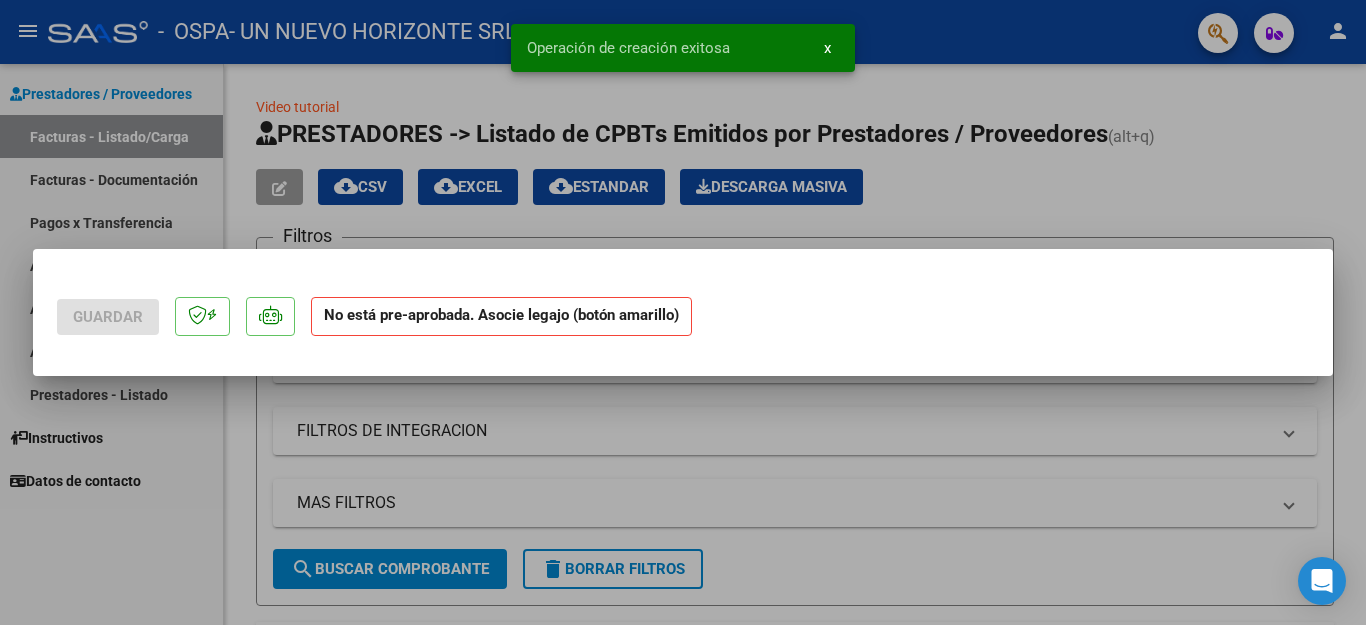 scroll, scrollTop: 0, scrollLeft: 0, axis: both 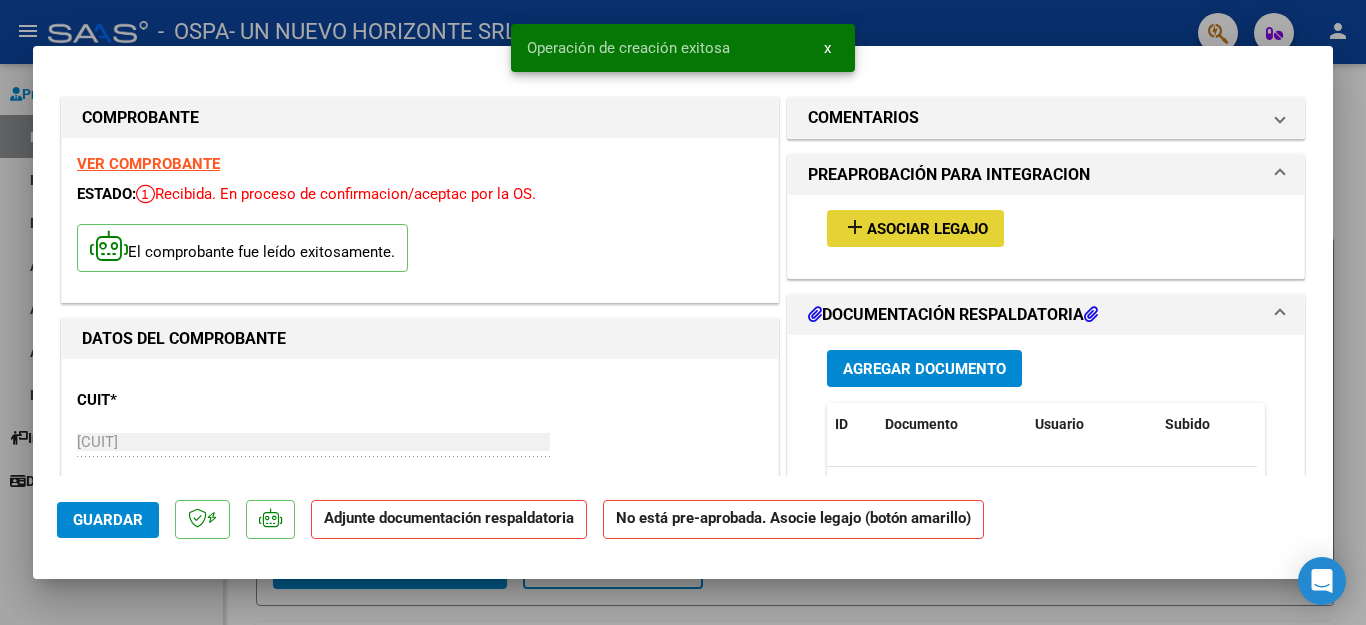 click on "Asociar Legajo" at bounding box center [927, 229] 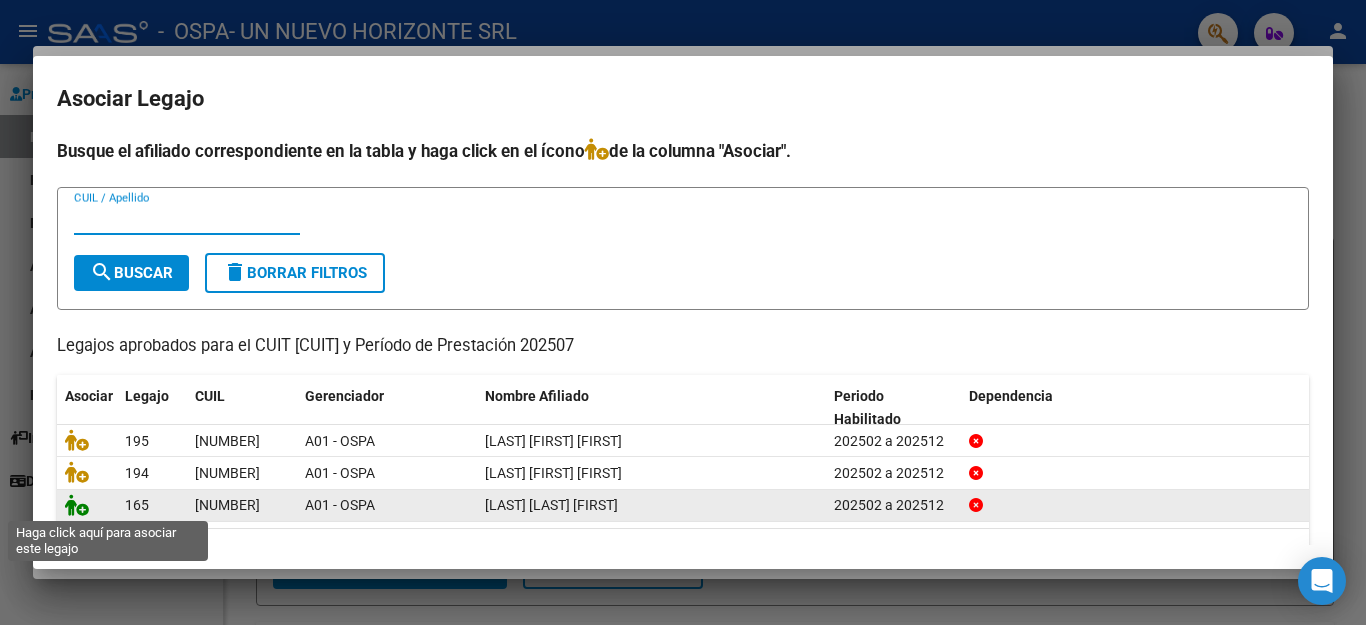 click 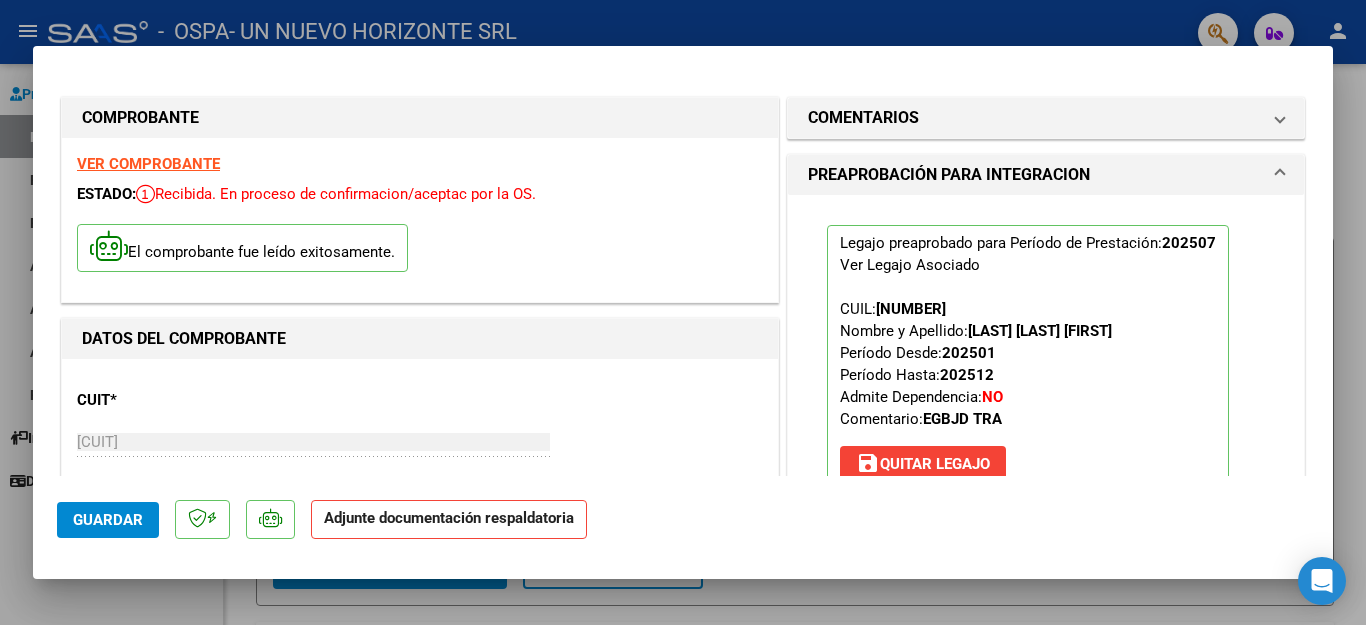 scroll, scrollTop: 466, scrollLeft: 0, axis: vertical 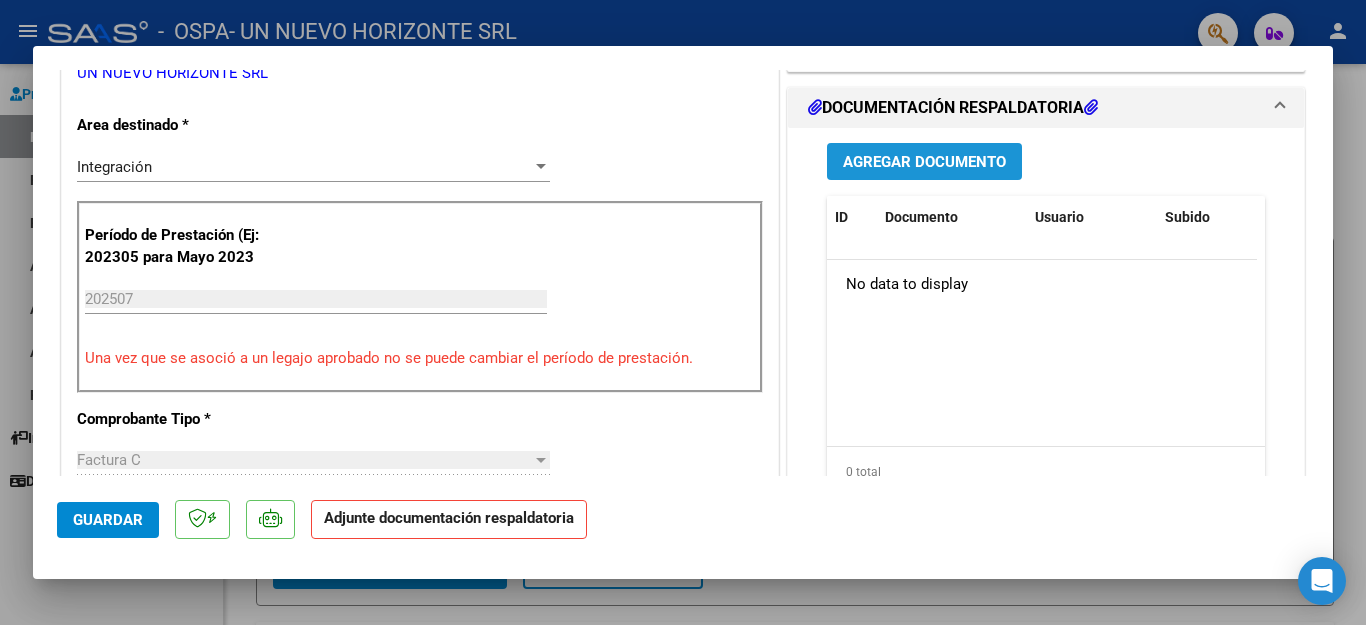 click on "Agregar Documento" at bounding box center [924, 161] 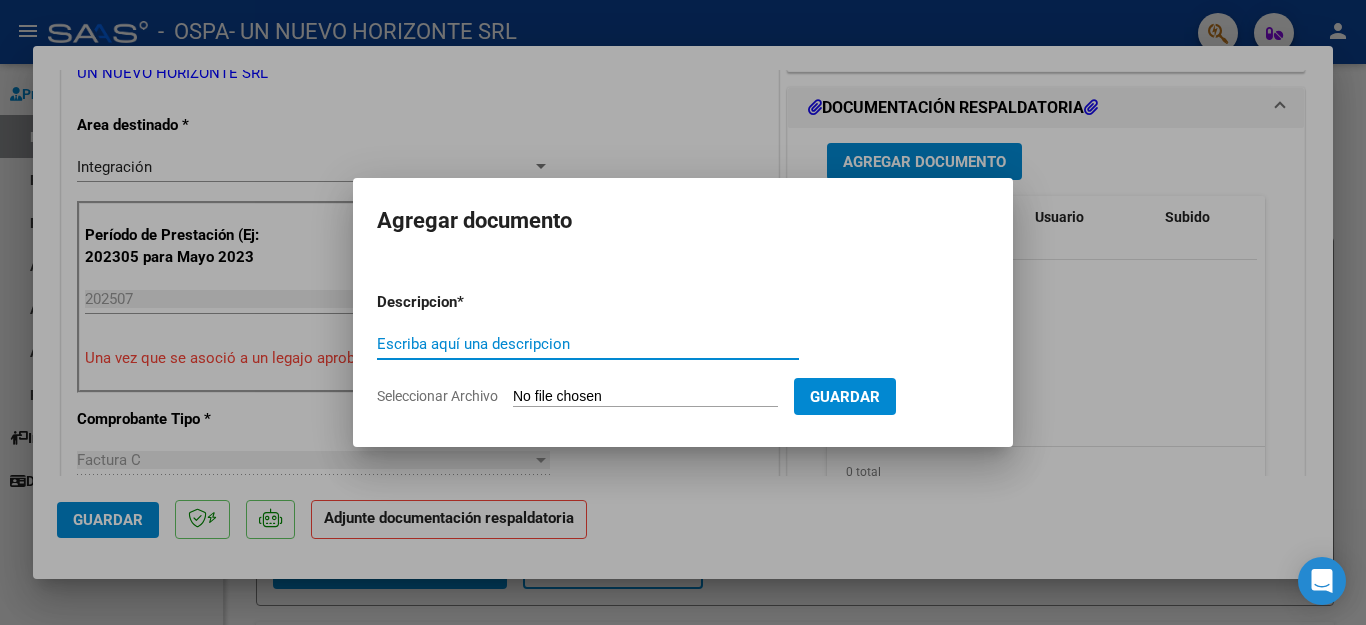 click on "Escriba aquí una descripcion" at bounding box center [588, 344] 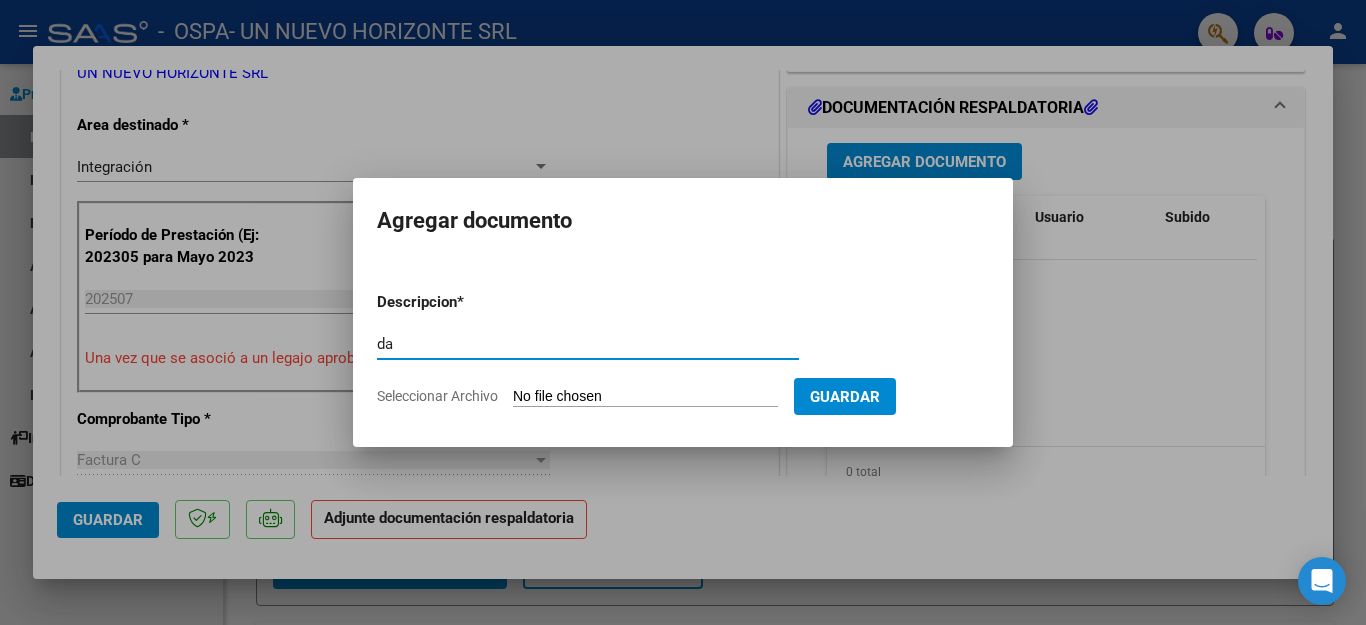 type on "d" 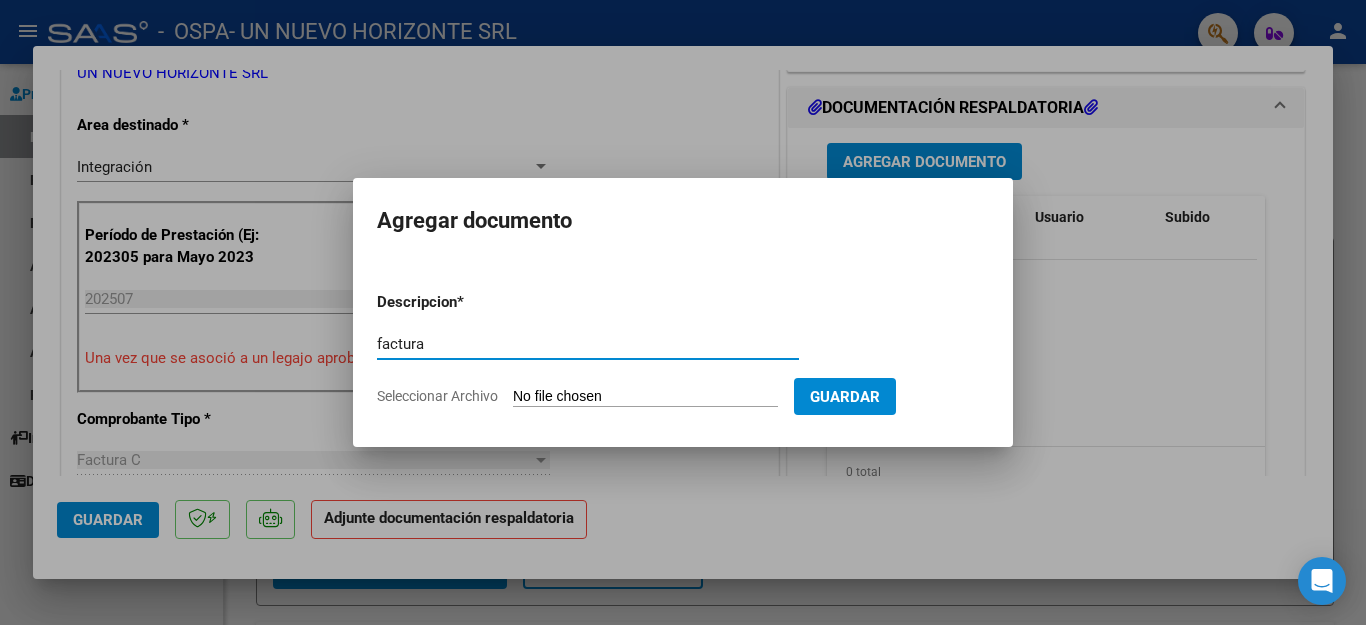 type on "factura" 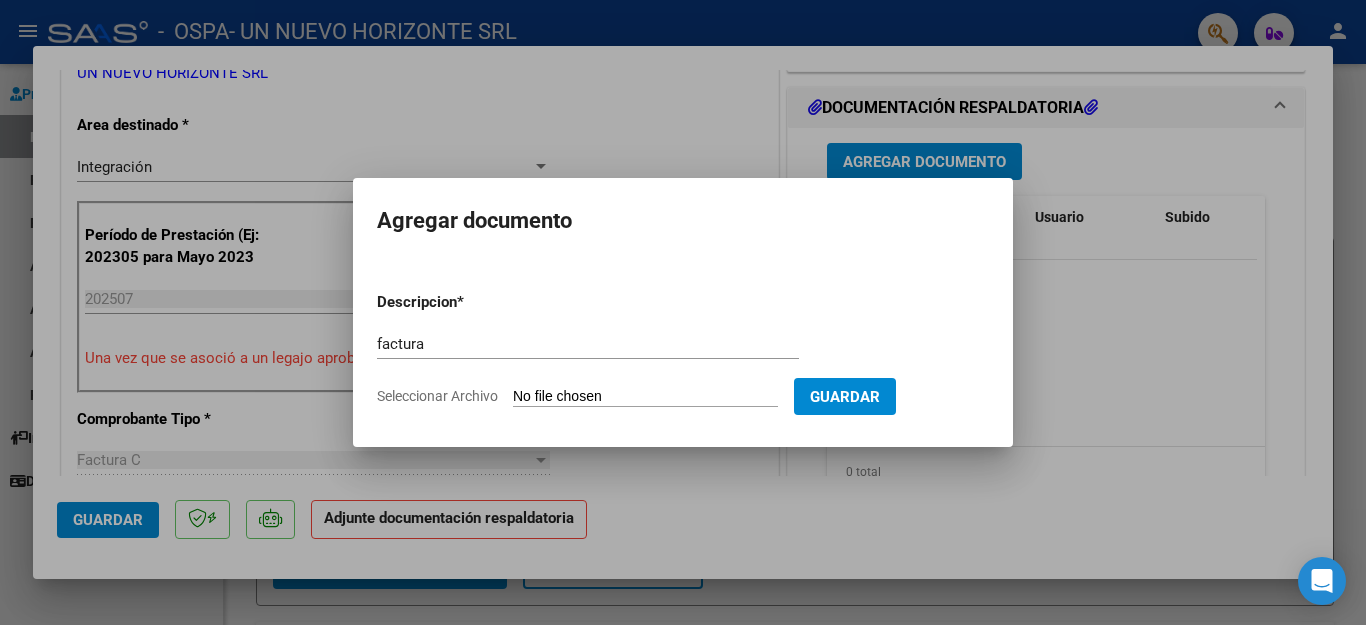 type on "C:\fakepath\30659460226_011_00003_00022072barrios.pdf" 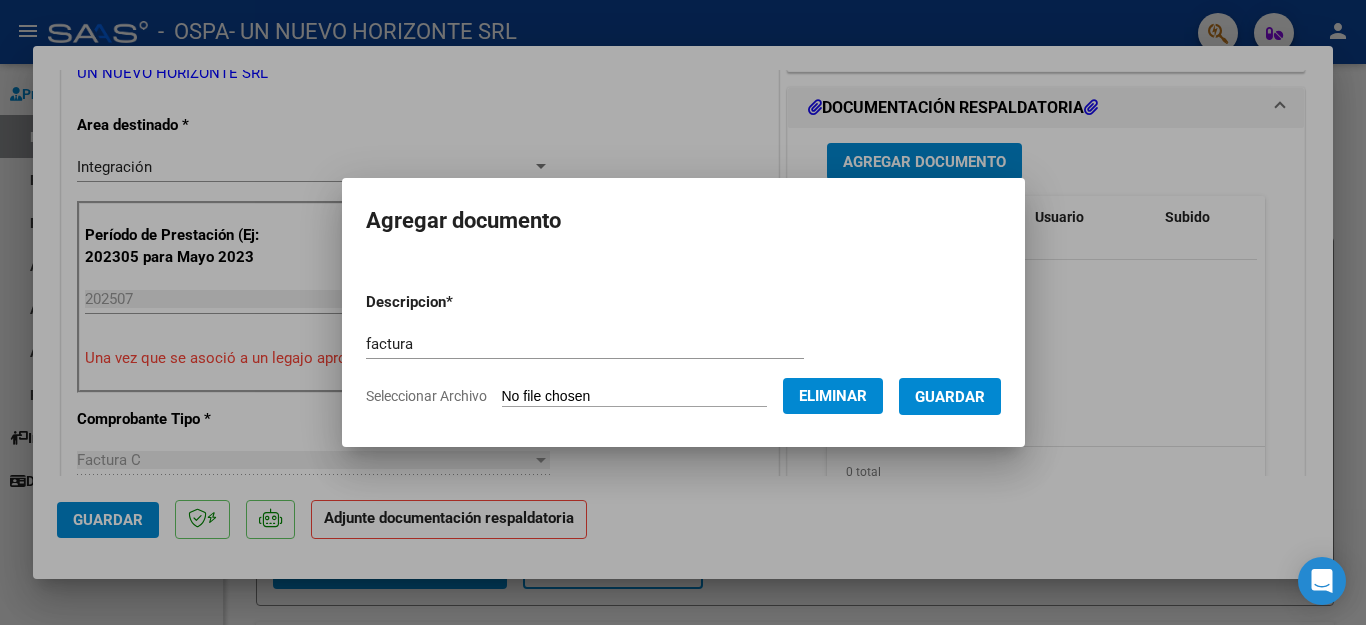 click on "Guardar" at bounding box center (950, 396) 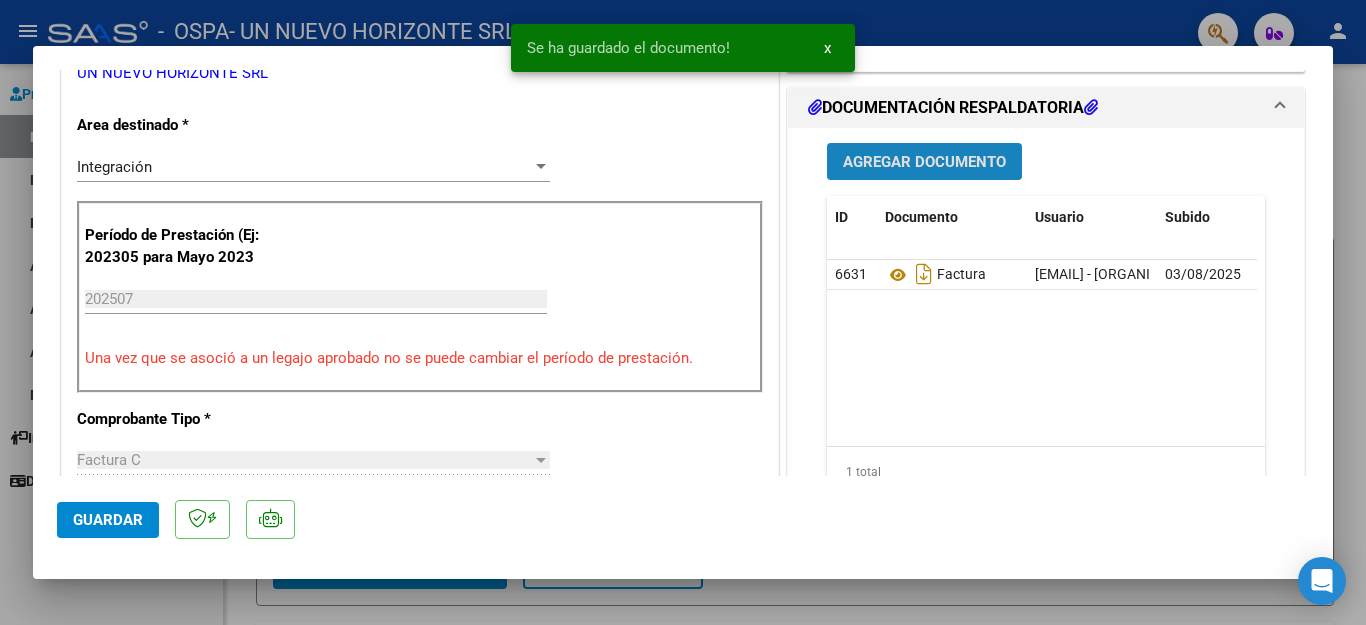 click on "Agregar Documento" at bounding box center (924, 162) 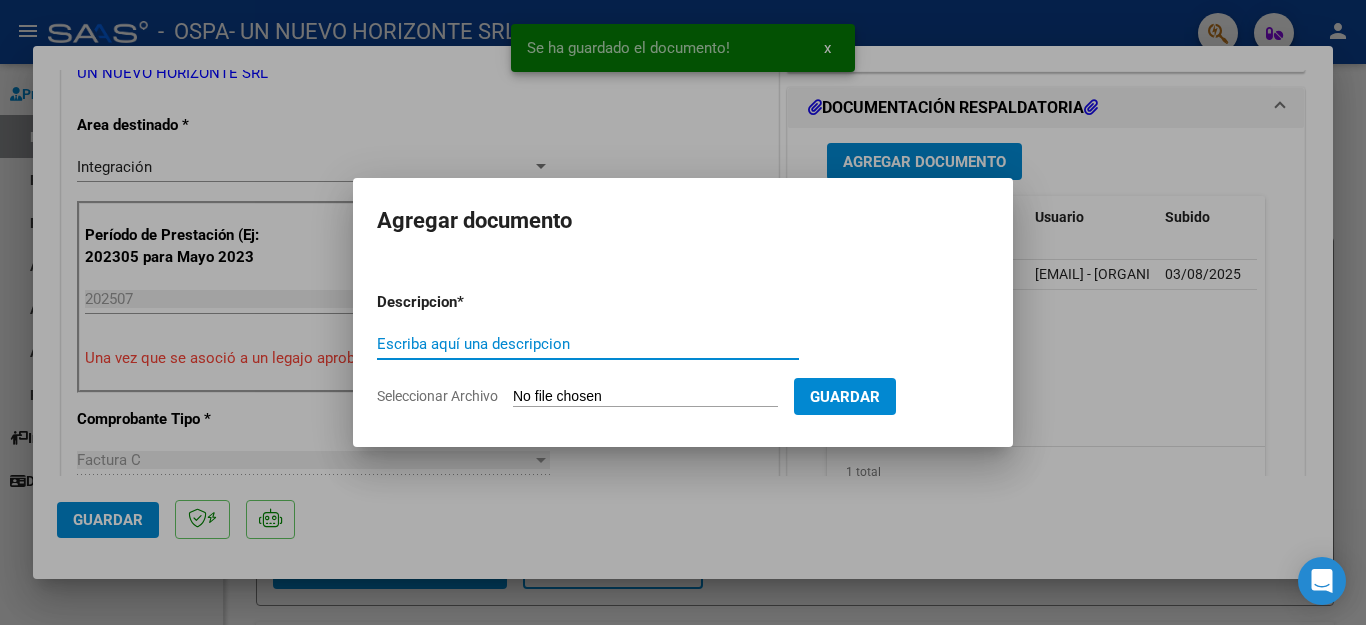 click on "Escriba aquí una descripcion" at bounding box center [588, 344] 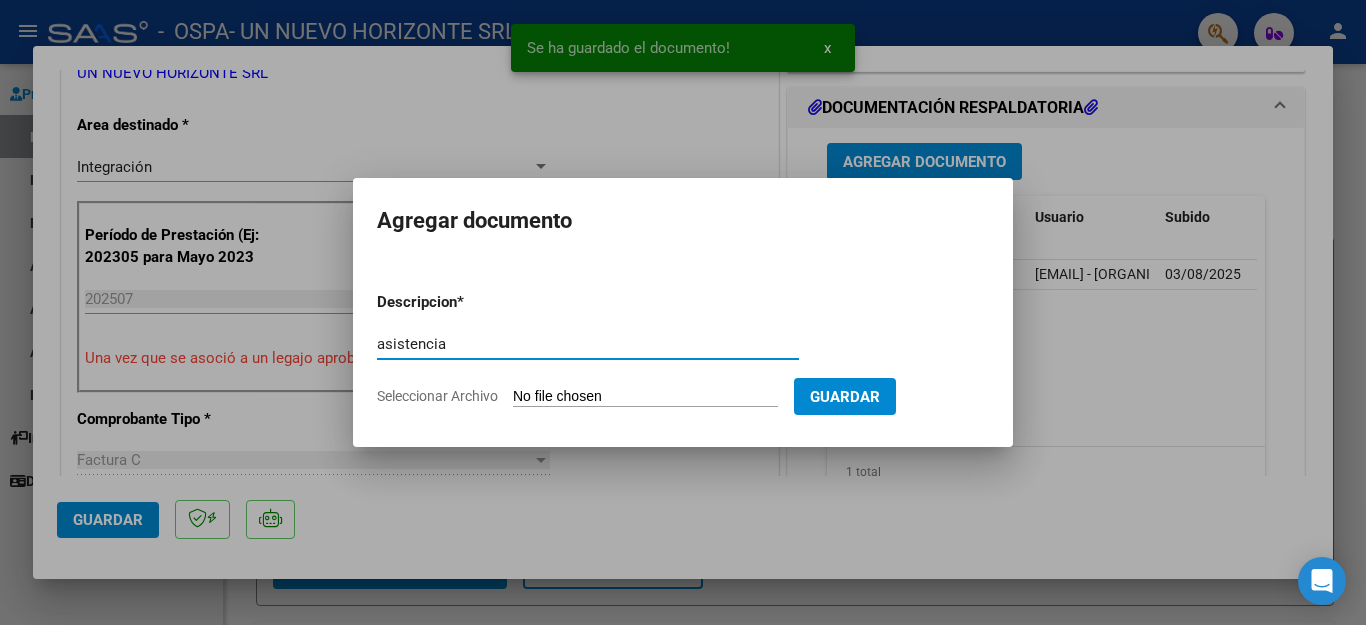 type on "asistencia" 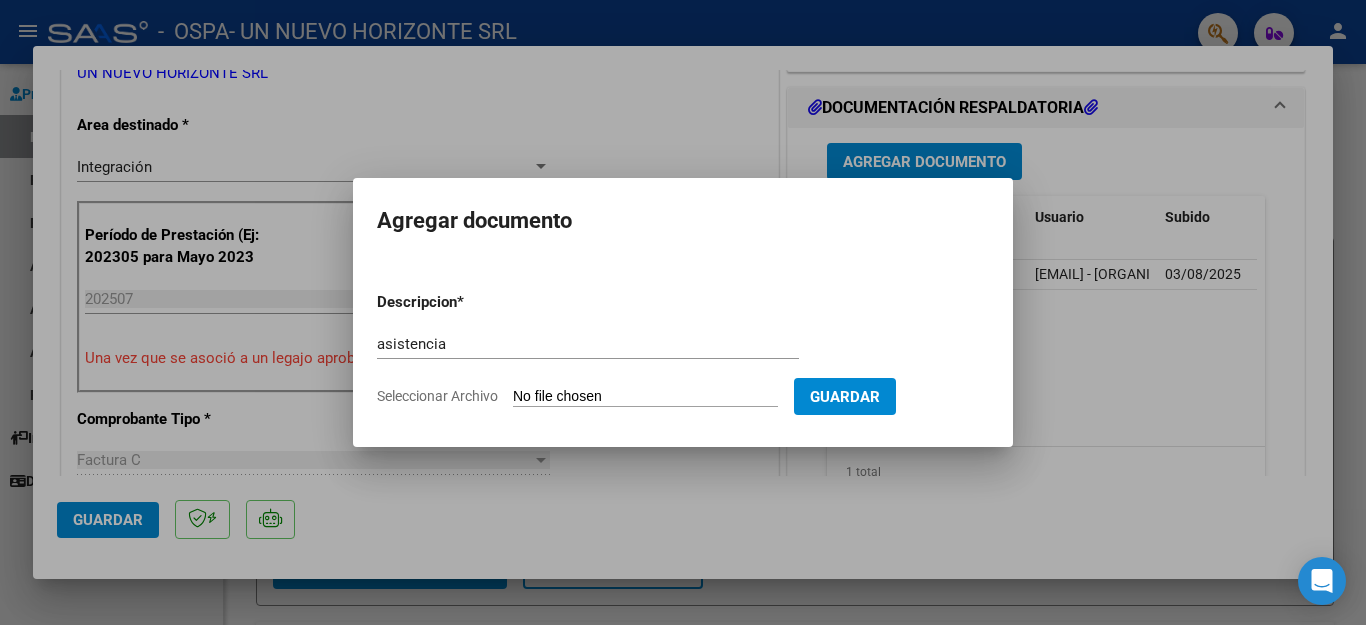 type on "C:\fakepath\ESC BARRIOS CIRO.pdf" 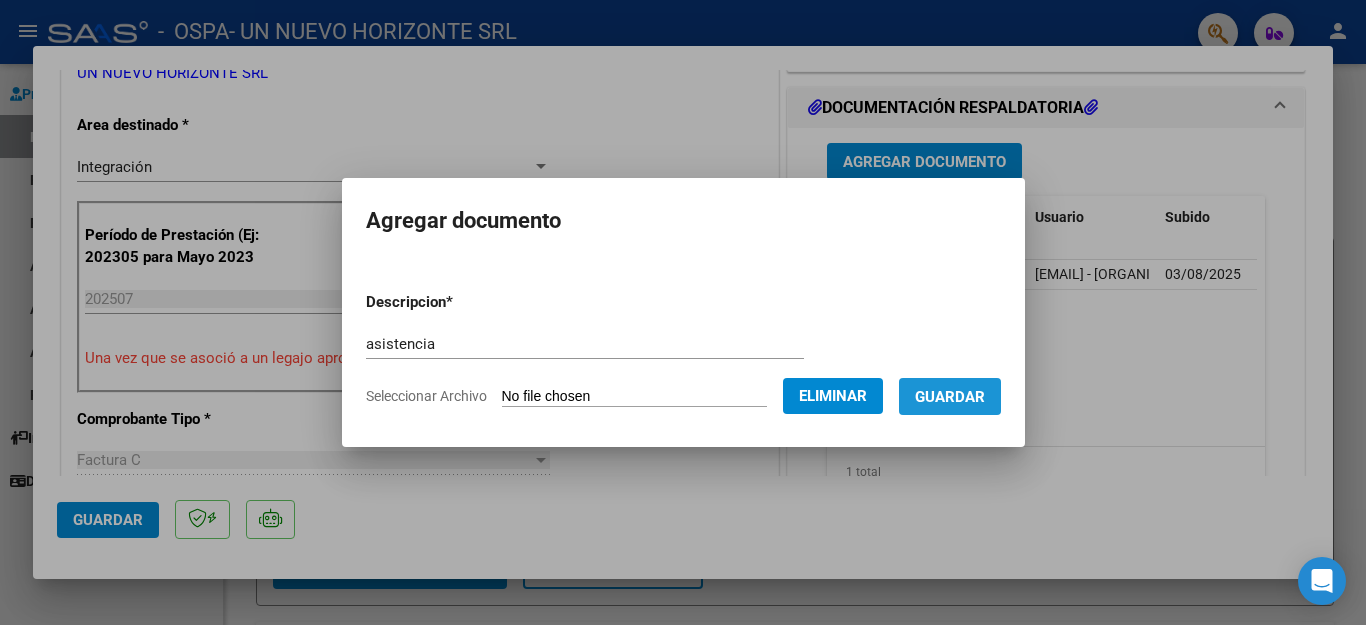 click on "Guardar" at bounding box center [950, 396] 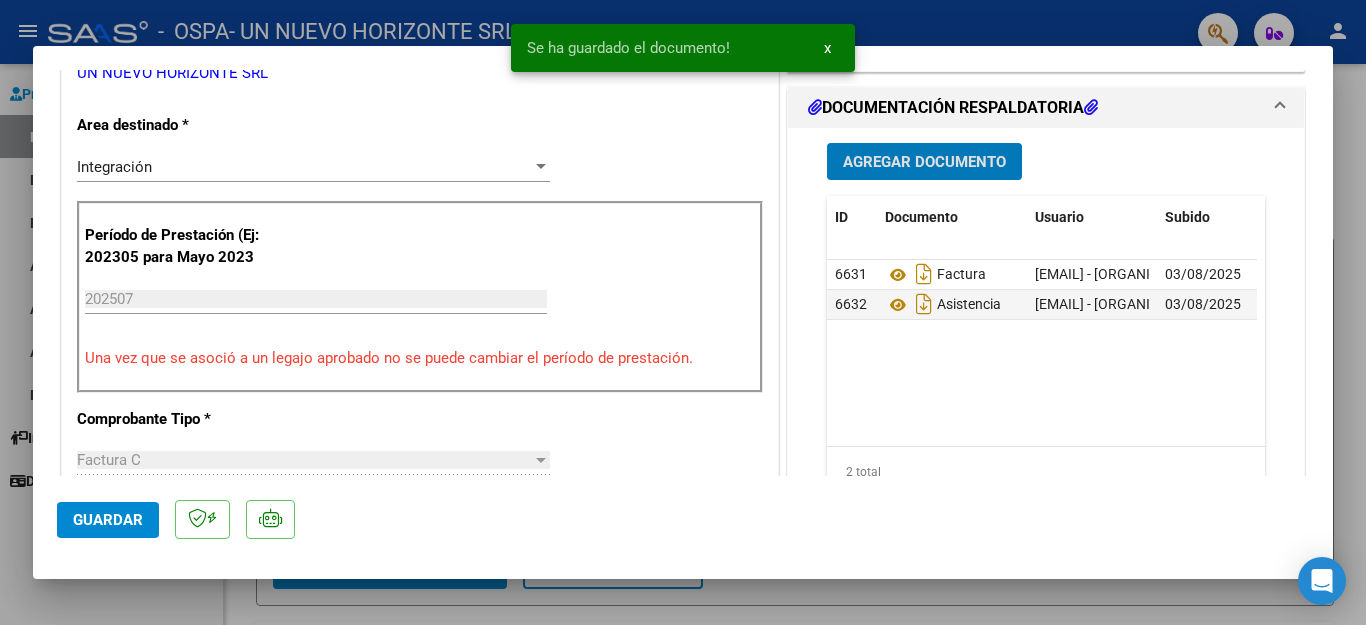 click on "Guardar" 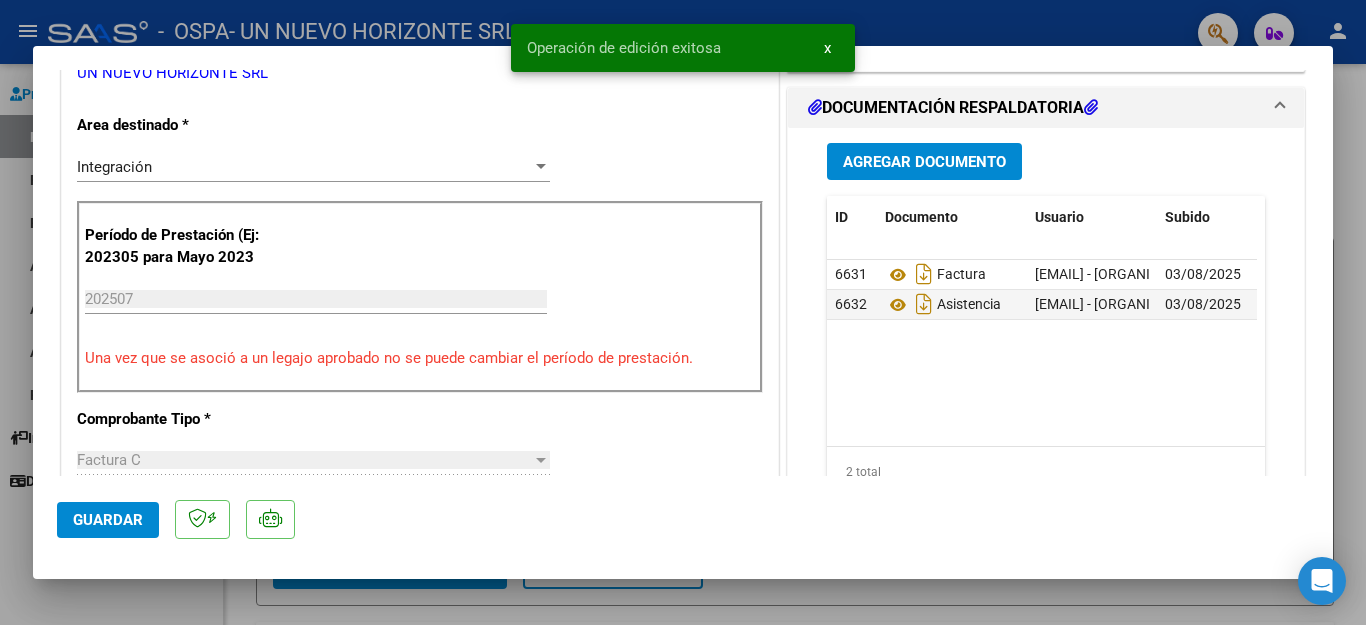 click on "Guardar" 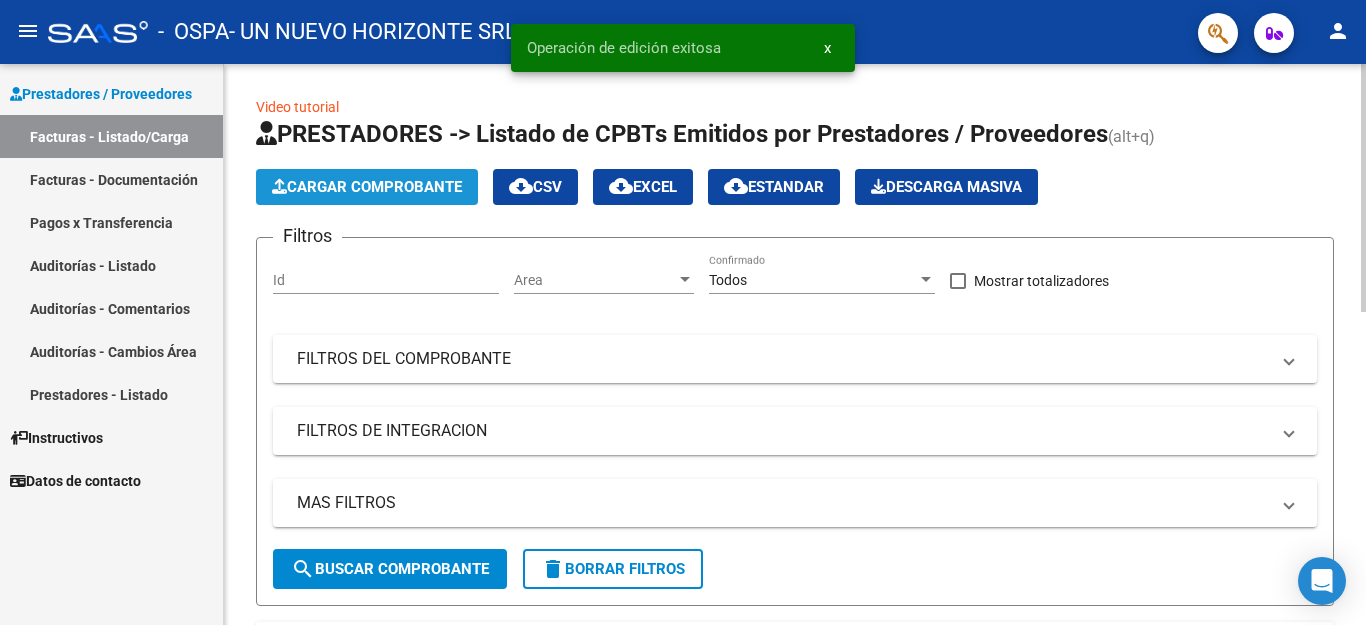 click on "Cargar Comprobante" 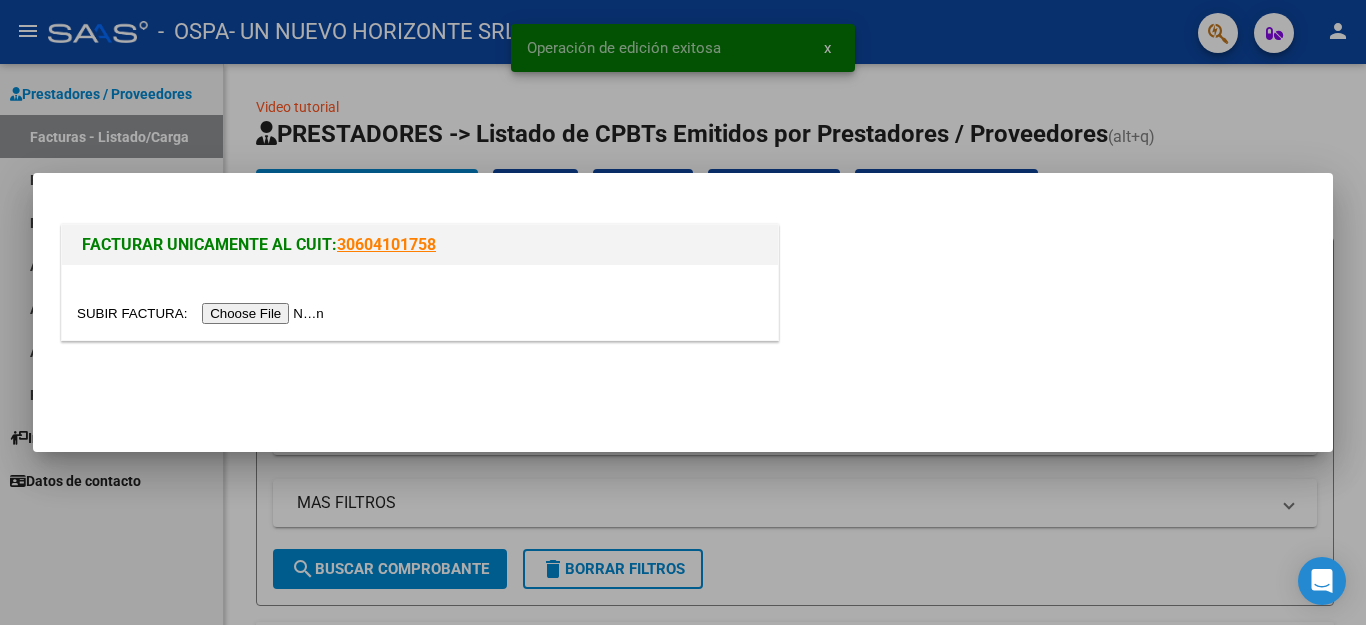 click at bounding box center (203, 313) 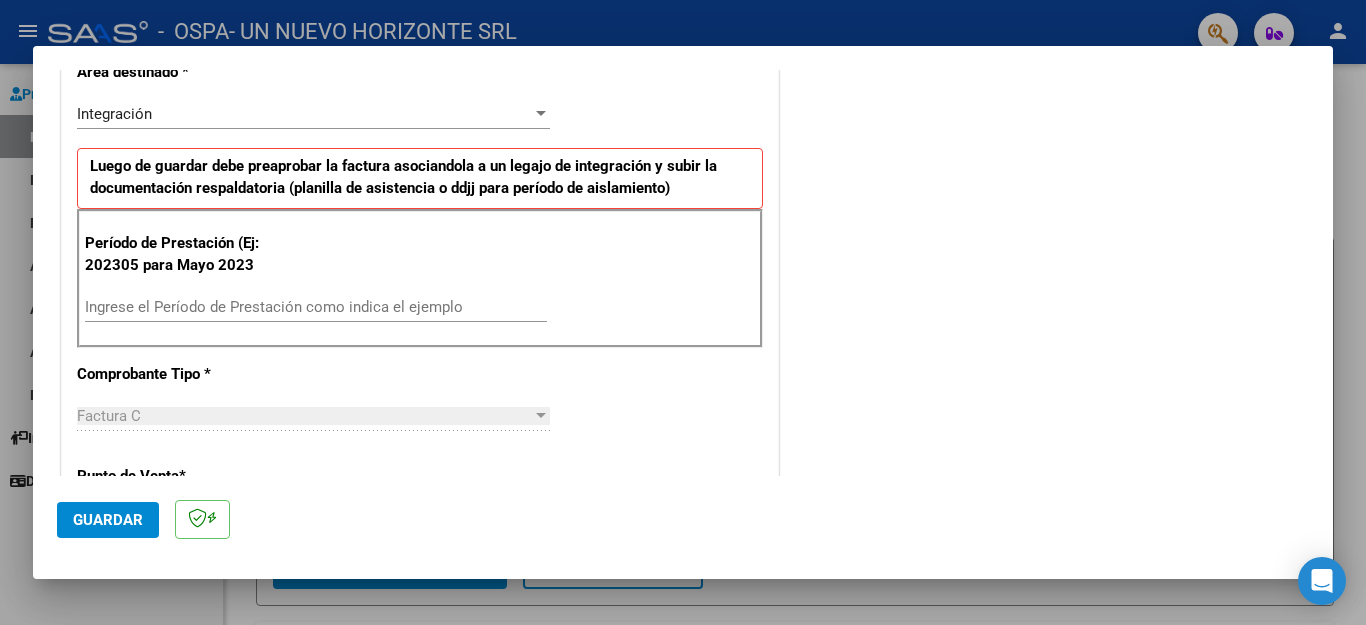scroll, scrollTop: 493, scrollLeft: 0, axis: vertical 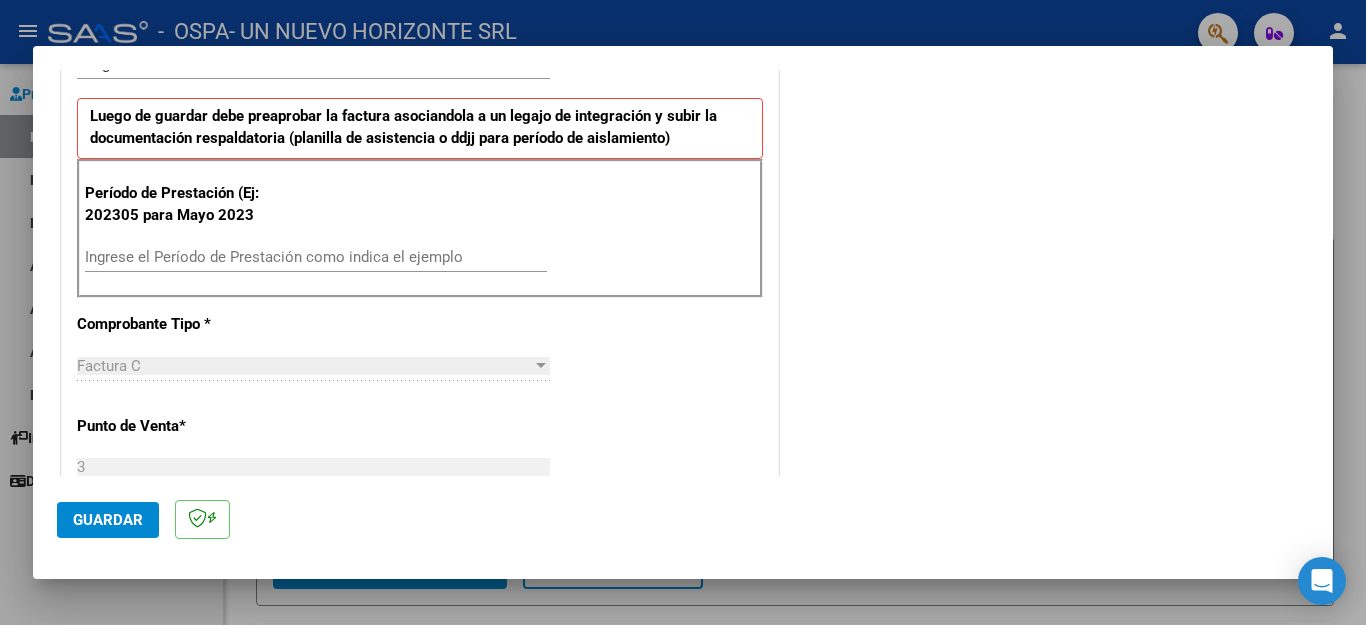 click on "Ingrese el Período de Prestación como indica el ejemplo" at bounding box center [316, 257] 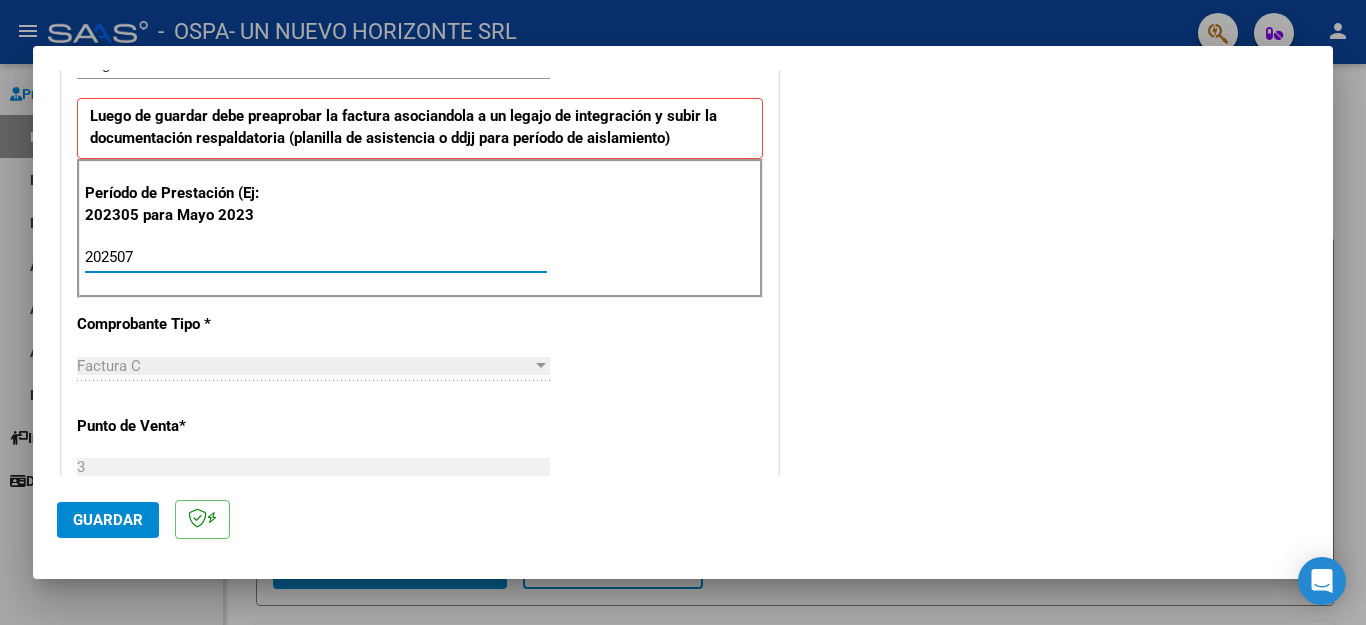type on "202507" 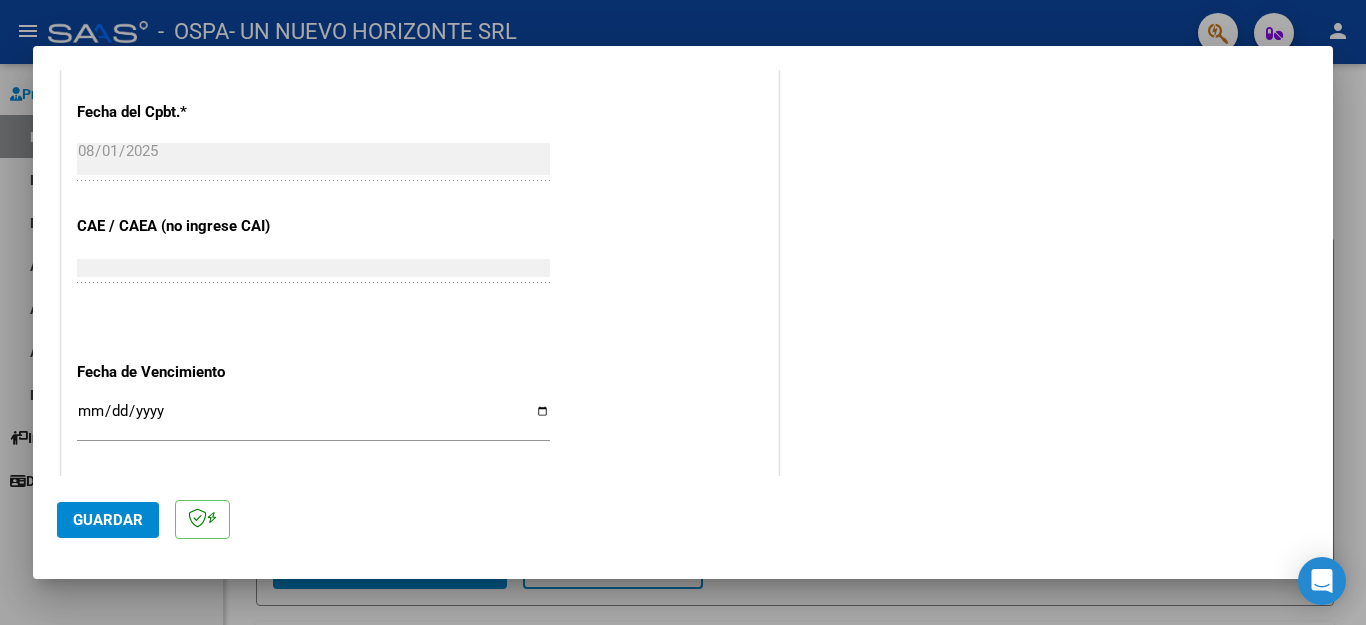 scroll, scrollTop: 1270, scrollLeft: 0, axis: vertical 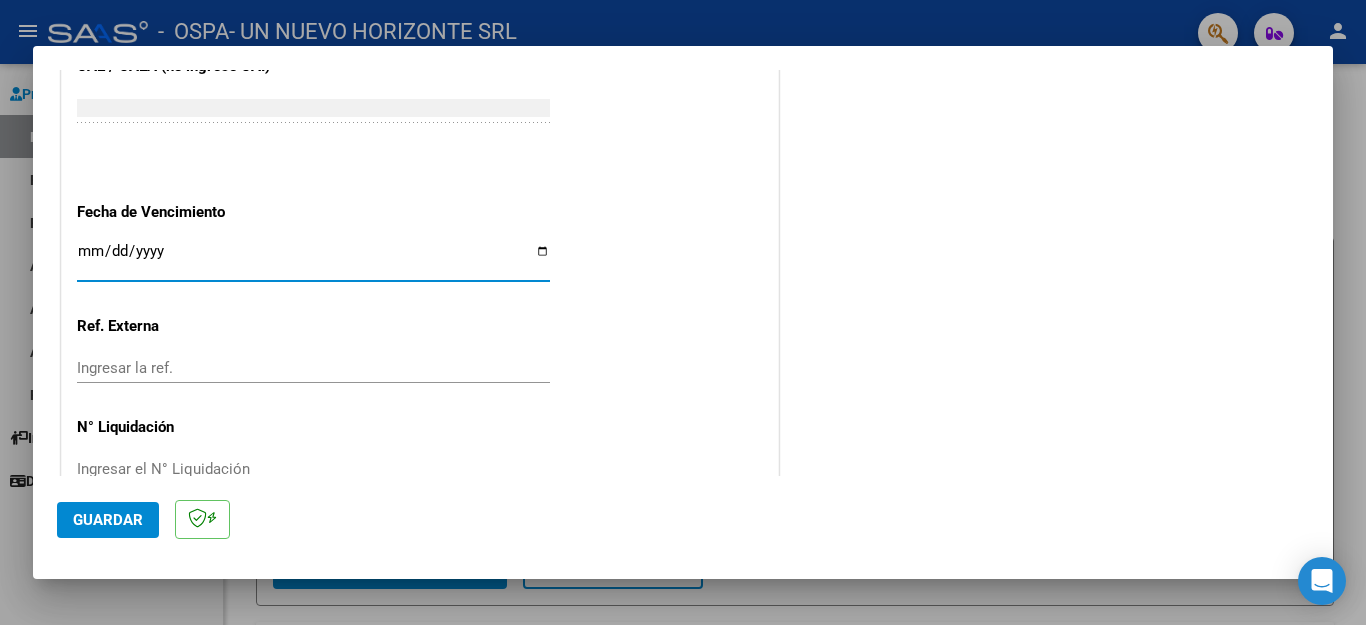 click on "Ingresar la fecha" at bounding box center (313, 259) 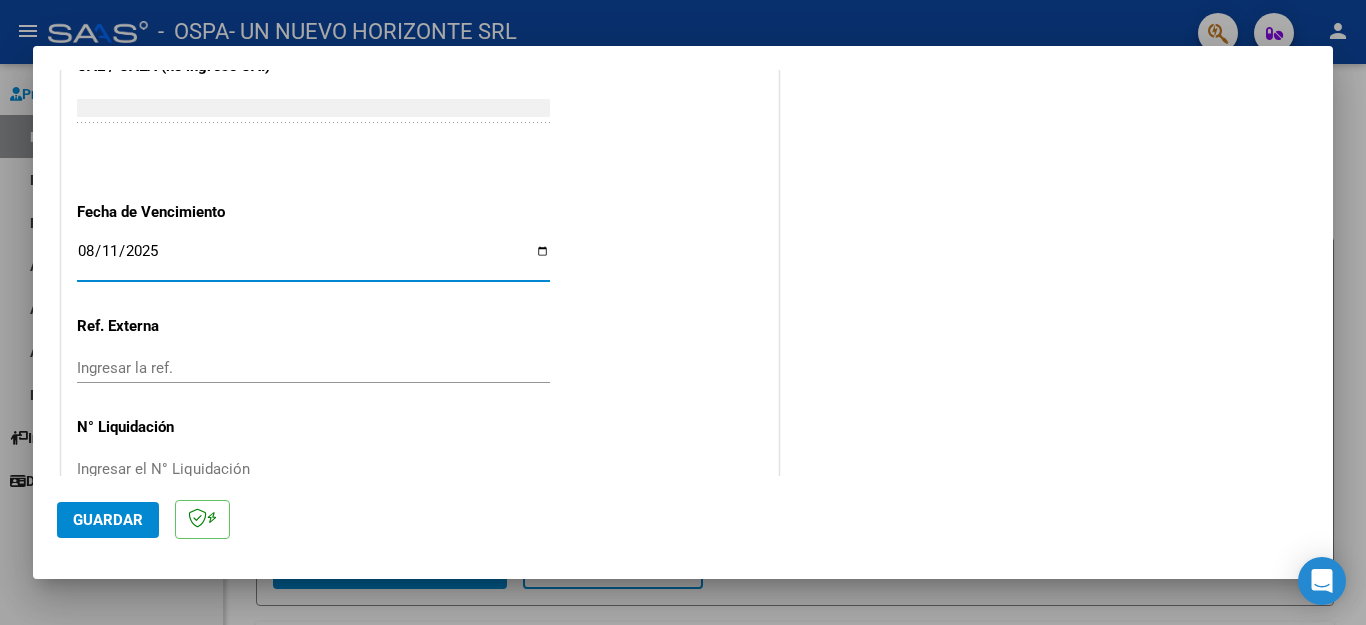 click on "Guardar" 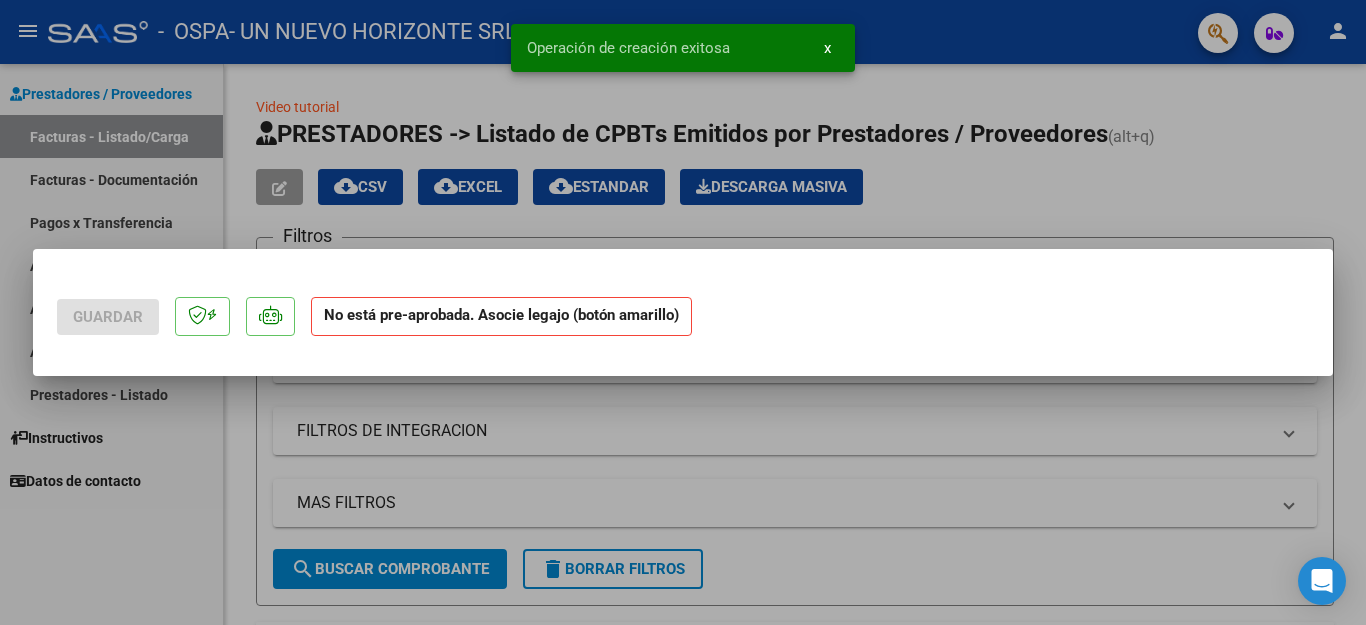scroll, scrollTop: 0, scrollLeft: 0, axis: both 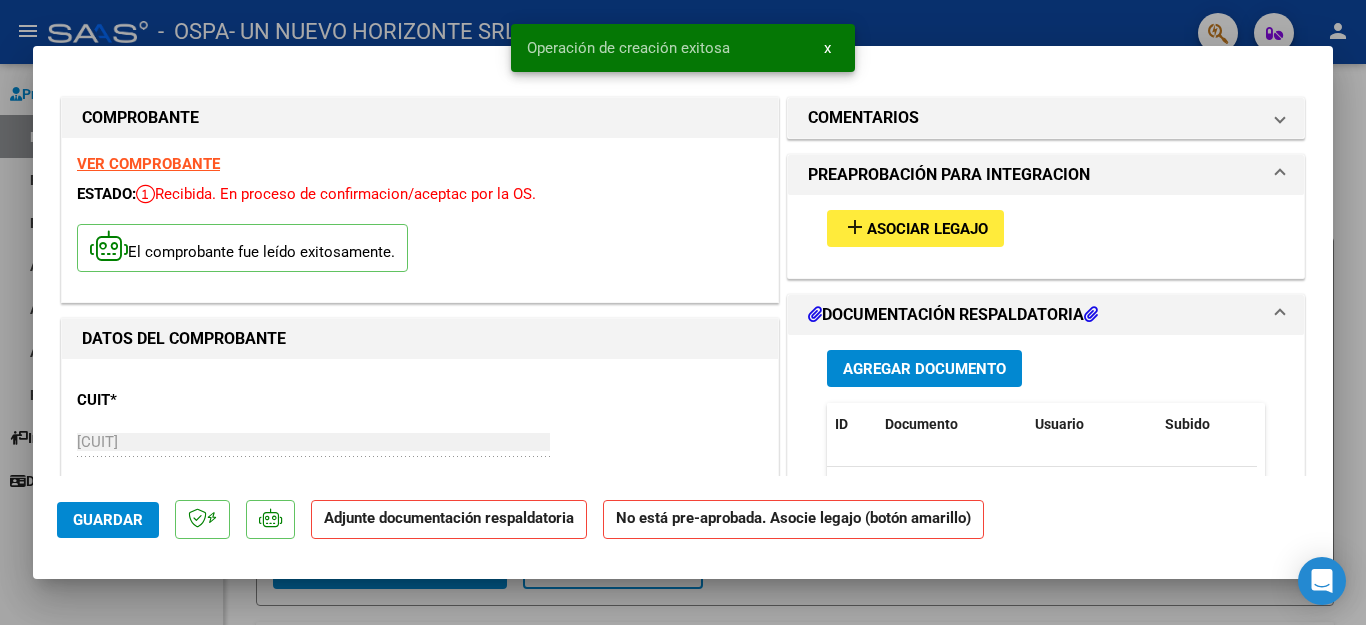 click on "Asociar Legajo" at bounding box center (927, 229) 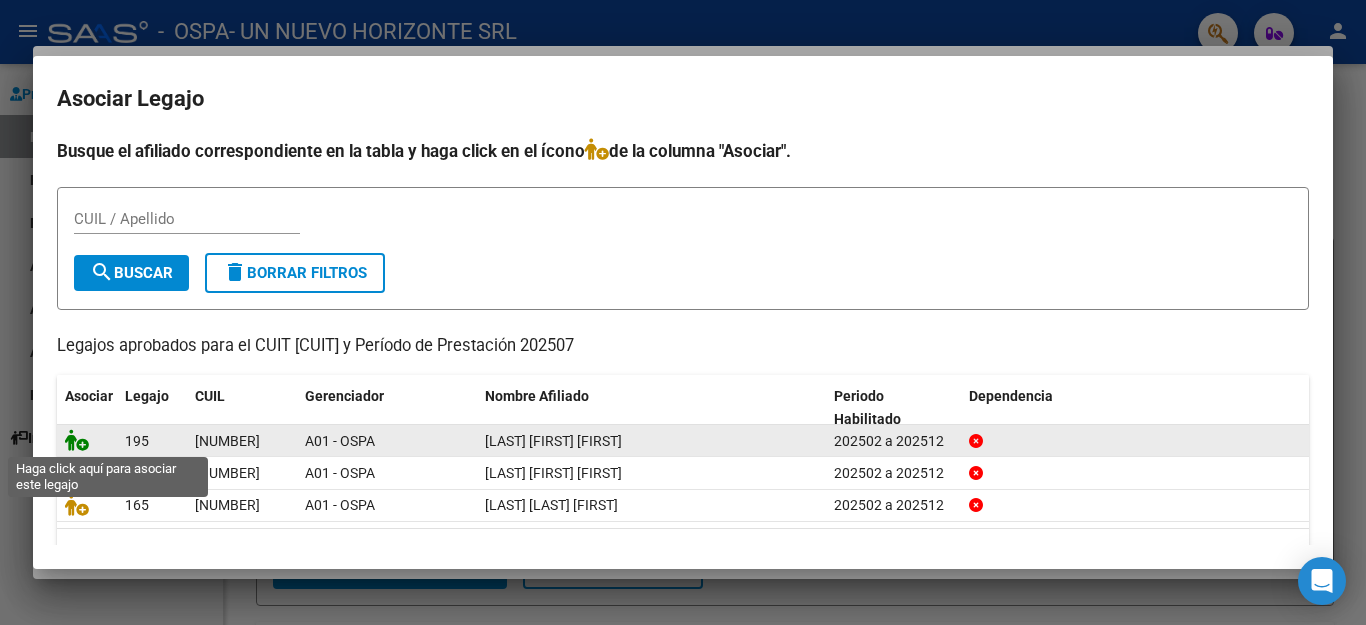 click 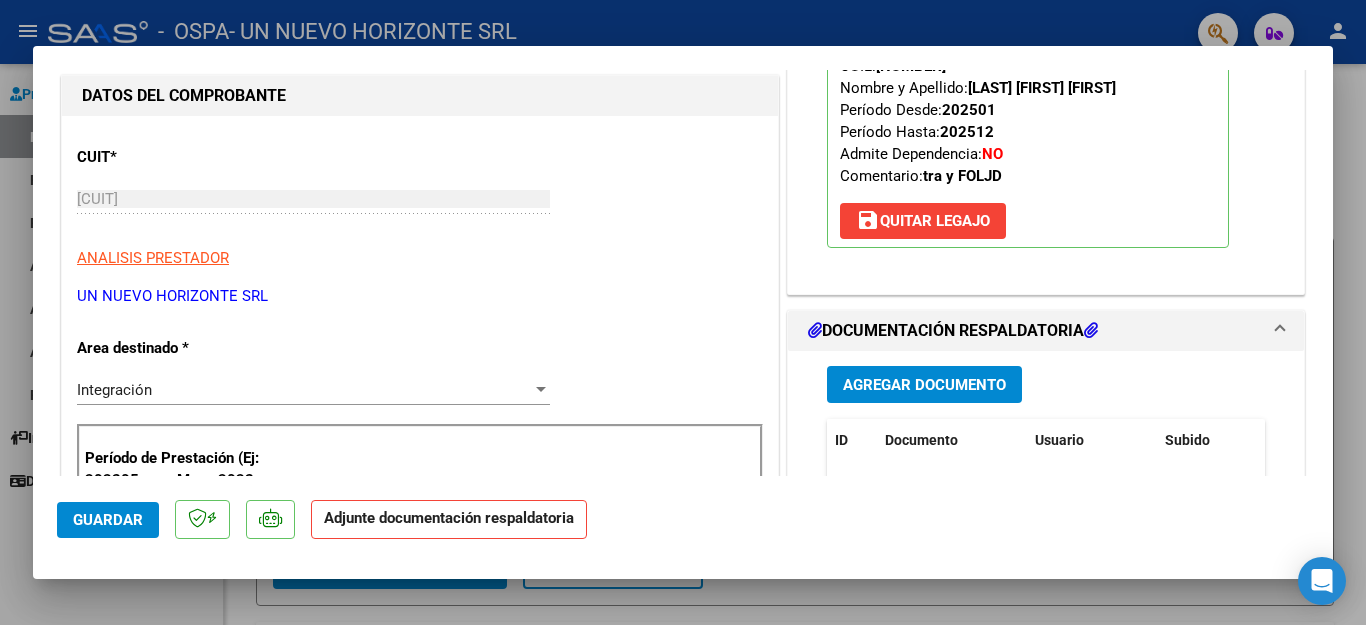 scroll, scrollTop: 546, scrollLeft: 0, axis: vertical 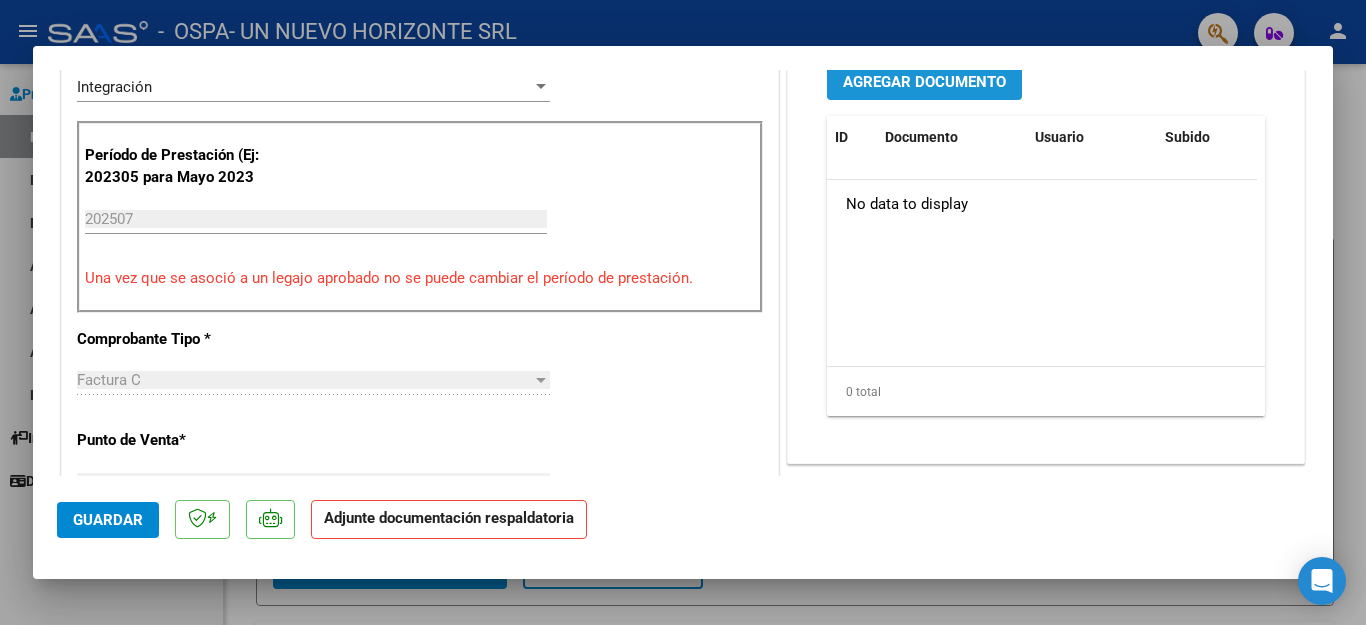 click on "Agregar Documento" at bounding box center (924, 82) 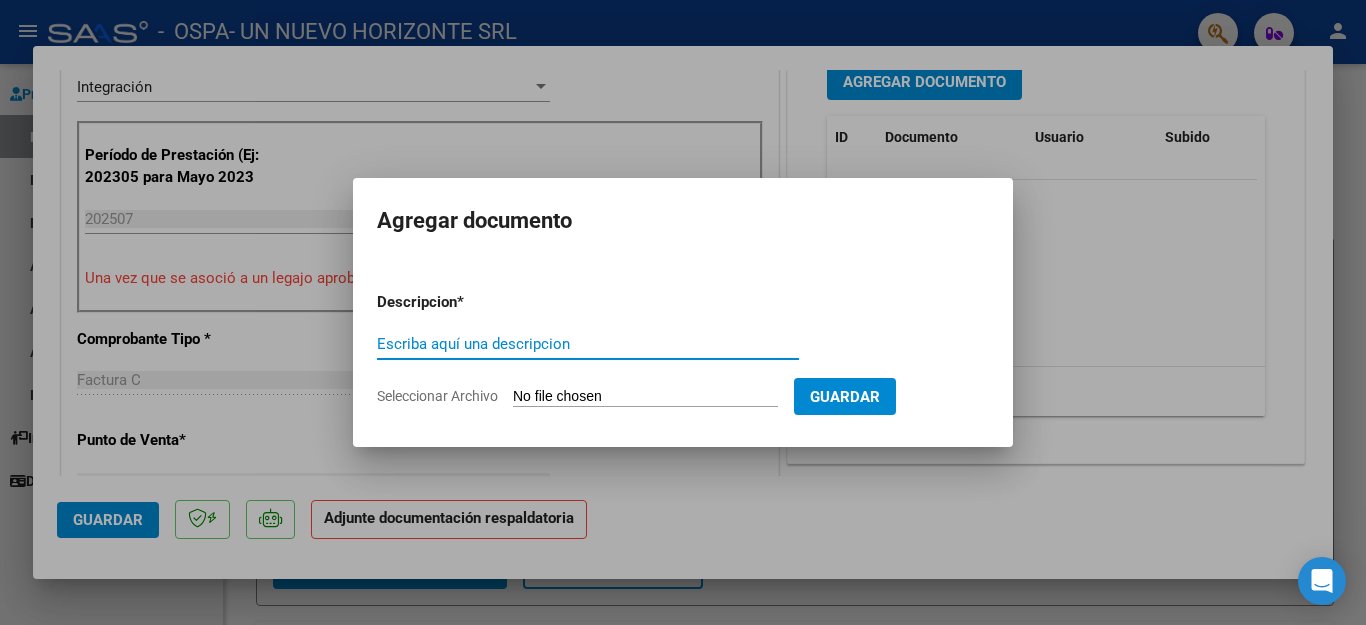 click on "Escriba aquí una descripcion" at bounding box center (588, 344) 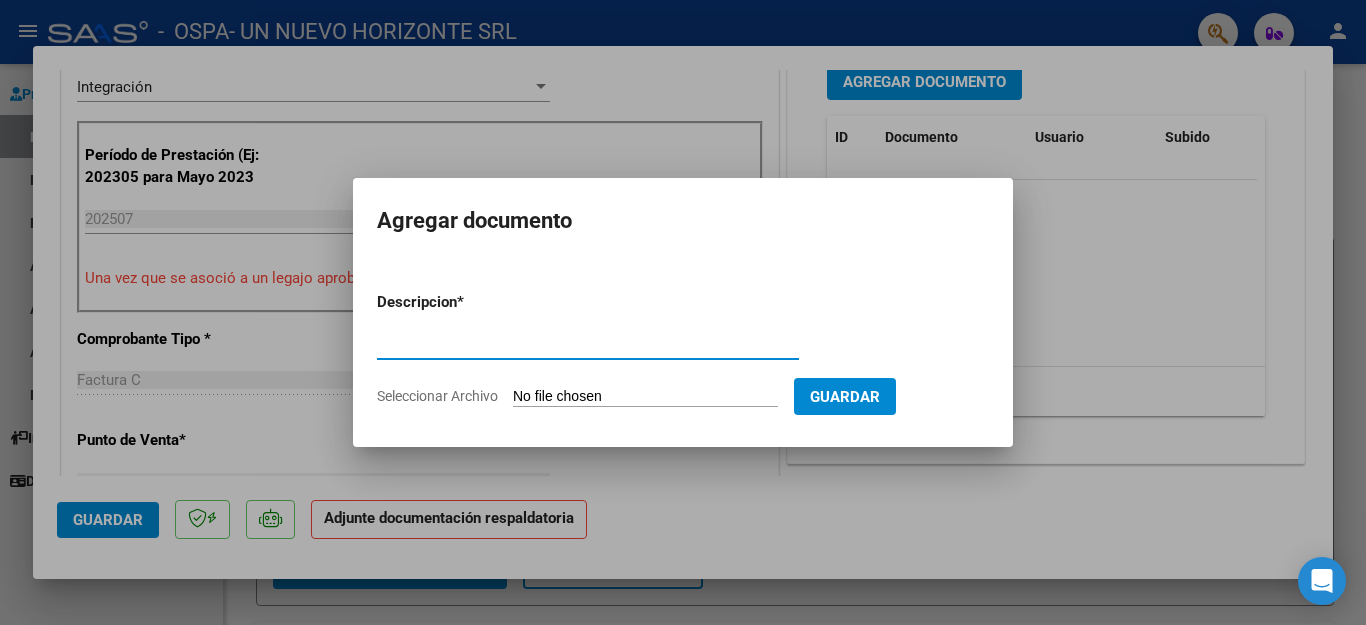 type on "asistencia" 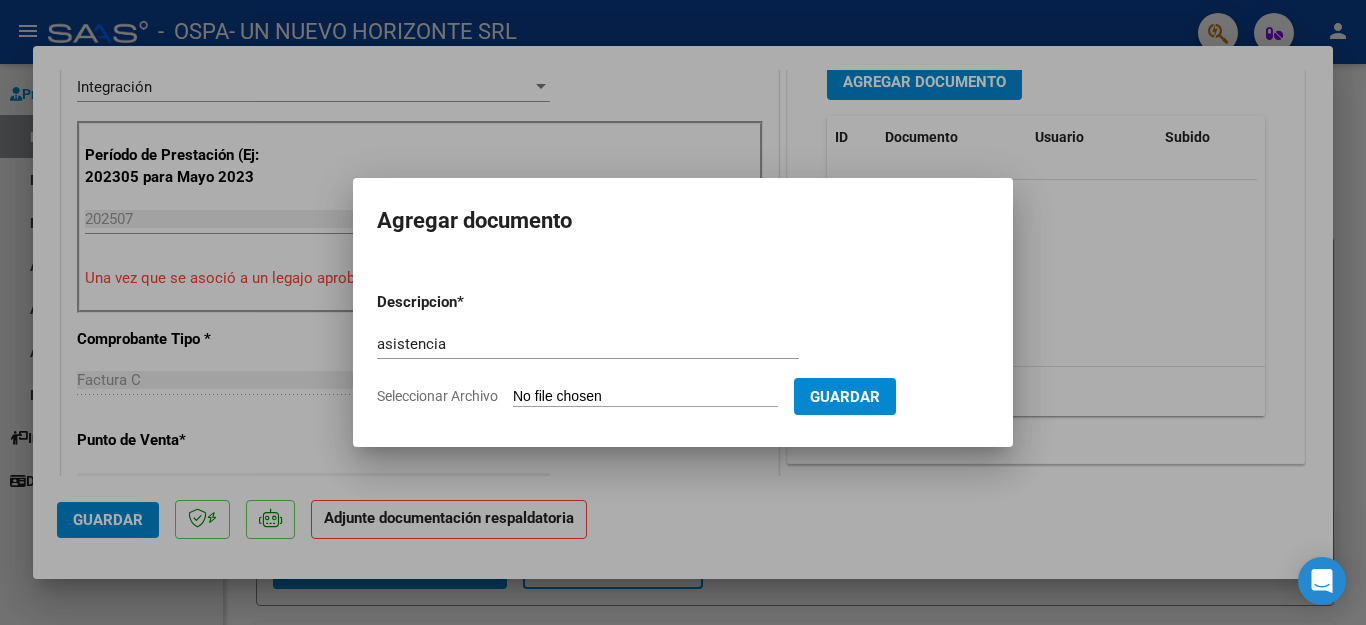 click on "Seleccionar Archivo" 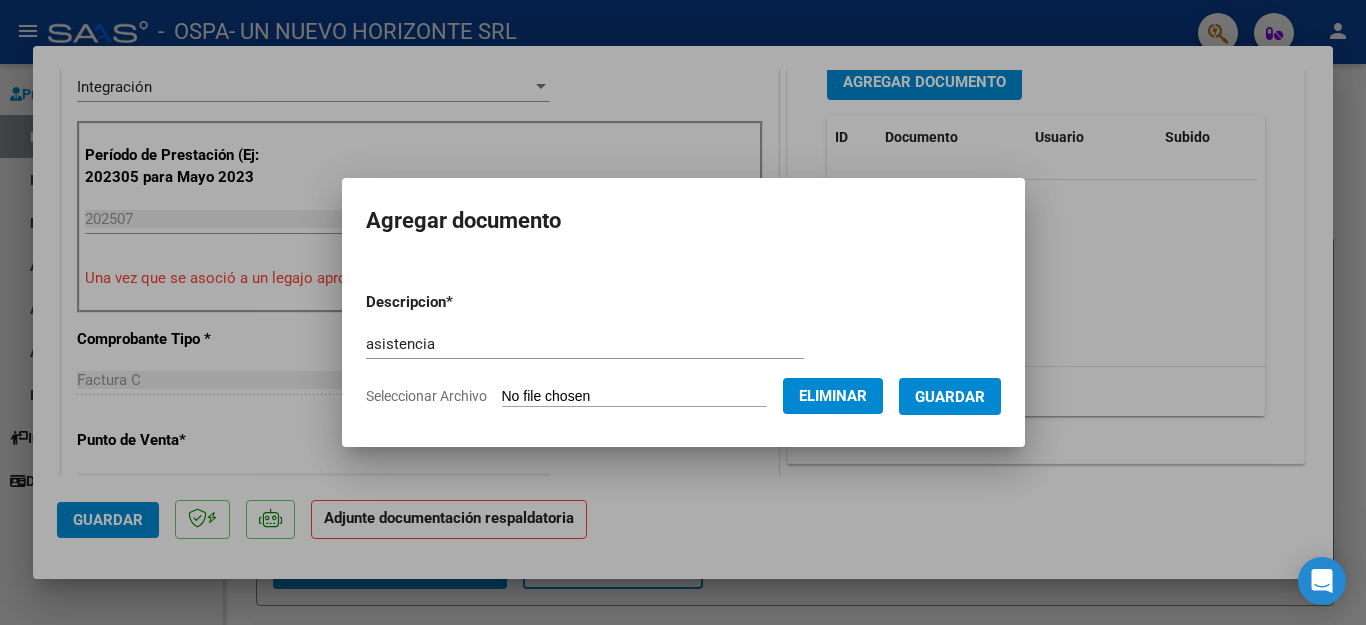 click on "Guardar" at bounding box center [950, 397] 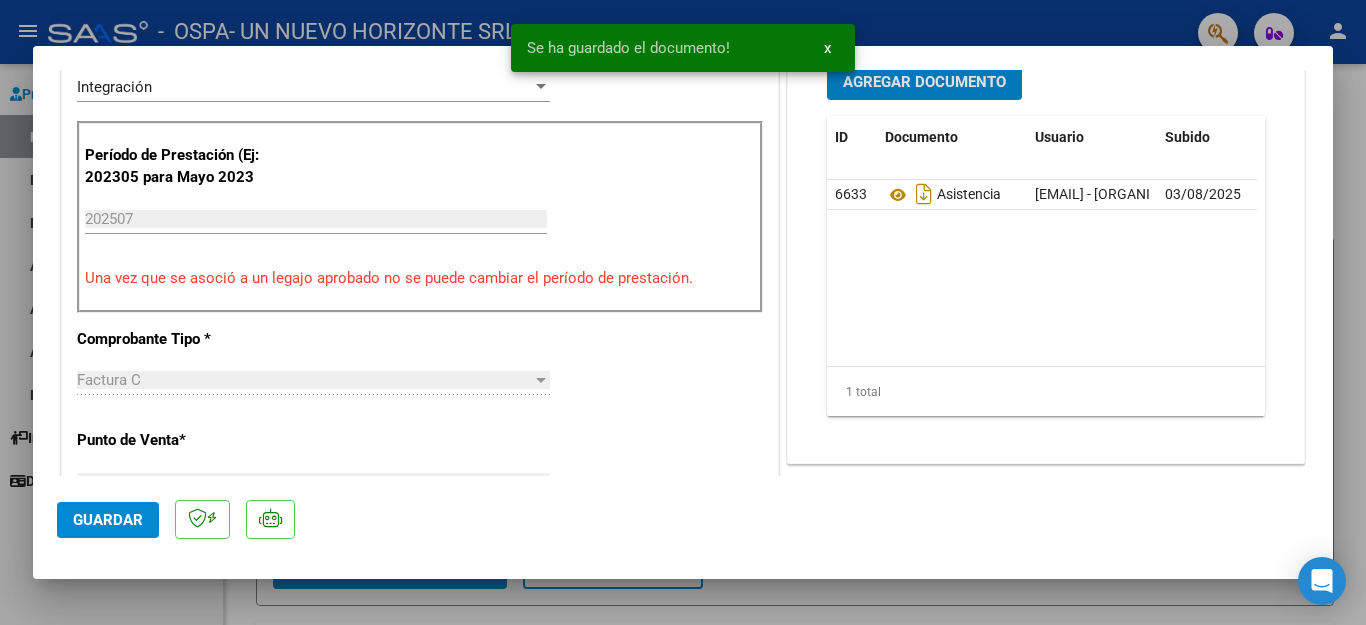 scroll, scrollTop: 539, scrollLeft: 0, axis: vertical 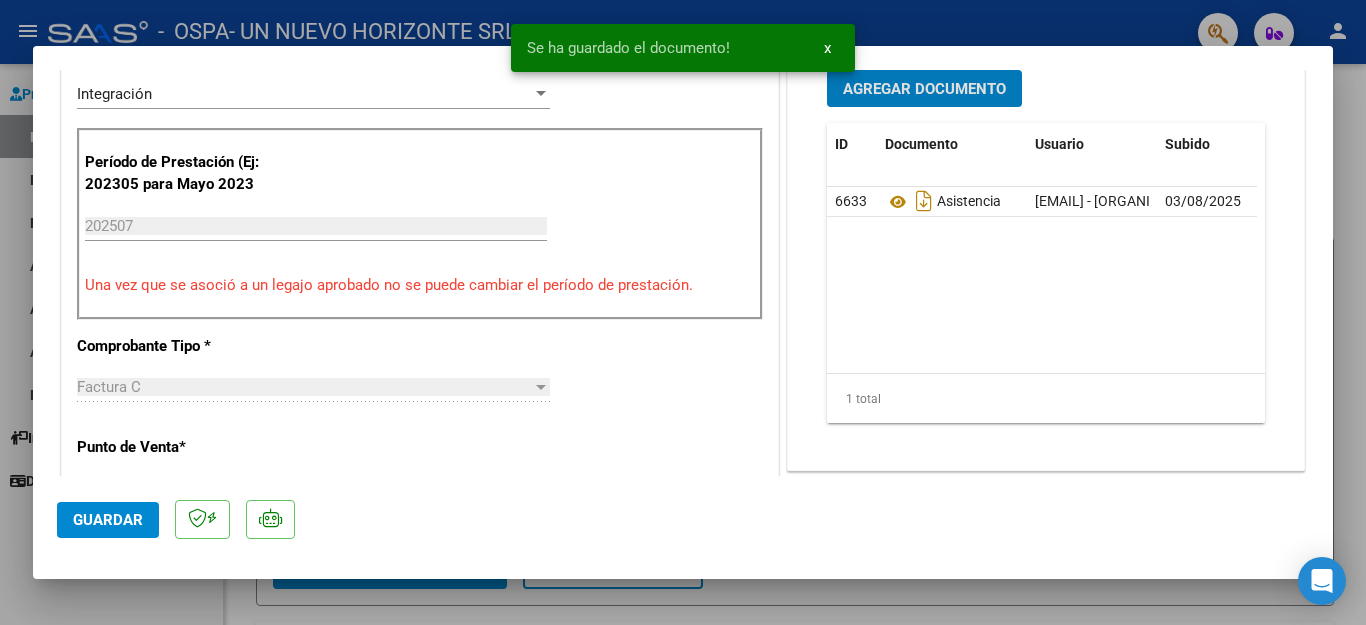 click on "Agregar Documento" at bounding box center (924, 89) 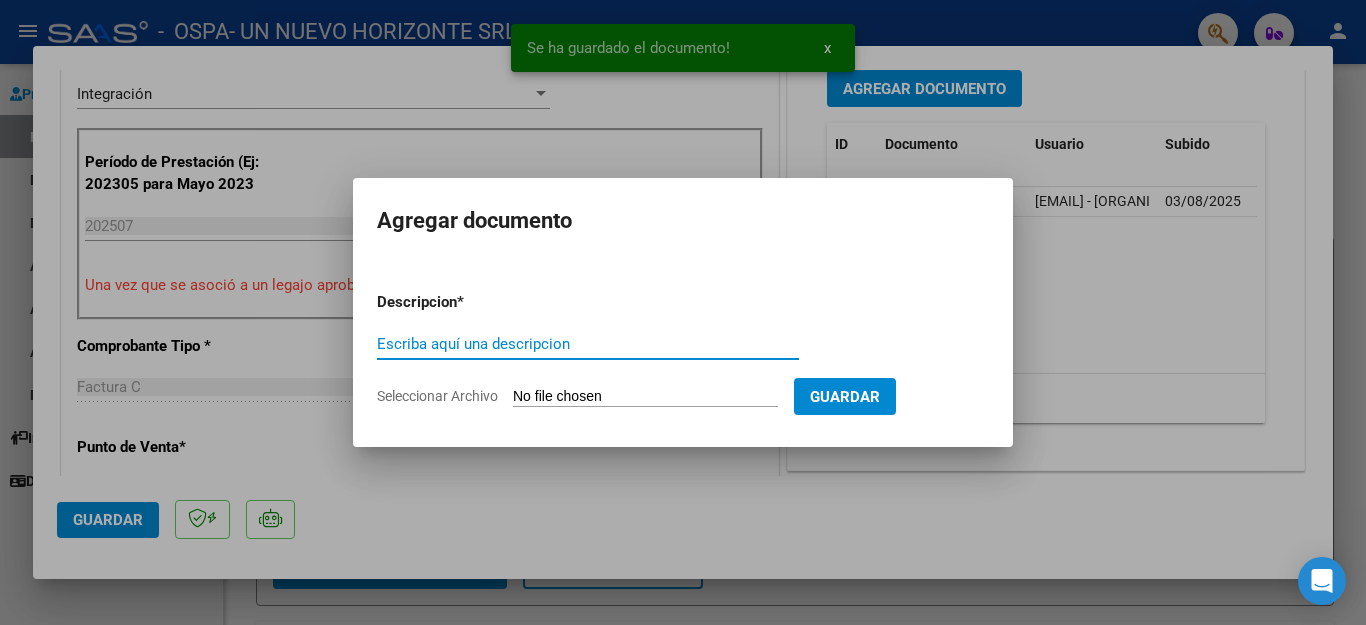 click on "Escriba aquí una descripcion" at bounding box center [588, 344] 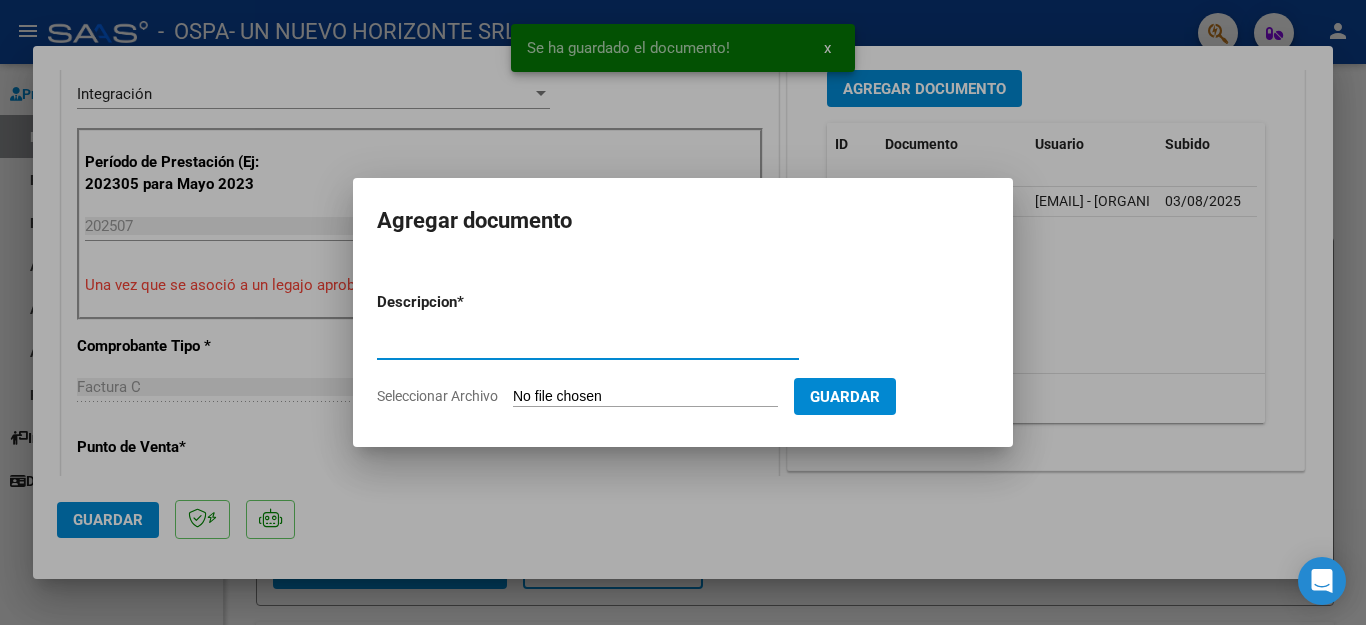 type on "factura" 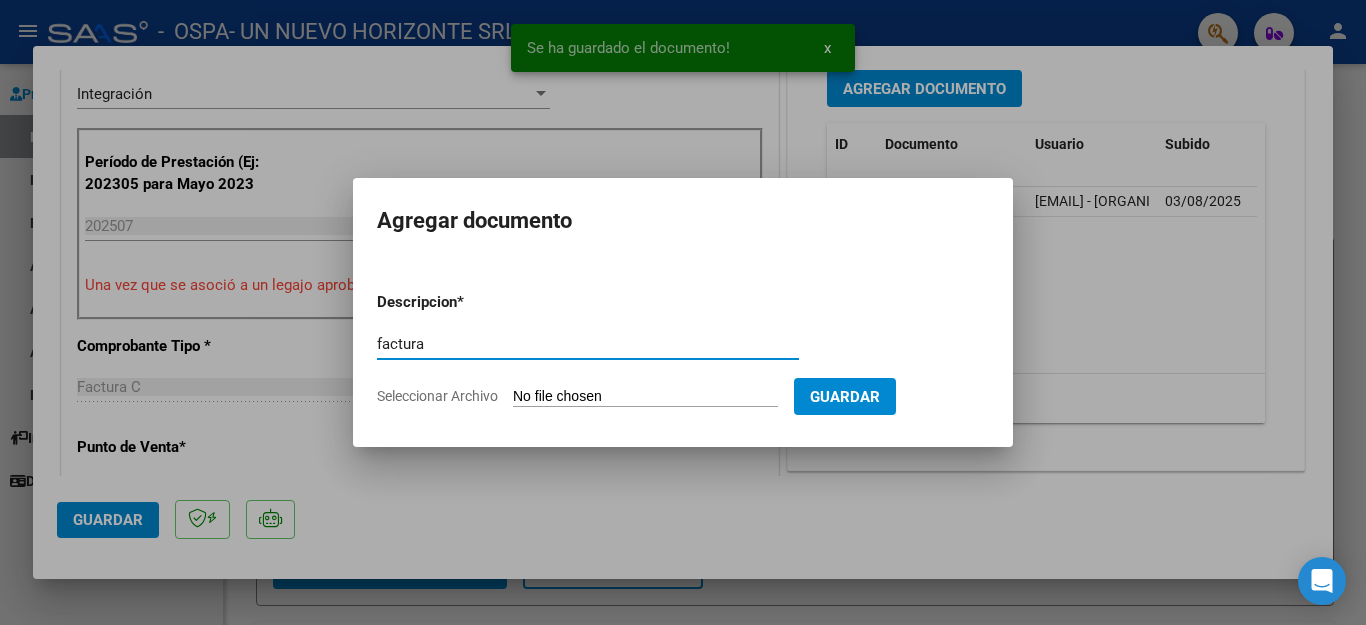 click on "Seleccionar Archivo" 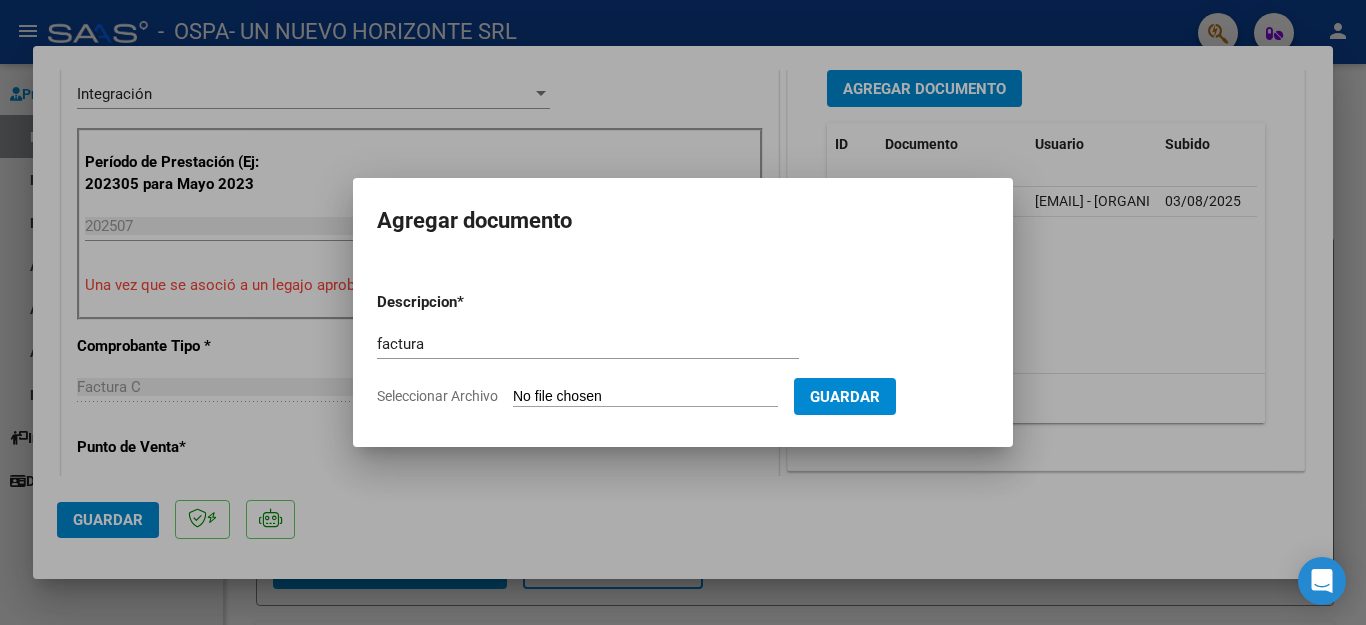 type on "C:\fakepath\30659460226_011_00003_00022073estefania.pdf" 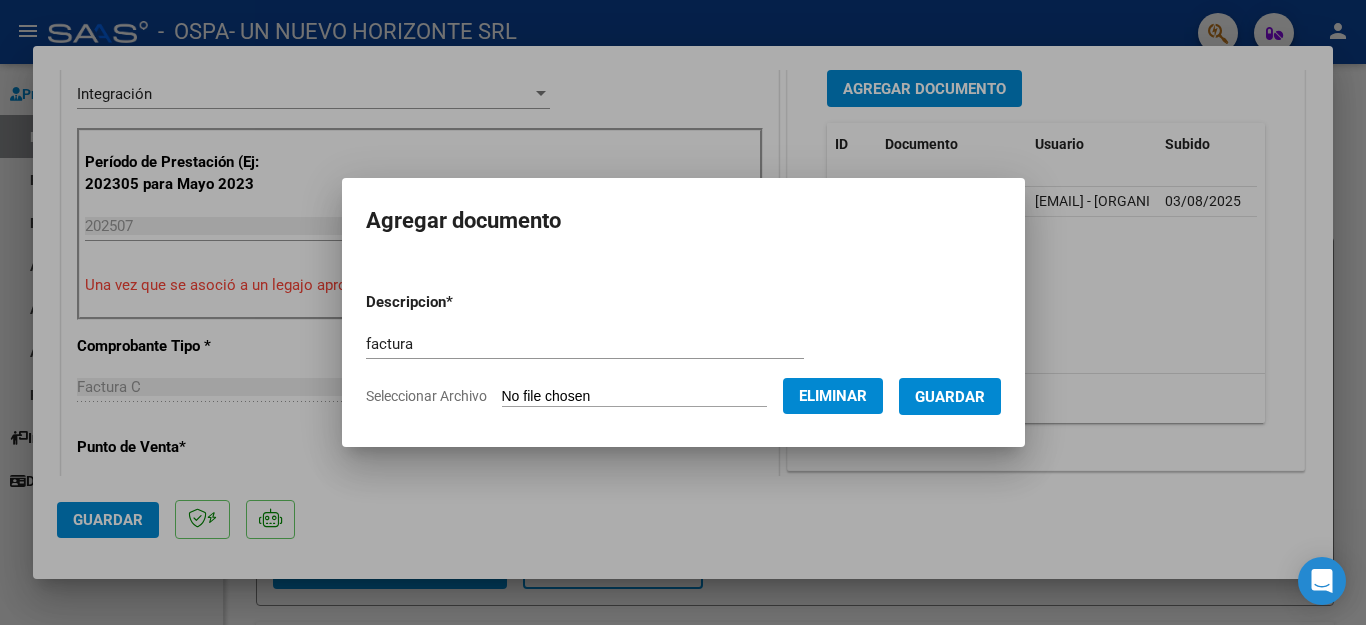 click on "Guardar" at bounding box center [950, 397] 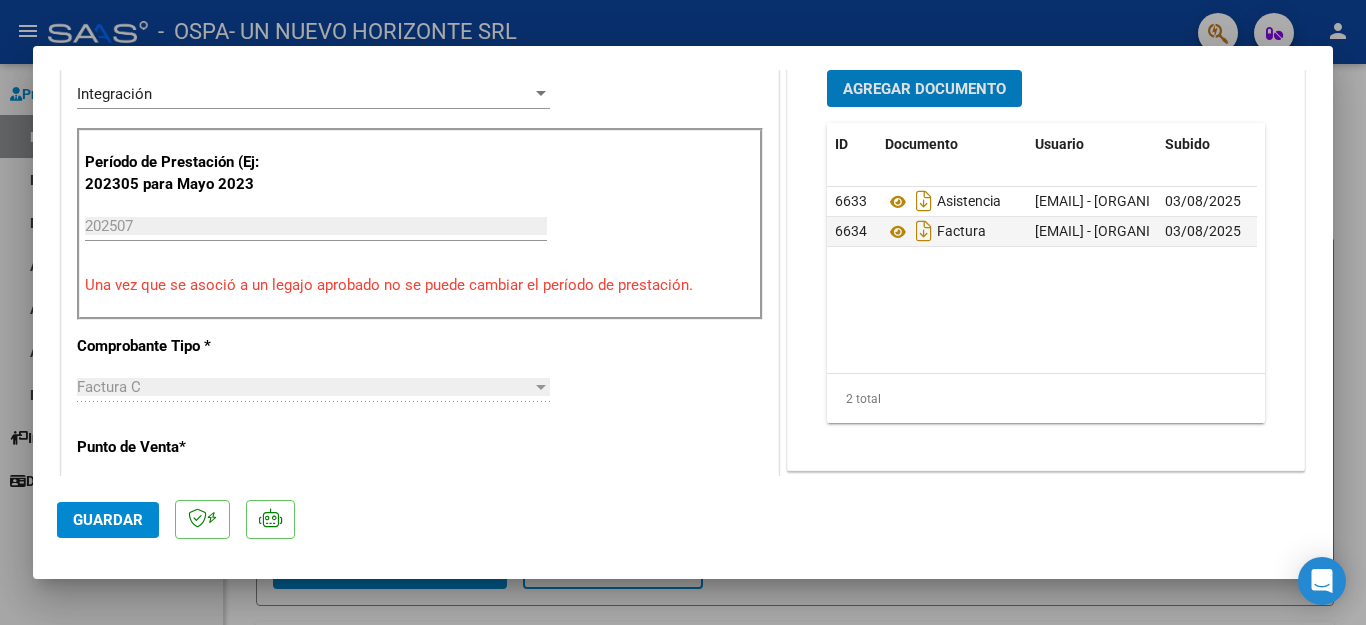 click on "Guardar" 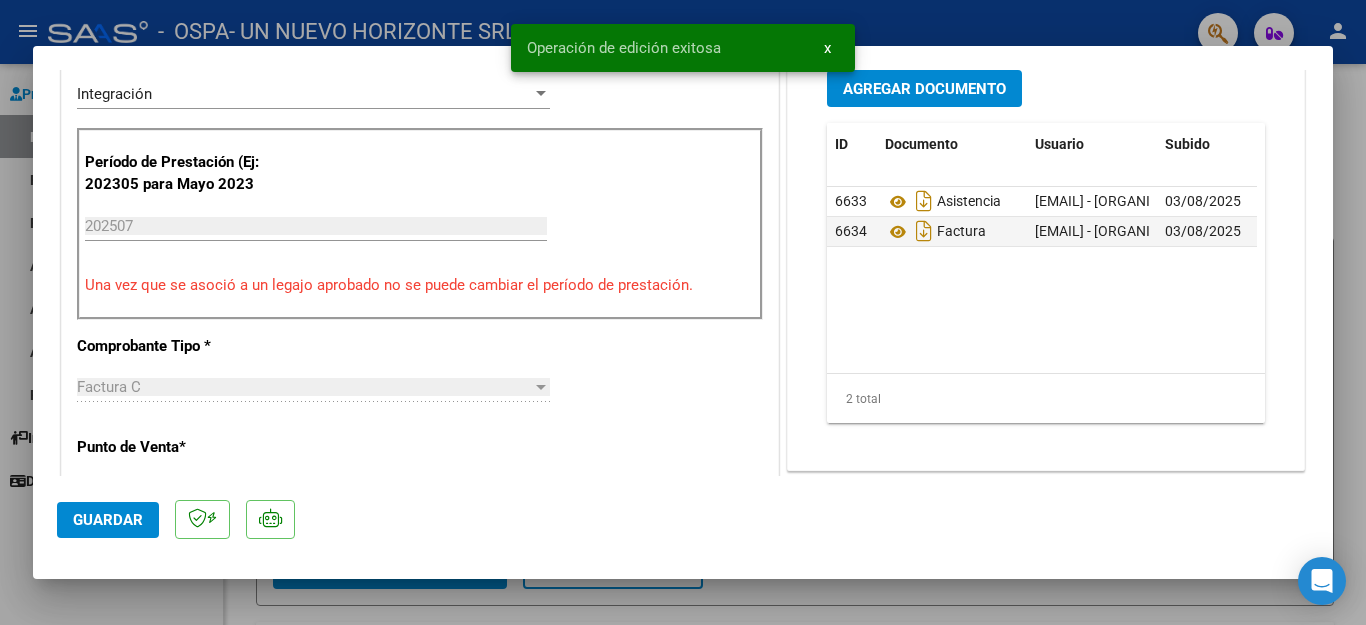 click at bounding box center (683, 312) 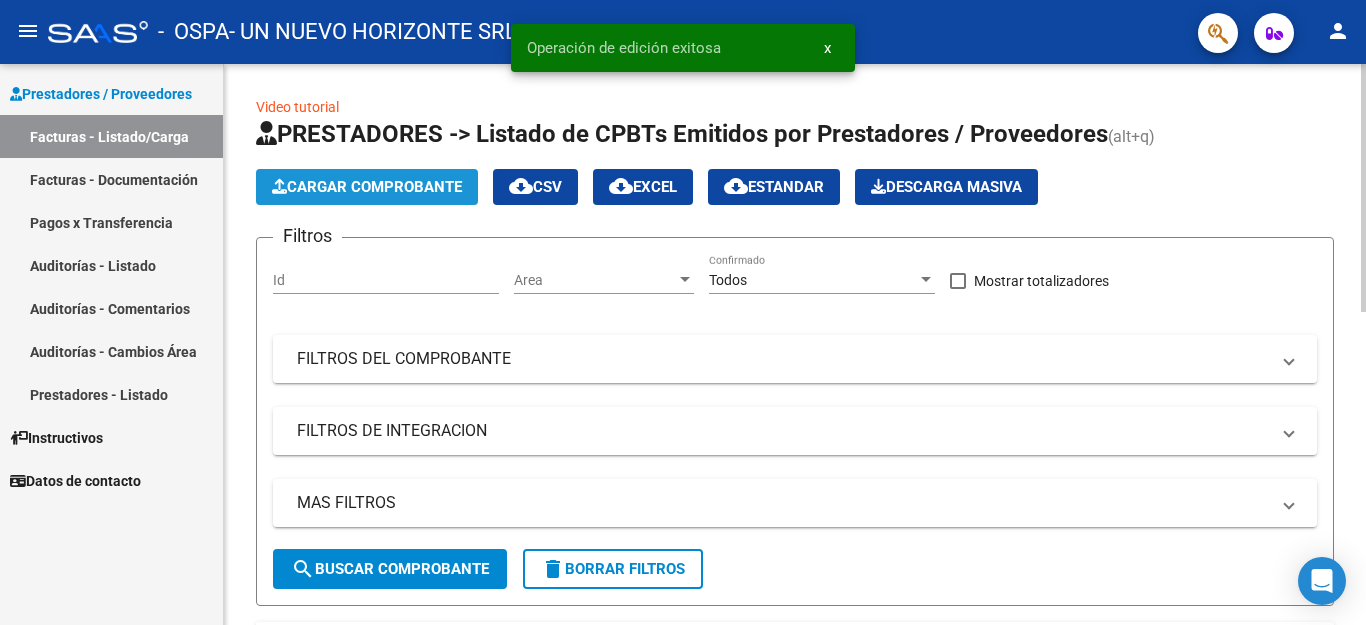 click on "Cargar Comprobante" 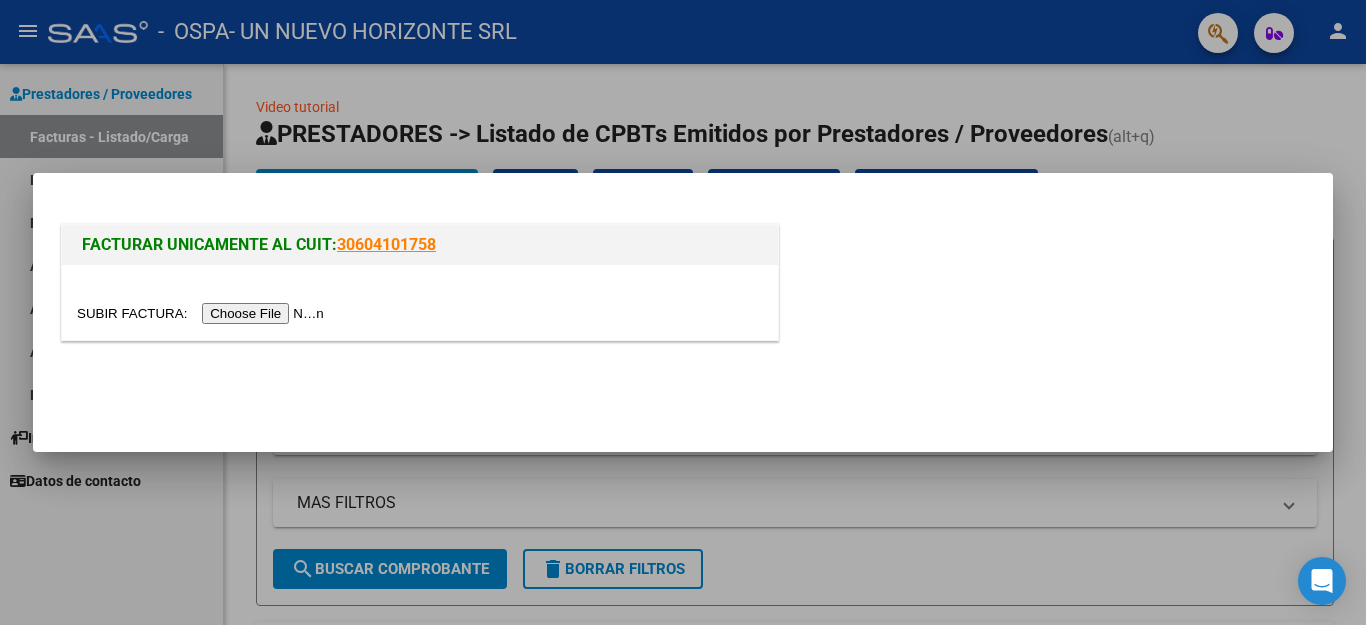 click at bounding box center (203, 313) 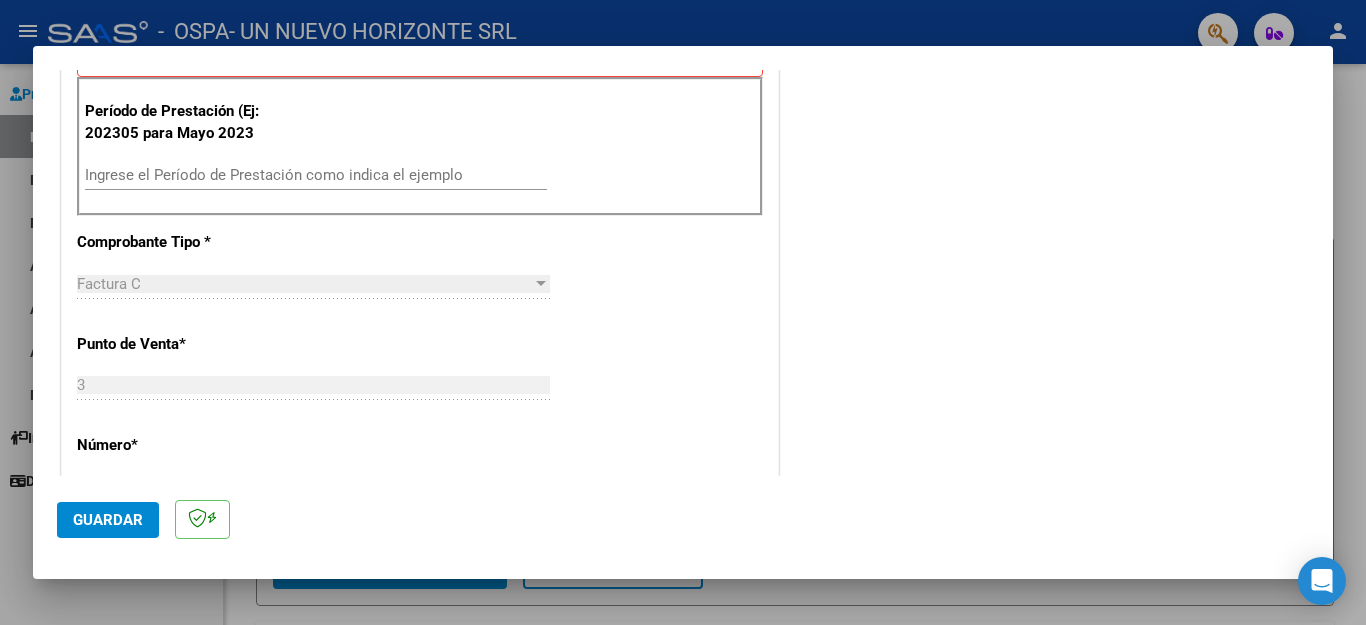 scroll, scrollTop: 566, scrollLeft: 0, axis: vertical 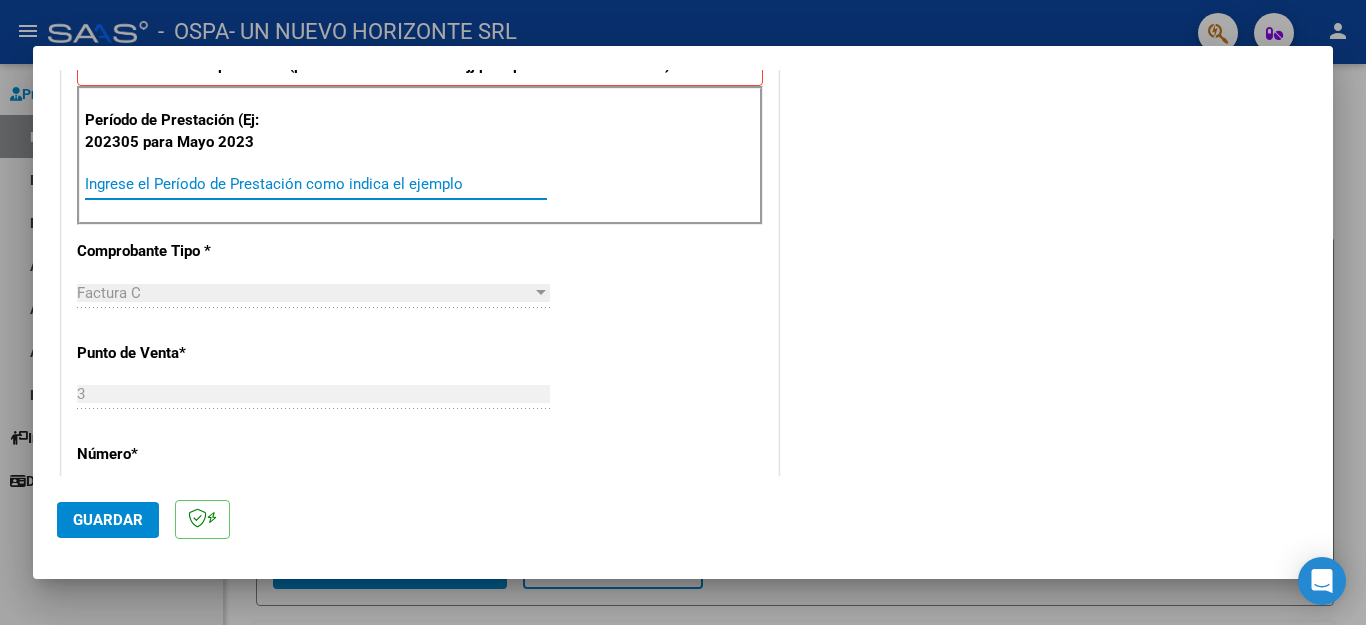 click on "Ingrese el Período de Prestación como indica el ejemplo" at bounding box center (316, 184) 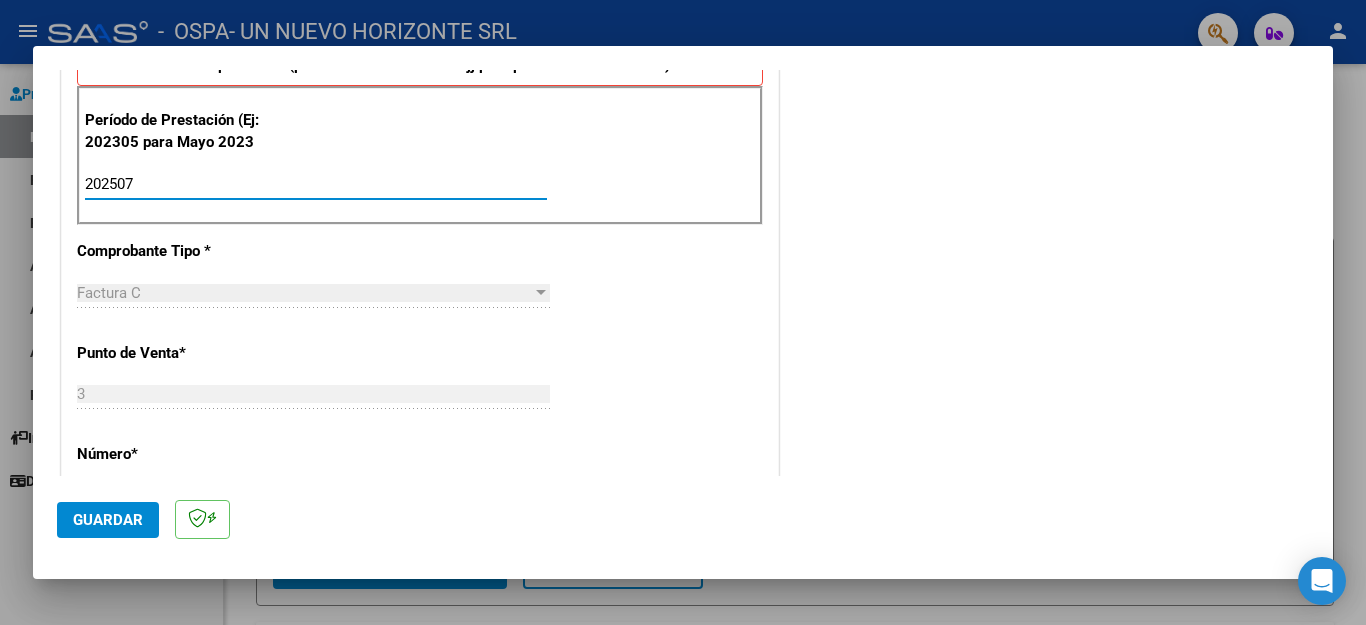 type on "202507" 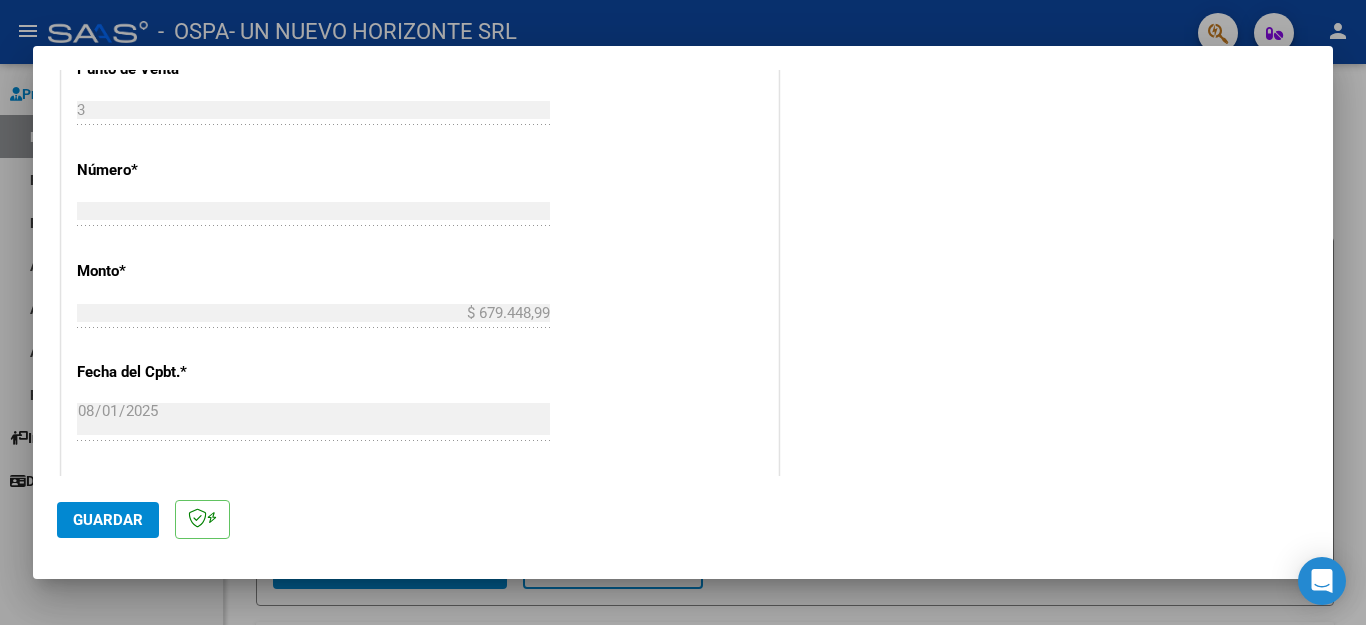 scroll, scrollTop: 1105, scrollLeft: 0, axis: vertical 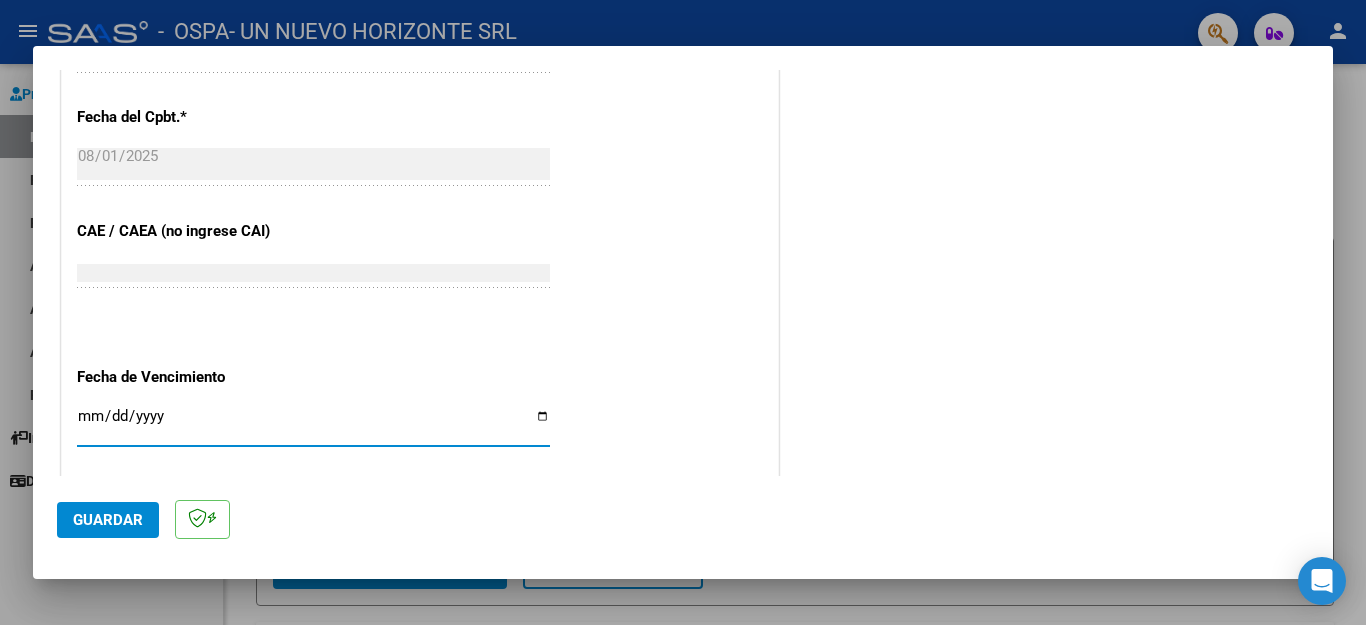 click on "Ingresar la fecha" at bounding box center [313, 424] 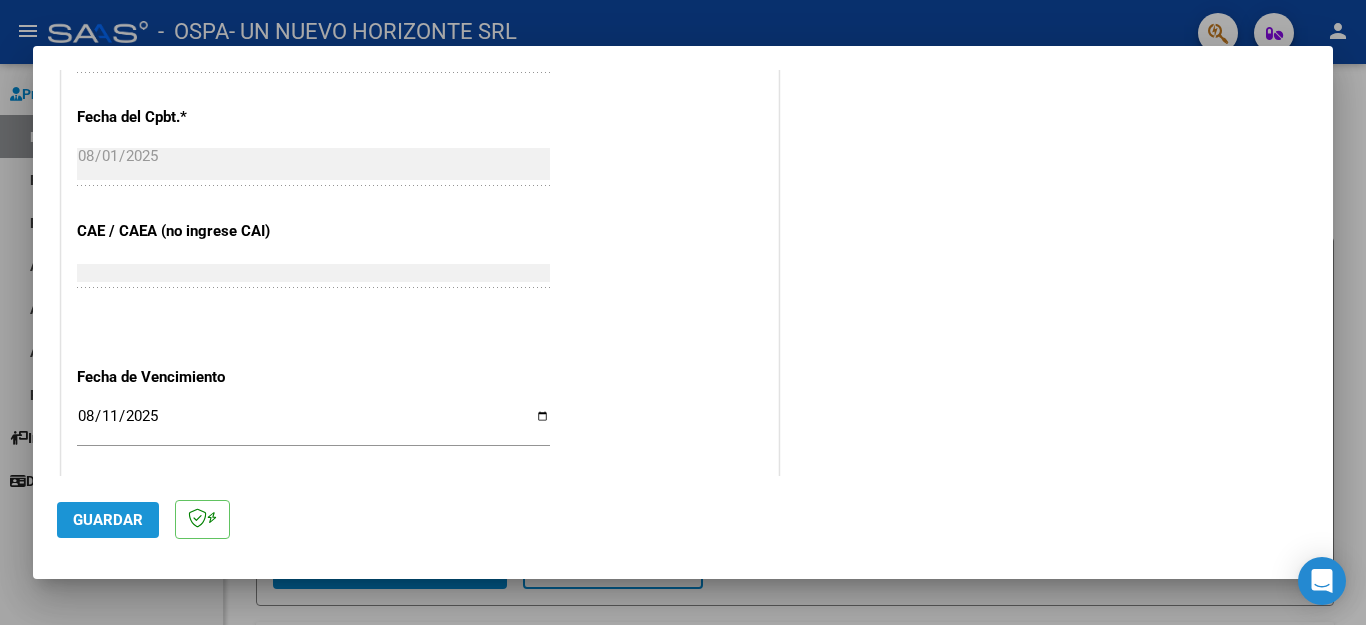 click on "Guardar" 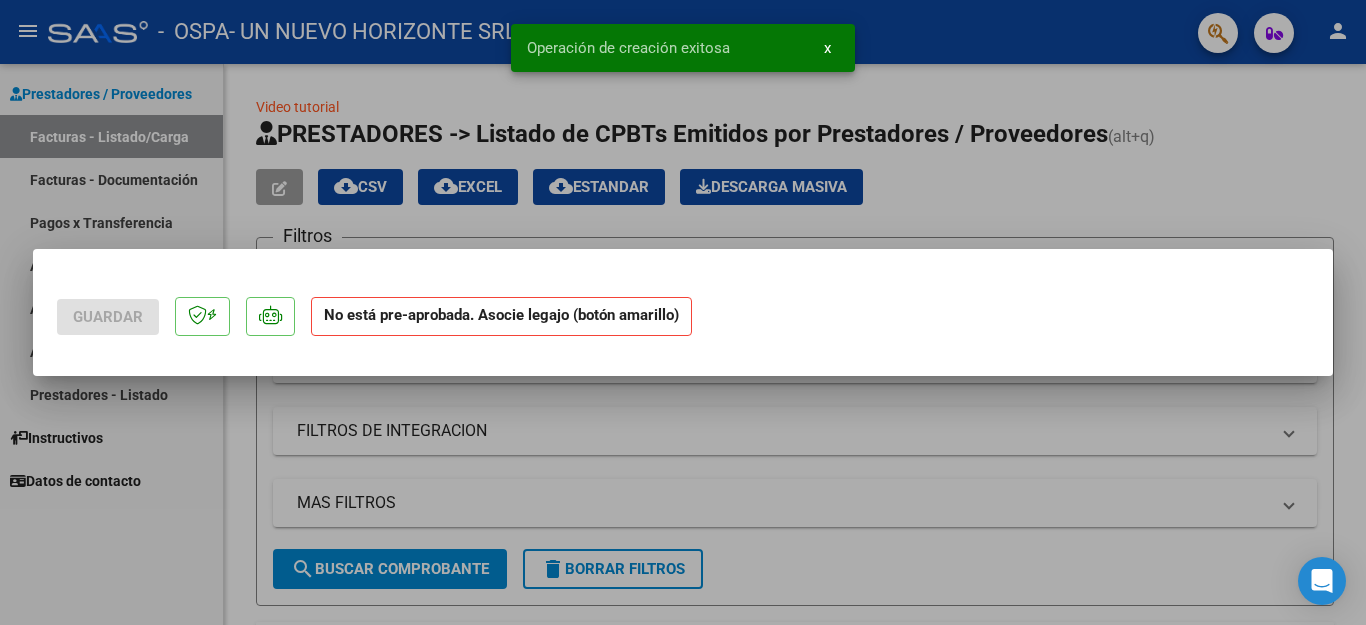 scroll, scrollTop: 0, scrollLeft: 0, axis: both 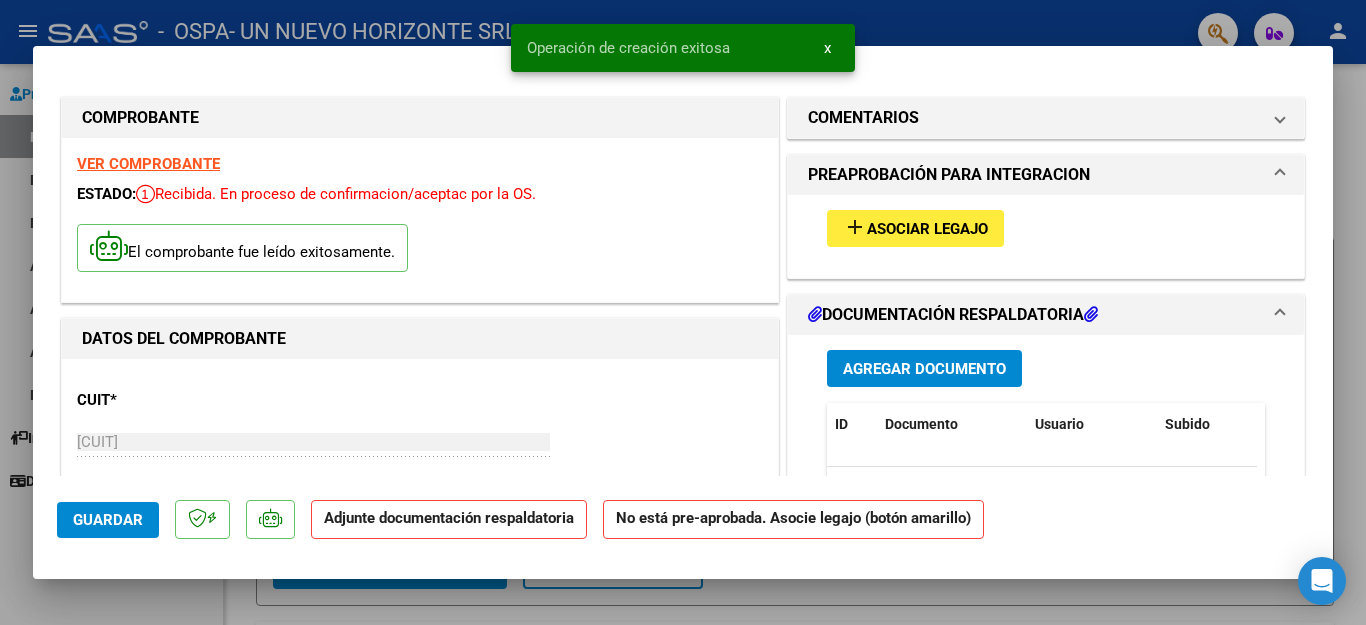 click on "add Asociar Legajo" at bounding box center (915, 228) 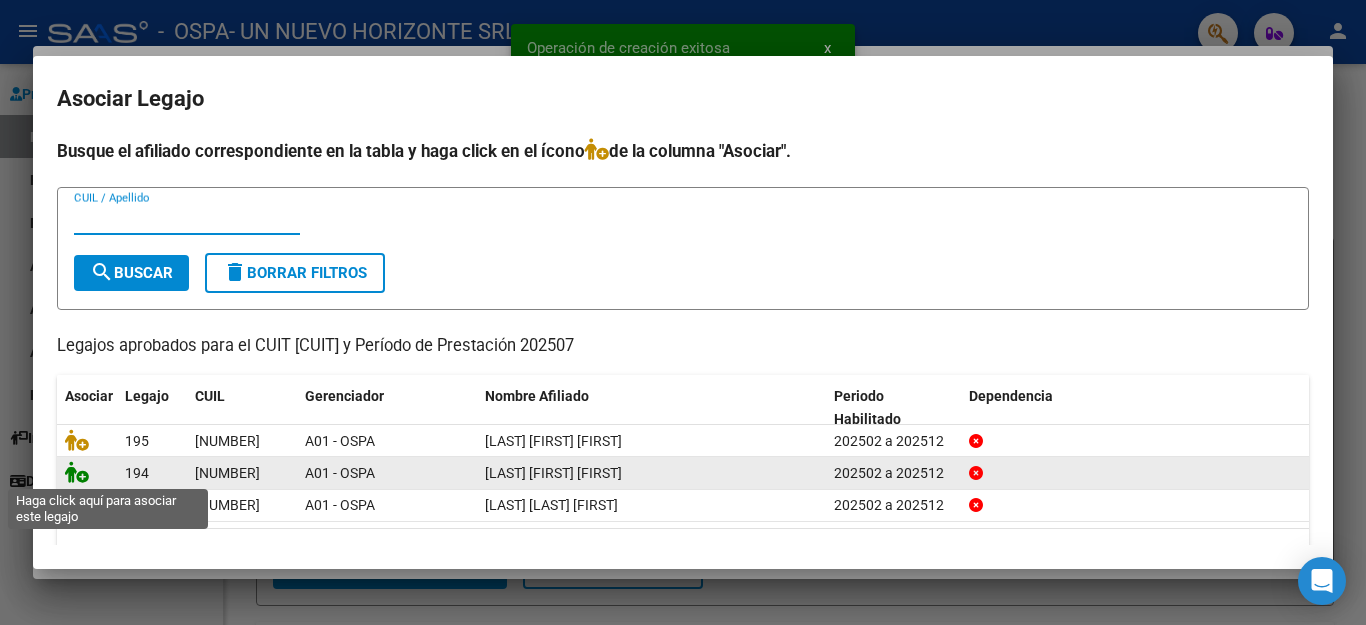 click 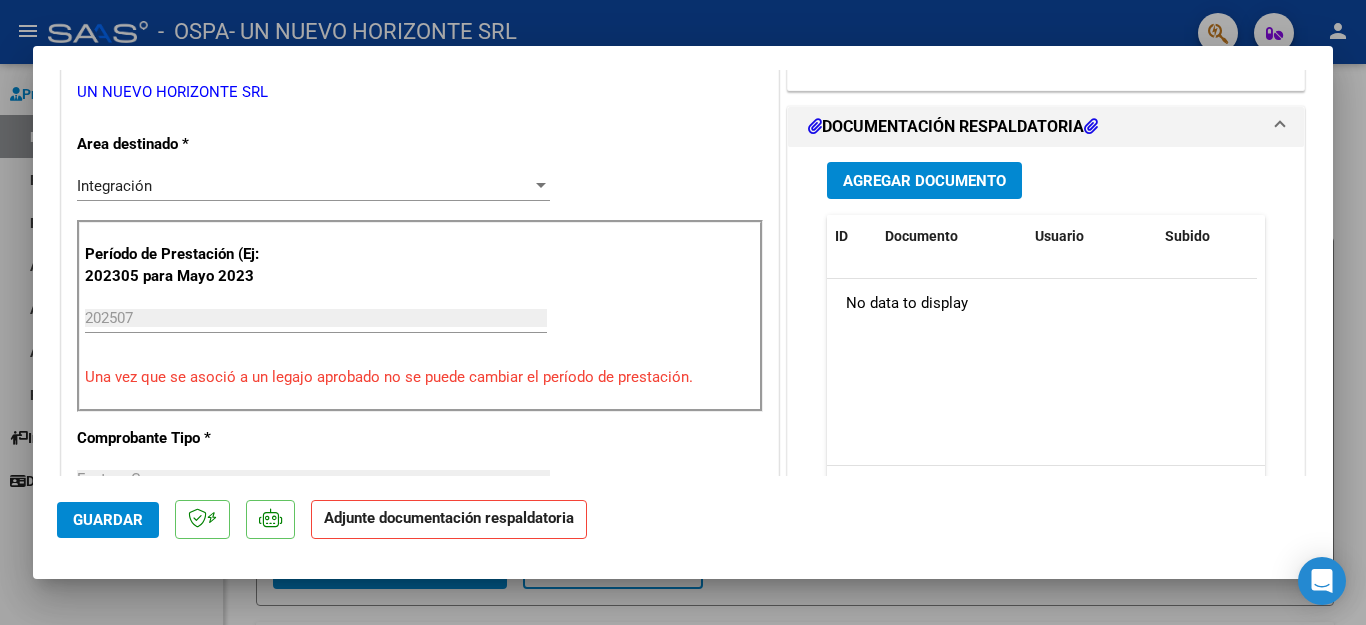 scroll, scrollTop: 618, scrollLeft: 0, axis: vertical 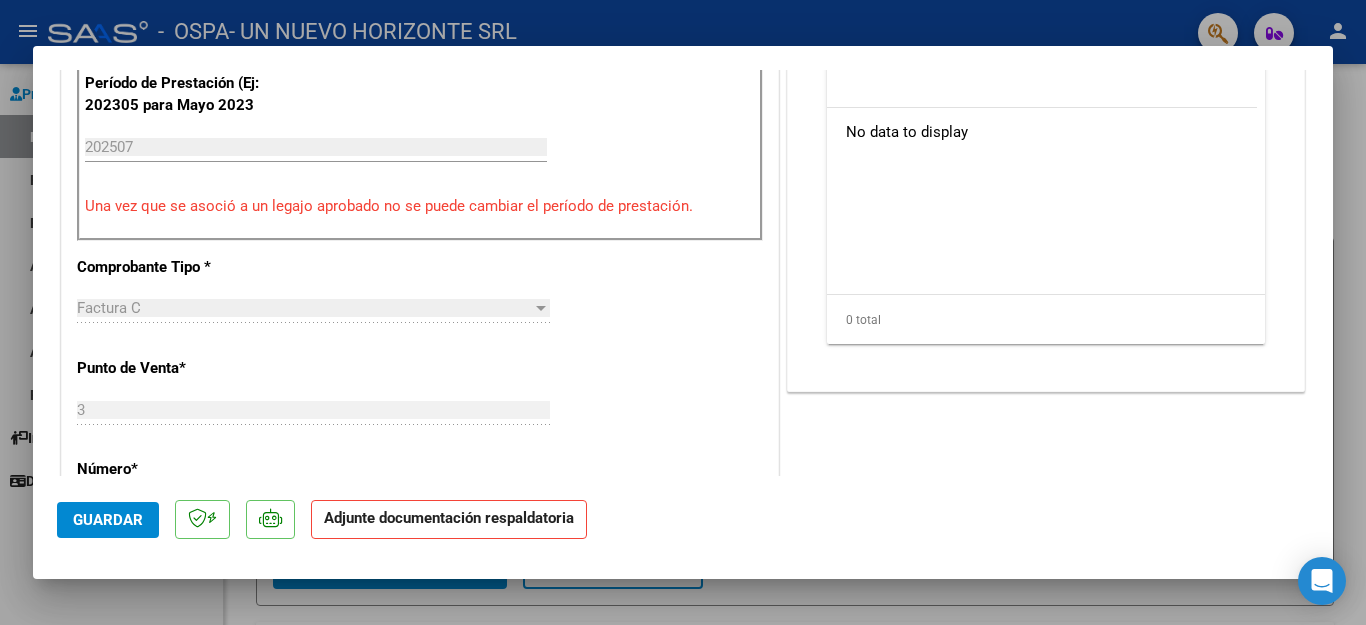 click at bounding box center (683, 312) 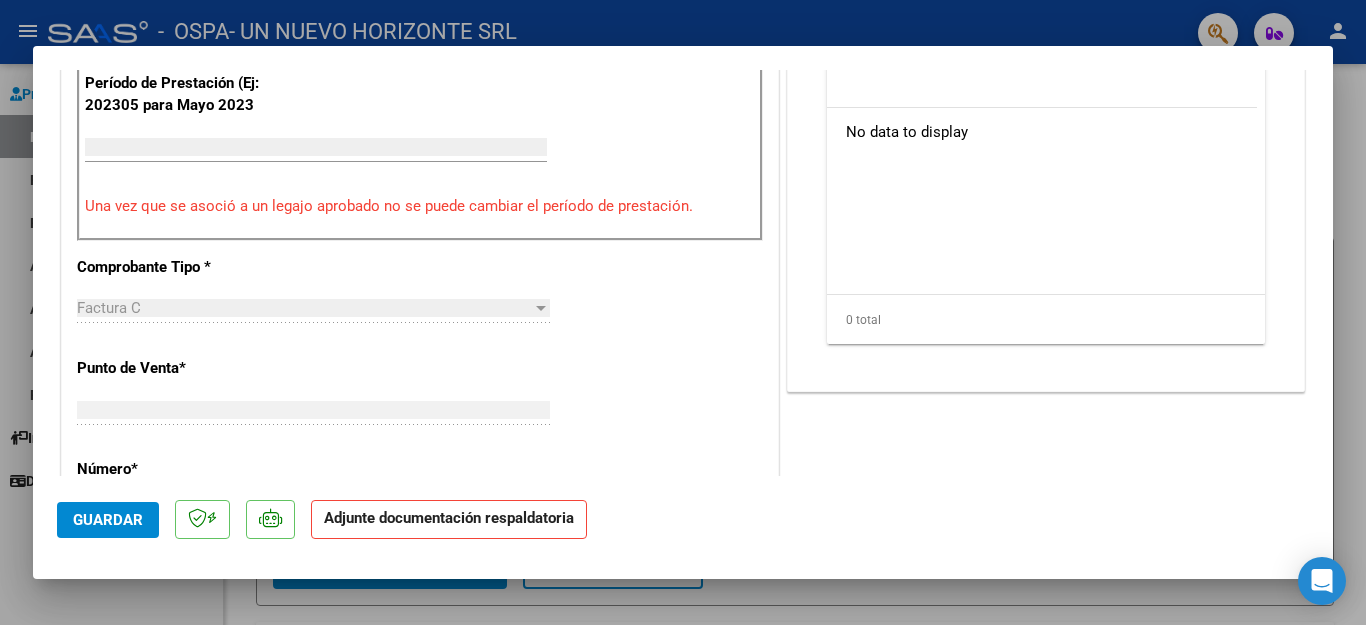click on "Filtros Id Area Area Todos Confirmado   Mostrar totalizadores   FILTROS DEL COMPROBANTE  Comprobante Tipo Comprobante Tipo Start date – End date Fec. Comprobante Desde / Hasta Días Emisión Desde(cant. días) Días Emisión Hasta(cant. días) CUIT / Razón Social Pto. Venta Nro. Comprobante Código SSS CAE Válido CAE Válido Todos Cargado Módulo Hosp. Todos Tiene facturacion Apócrifa Hospital Refes  FILTROS DE INTEGRACION  Período De Prestación Campos del Archivo de Rendición Devuelto x SSS (dr_envio) Todos Rendido x SSS (dr_envio) Tipo de Registro Tipo de Registro Período Presentación Período Presentación Campos del Legajo Asociado (preaprobación) Afiliado Legajo (cuil/nombre) Todos Solo facturas preaprobadas  MAS FILTROS  Todos Con Doc. Respaldatoria Todos Con Trazabilidad Todos Asociado a Expediente Sur Auditoría Auditoría Auditoría Id Start date – End date Auditoría Confirmada Desde / Hasta Start date – End date Fec. Rec. Desde / Hasta Start date – End date Start date – End date" 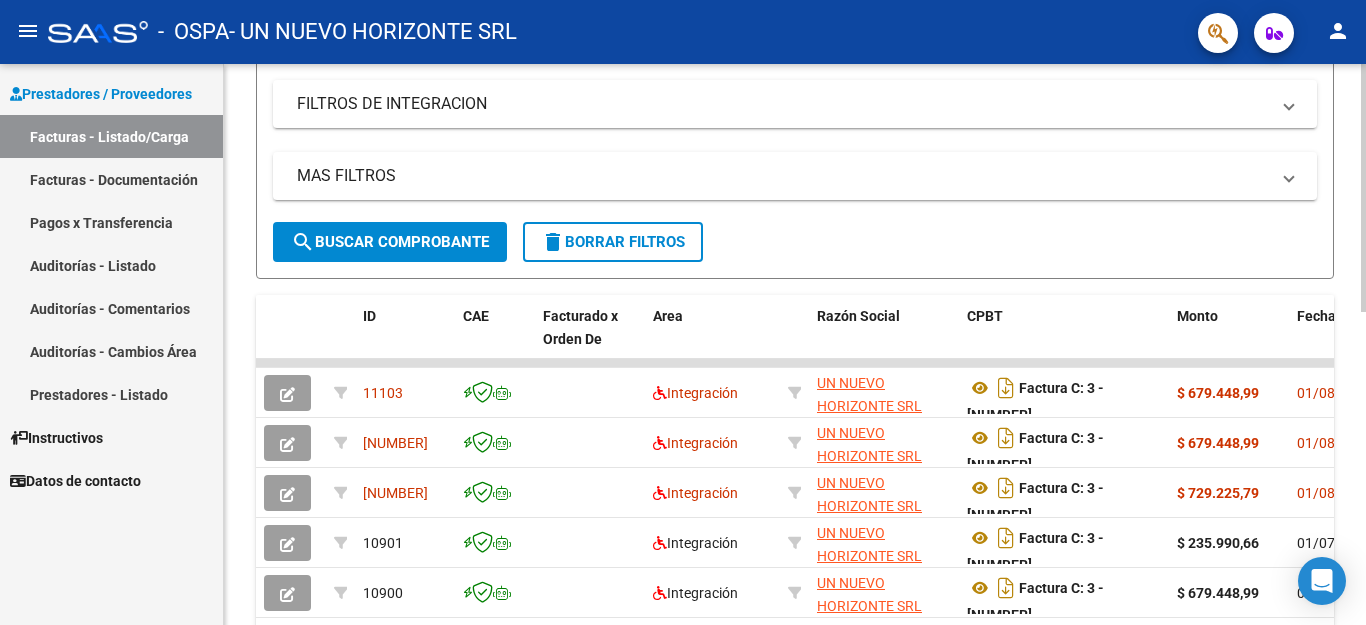 scroll, scrollTop: 398, scrollLeft: 0, axis: vertical 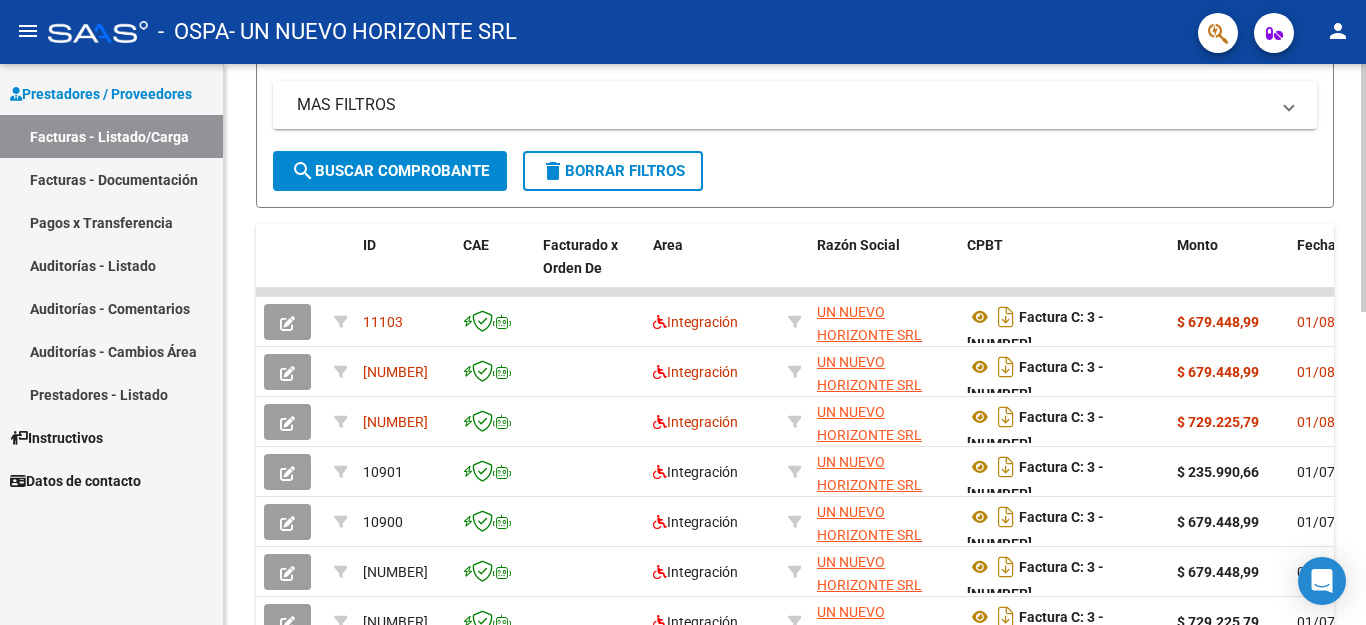 click 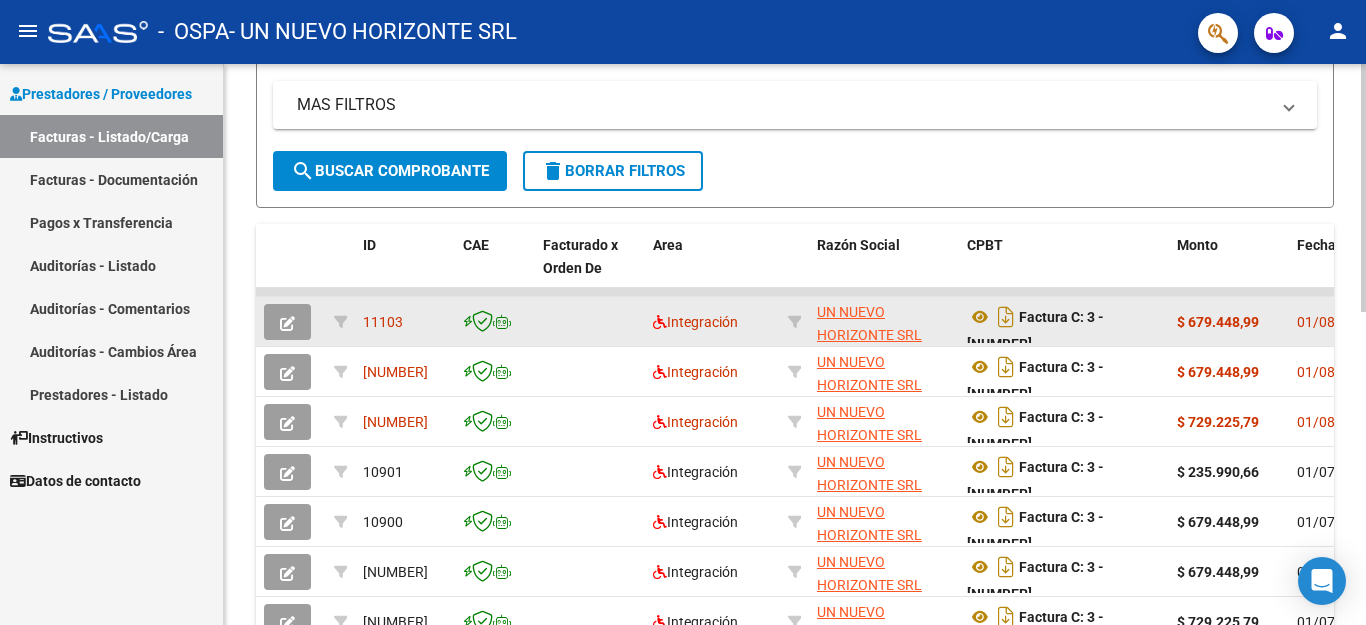 click 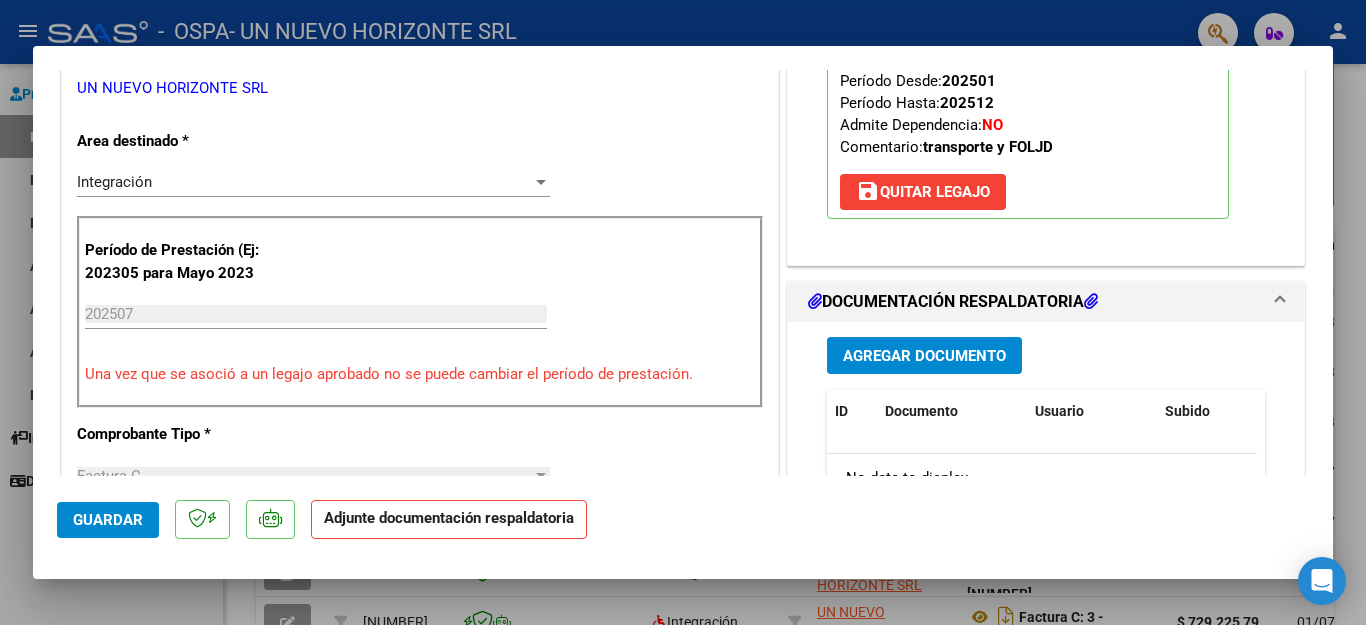 scroll, scrollTop: 381, scrollLeft: 0, axis: vertical 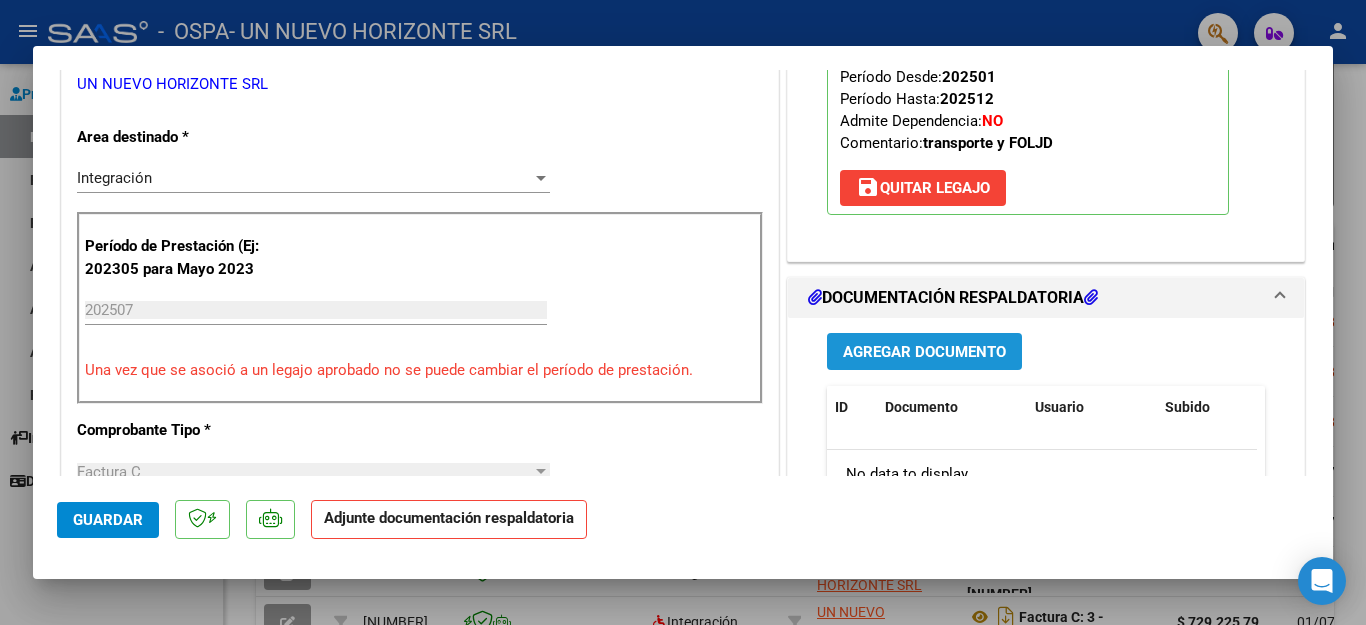 click on "Agregar Documento" at bounding box center (924, 352) 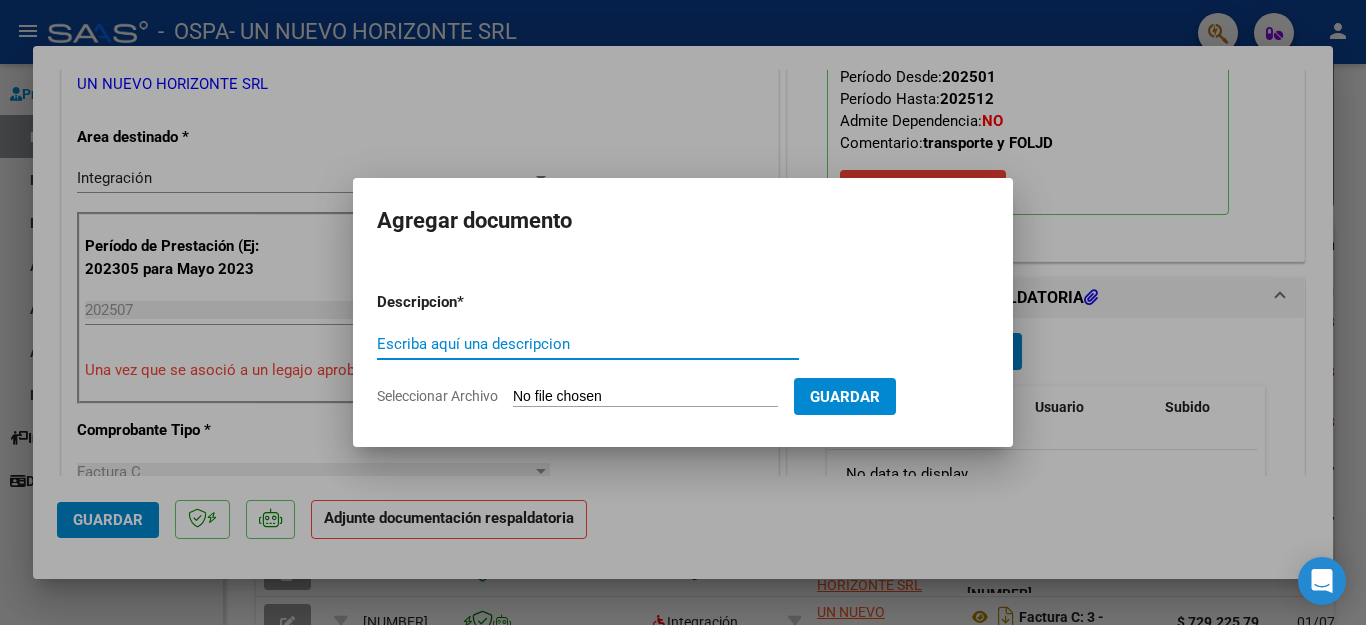 click on "Escriba aquí una descripcion" at bounding box center (588, 344) 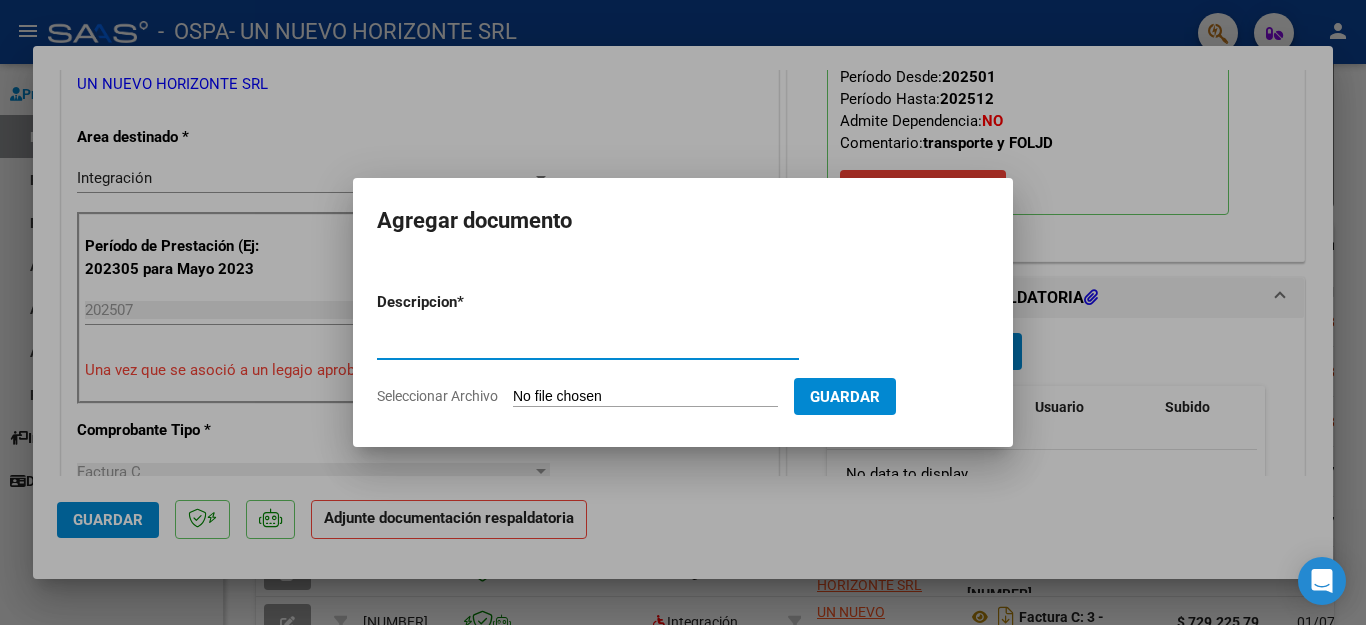 type on "asistencia" 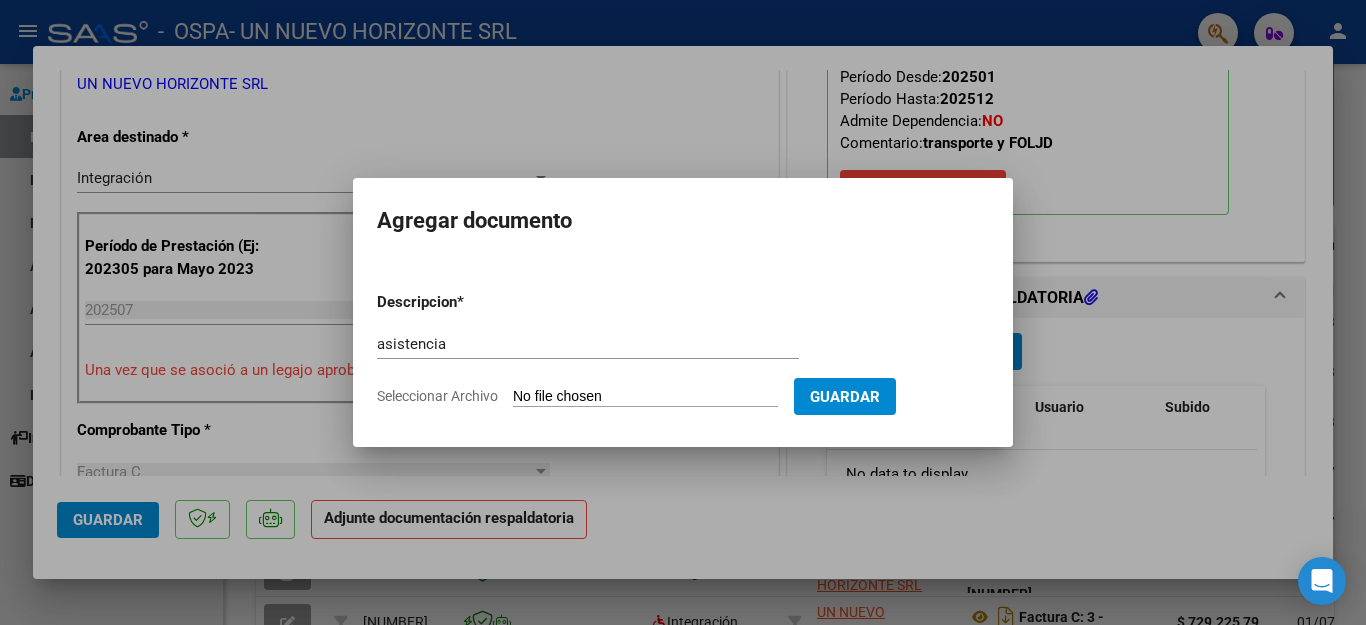 click on "Seleccionar Archivo" 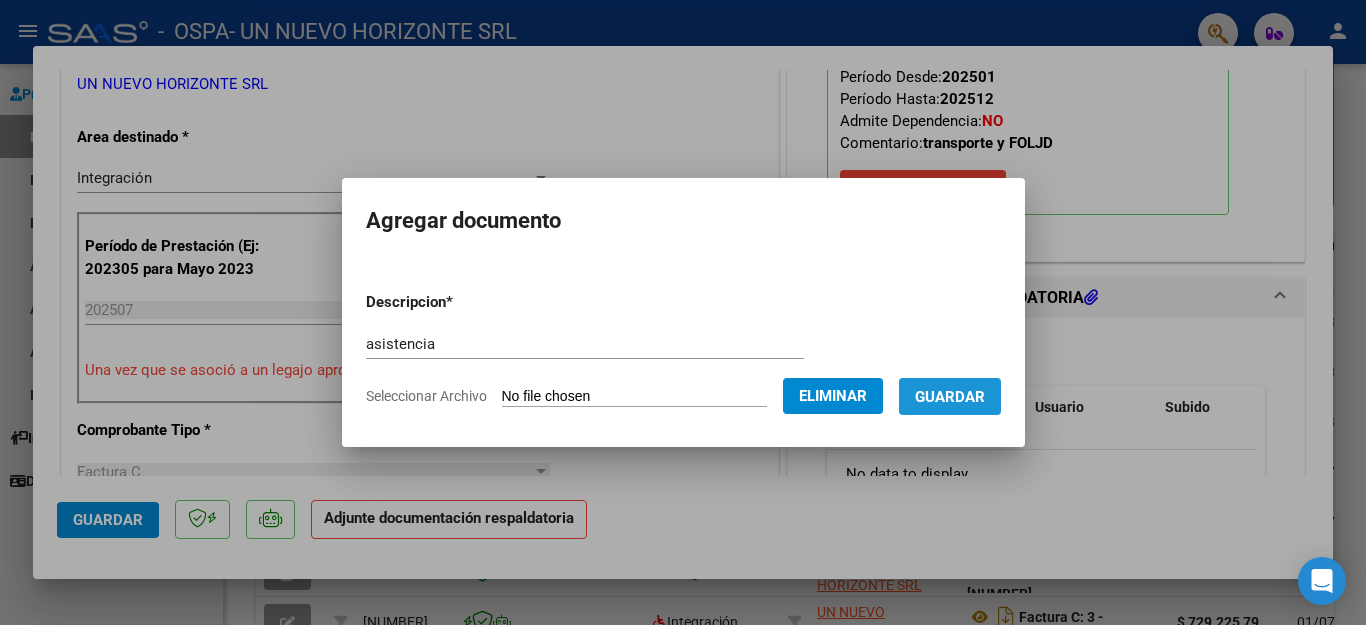 click on "Guardar" at bounding box center (950, 397) 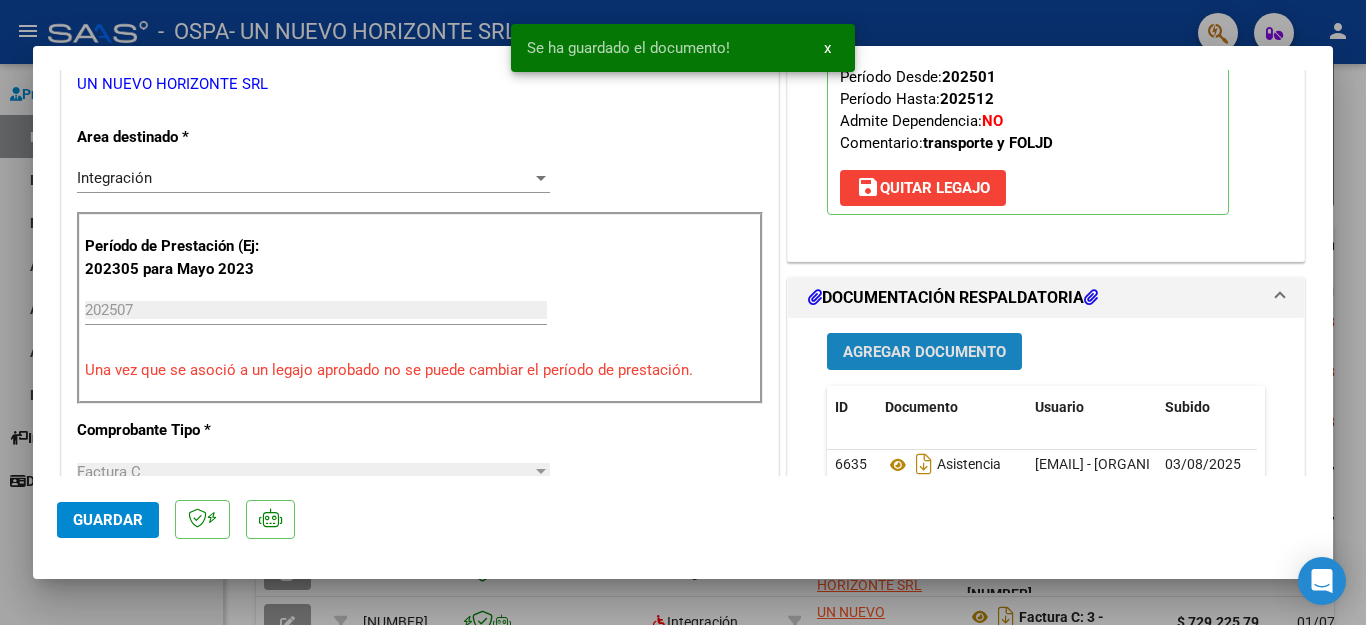click on "Agregar Documento" at bounding box center [924, 352] 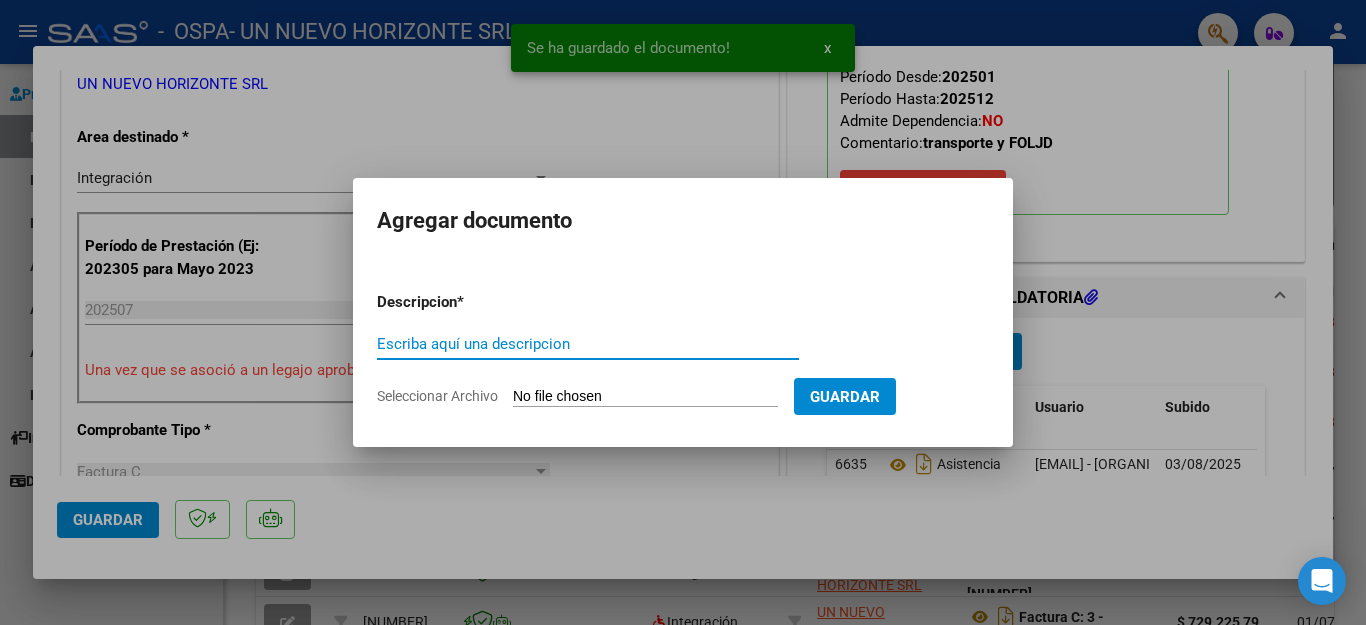 click on "Escriba aquí una descripcion" at bounding box center [588, 344] 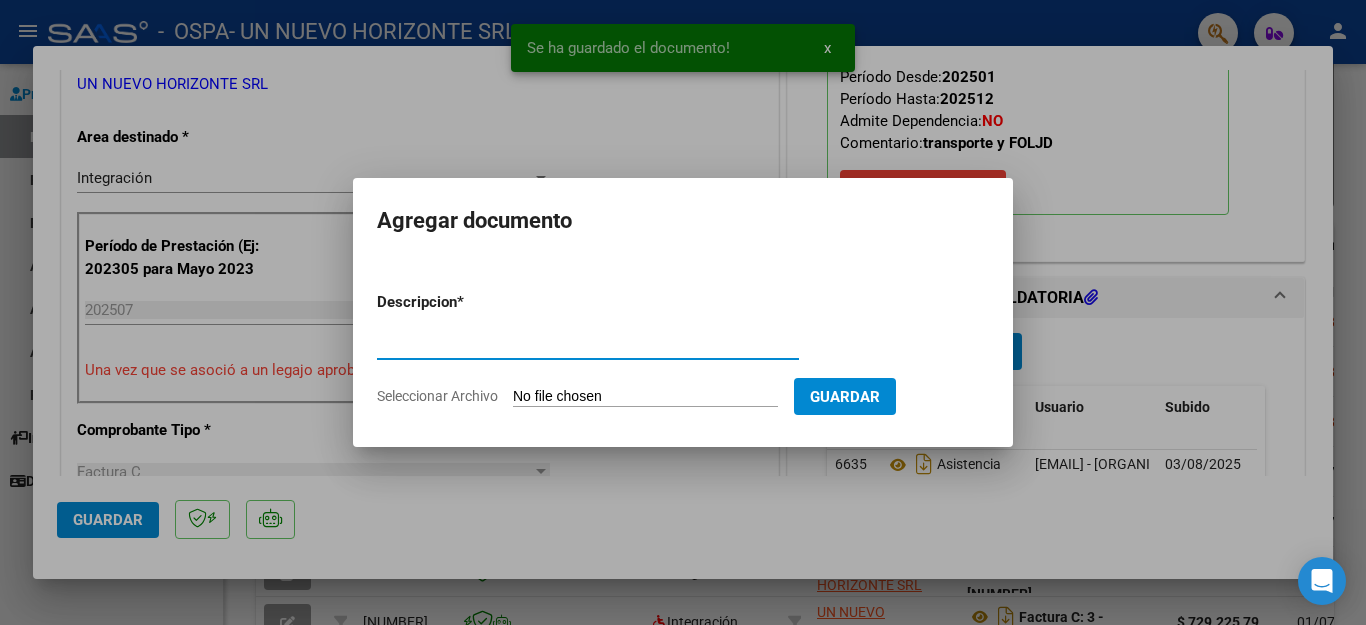 type on "factura" 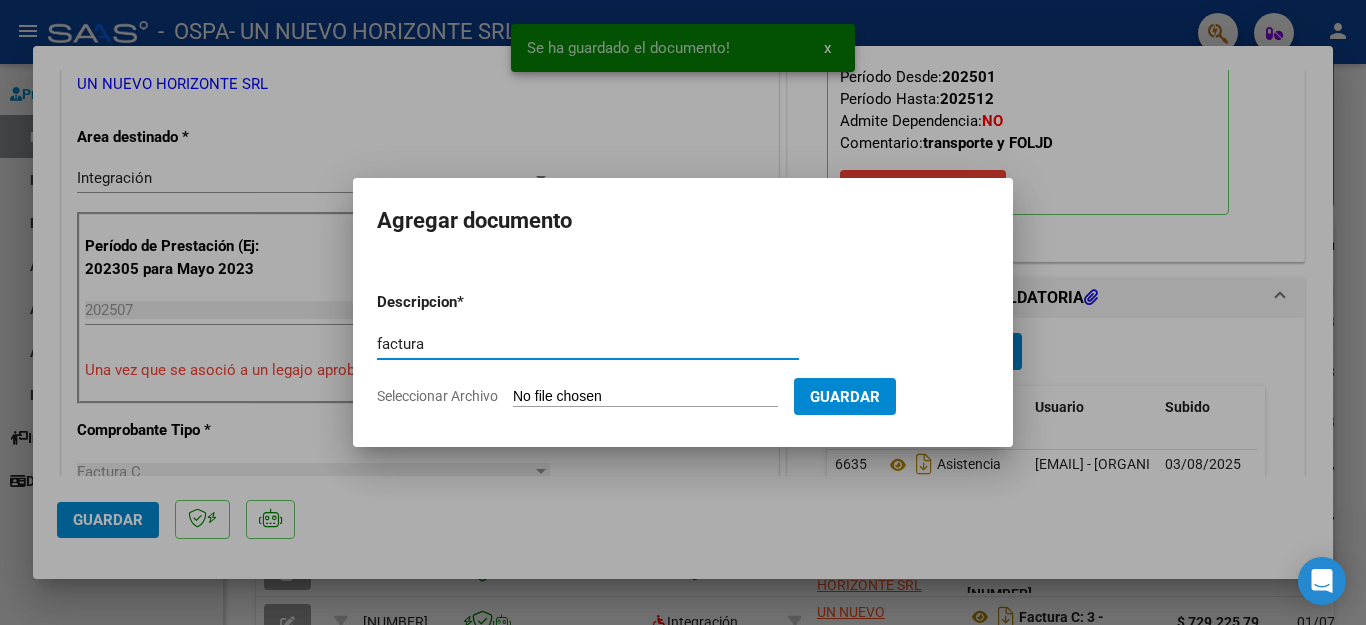click on "Seleccionar Archivo" 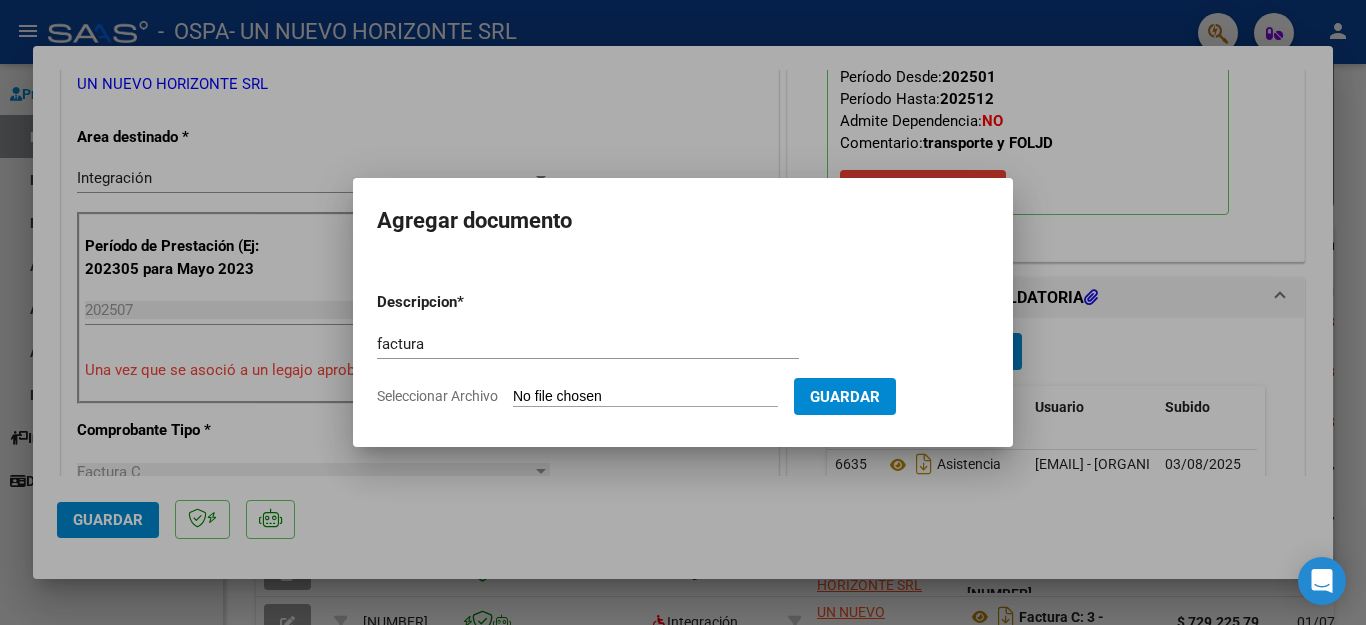 type on "C:\fakepath\30659460226_011_00003_00022074luz.pdf" 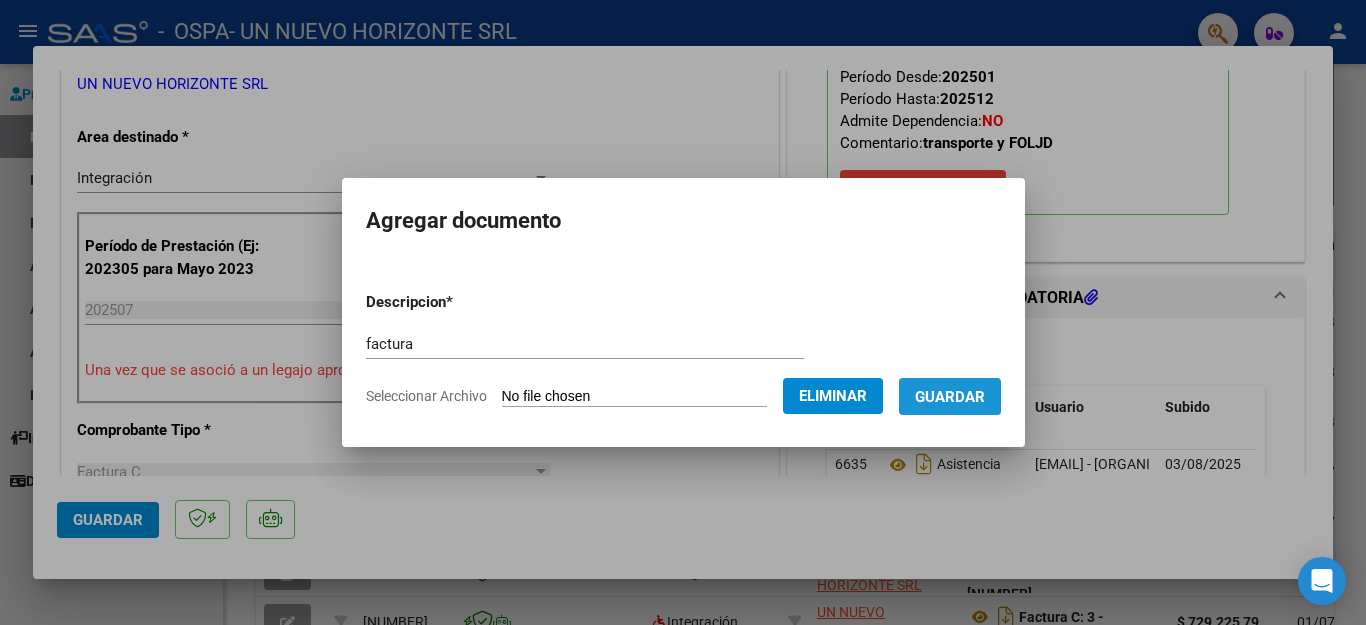 click on "Guardar" at bounding box center [950, 397] 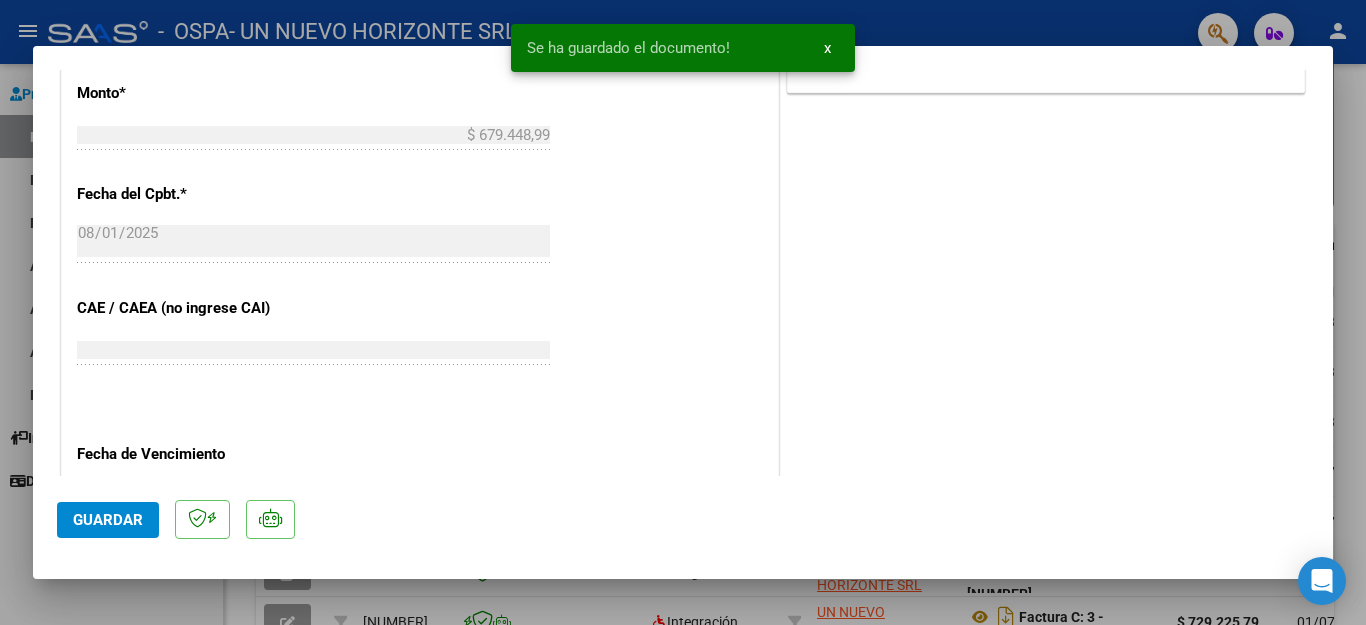 scroll, scrollTop: 1090, scrollLeft: 0, axis: vertical 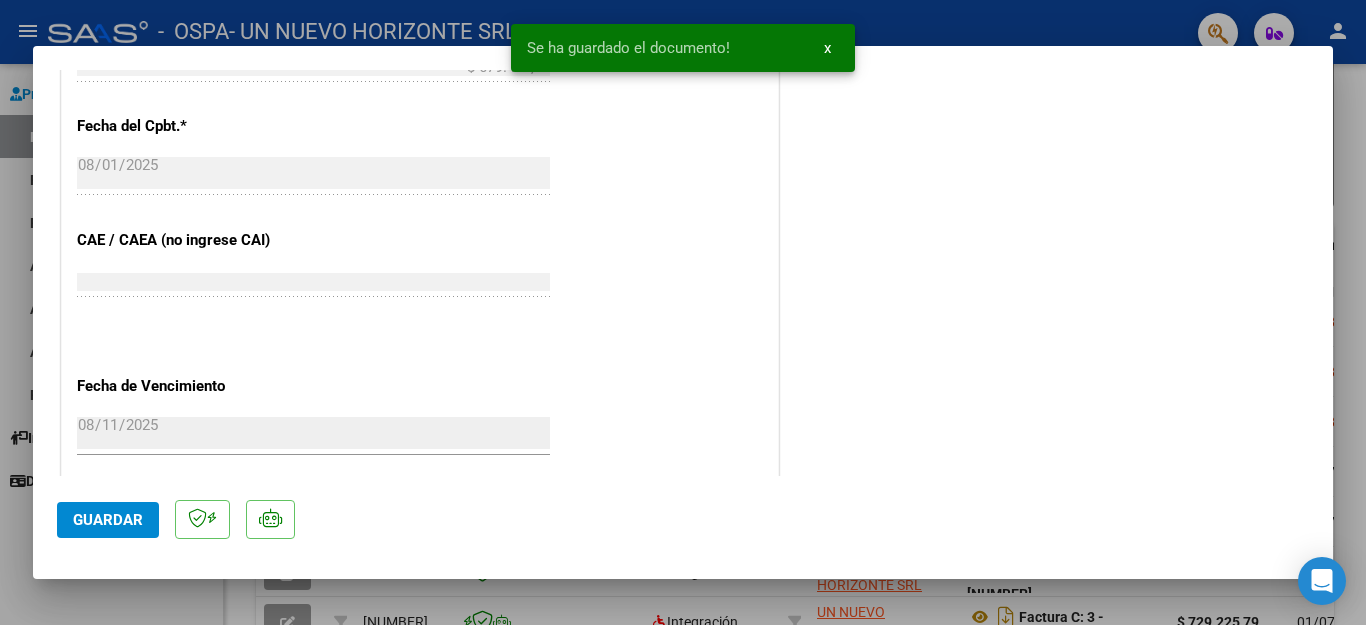 click on "Guardar" 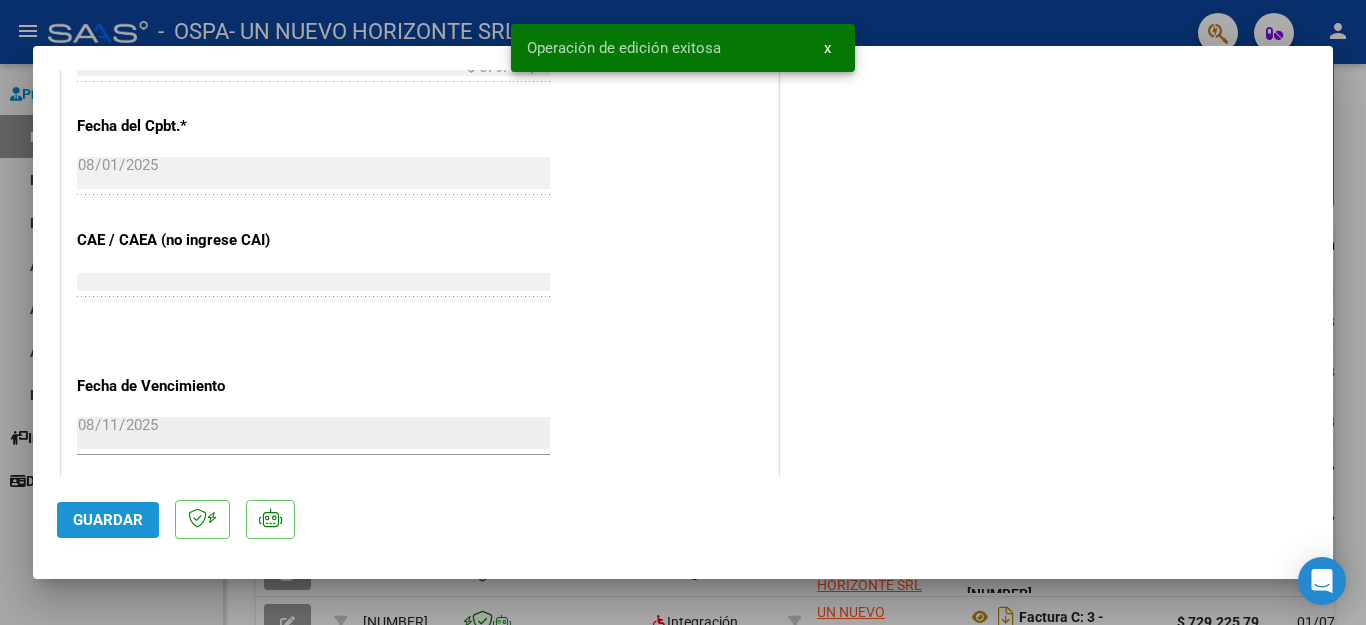 click on "Guardar" 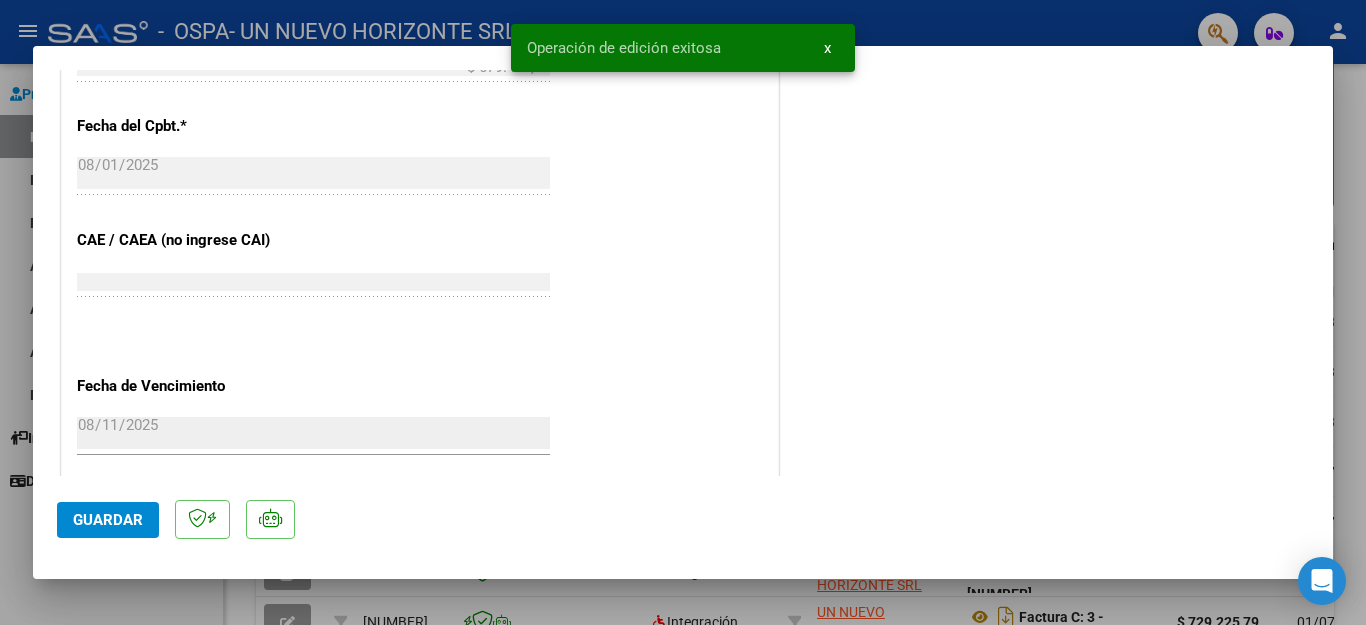 click at bounding box center (683, 312) 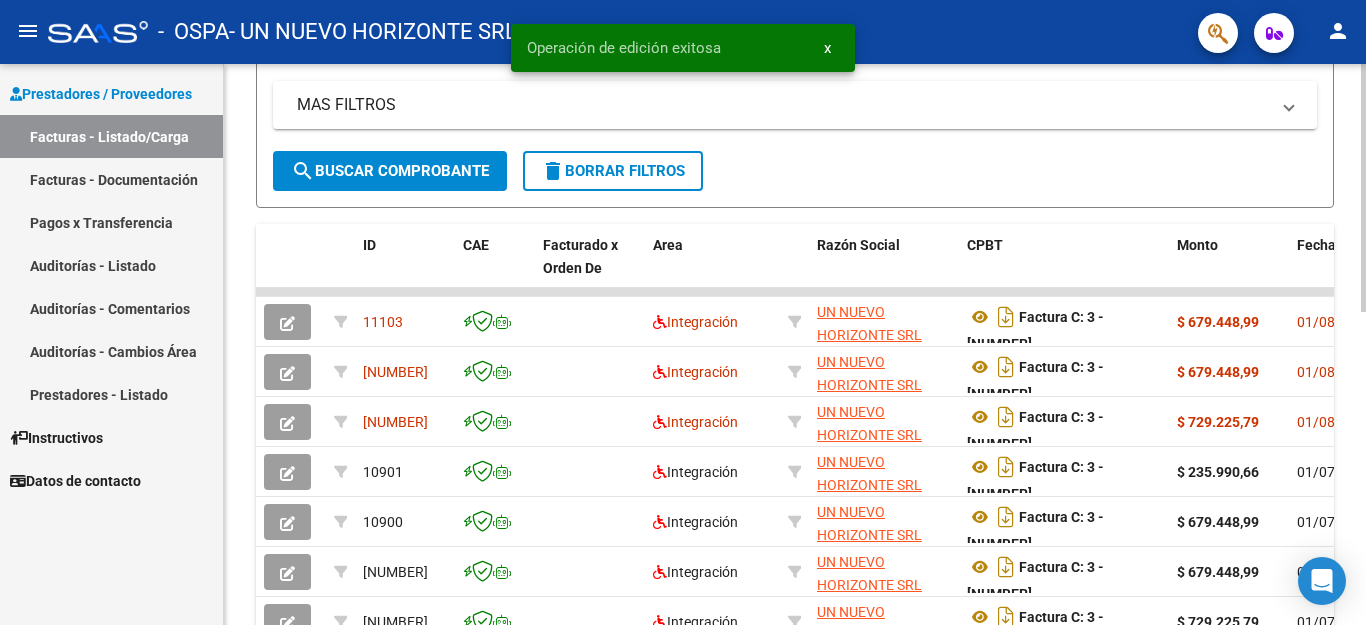 click 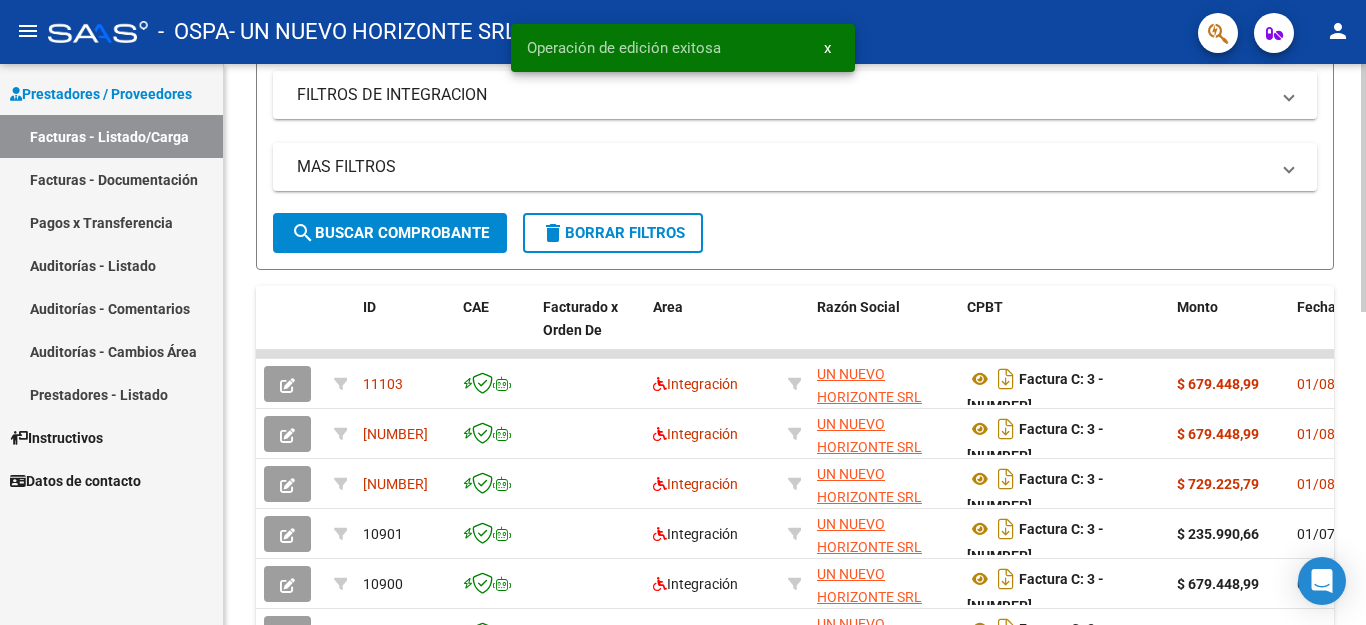 scroll, scrollTop: 122, scrollLeft: 0, axis: vertical 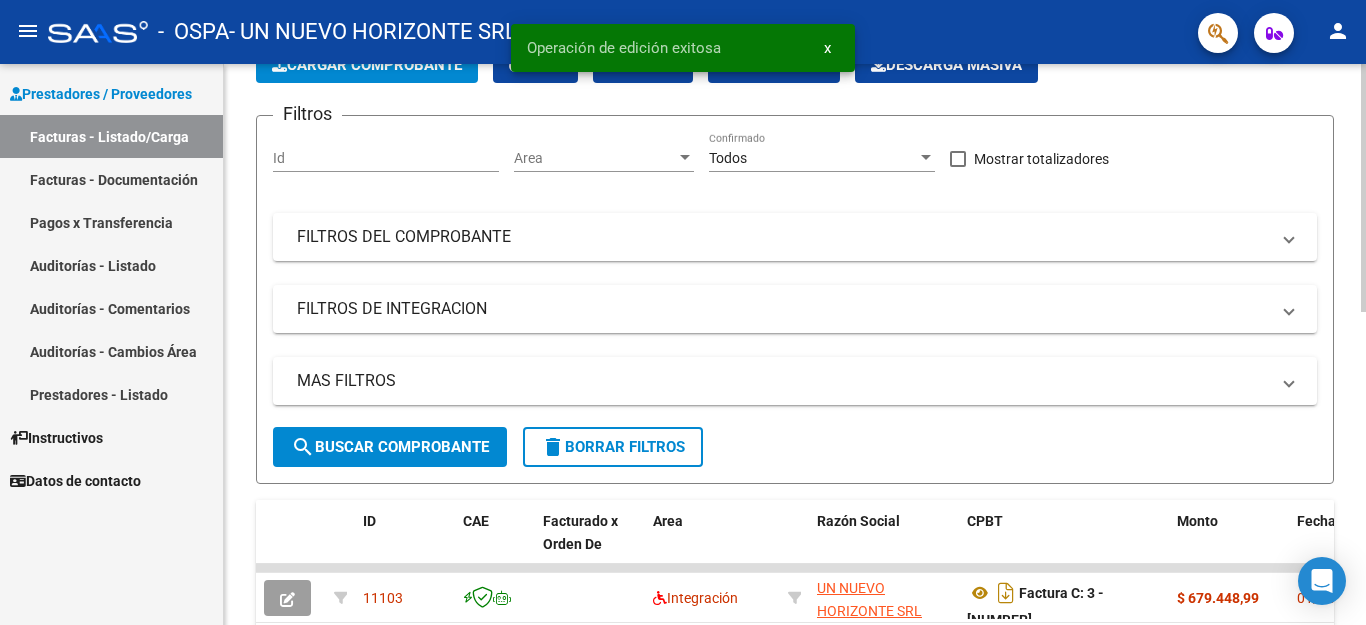 click on "Video tutorial   PRESTADORES -> Listado de CPBTs Emitidos por Prestadores / Proveedores (alt+q)   Cargar Comprobante
cloud_download  CSV  cloud_download  EXCEL  cloud_download  Estandar   Descarga Masiva
Filtros Id Area Area Todos Confirmado   Mostrar totalizadores   FILTROS DEL COMPROBANTE  Comprobante Tipo Comprobante Tipo Start date – End date Fec. Comprobante Desde / Hasta Días Emisión Desde(cant. días) Días Emisión Hasta(cant. días) CUIT / Razón Social Pto. Venta Nro. Comprobante Código SSS CAE Válido CAE Válido Todos Cargado Módulo Hosp. Todos Tiene facturacion Apócrifa Hospital Refes  FILTROS DE INTEGRACION  Período De Prestación Campos del Archivo de Rendición Devuelto x SSS (dr_envio) Todos Rendido x SSS (dr_envio) Tipo de Registro Tipo de Registro Período Presentación Período Presentación Campos del Legajo Asociado (preaprobación) Afiliado Legajo (cuil/nombre) Todos Solo facturas preaprobadas  MAS FILTROS  Todos Con Doc. Respaldatoria Todos Con Trazabilidad Todos – – 2" 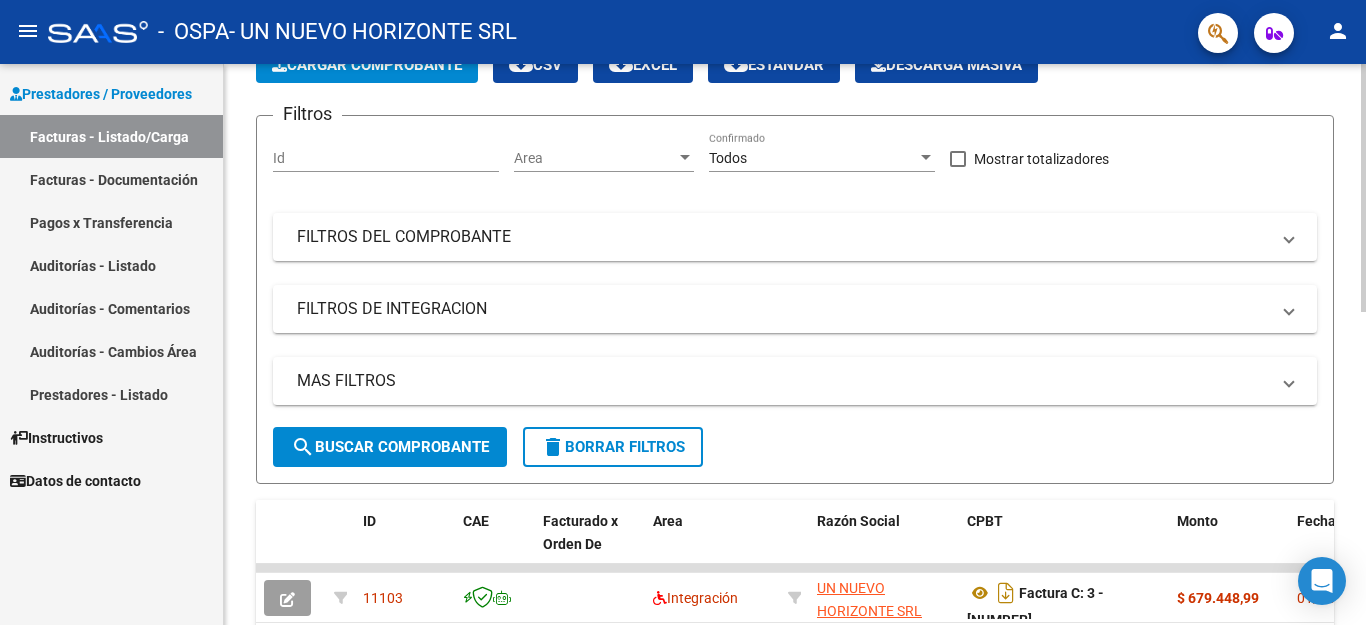 click on "Cargar Comprobante" 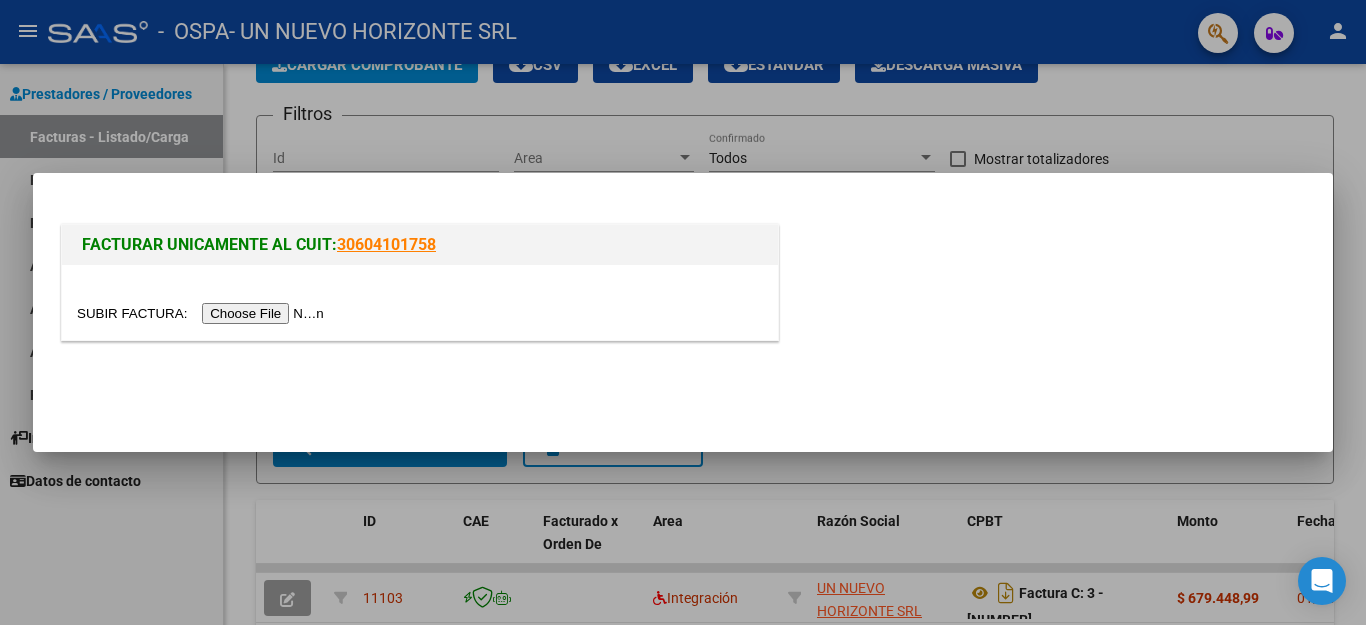 click at bounding box center [203, 313] 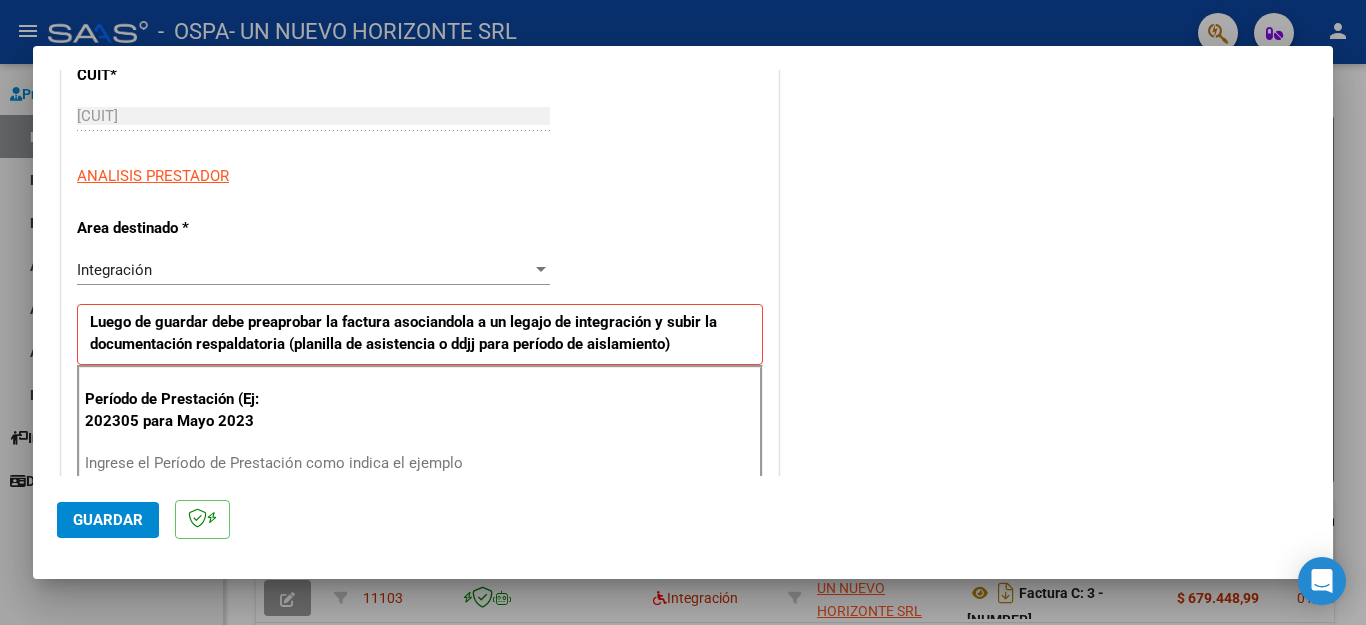 scroll, scrollTop: 352, scrollLeft: 0, axis: vertical 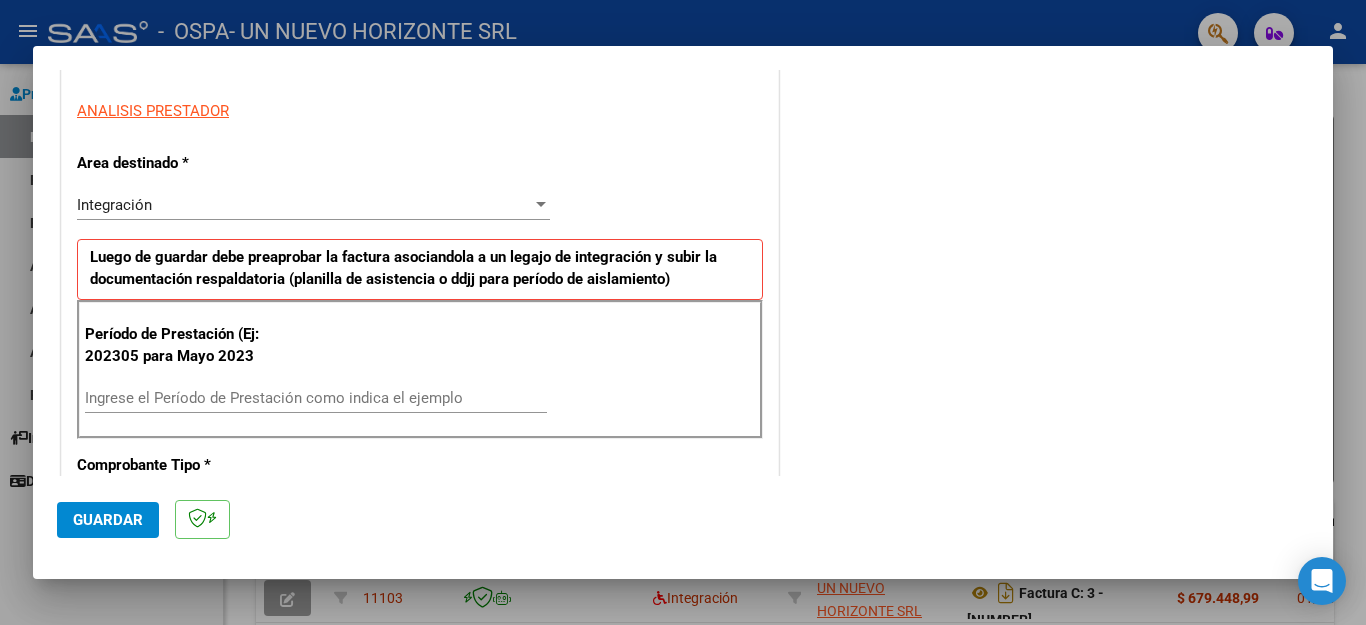 click on "Ingrese el Período de Prestación como indica el ejemplo" at bounding box center (316, 398) 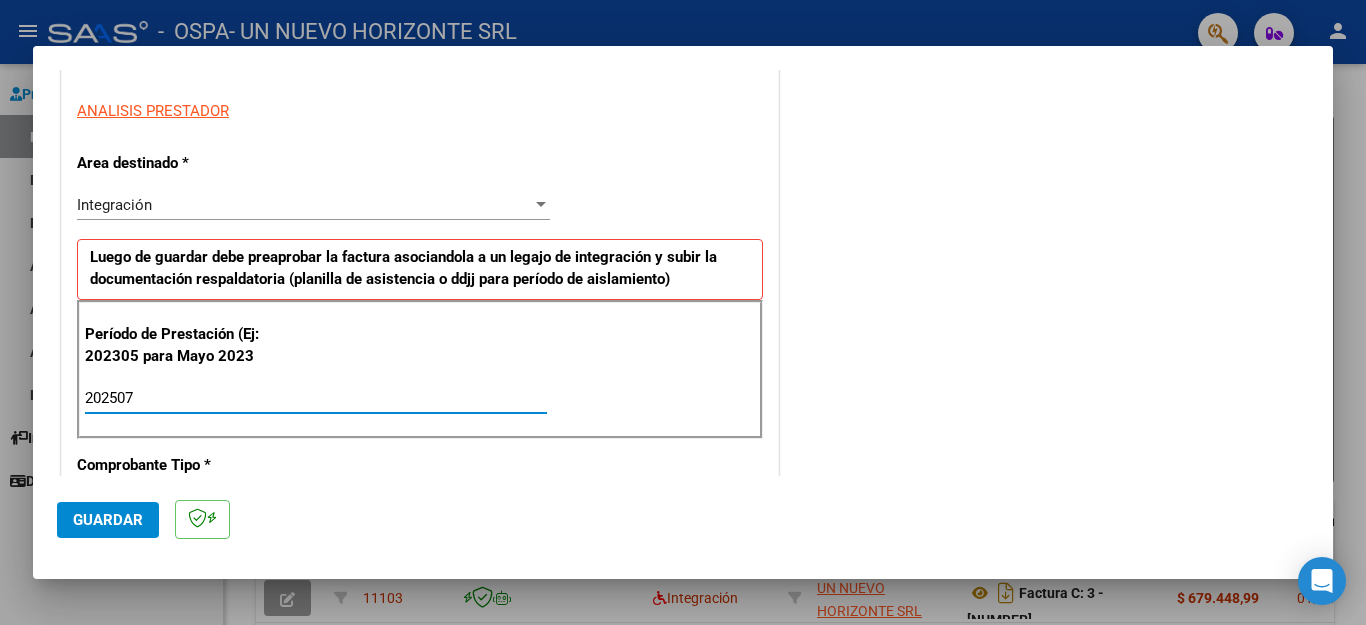 type on "202507" 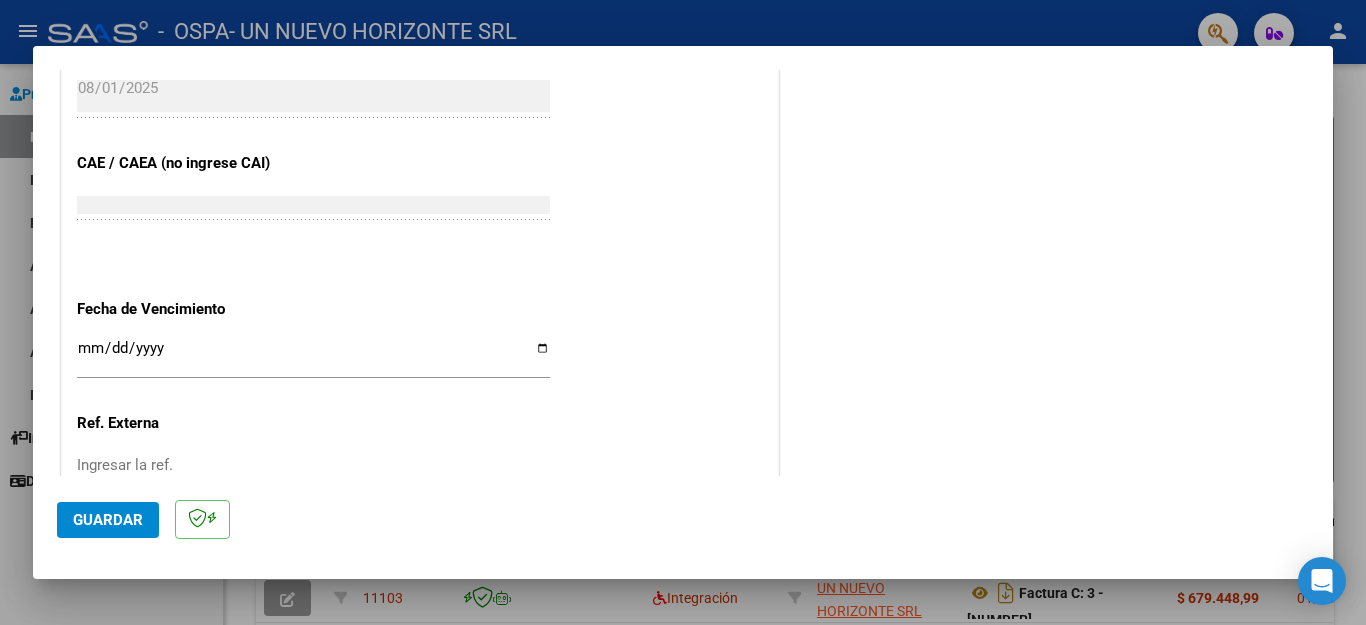 scroll, scrollTop: 1187, scrollLeft: 0, axis: vertical 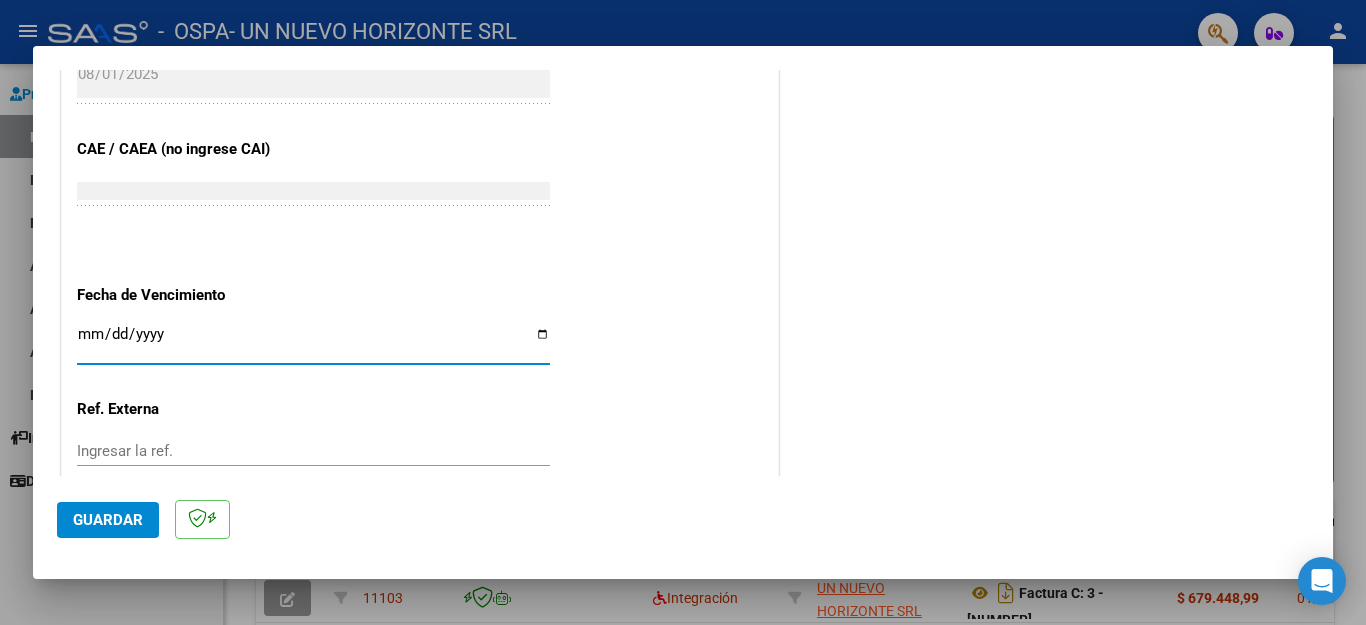 click on "Ingresar la fecha" at bounding box center [313, 342] 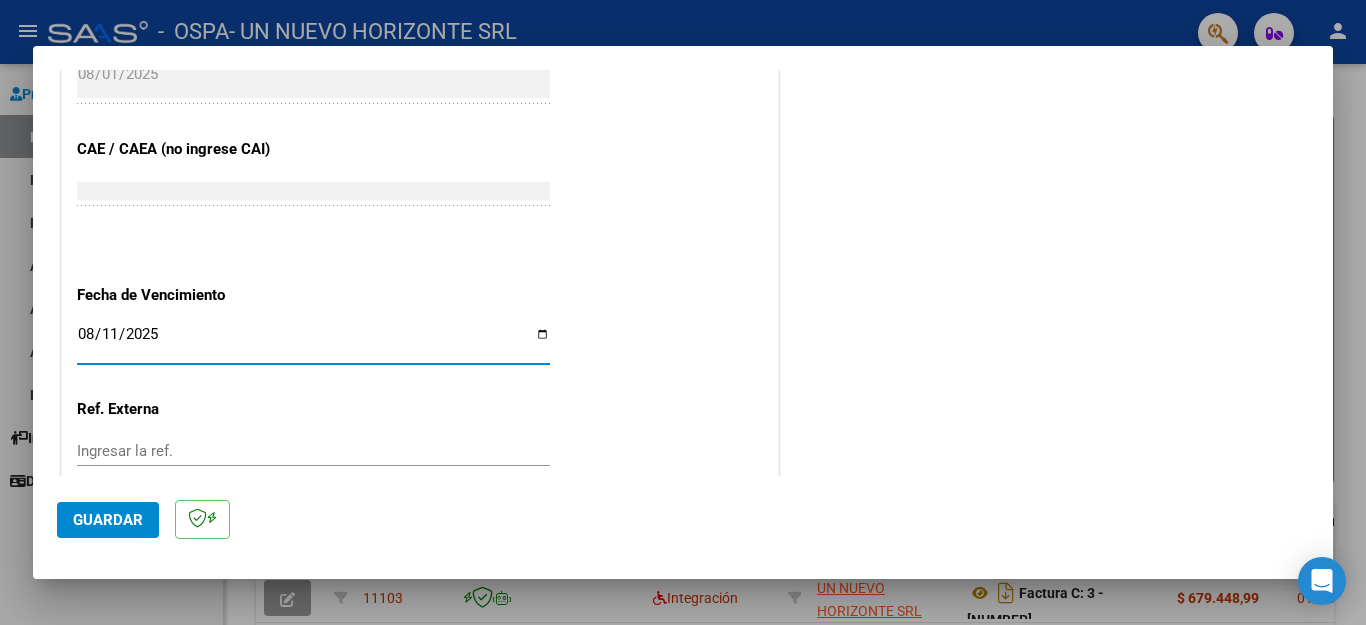 type on "2025-08-11" 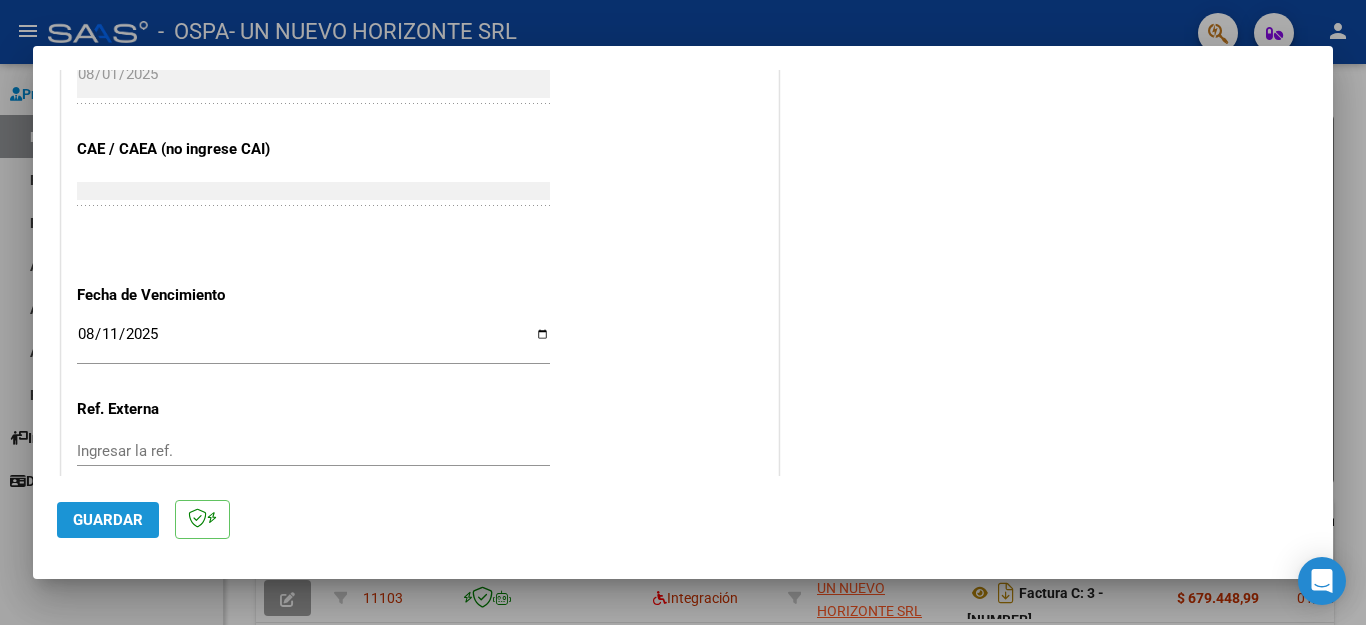 click on "Guardar" 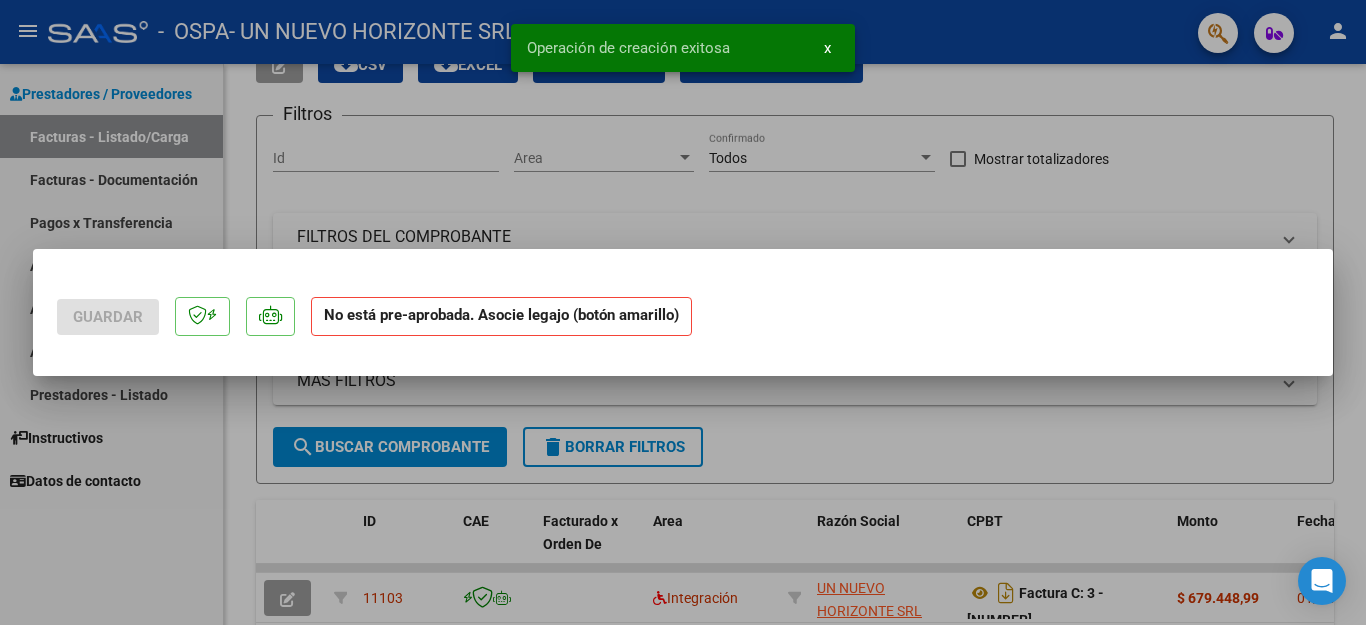 scroll, scrollTop: 0, scrollLeft: 0, axis: both 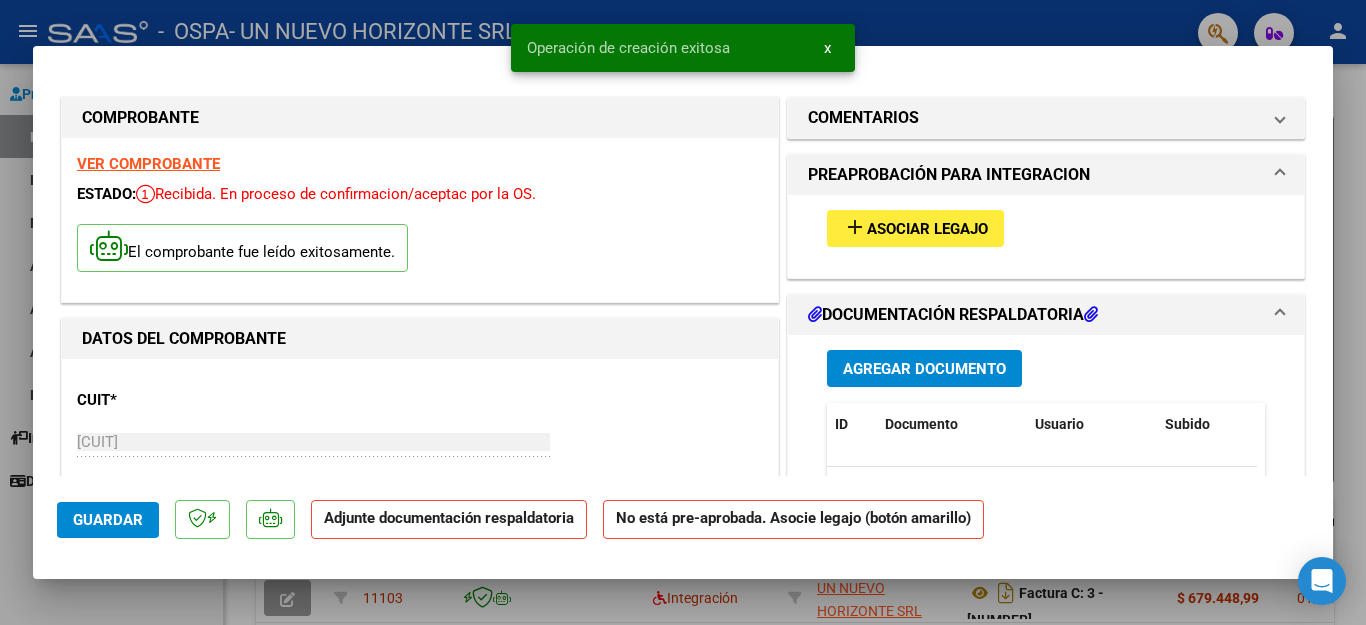 click on "add" at bounding box center (855, 227) 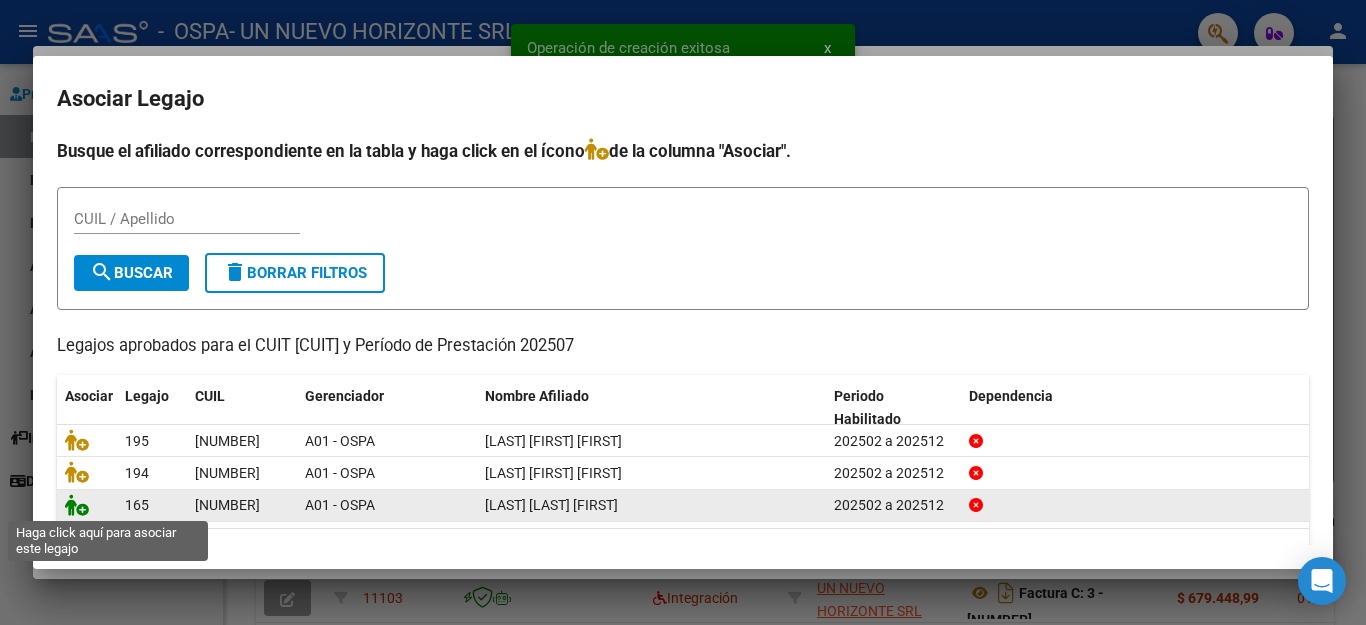 click 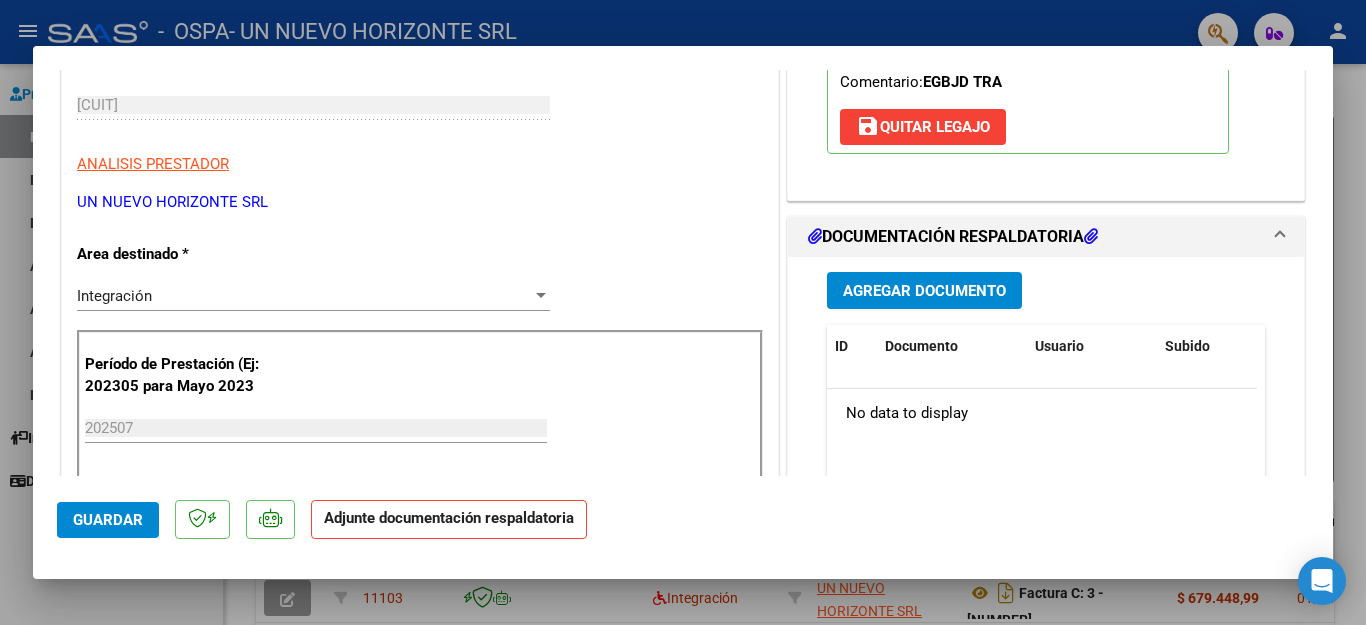 scroll, scrollTop: 370, scrollLeft: 0, axis: vertical 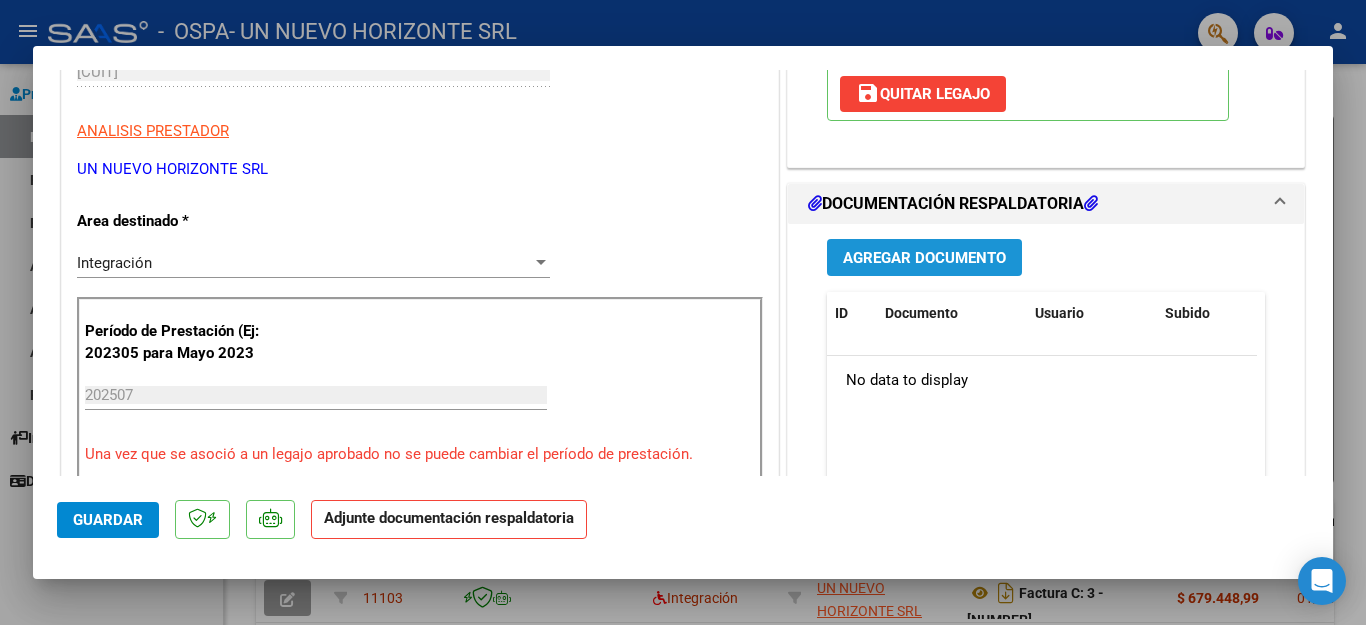 click on "Agregar Documento" at bounding box center (924, 257) 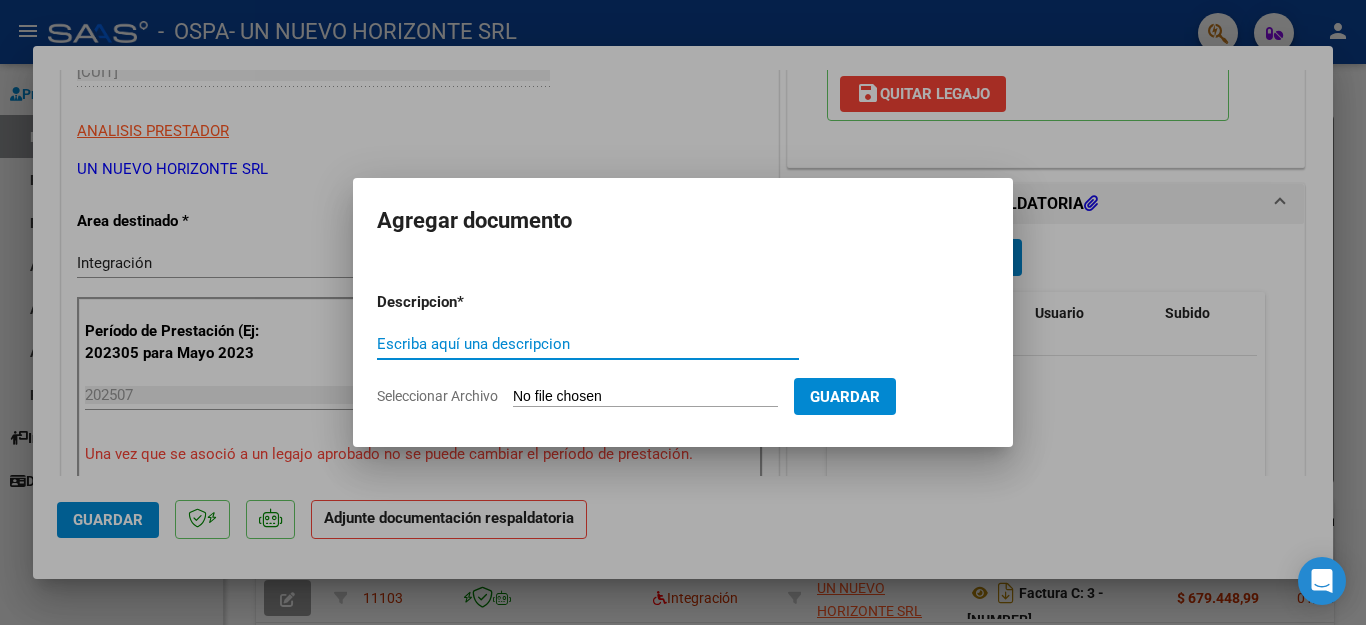 click on "Escriba aquí una descripcion" at bounding box center (588, 344) 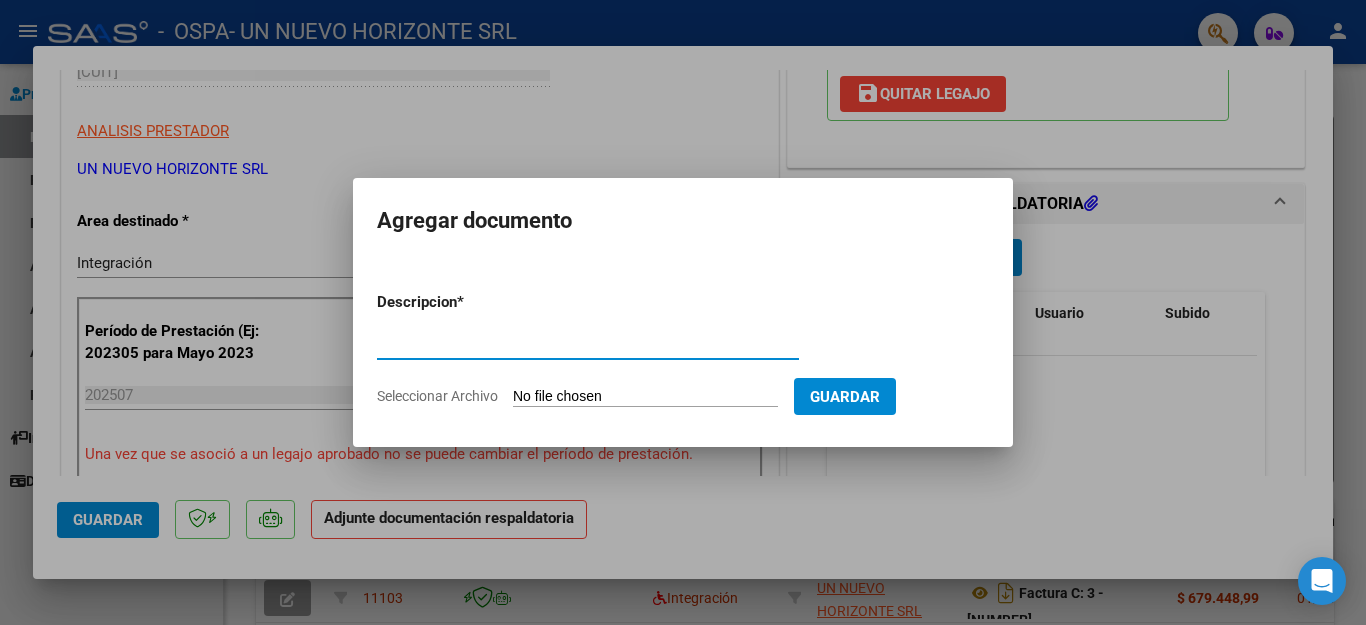 type on "factura" 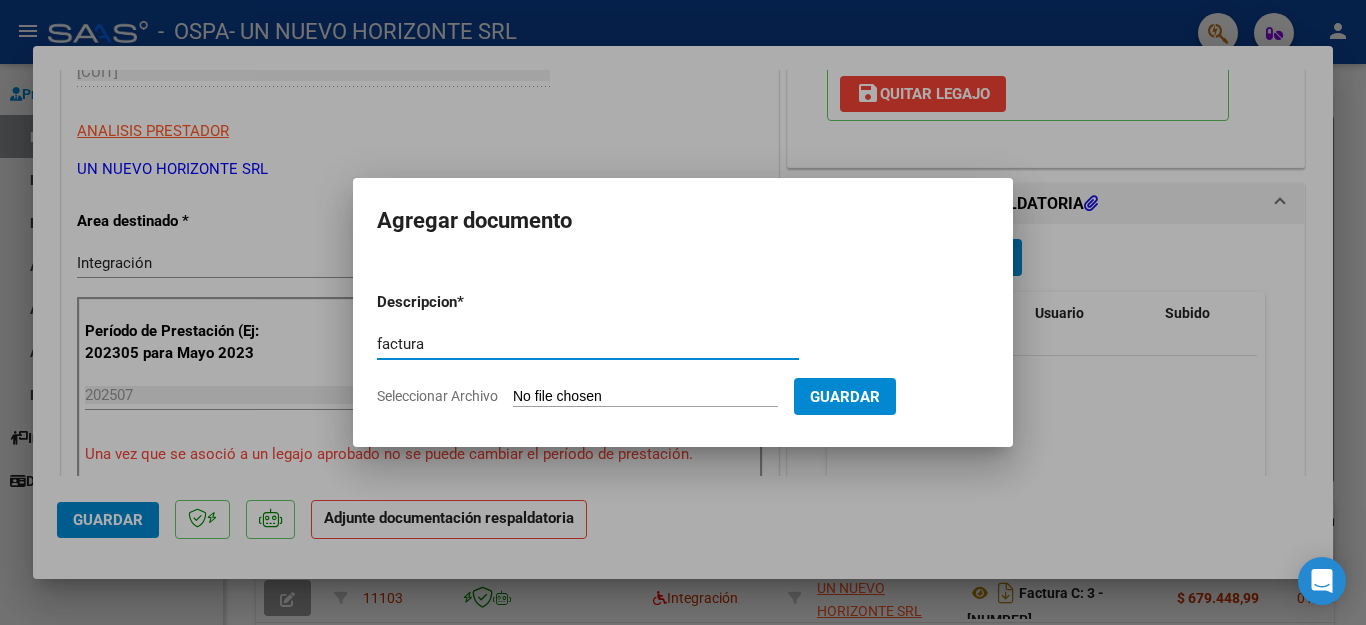 click on "Seleccionar Archivo" 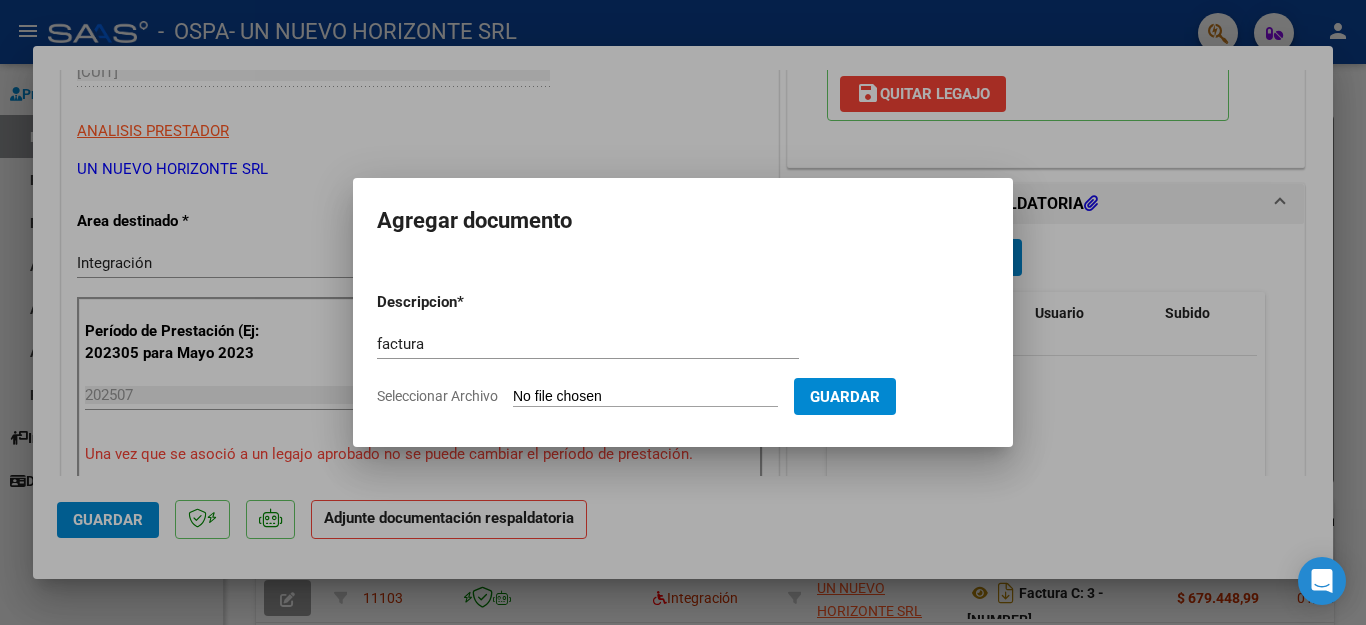 type on "C:\fakepath\30659460226_011_00003_00022212tr.pdf" 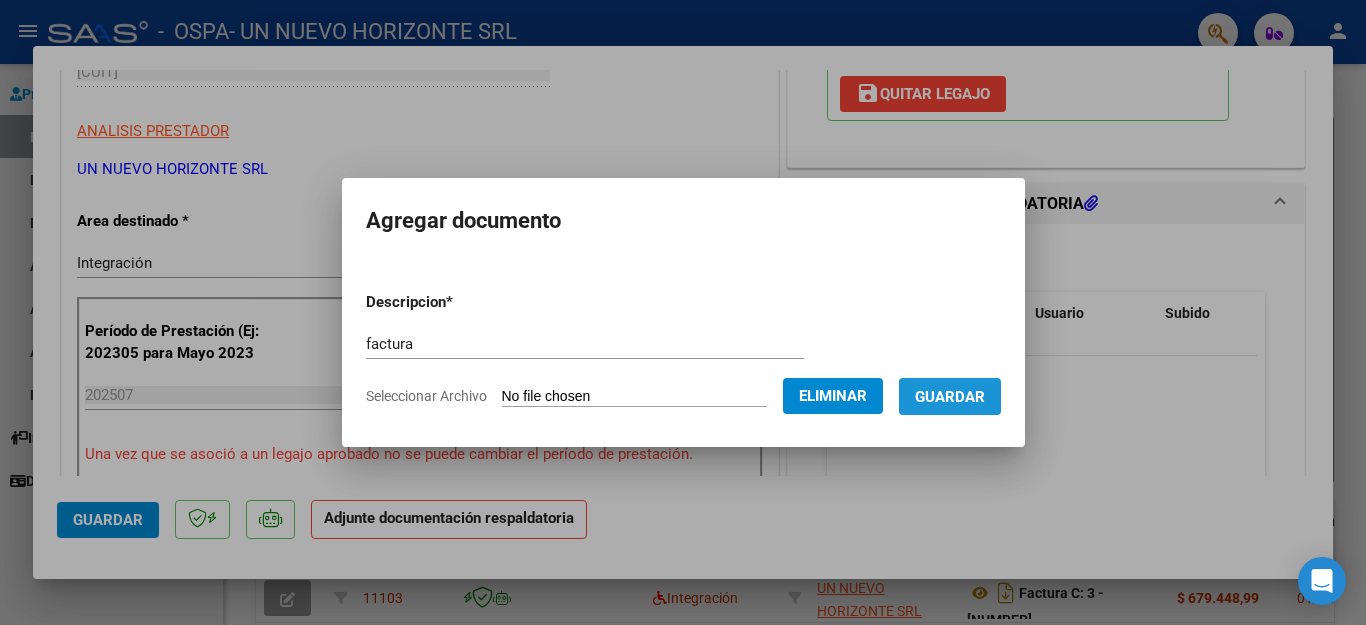 click on "Guardar" at bounding box center (950, 397) 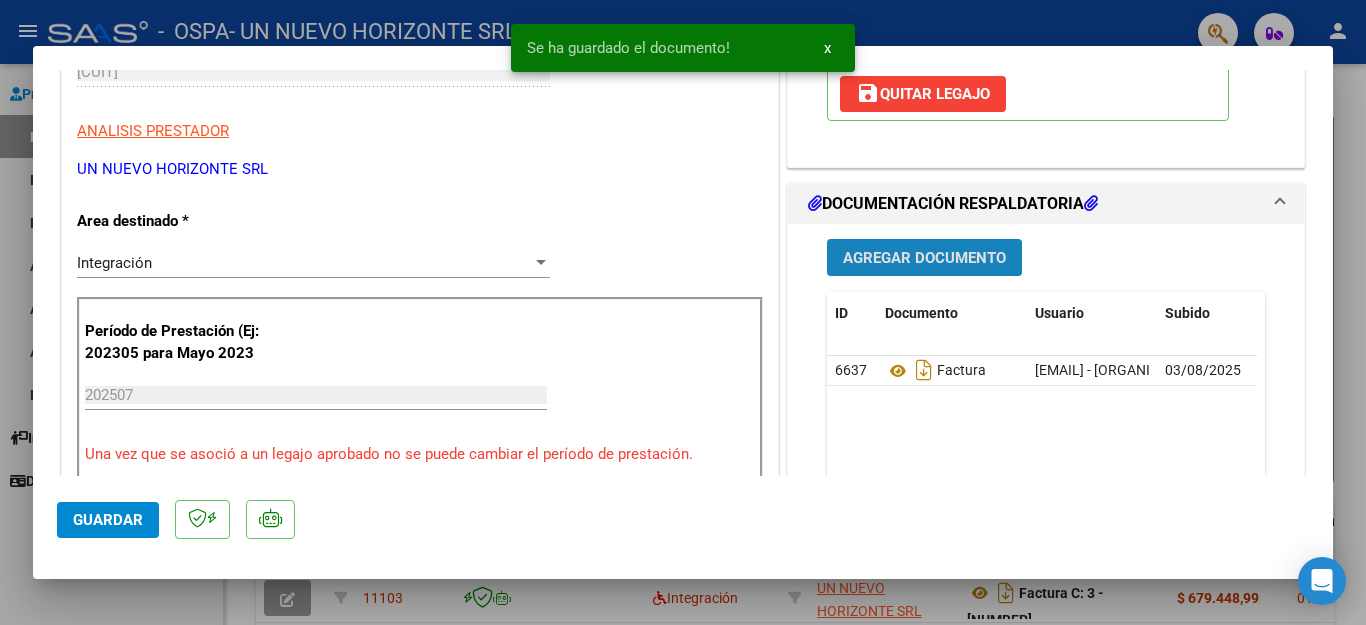 click on "Agregar Documento" at bounding box center (924, 258) 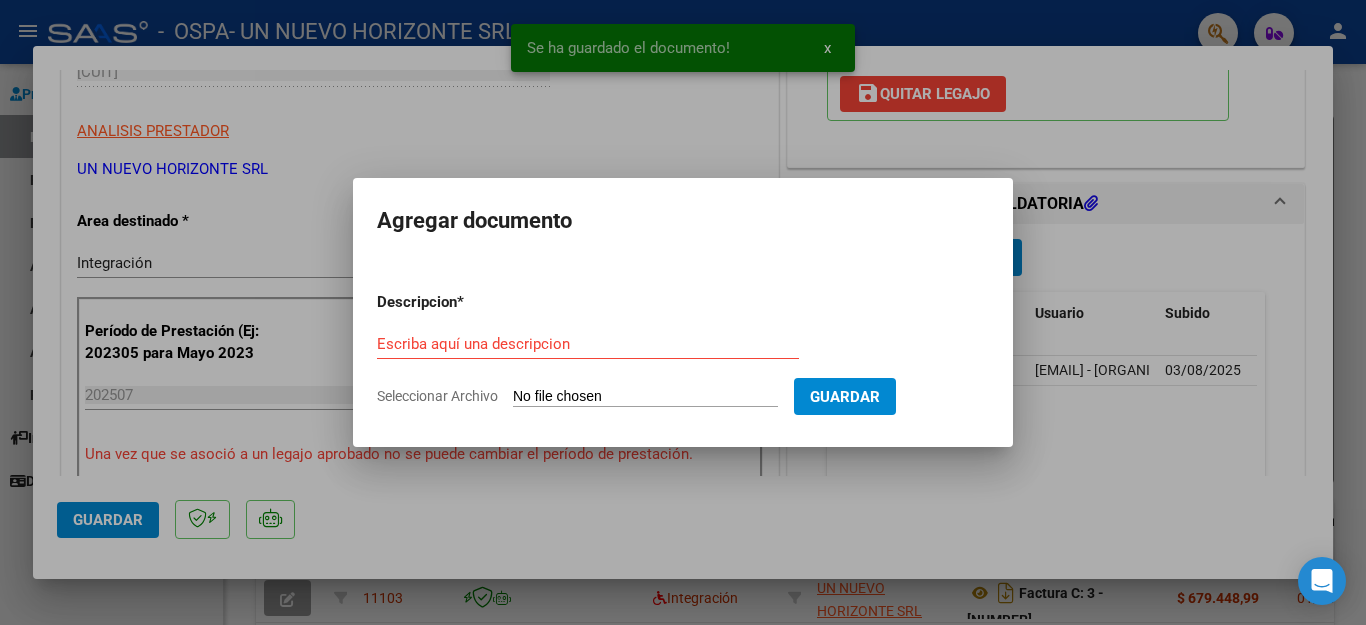click on "Escriba aquí una descripcion" at bounding box center [588, 344] 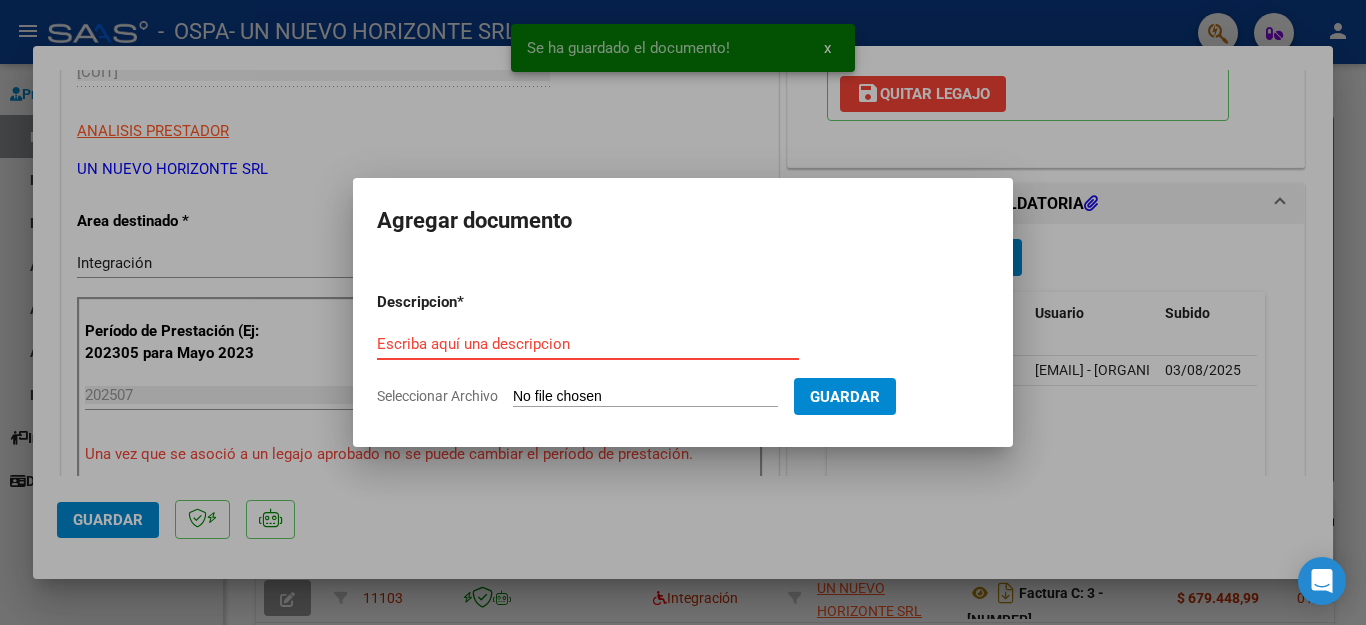click on "Escriba aquí una descripcion" at bounding box center (588, 344) 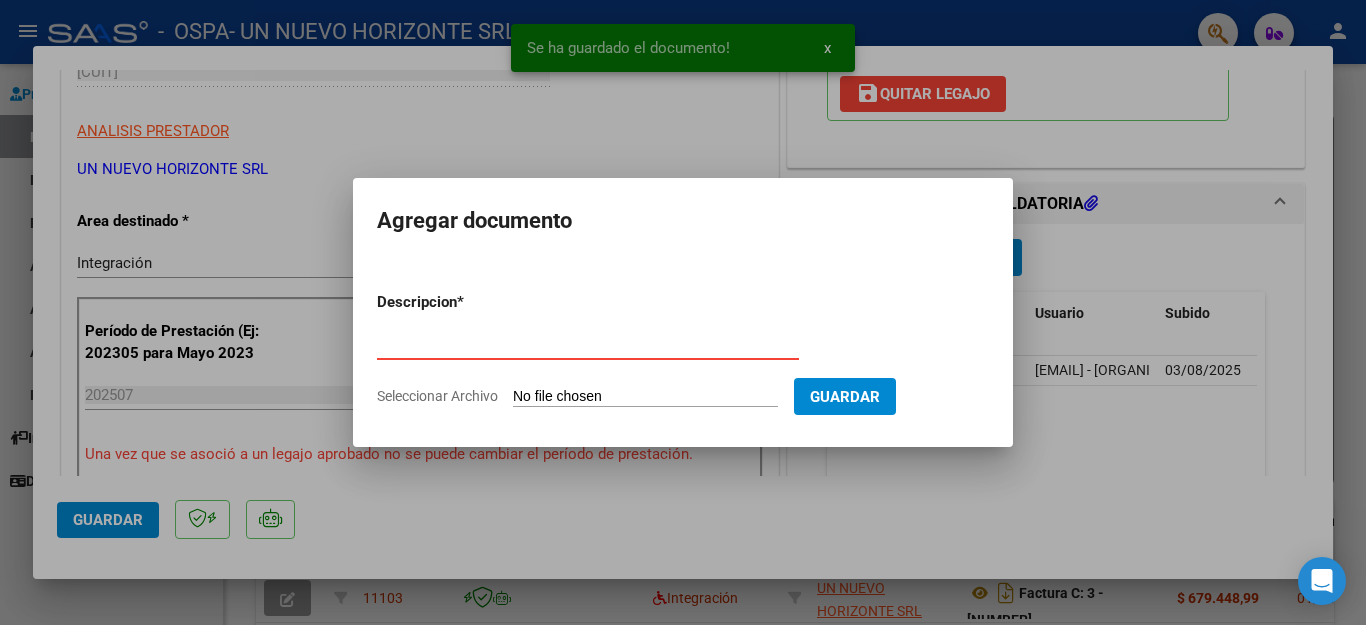 type on "asistencia" 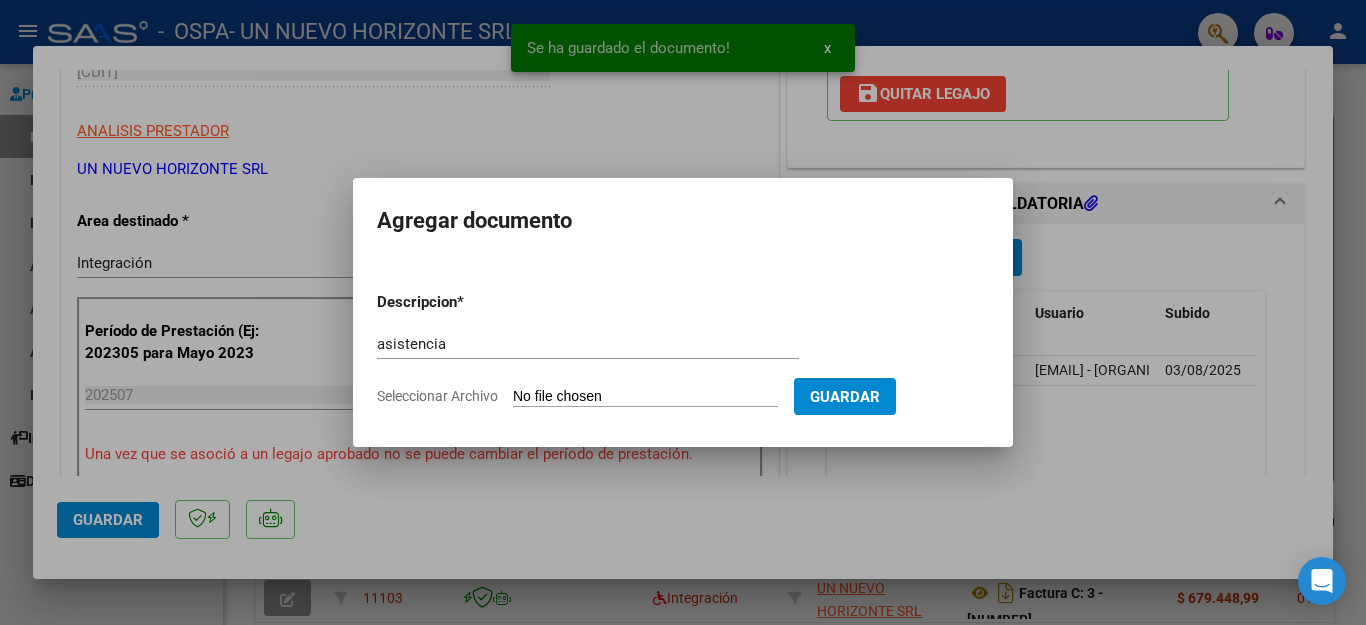 click on "Seleccionar Archivo" 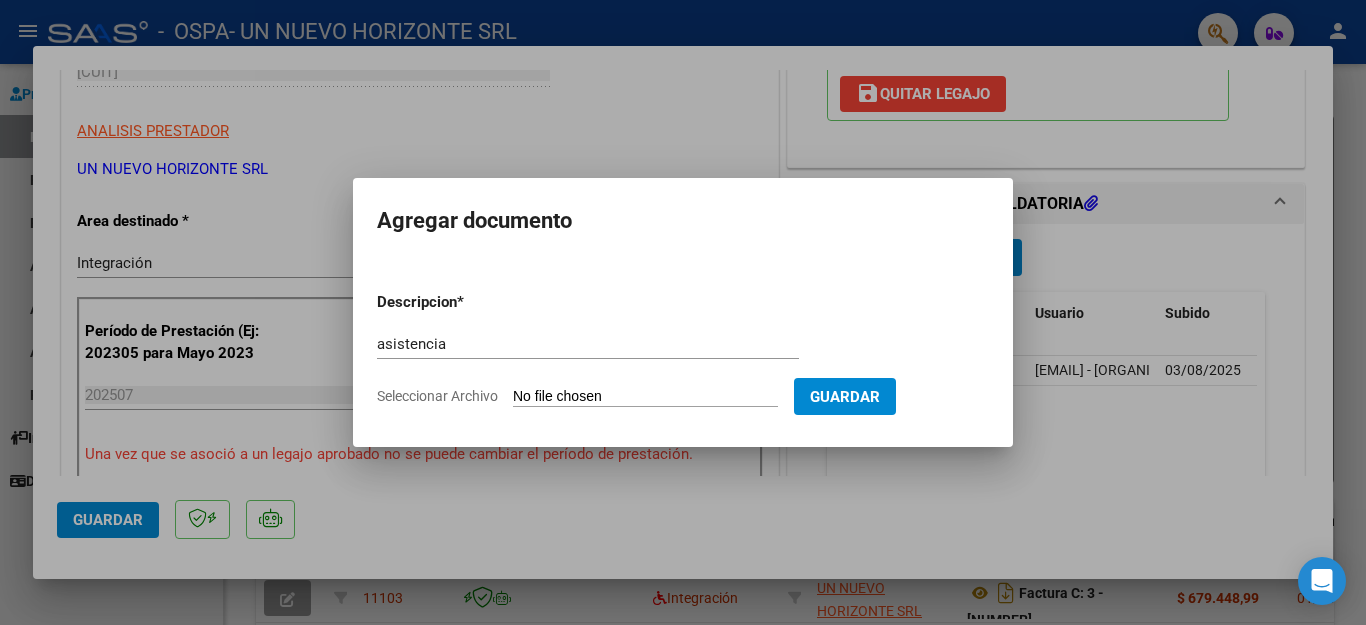 type on "C:\fakepath\TR BARRIOS CIRO.pdf" 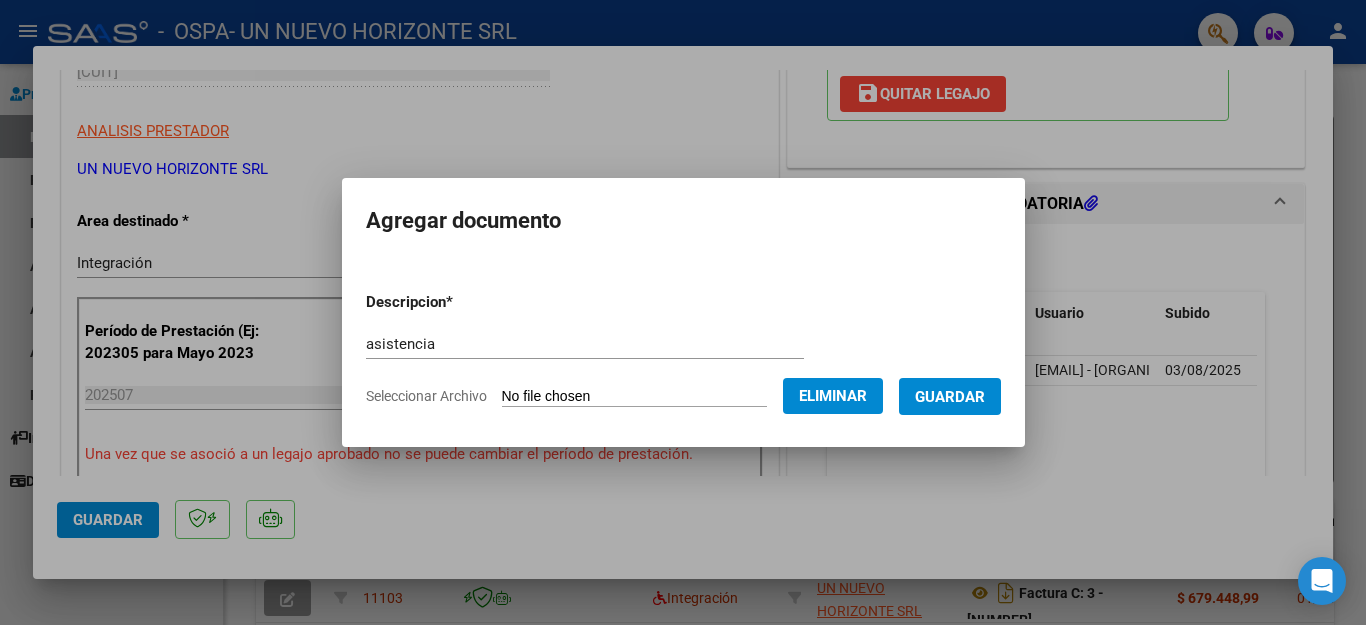 click on "Guardar" at bounding box center [950, 397] 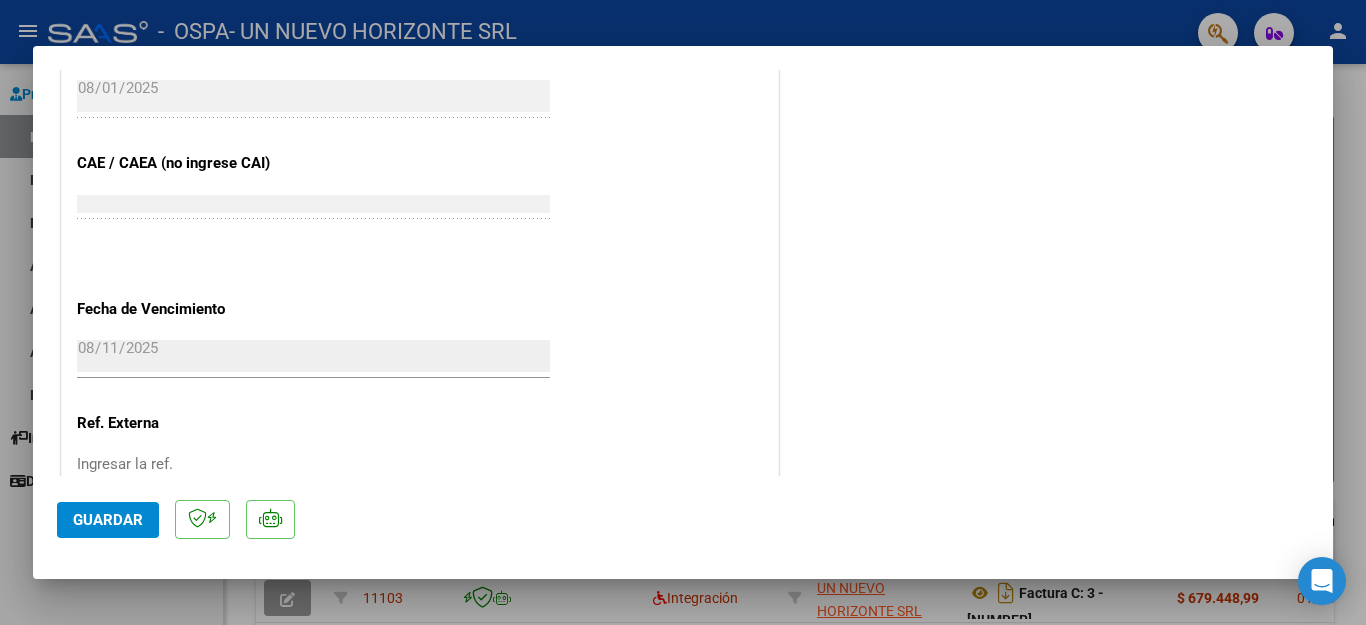 scroll, scrollTop: 1359, scrollLeft: 0, axis: vertical 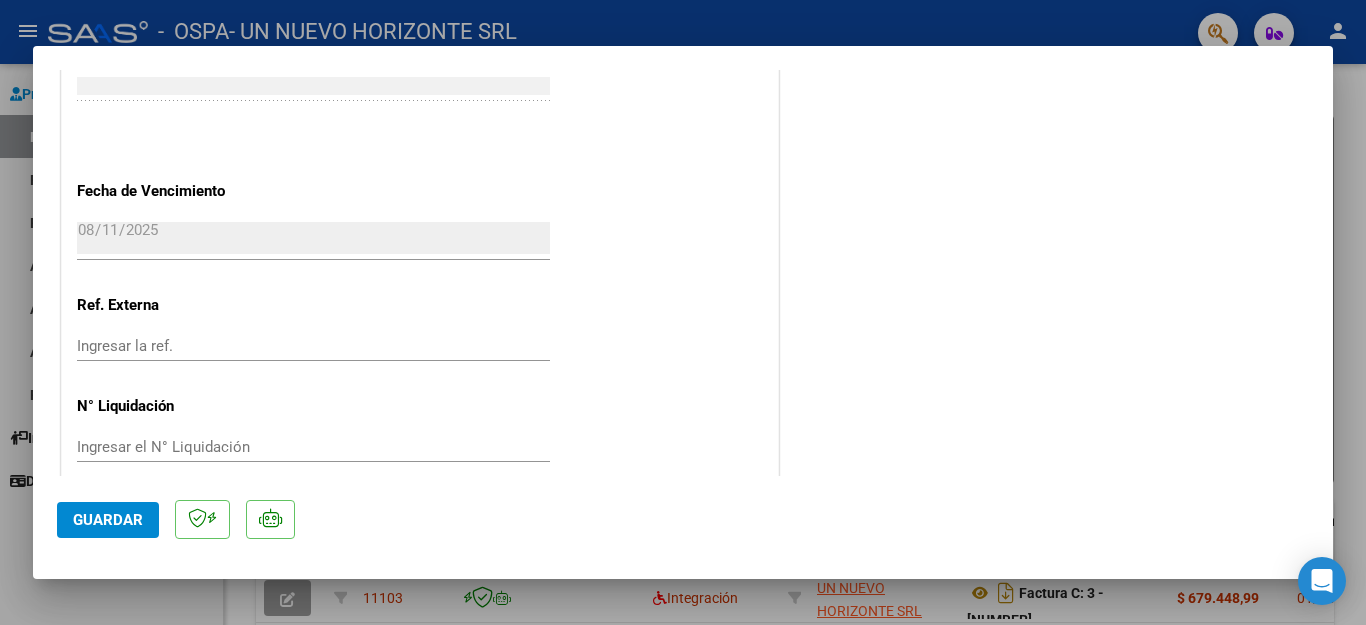click on "Guardar" 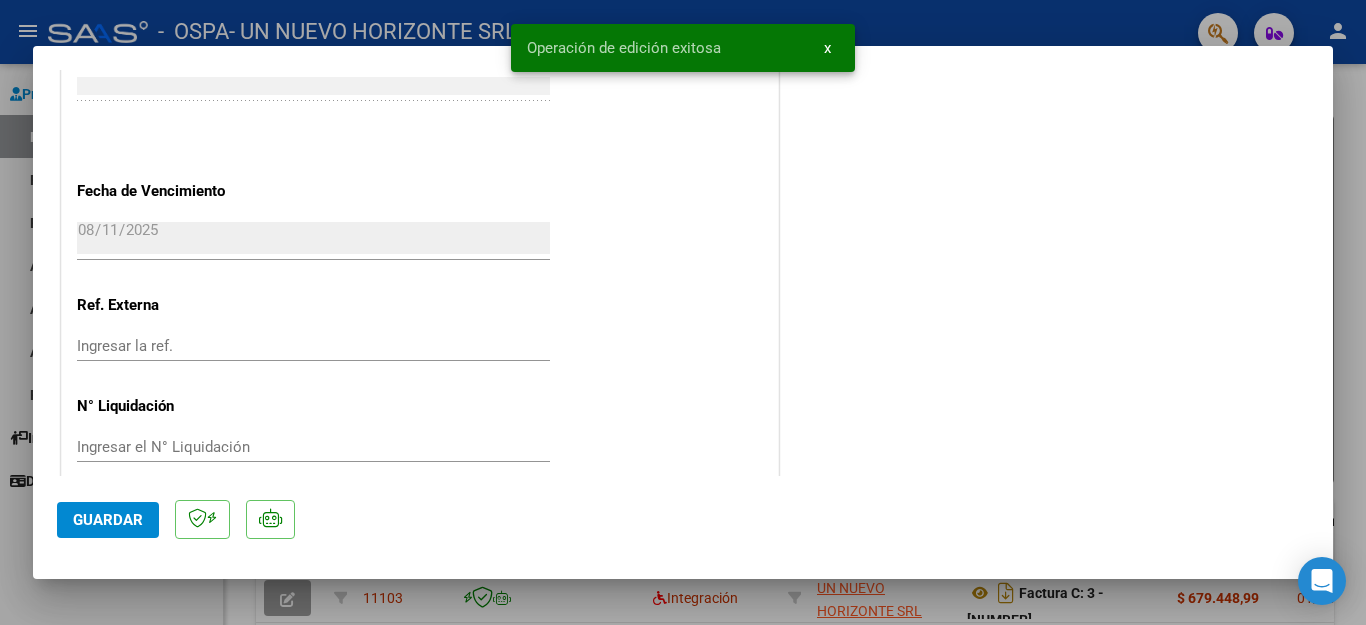click at bounding box center (683, 312) 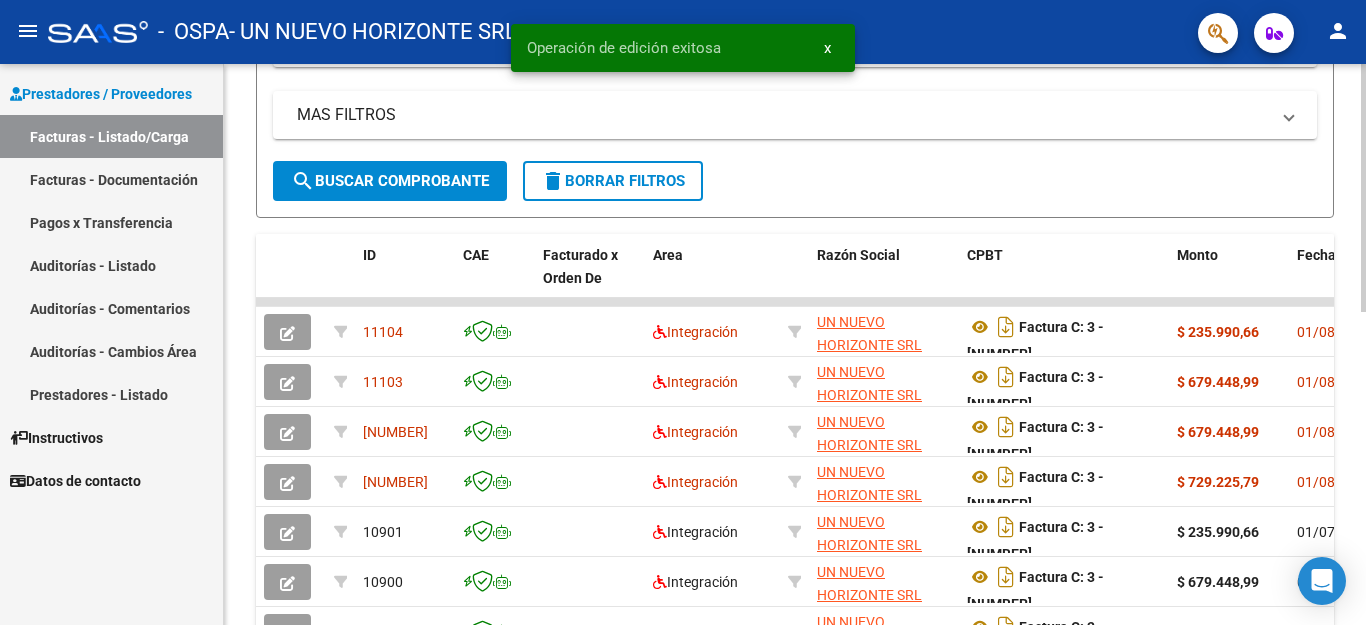 click 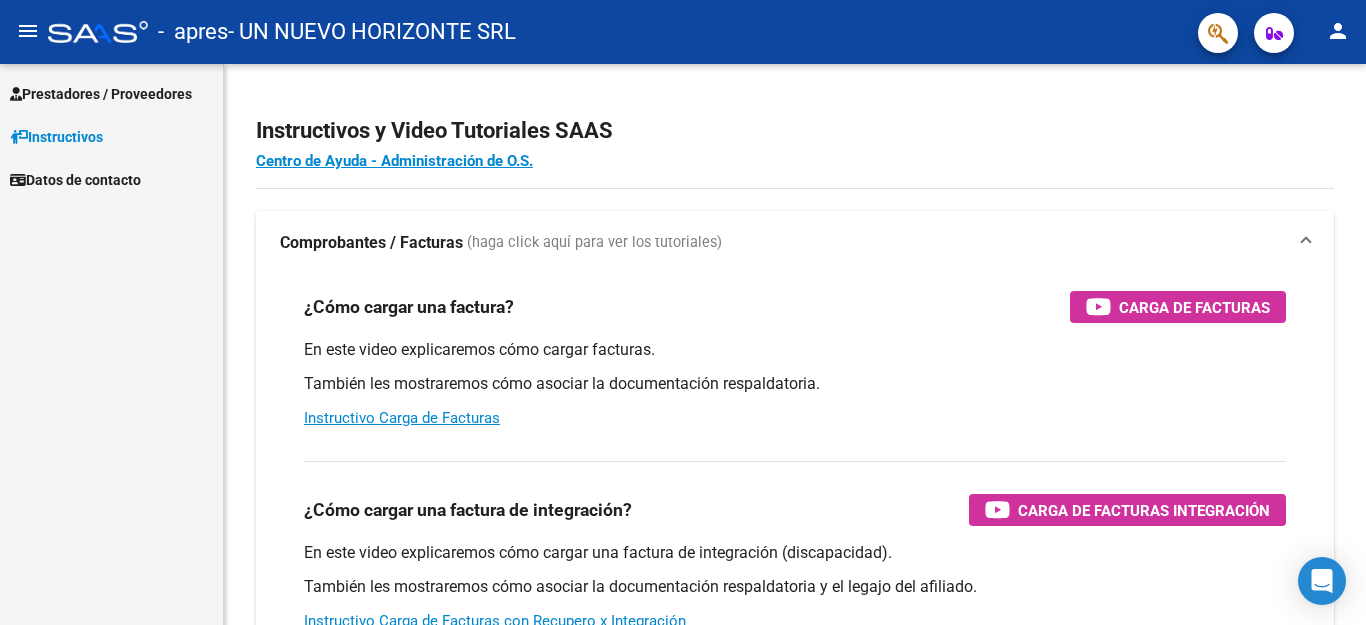 scroll, scrollTop: 0, scrollLeft: 0, axis: both 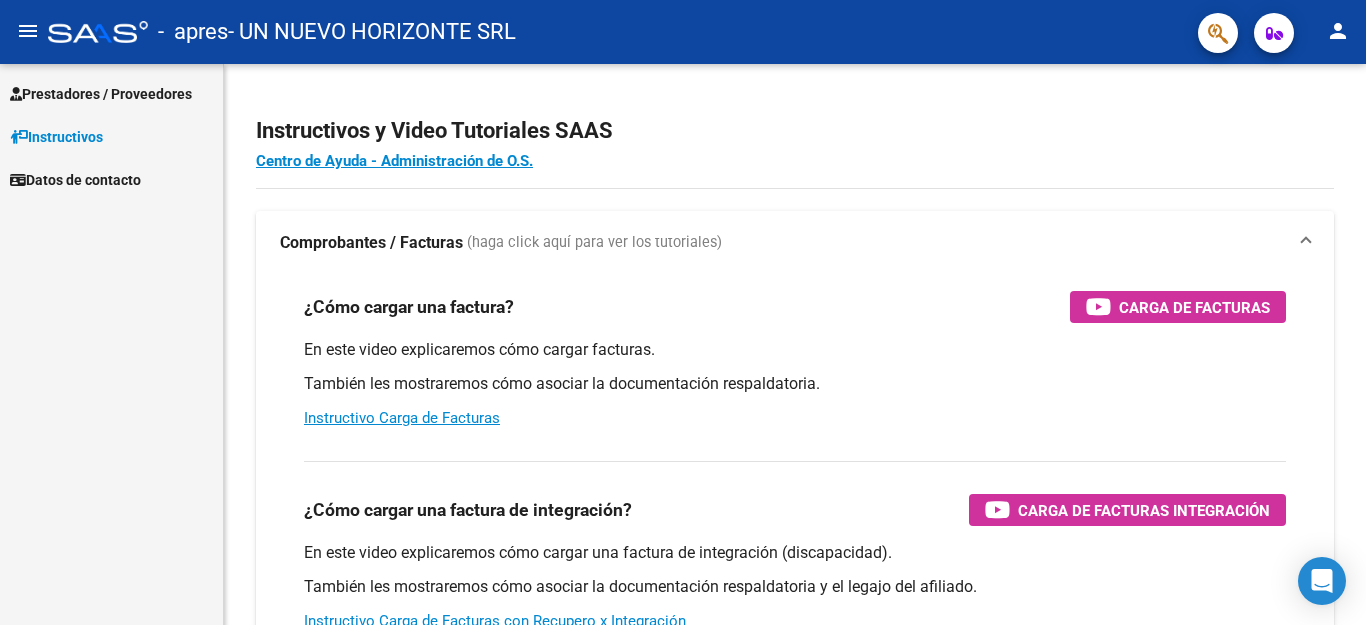 click on "Prestadores / Proveedores" at bounding box center [101, 94] 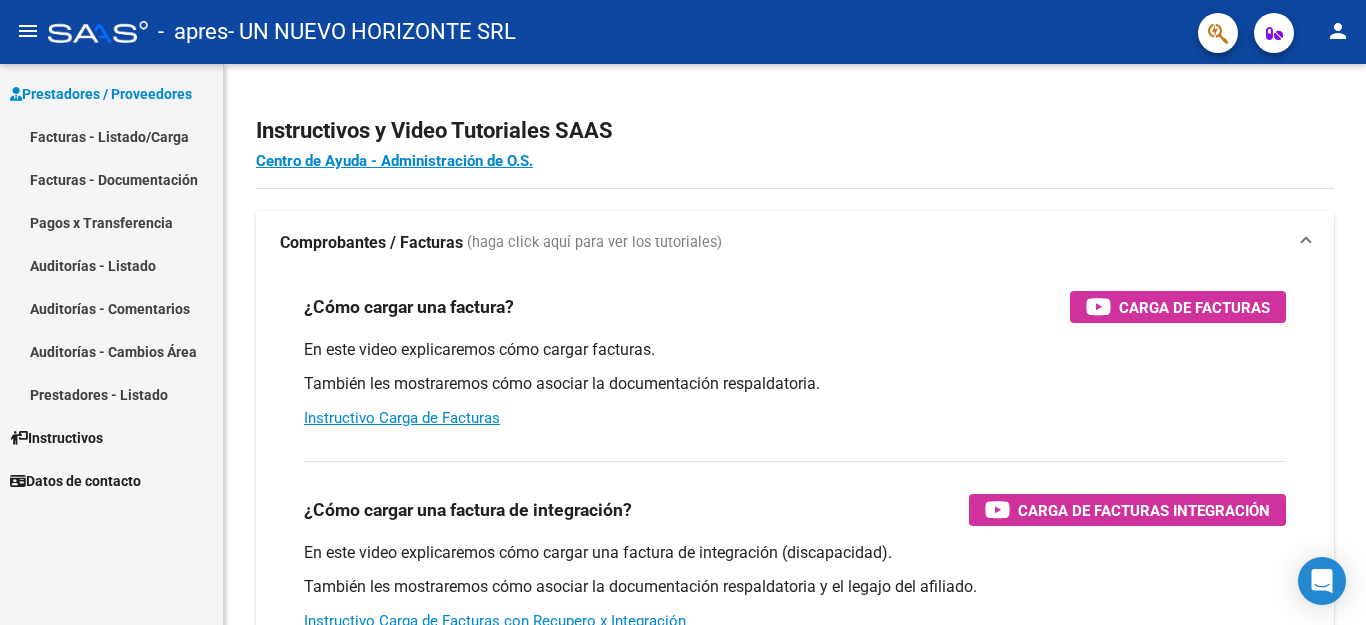 click on "Facturas - Listado/Carga" at bounding box center [111, 136] 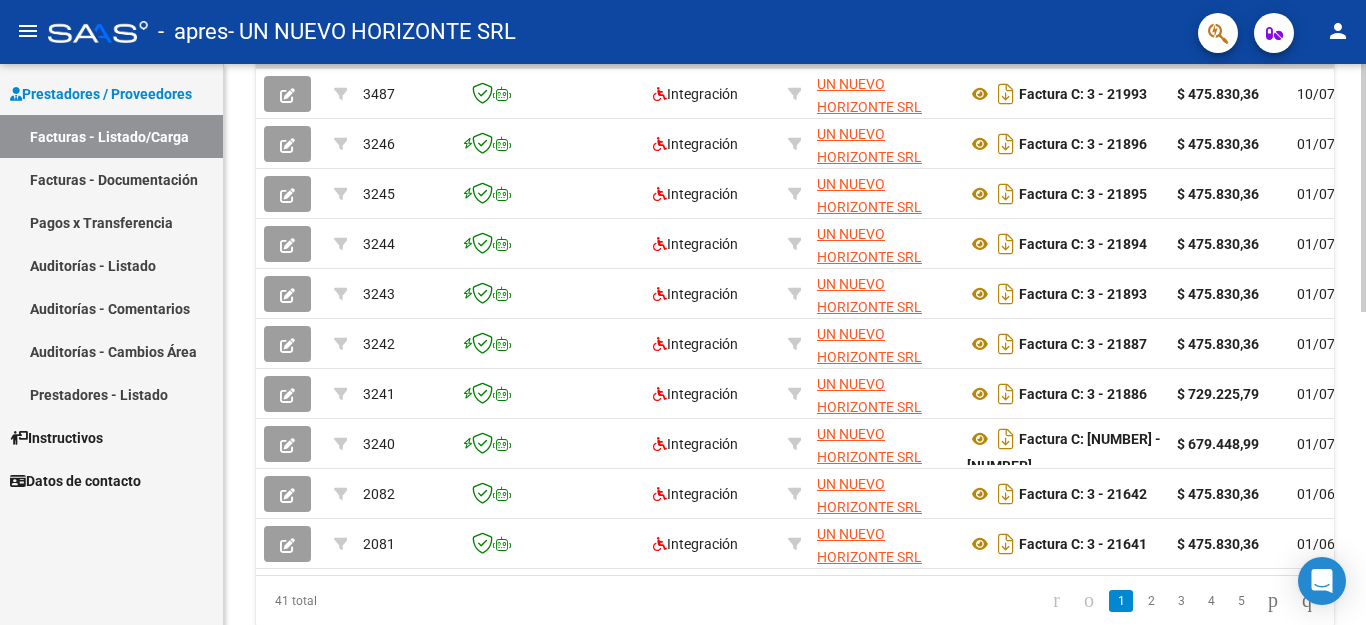 scroll, scrollTop: 622, scrollLeft: 0, axis: vertical 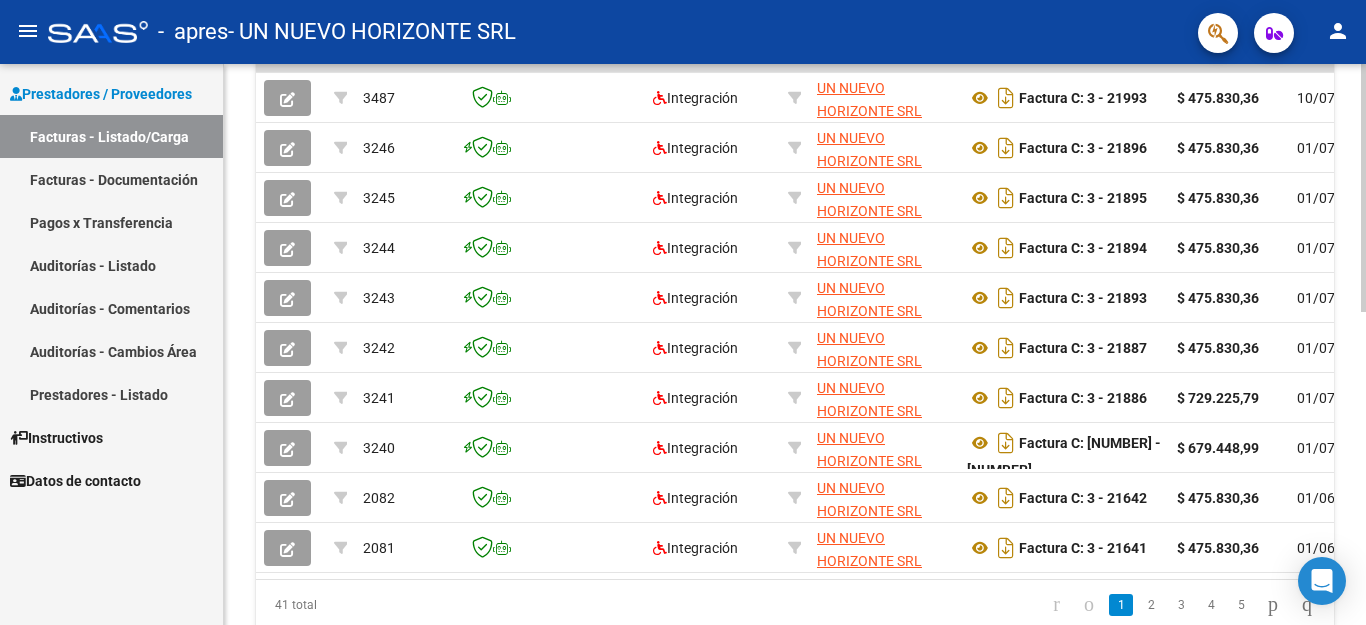click 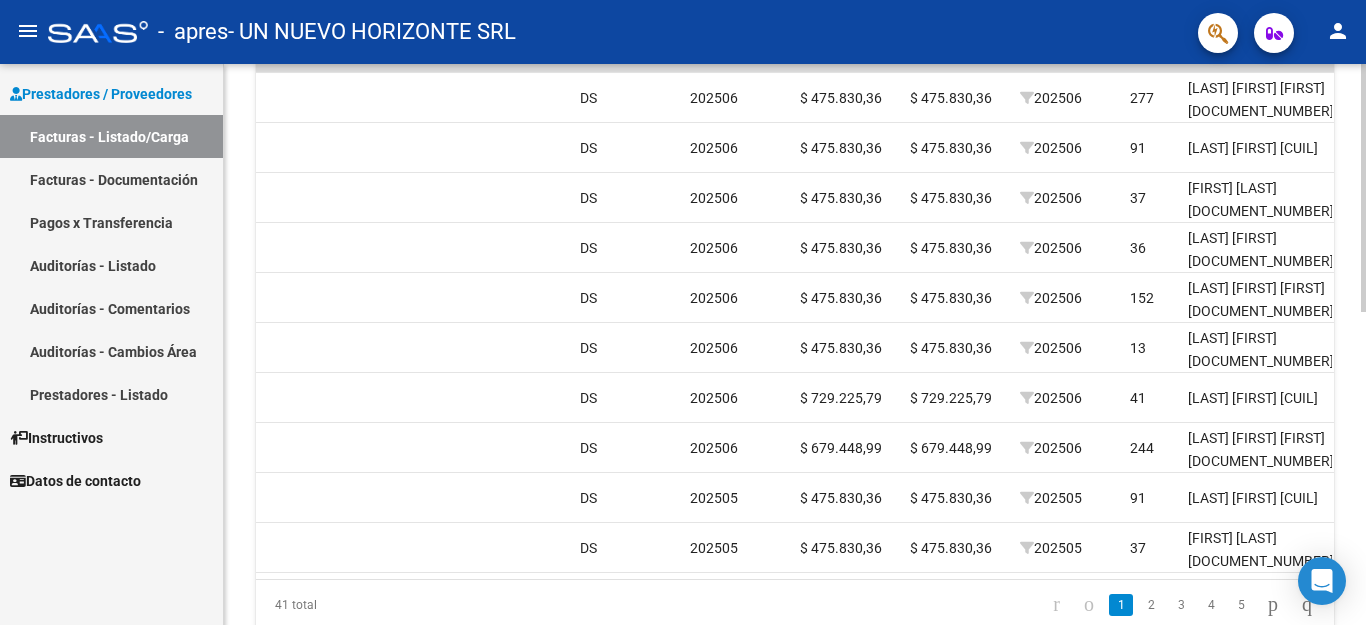 scroll, scrollTop: 0, scrollLeft: 2419, axis: horizontal 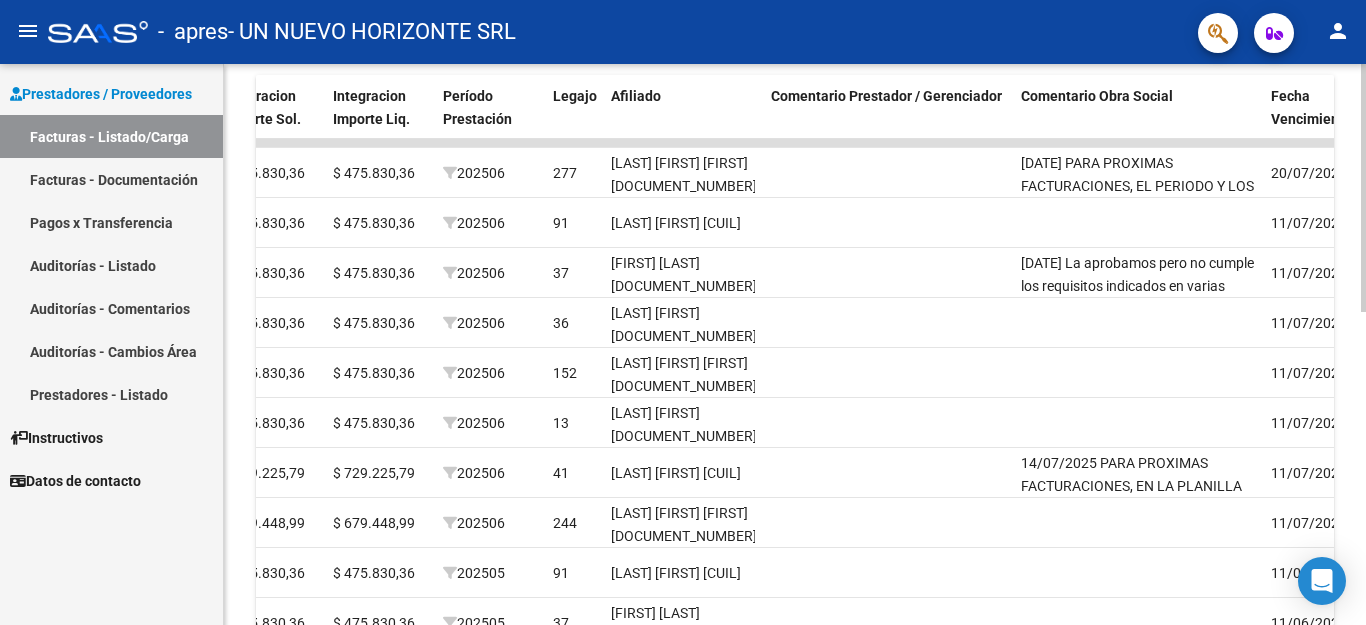 click 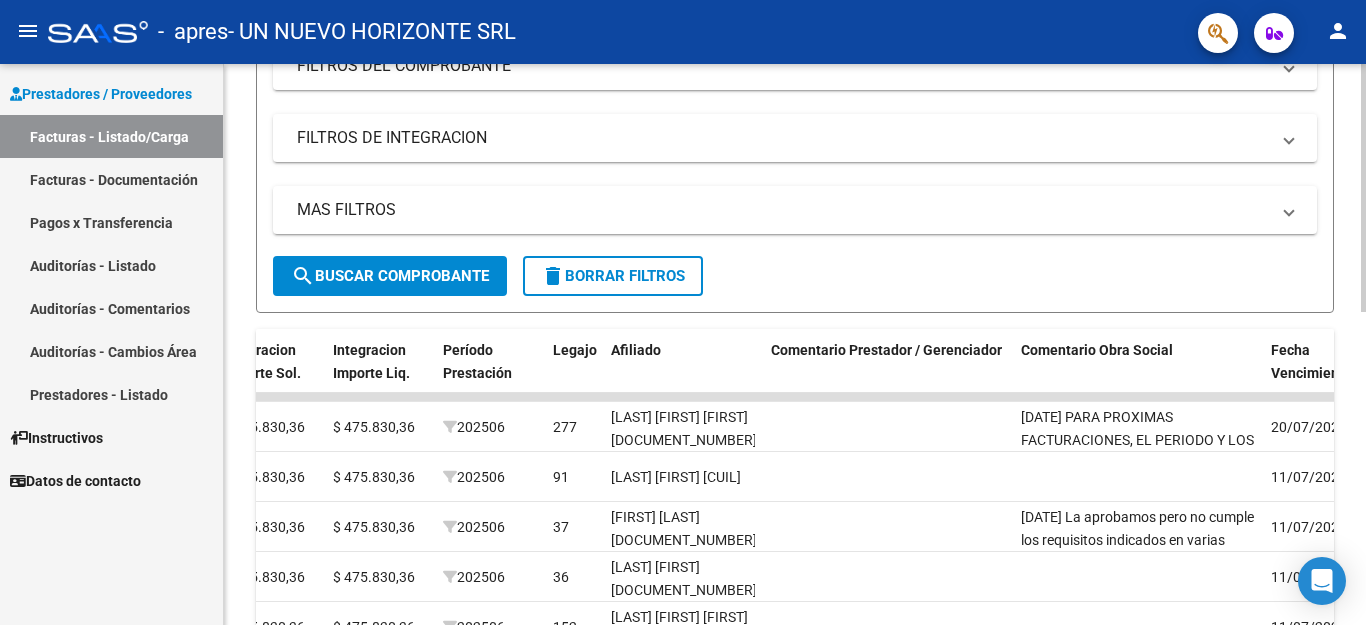scroll, scrollTop: 0, scrollLeft: 0, axis: both 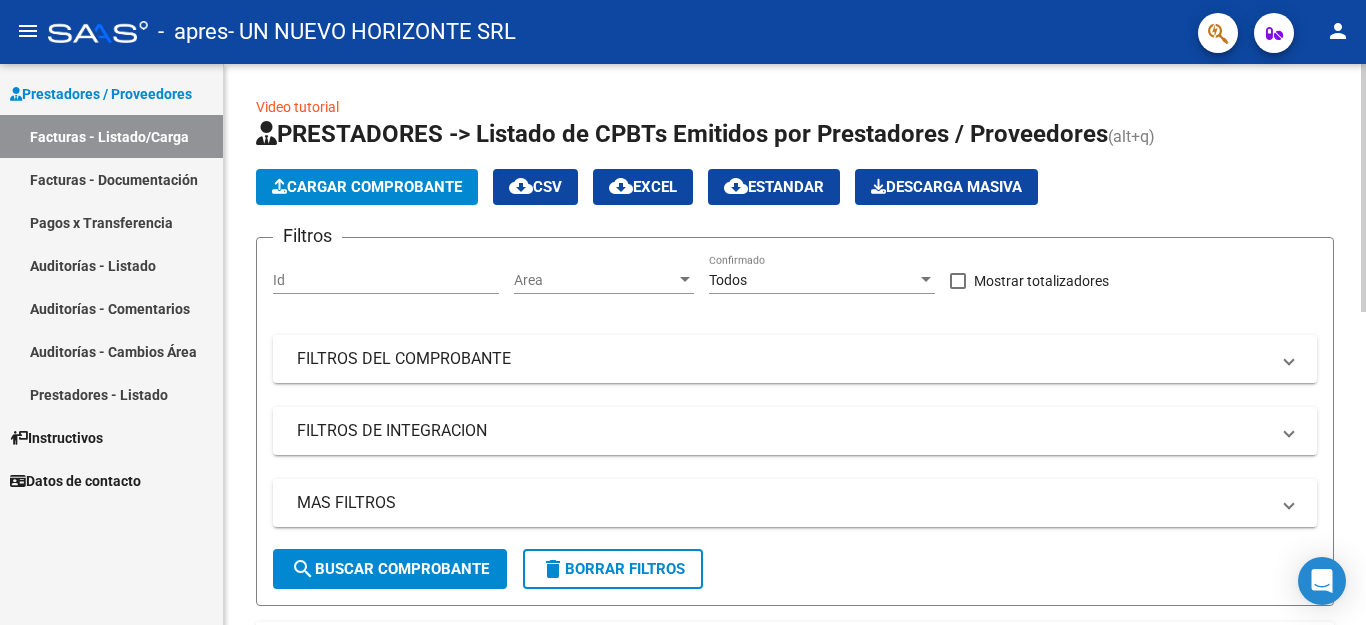 click on "Video tutorial   PRESTADORES -> Listado de CPBTs Emitidos por Prestadores / Proveedores (alt+q)   Cargar Comprobante
cloud_download  CSV  cloud_download  EXCEL  cloud_download  Estandar   Descarga Masiva
Filtros Id Area Area Todos Confirmado   Mostrar totalizadores   FILTROS DEL COMPROBANTE  Comprobante Tipo Comprobante Tipo Start date – End date Fec. Comprobante Desde / Hasta Días Emisión Desde(cant. días) Días Emisión Hasta(cant. días) CUIT / Razón Social Pto. Venta Nro. Comprobante Código SSS CAE Válido CAE Válido Todos Cargado Módulo Hosp. Todos Tiene facturacion Apócrifa Hospital Refes  FILTROS DE INTEGRACION  Período De Prestación Campos del Archivo de Rendición Devuelto x SSS (dr_envio) Todos Rendido x SSS (dr_envio) Tipo de Registro Tipo de Registro Período Presentación Período Presentación Campos del Legajo Asociado (preaprobación) Afiliado Legajo (cuil/nombre) Todos Solo facturas preaprobadas  MAS FILTROS  Todos Con Doc. Respaldatoria Todos Con Trazabilidad Todos – –" 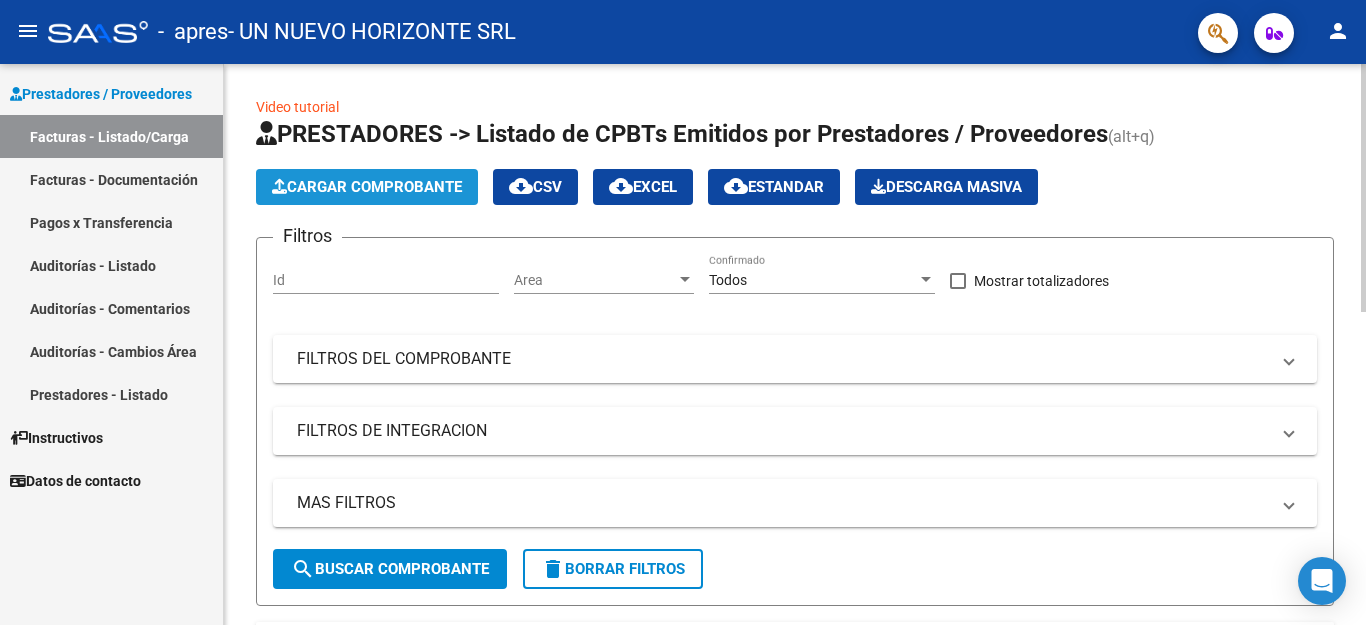 click on "Cargar Comprobante" 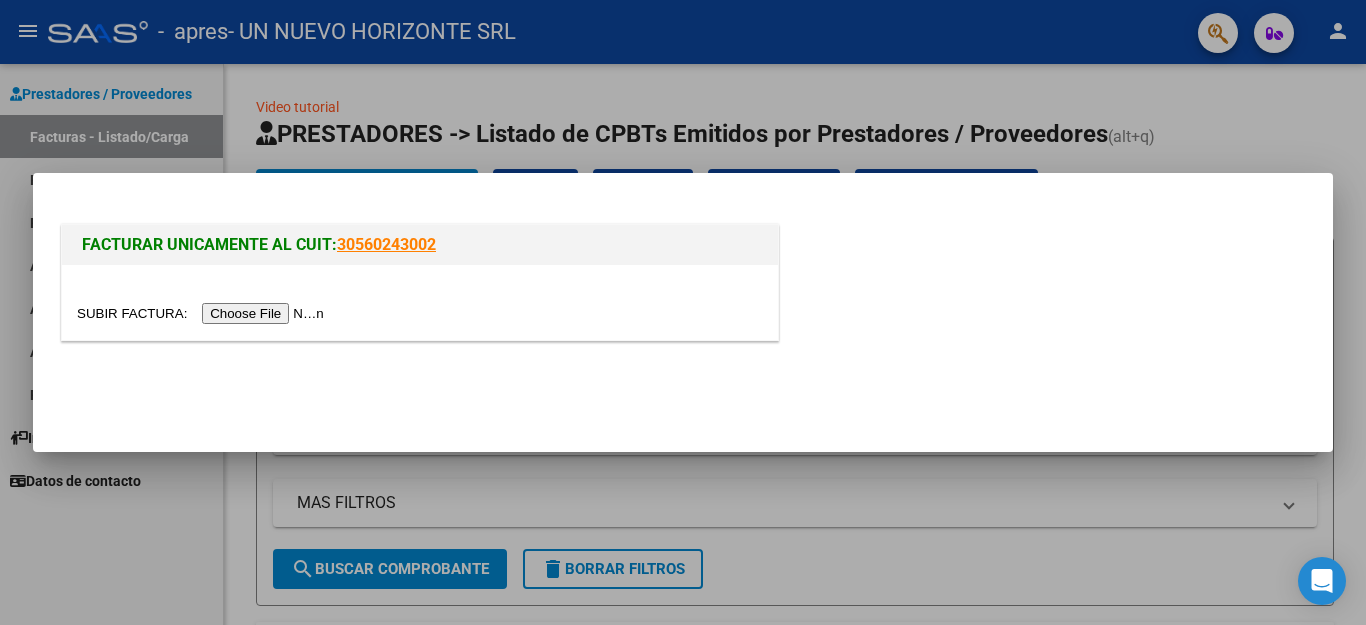 click at bounding box center [203, 313] 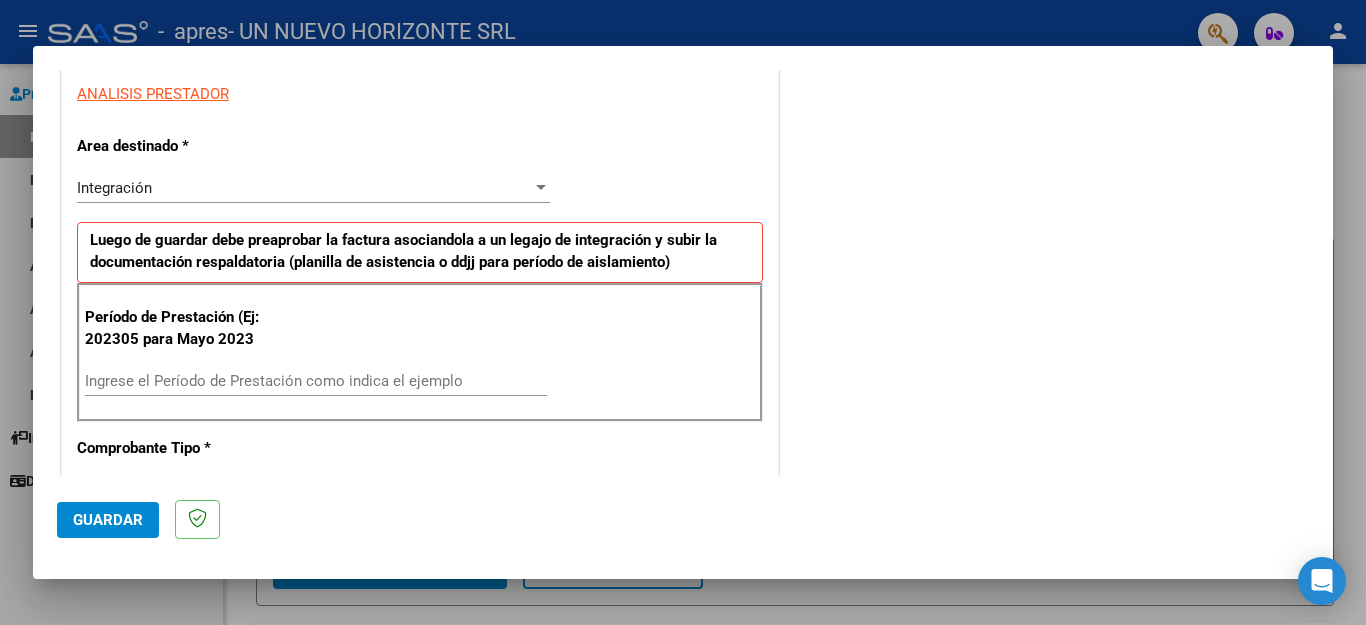 scroll, scrollTop: 402, scrollLeft: 0, axis: vertical 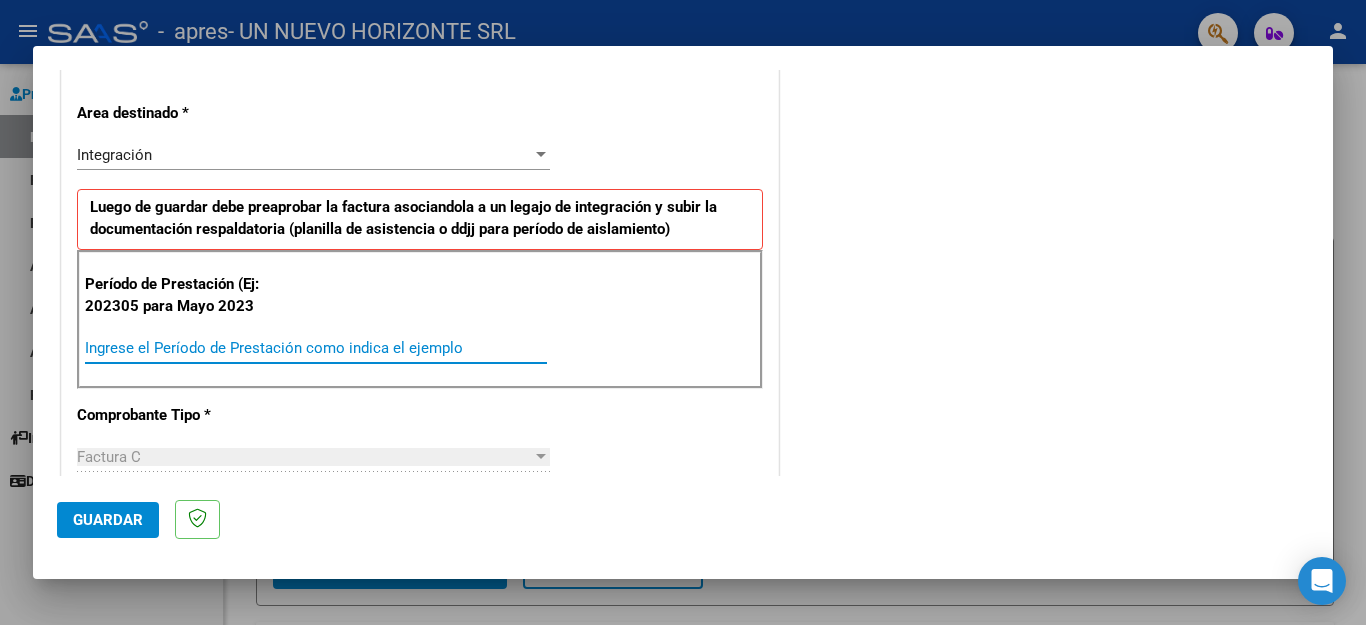 click on "Ingrese el Período de Prestación como indica el ejemplo" at bounding box center (316, 348) 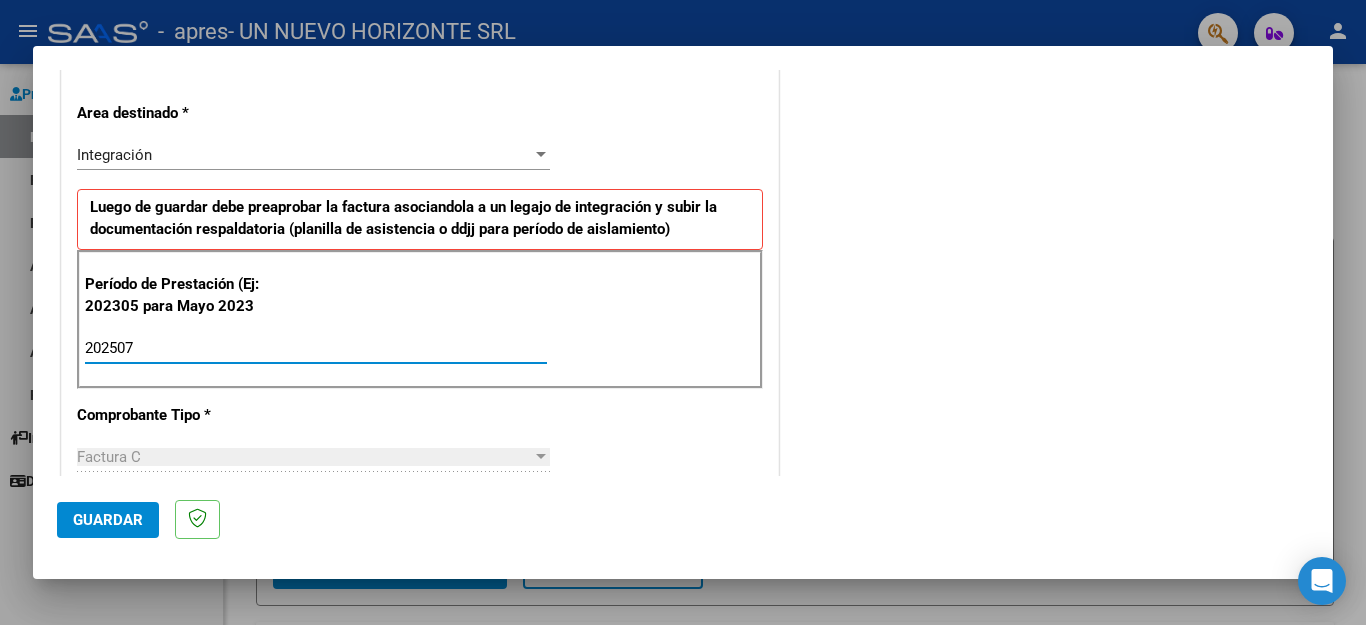 type on "202507" 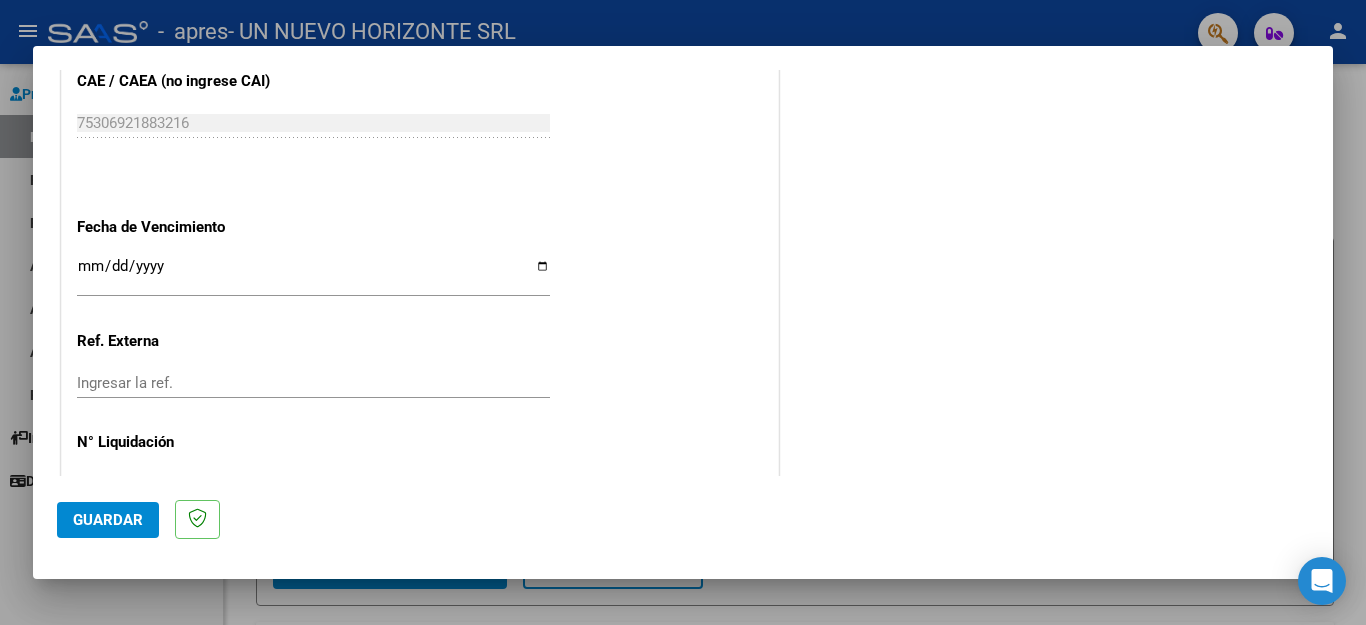 scroll, scrollTop: 1260, scrollLeft: 0, axis: vertical 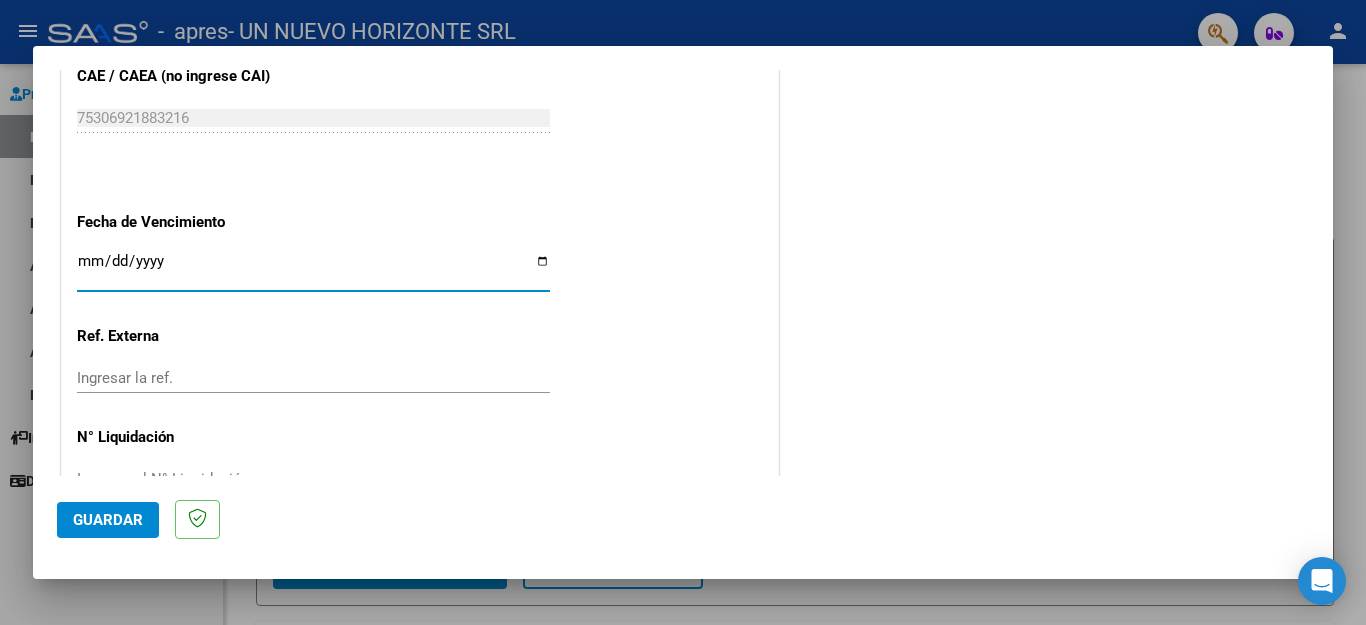 click on "Ingresar la fecha" at bounding box center [313, 269] 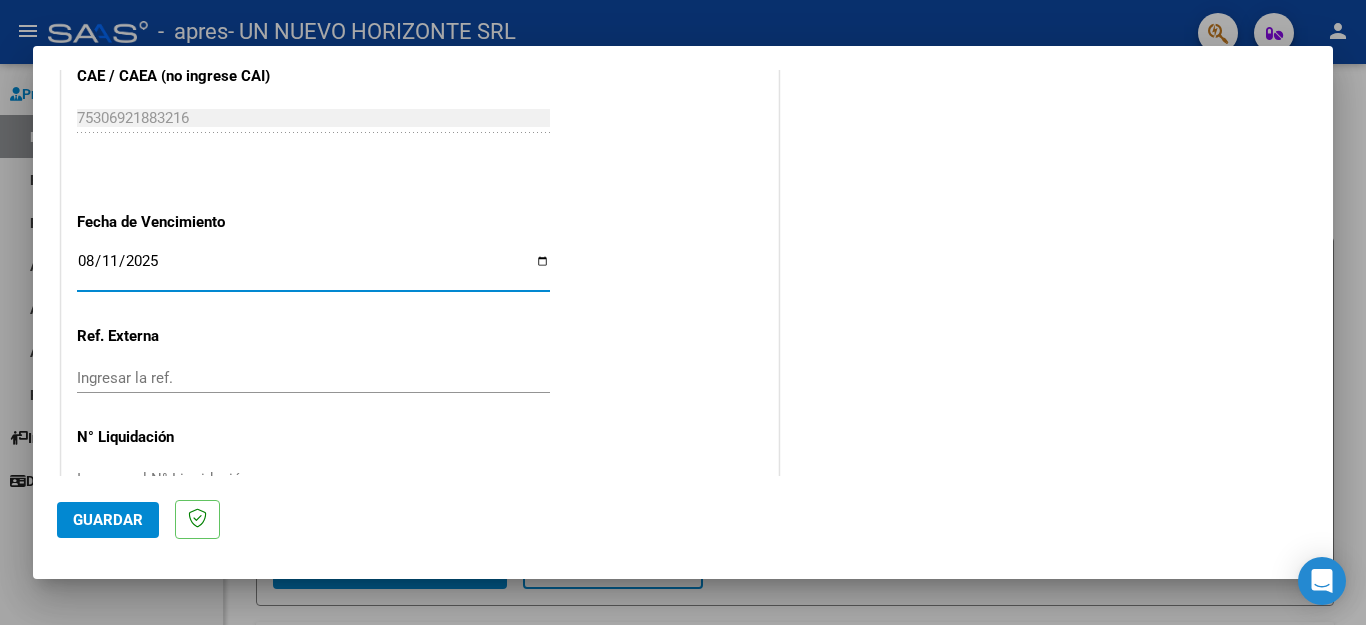 type on "2025-08-11" 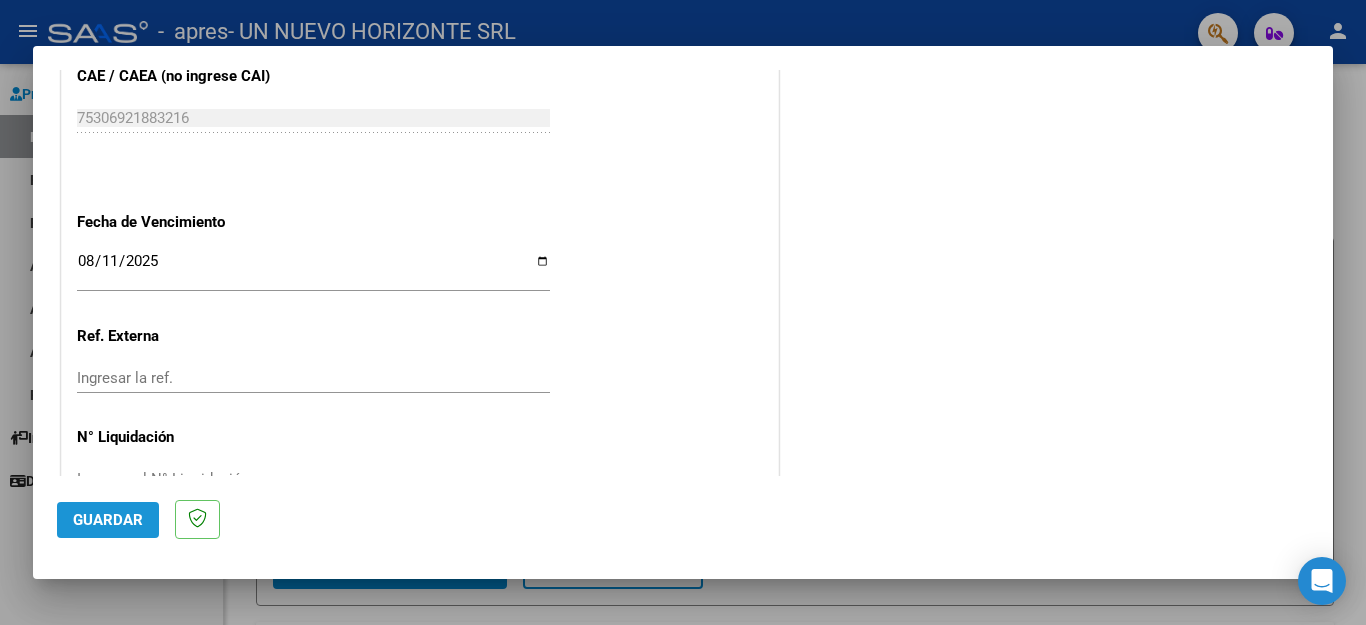 click on "Guardar" 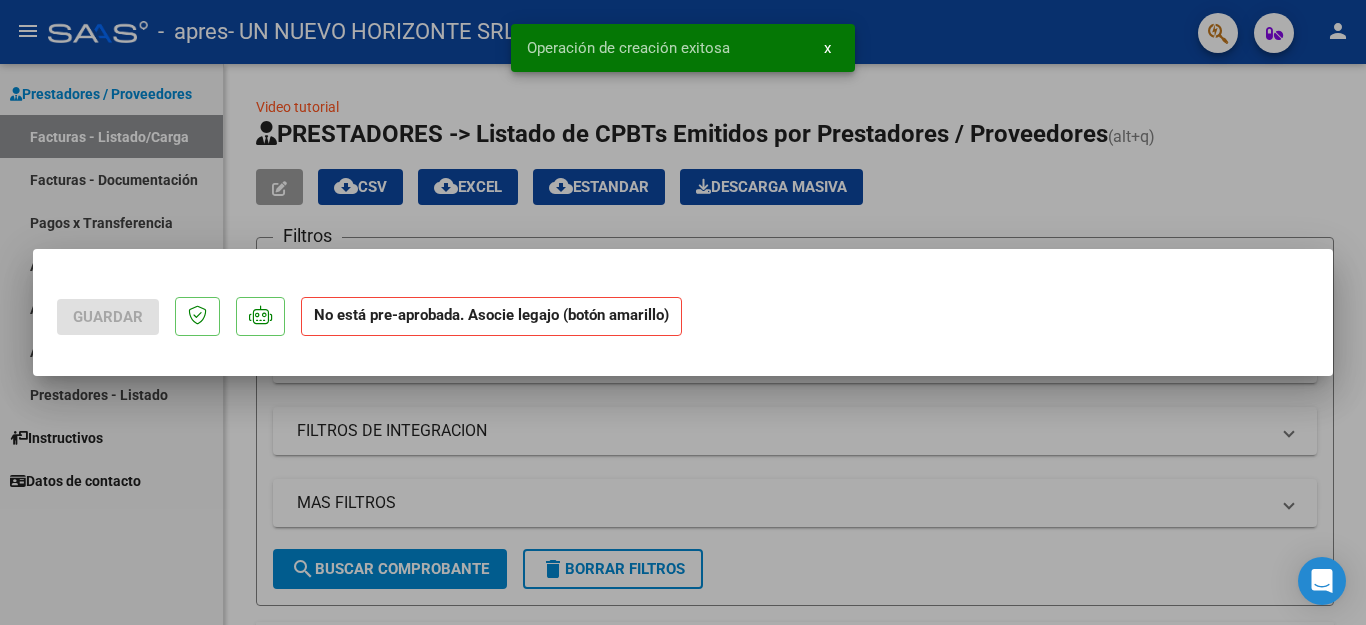scroll, scrollTop: 0, scrollLeft: 0, axis: both 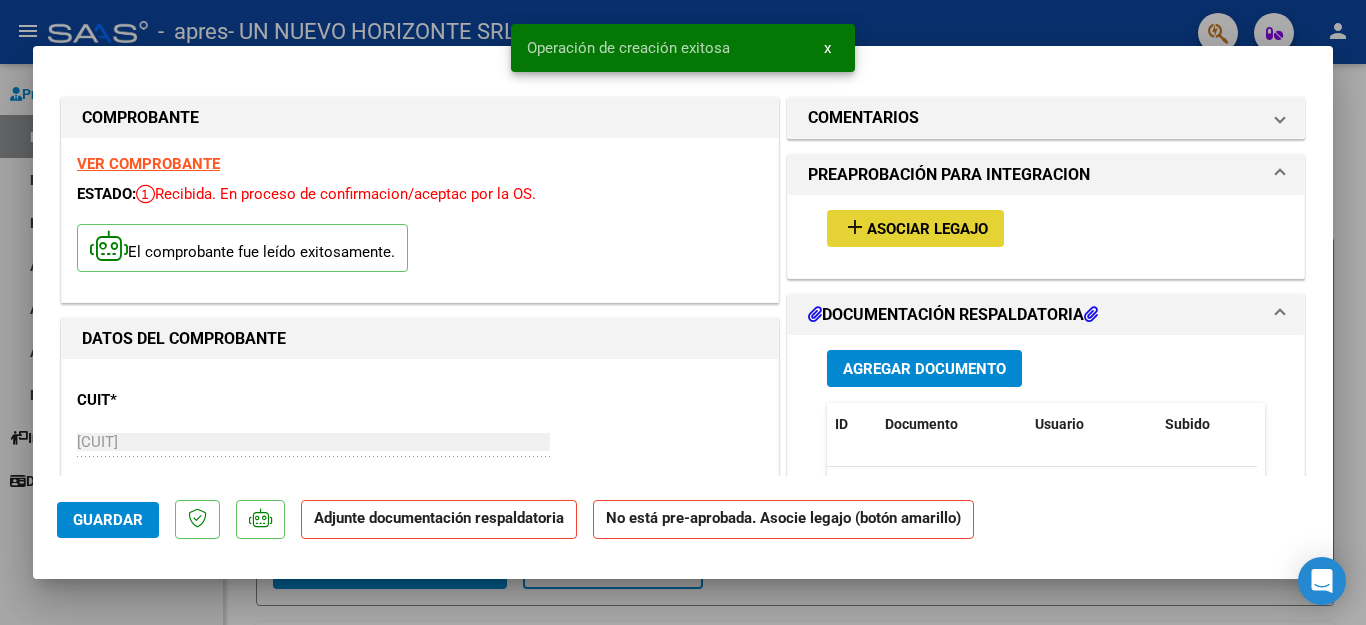 click on "add Asociar Legajo" at bounding box center (915, 228) 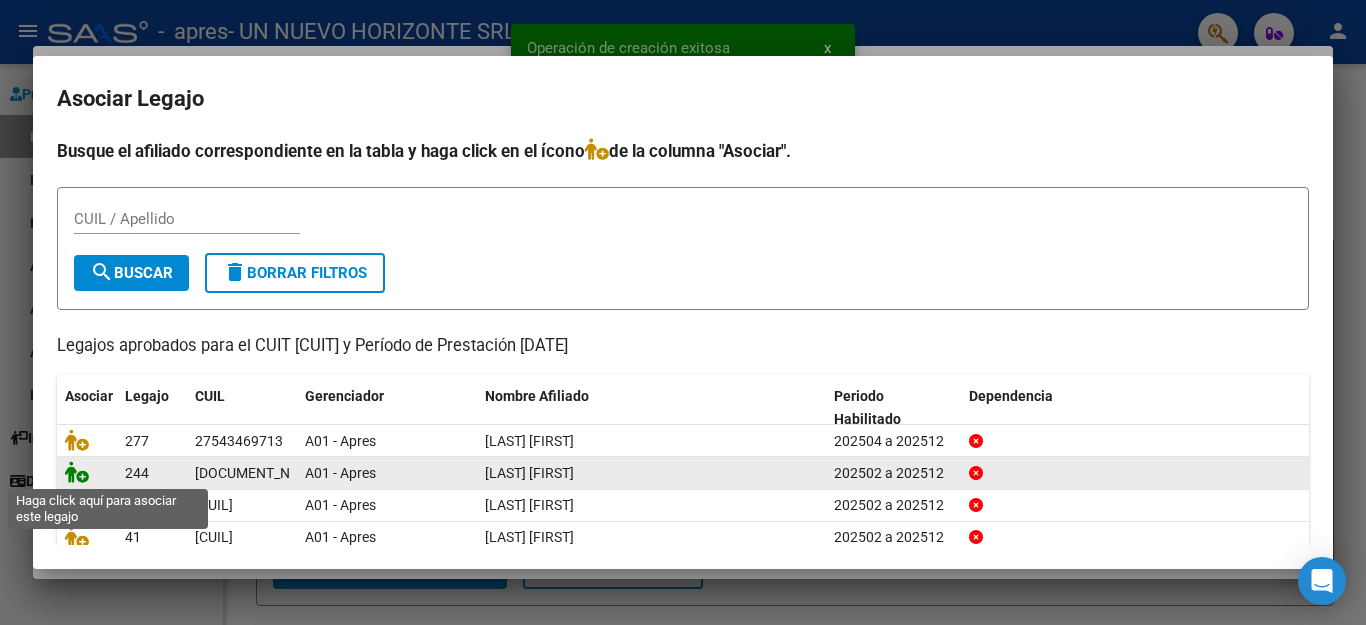 click 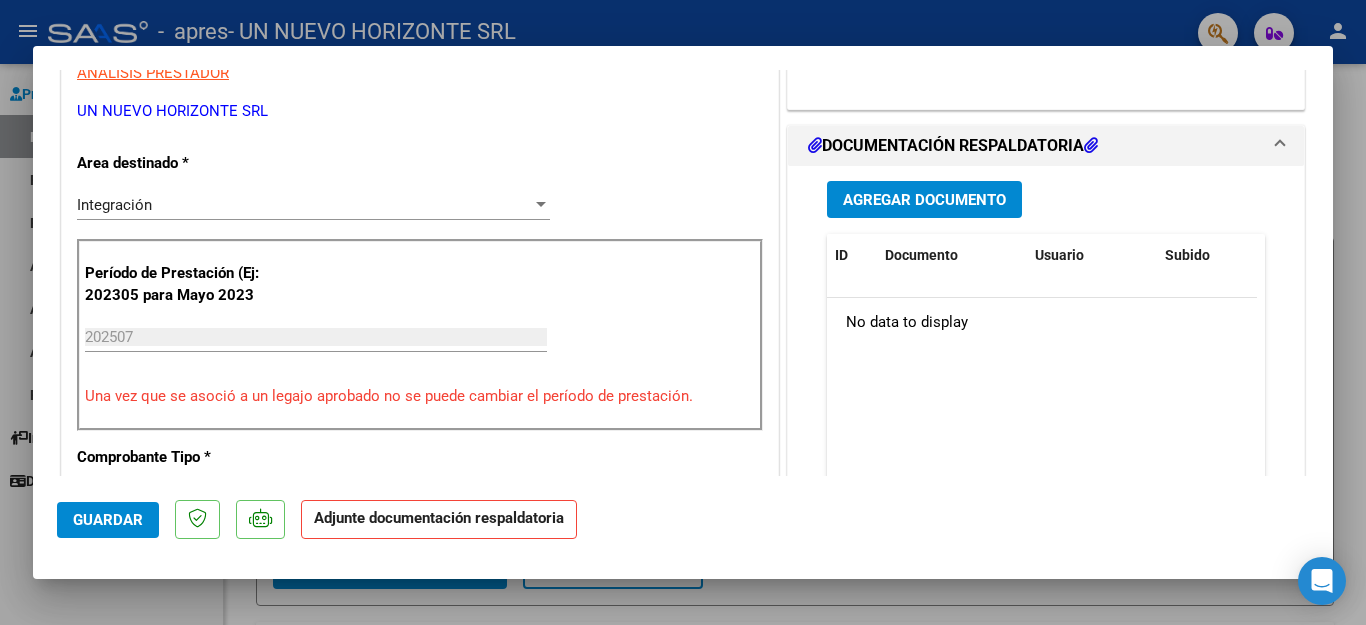 scroll, scrollTop: 432, scrollLeft: 0, axis: vertical 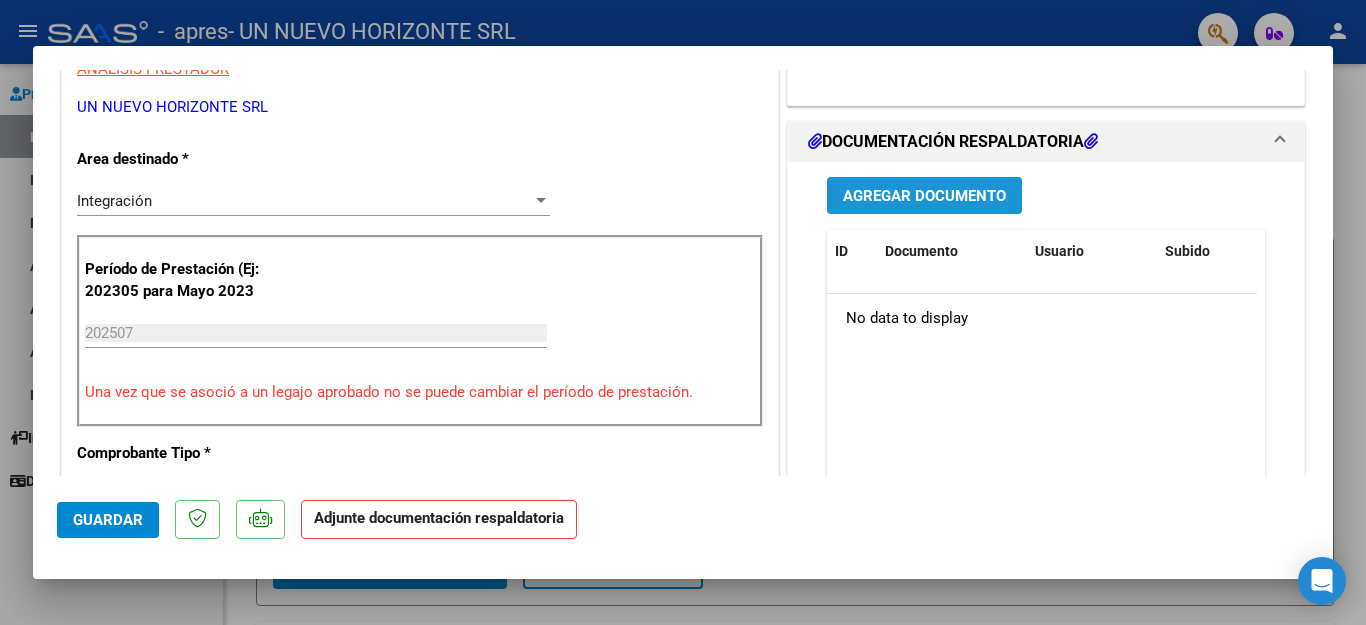 click on "Agregar Documento" at bounding box center (924, 195) 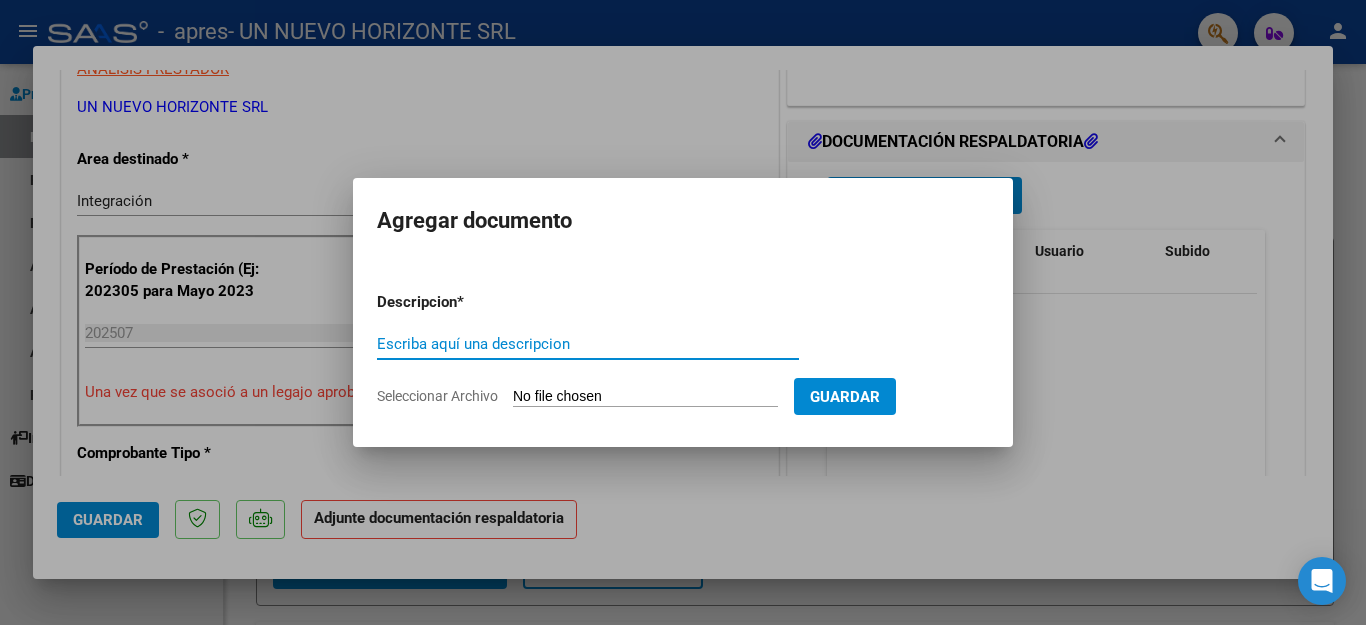 click on "Escriba aquí una descripcion" at bounding box center (588, 344) 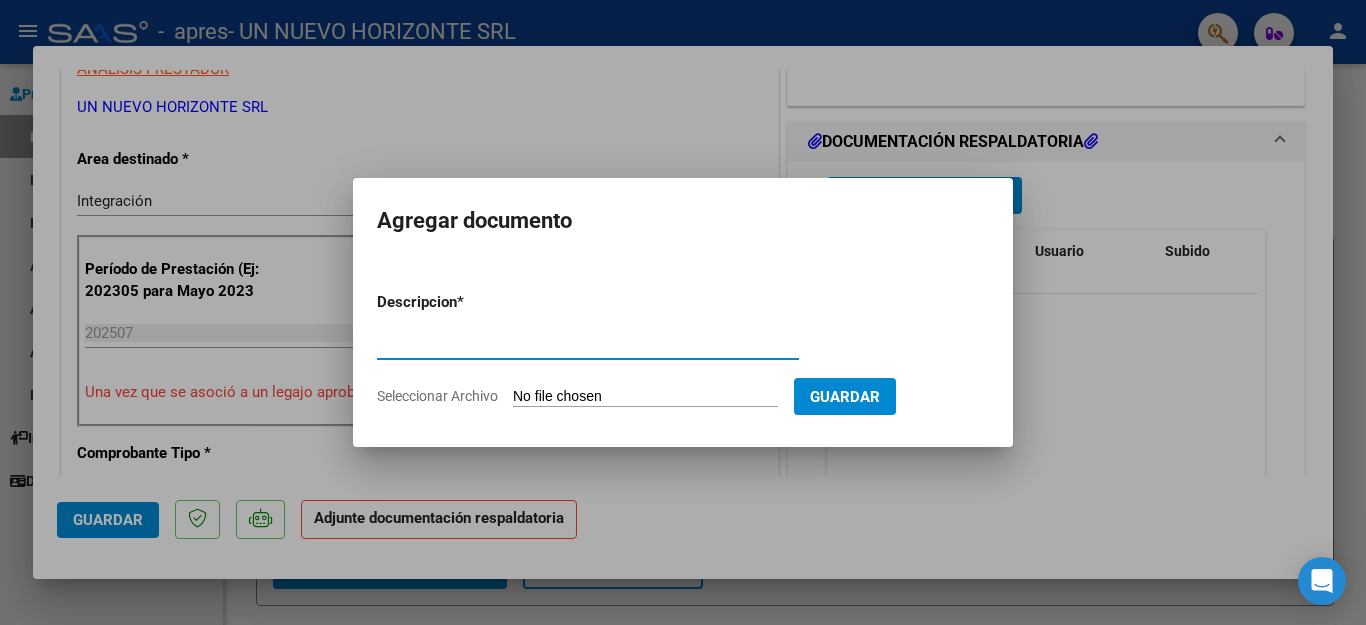 type on "factura" 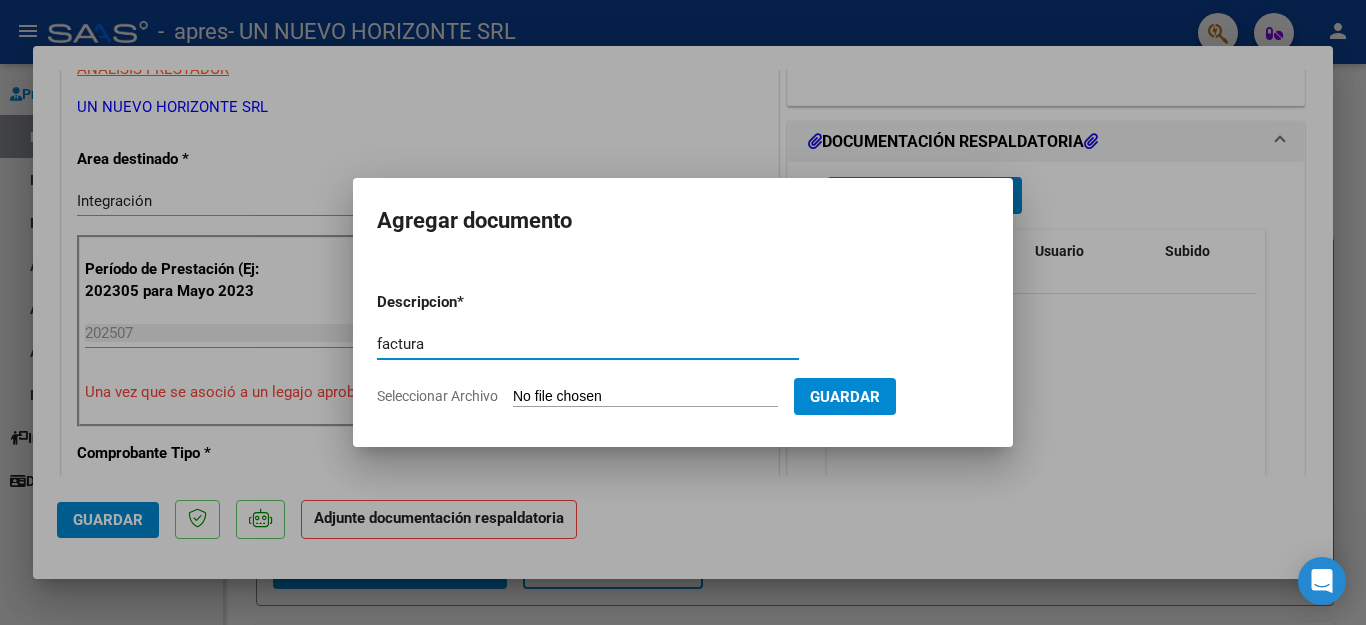 click on "Seleccionar Archivo" 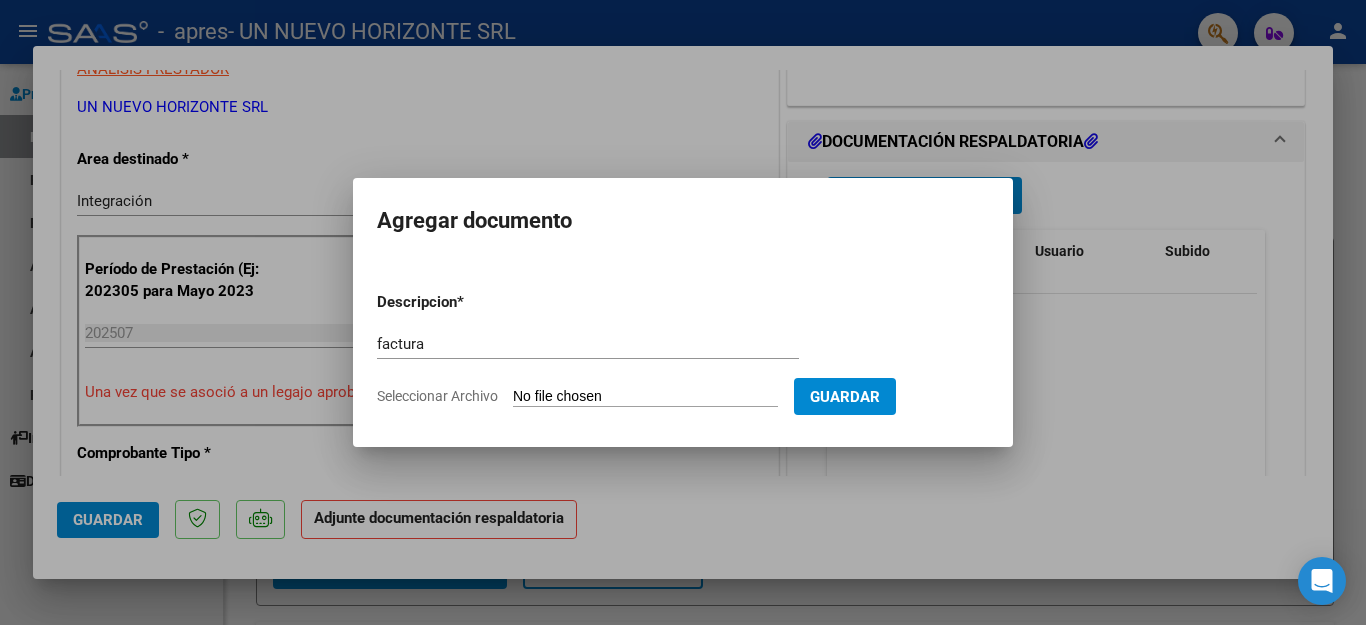type on "C:\fakepath\[FILENAME].pdf" 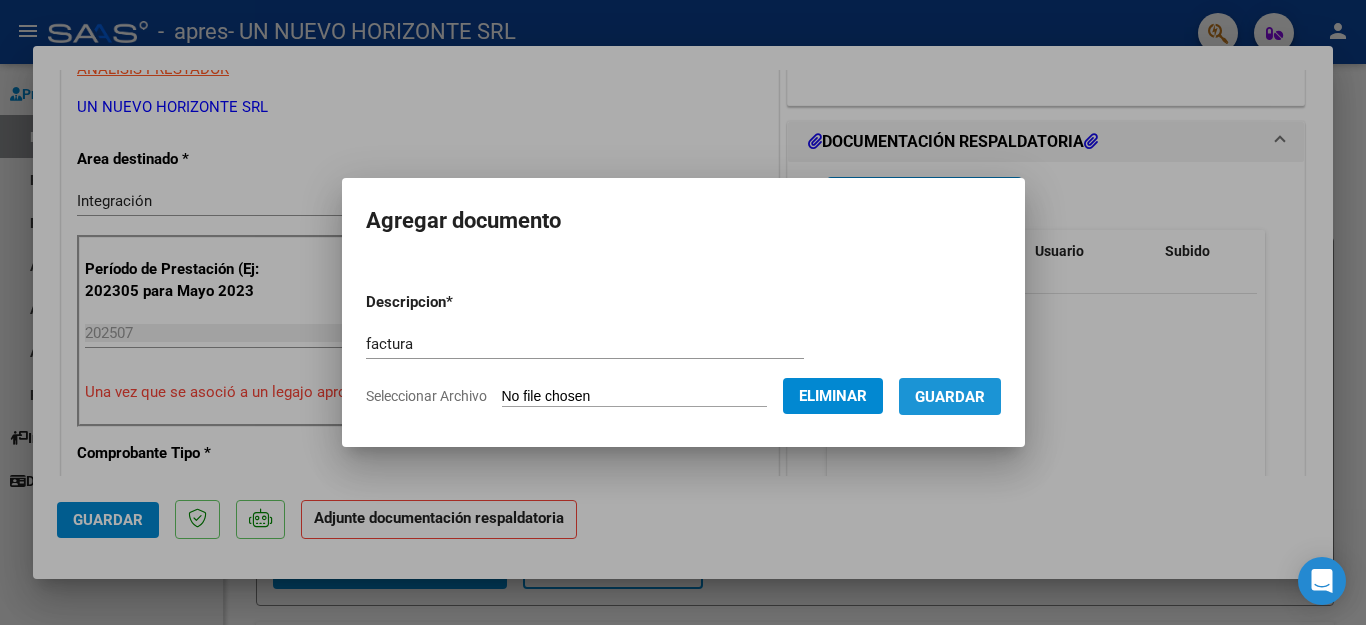 click on "Guardar" at bounding box center (950, 397) 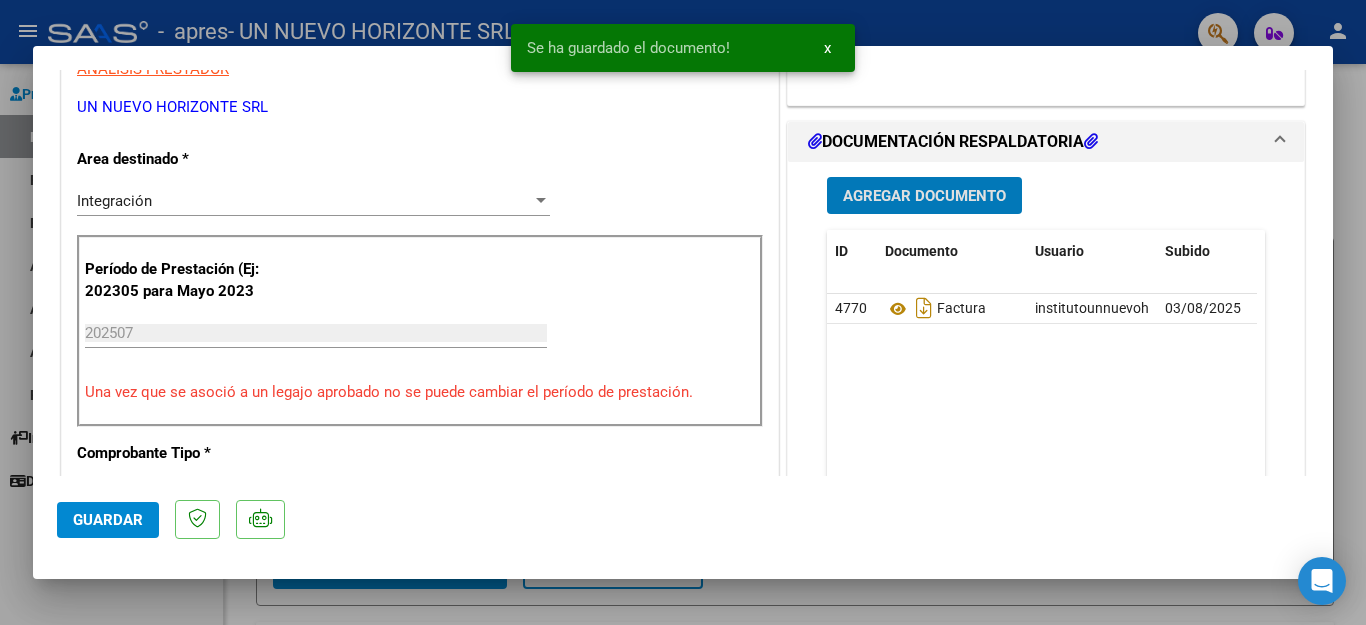 click on "Agregar Documento" at bounding box center (924, 196) 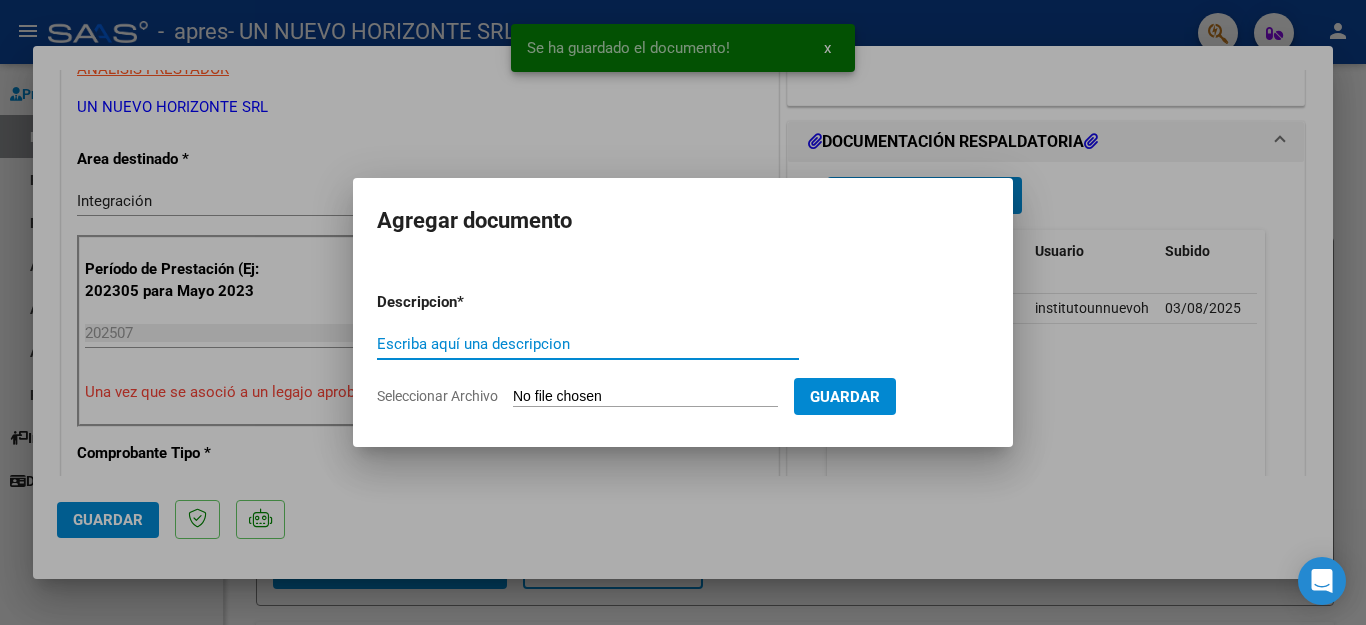 click on "Escriba aquí una descripcion" at bounding box center (588, 344) 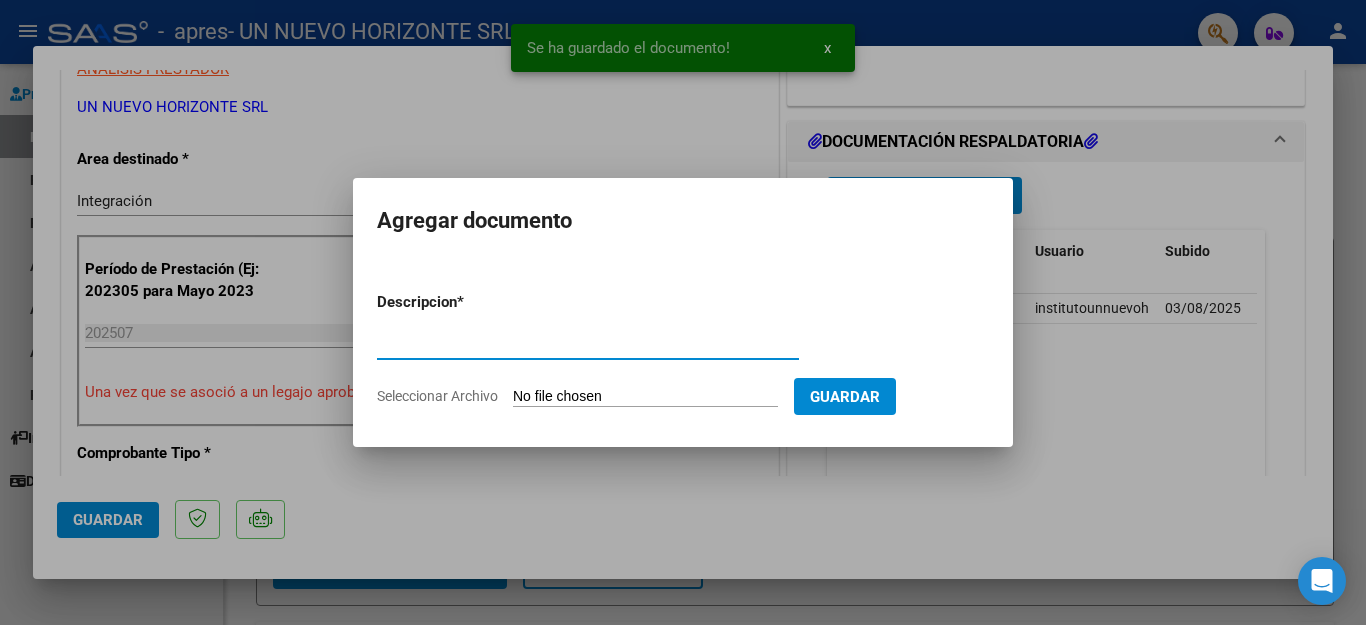 type on "asistencia" 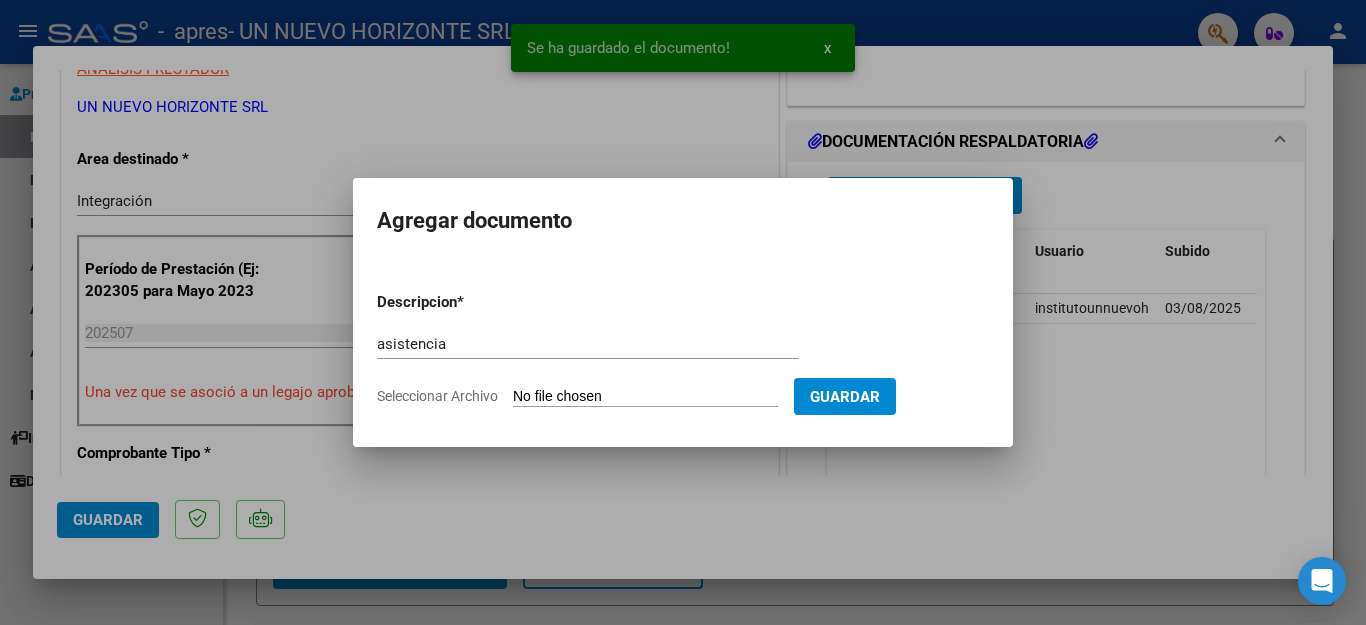 click on "Seleccionar Archivo" 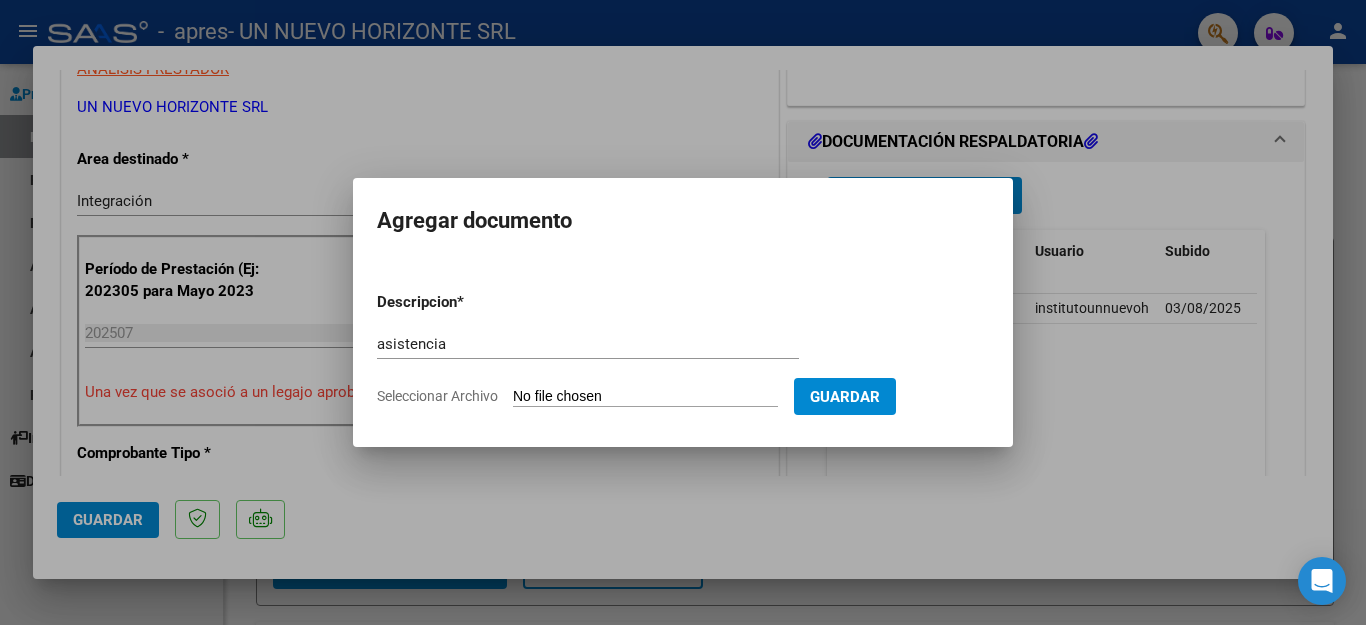 click on "asistencia" at bounding box center [588, 344] 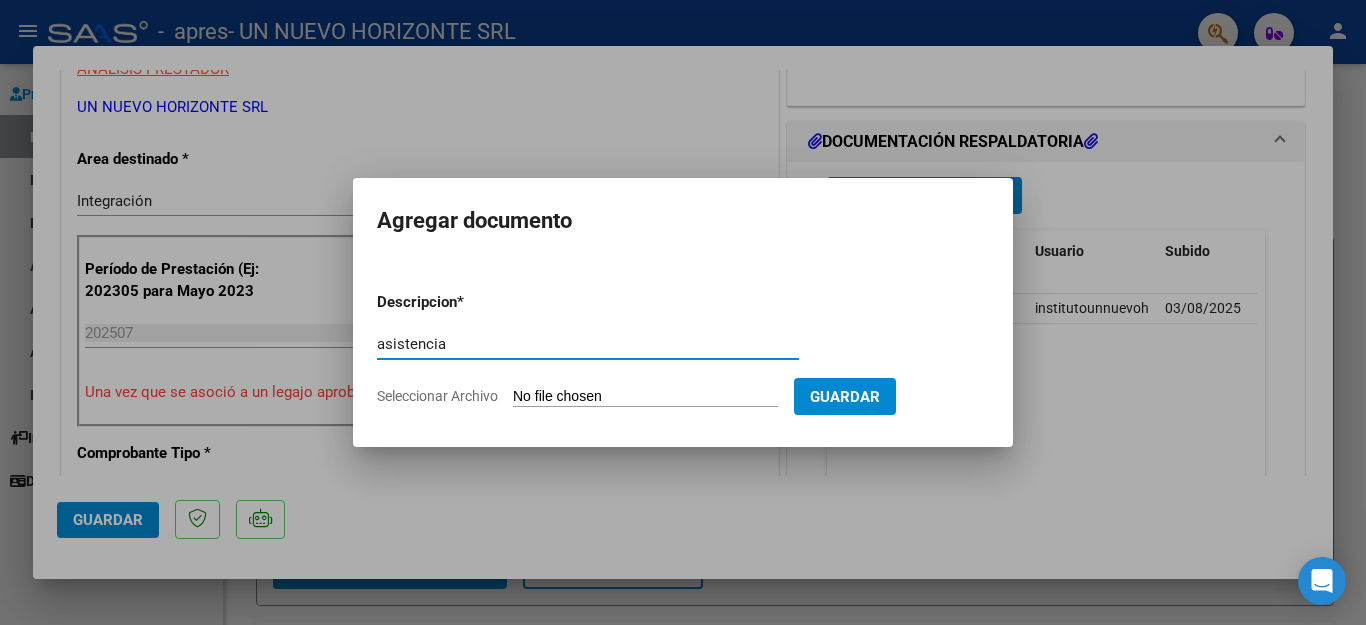 click on "asistencia" at bounding box center [588, 344] 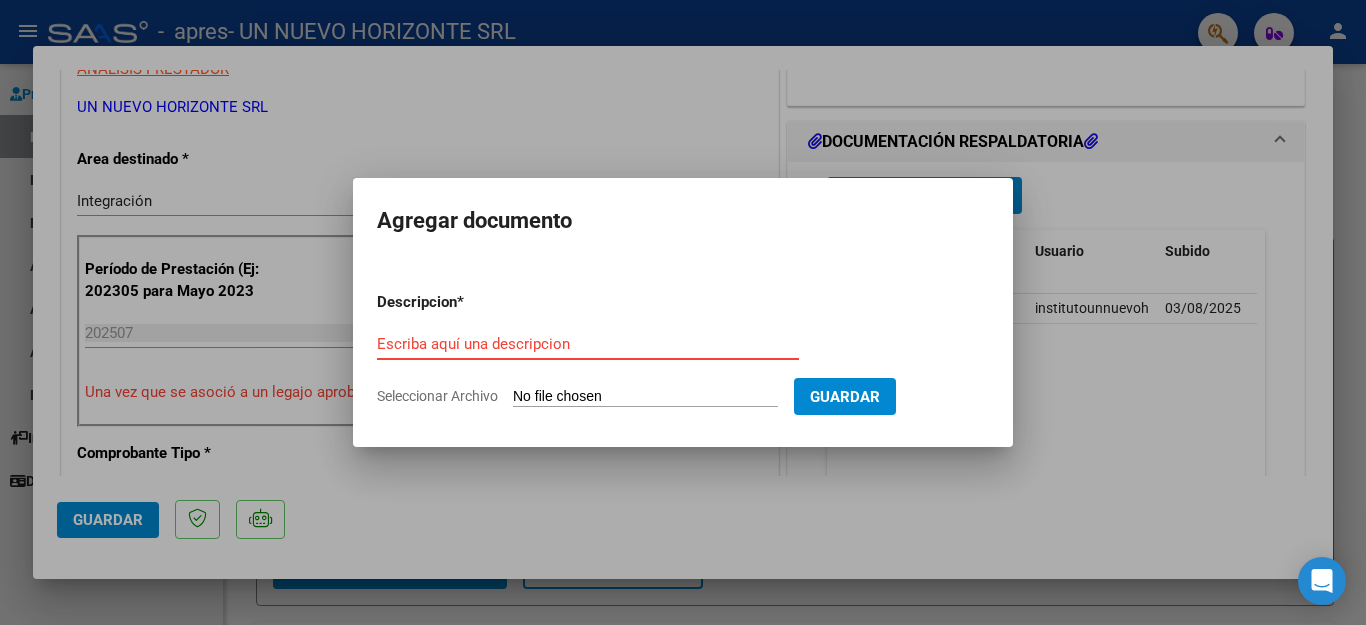 type 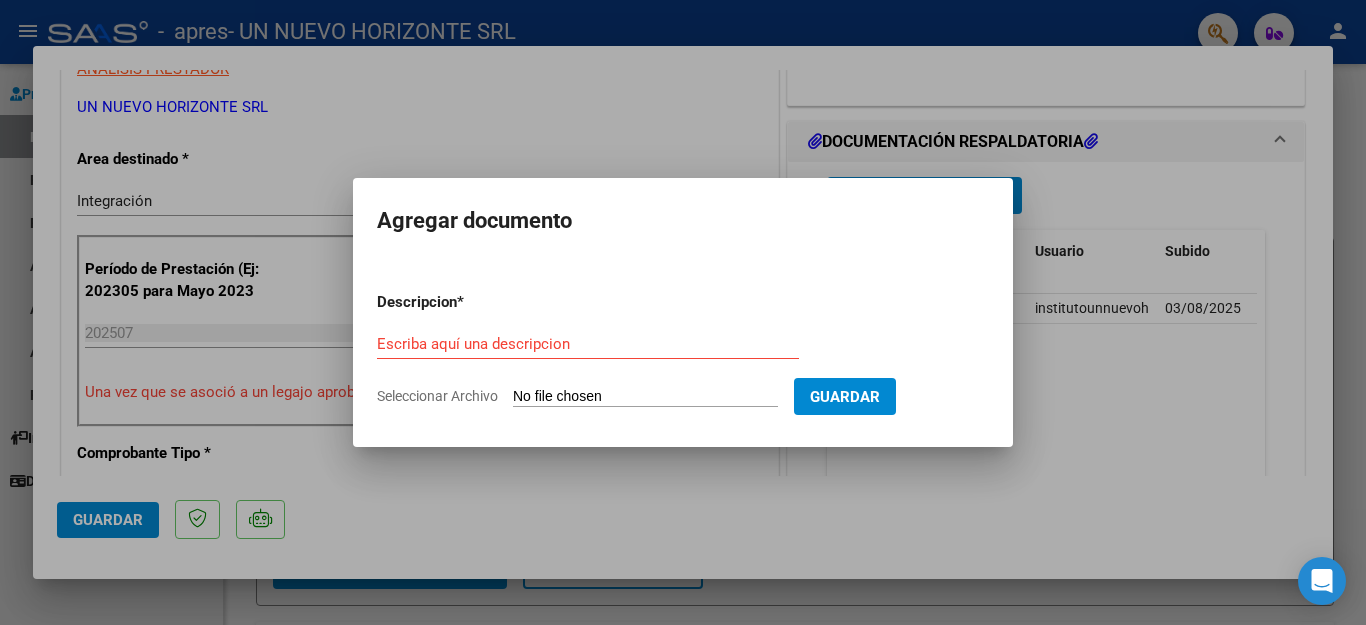 click at bounding box center (683, 312) 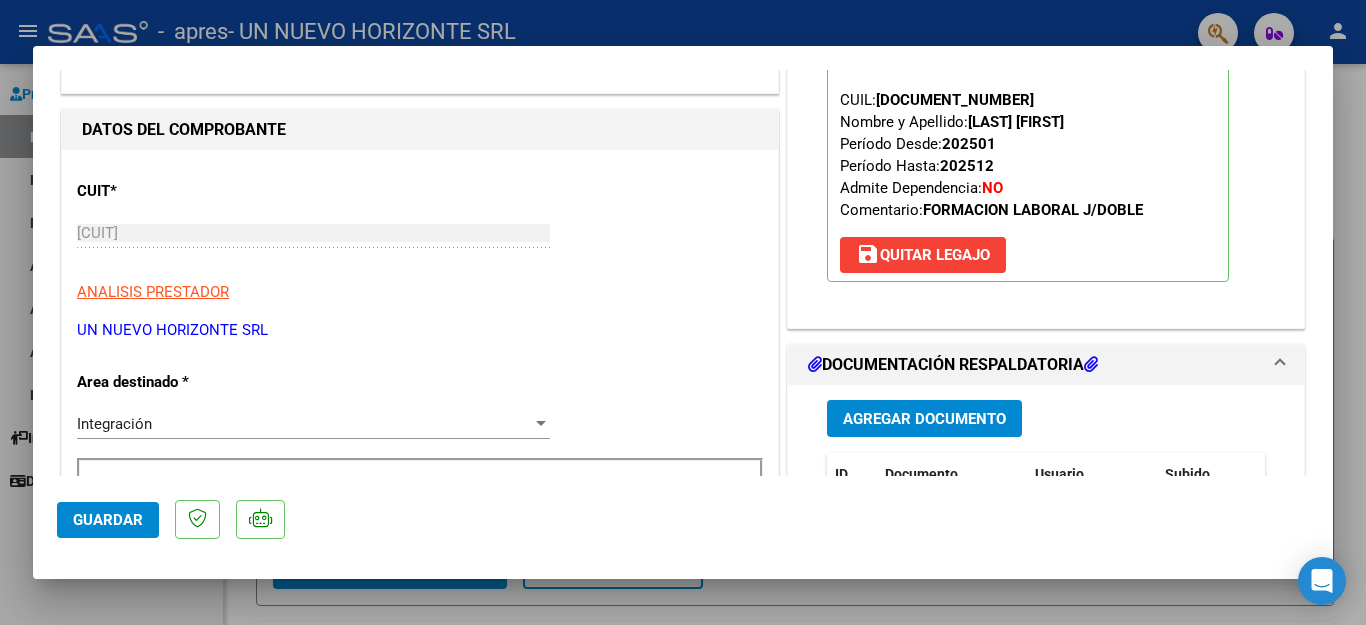 scroll, scrollTop: 194, scrollLeft: 0, axis: vertical 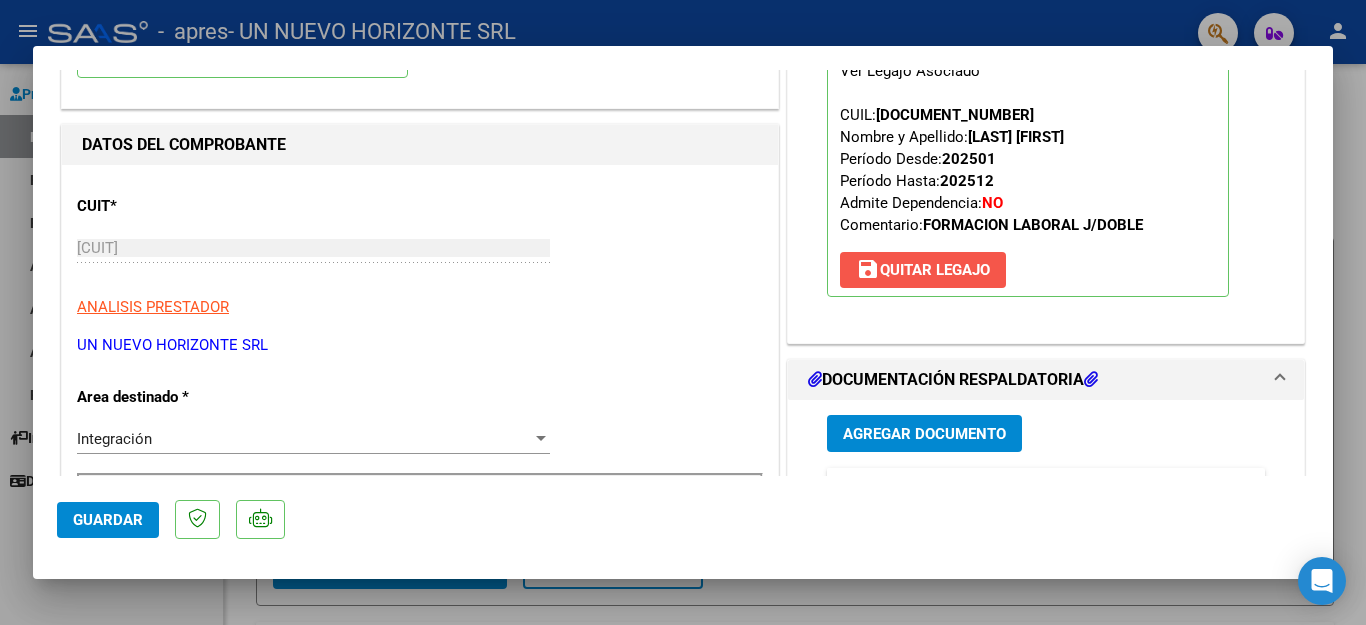 click on "save  Quitar Legajo" at bounding box center [923, 270] 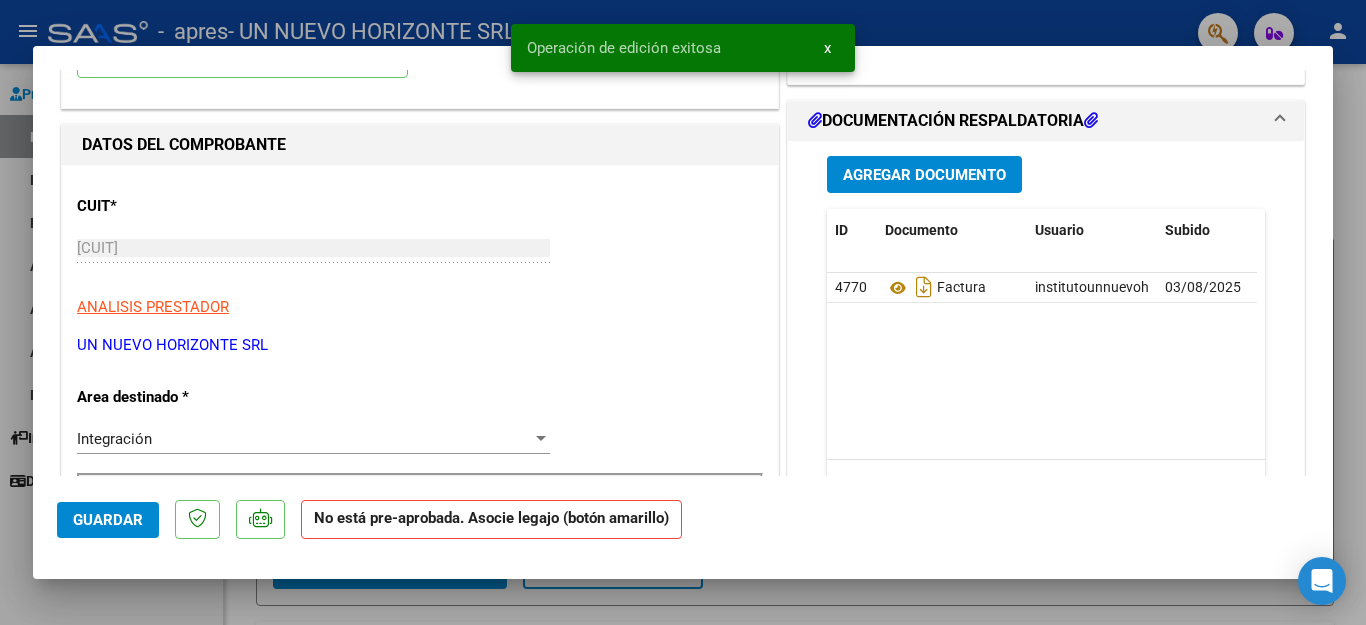 scroll, scrollTop: 0, scrollLeft: 0, axis: both 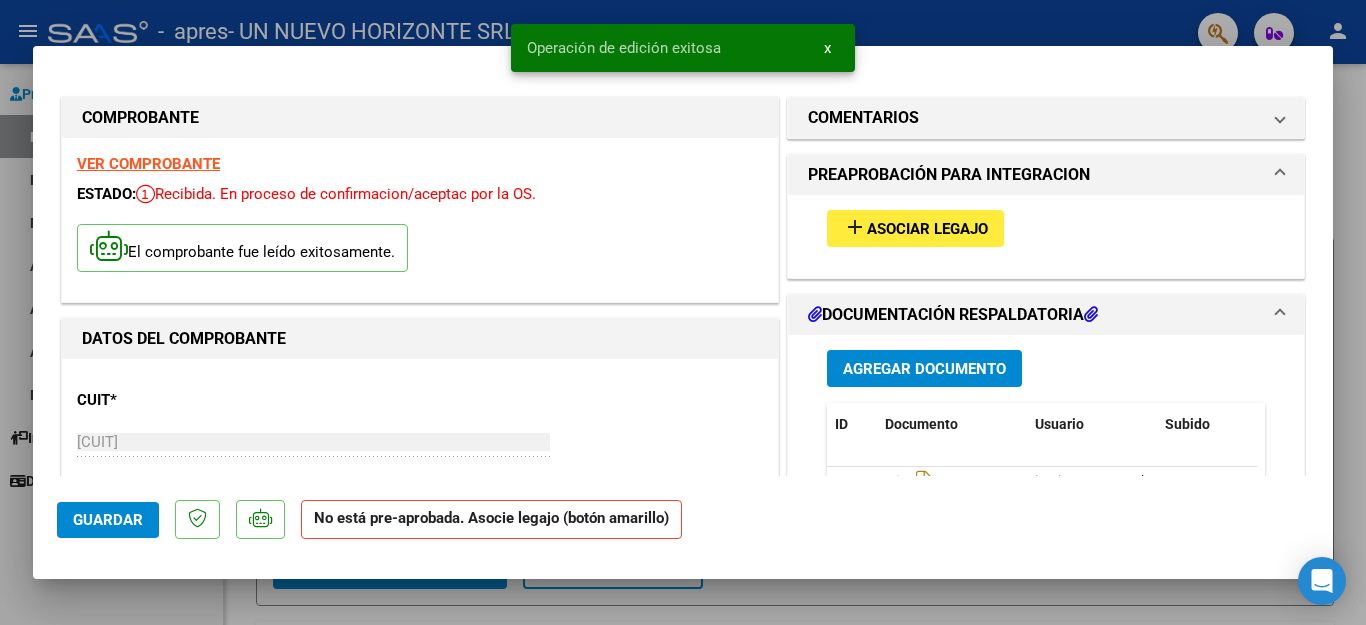 click at bounding box center [683, 312] 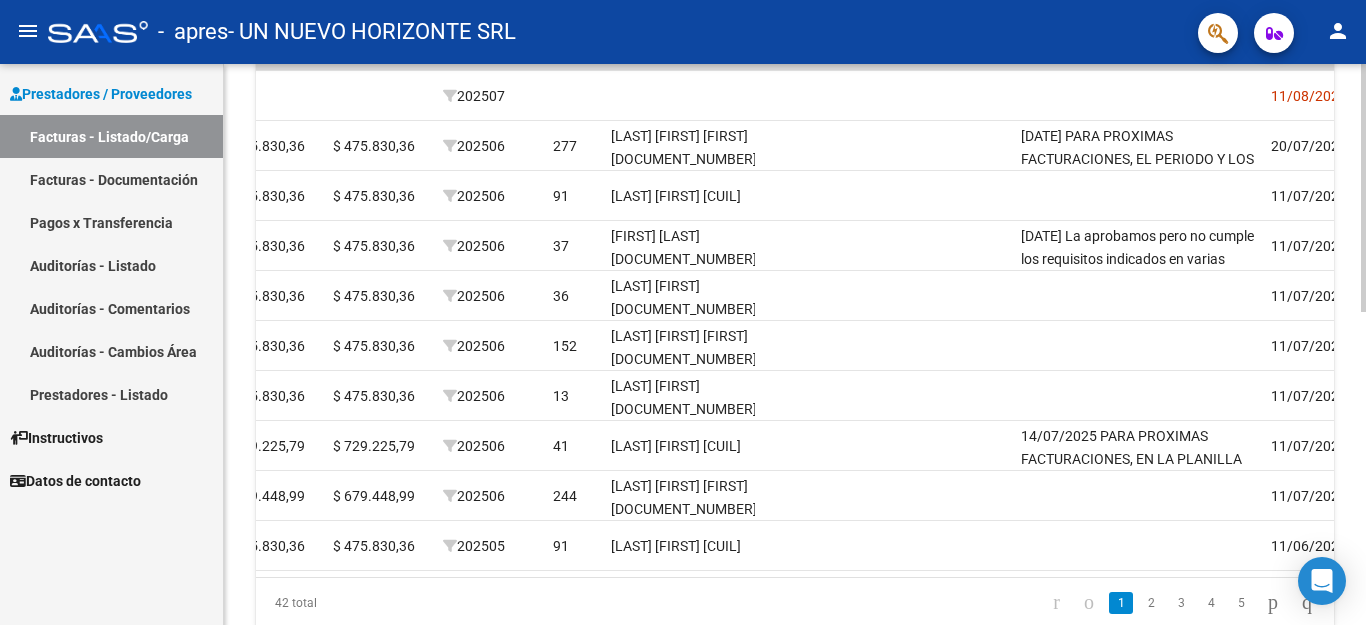 scroll, scrollTop: 626, scrollLeft: 0, axis: vertical 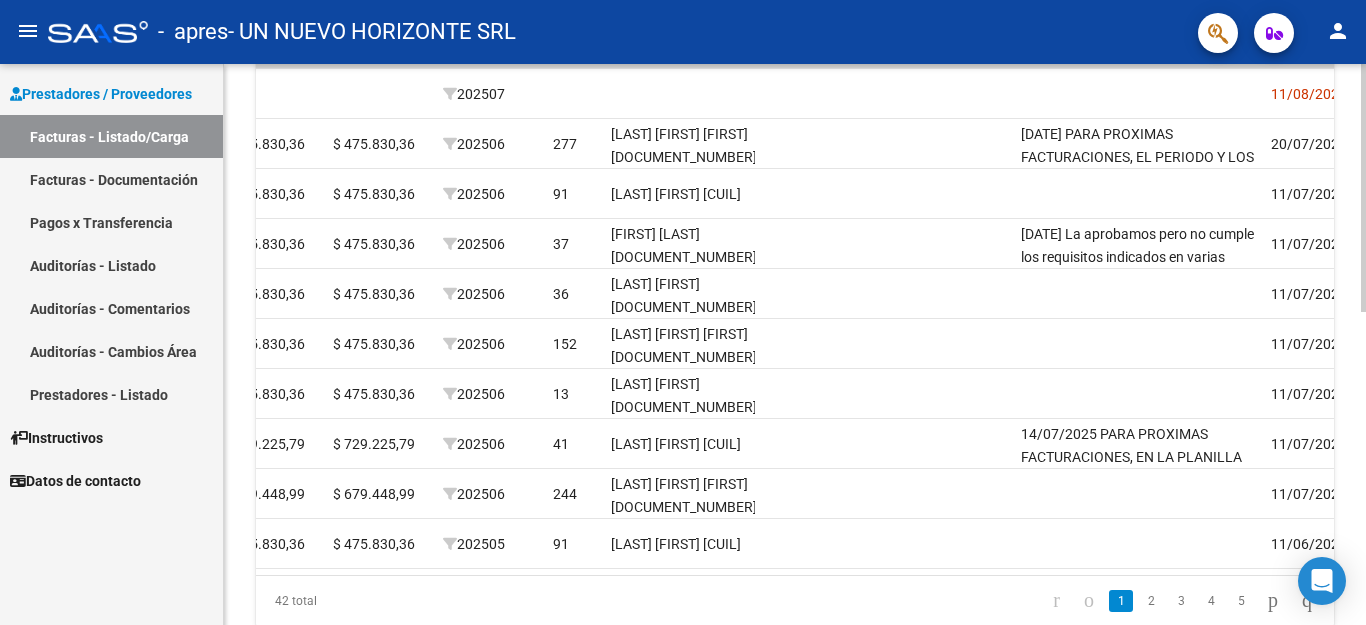 click 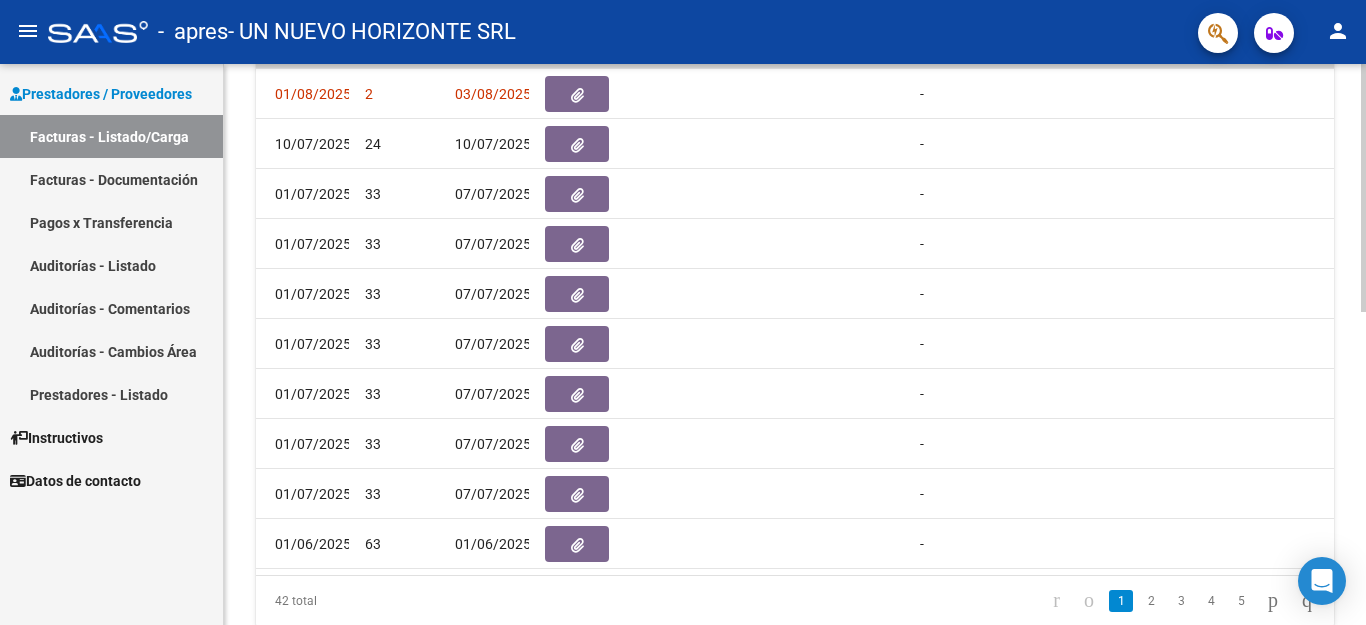 scroll, scrollTop: 0, scrollLeft: 0, axis: both 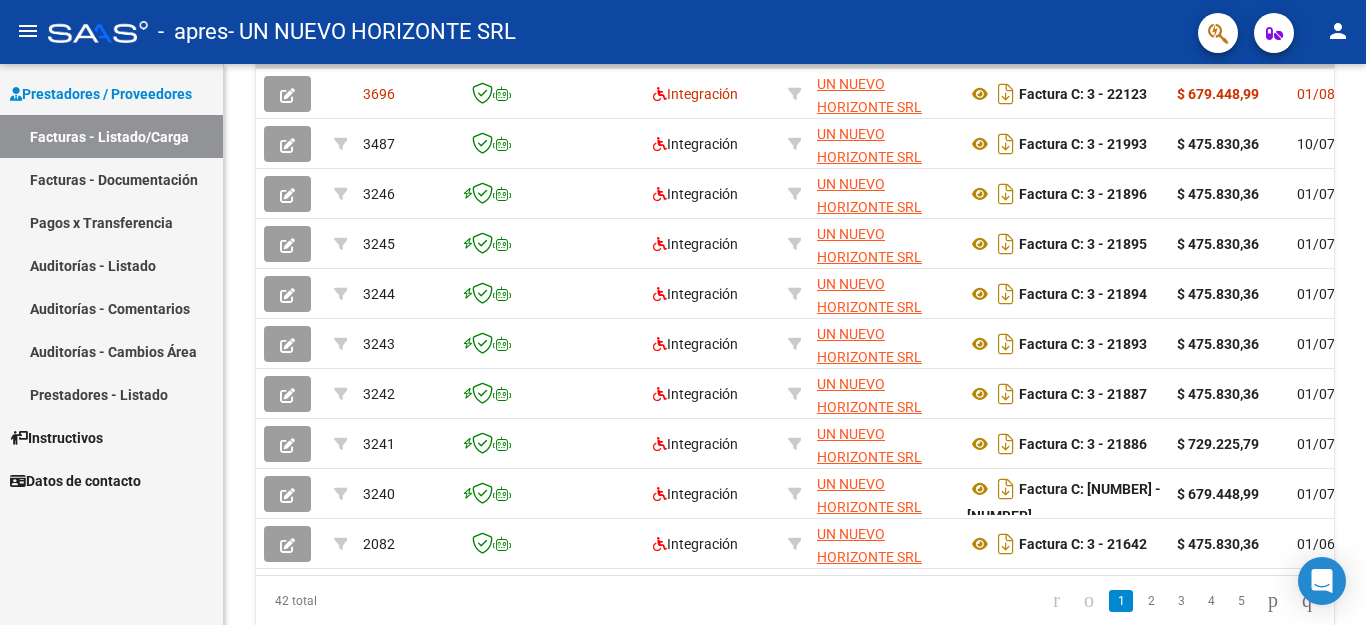 click on "Facturas - Listado/Carga" at bounding box center [111, 136] 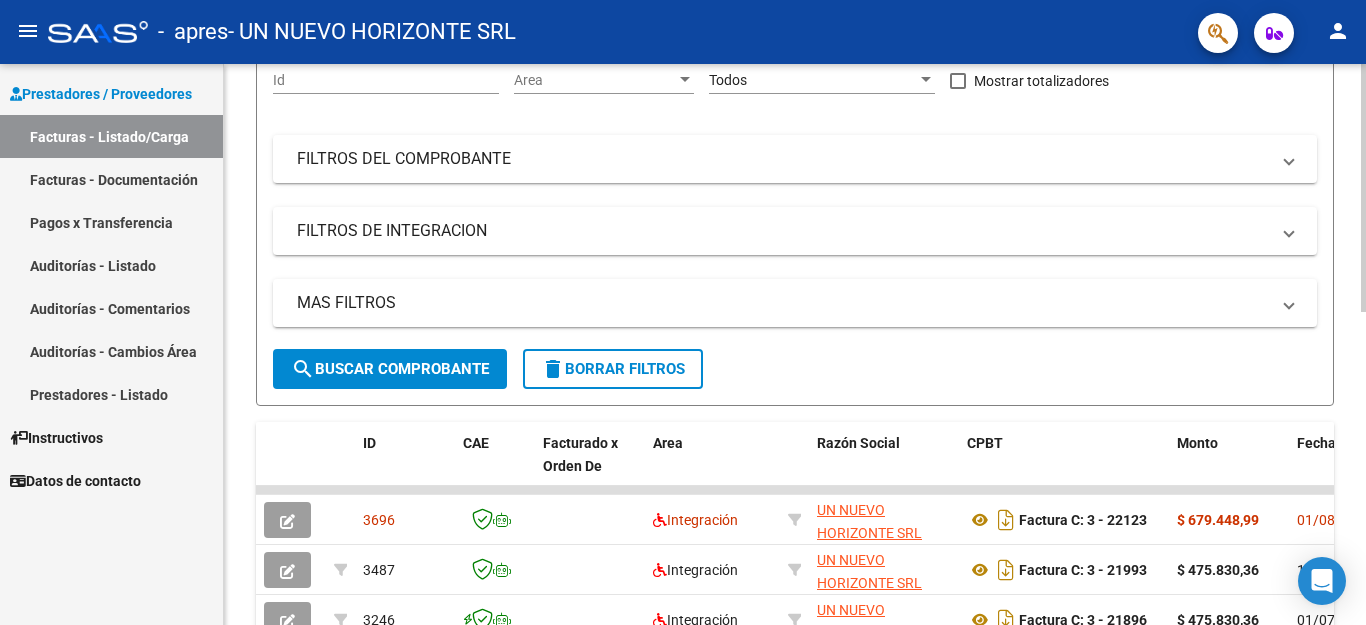 scroll, scrollTop: 0, scrollLeft: 0, axis: both 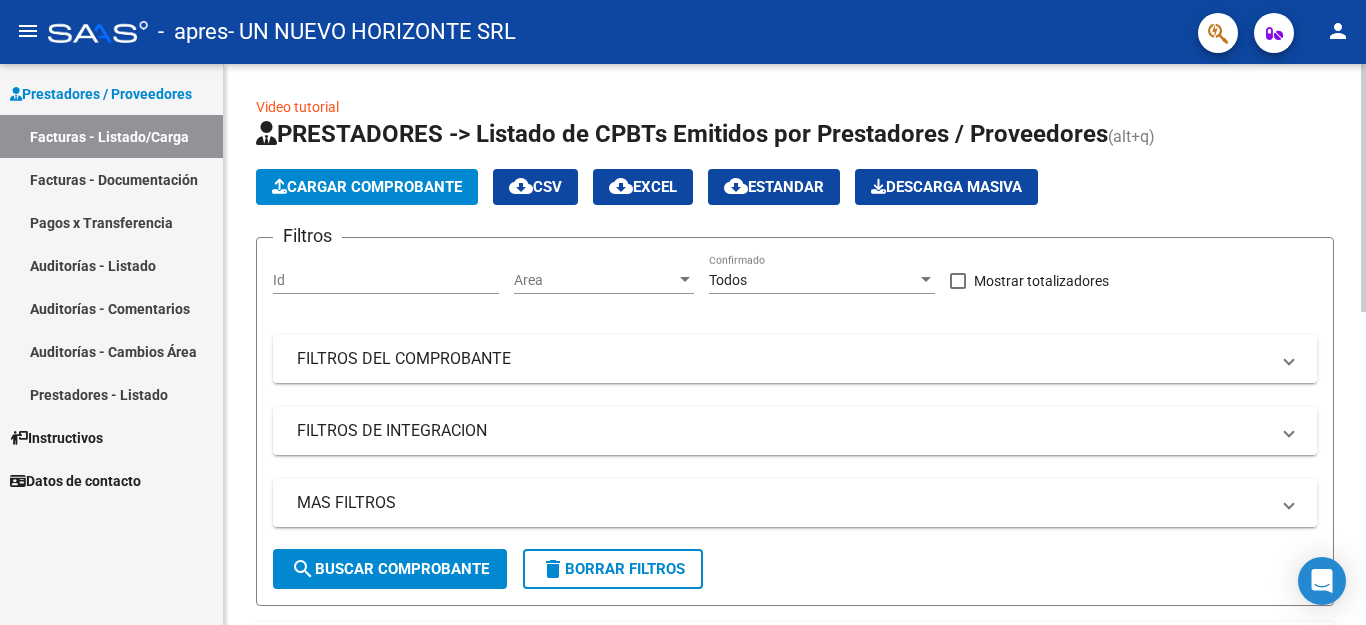 click on "menu -   apres   - UN NUEVO HORIZONTE SRL person    Prestadores / Proveedores Facturas - Listado/Carga Facturas - Documentación Pagos x Transferencia Auditorías - Listado Auditorías - Comentarios Auditorías - Cambios Área Prestadores - Listado    Instructivos    Datos de contacto  Video tutorial   PRESTADORES -> Listado de CPBTs Emitidos por Prestadores / Proveedores (alt+q)   Cargar Comprobante
cloud_download  CSV  cloud_download  EXCEL  cloud_download  Estandar   Descarga Masiva
Filtros Id Area Area Todos Confirmado   Mostrar totalizadores   FILTROS DEL COMPROBANTE  Comprobante Tipo Comprobante Tipo Start date – End date Fec. Comprobante Desde / Hasta Días Emisión Desde(cant. días) Días Emisión Hasta(cant. días) CUIT / Razón Social Pto. Venta Nro. Comprobante Código SSS CAE Válido CAE Válido Todos Cargado Módulo Hosp. Todos Tiene facturacion Apócrifa Hospital Refes  FILTROS DE INTEGRACION  Período De Prestación Campos del Archivo de Rendición Devuelto x SSS (dr_envio) Todos [NUMBER]" 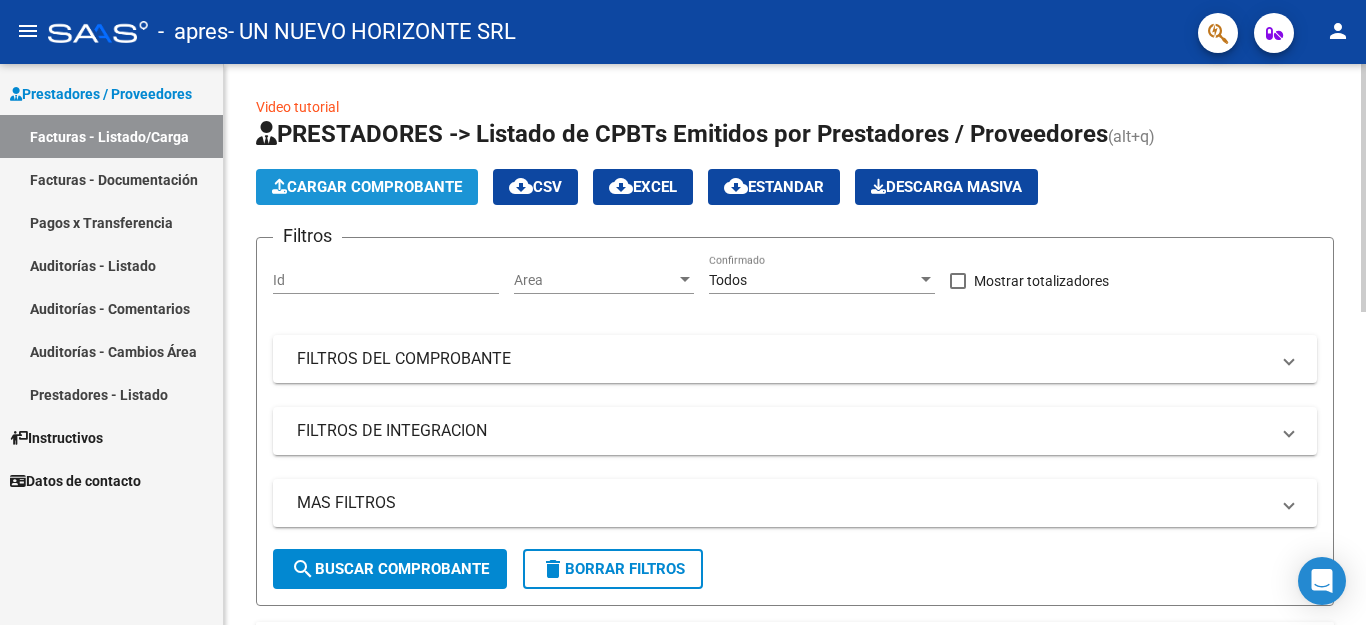 click on "Cargar Comprobante" 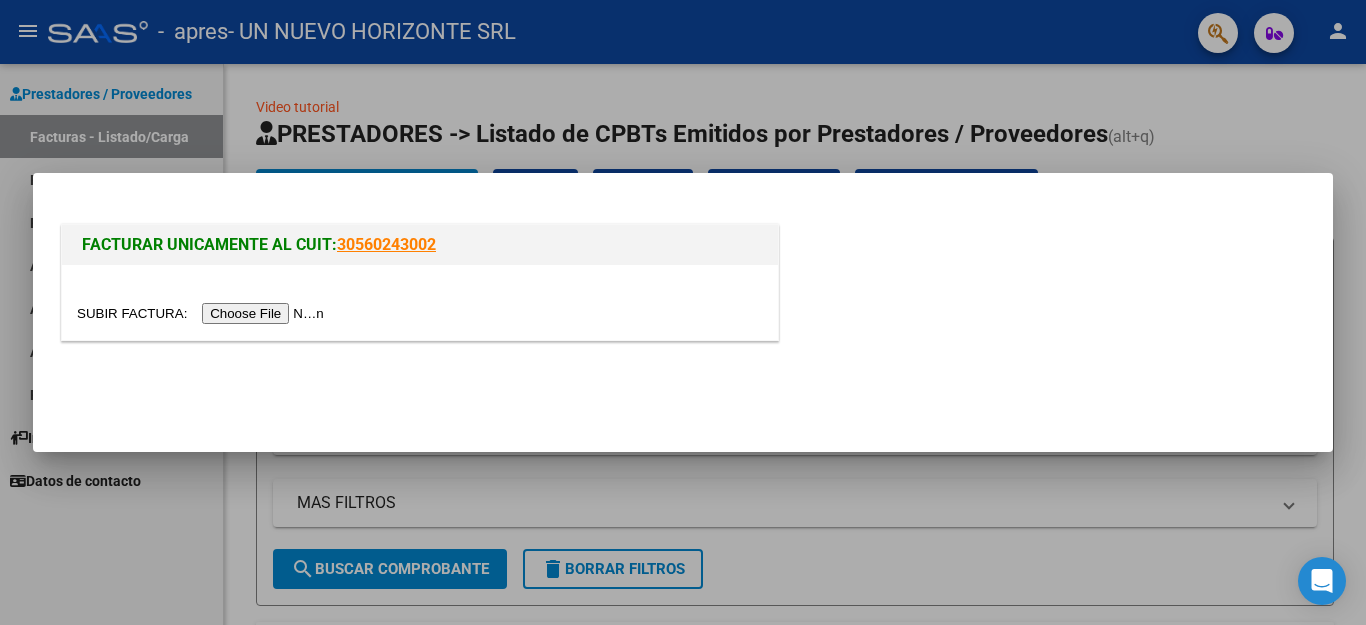 click at bounding box center (203, 313) 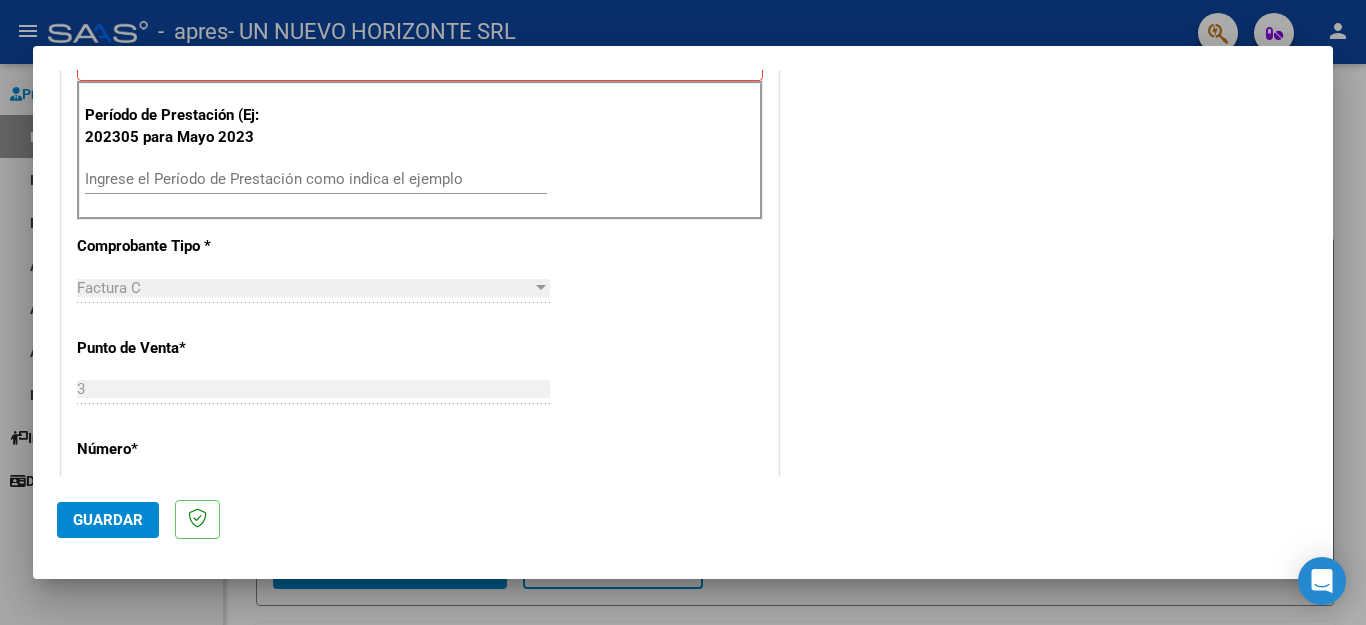 scroll, scrollTop: 594, scrollLeft: 0, axis: vertical 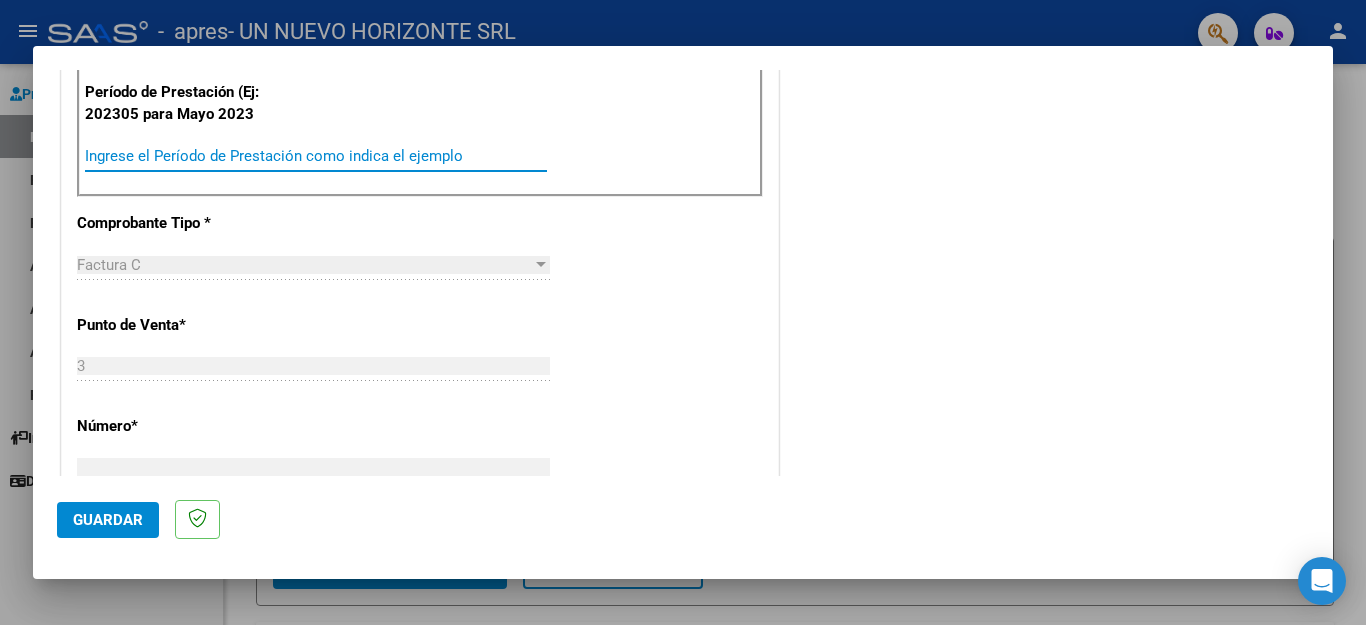 click on "Ingrese el Período de Prestación como indica el ejemplo" at bounding box center [316, 156] 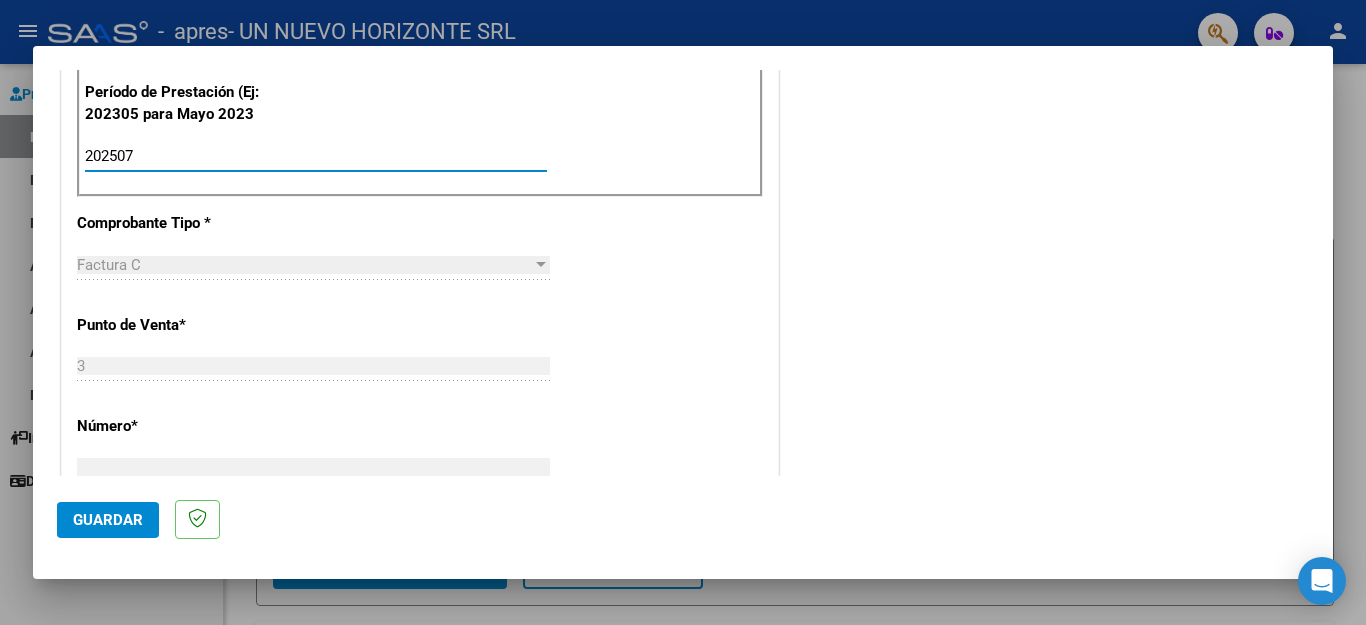 type on "202507" 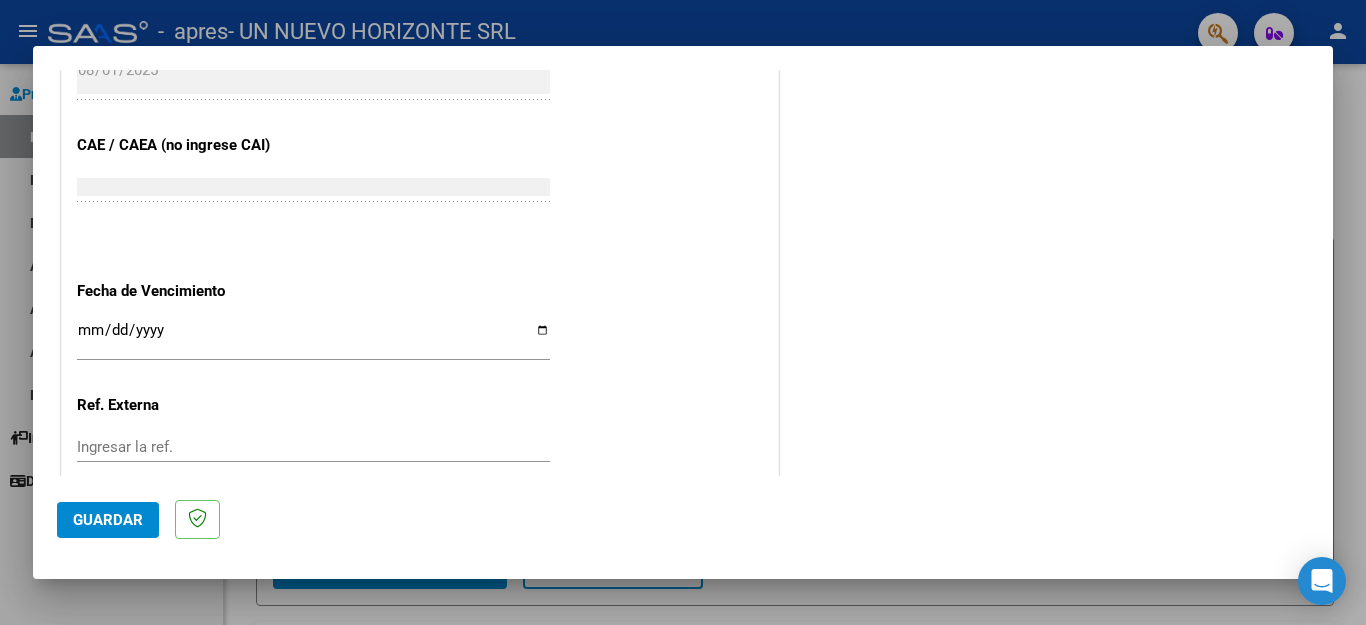 scroll, scrollTop: 1237, scrollLeft: 0, axis: vertical 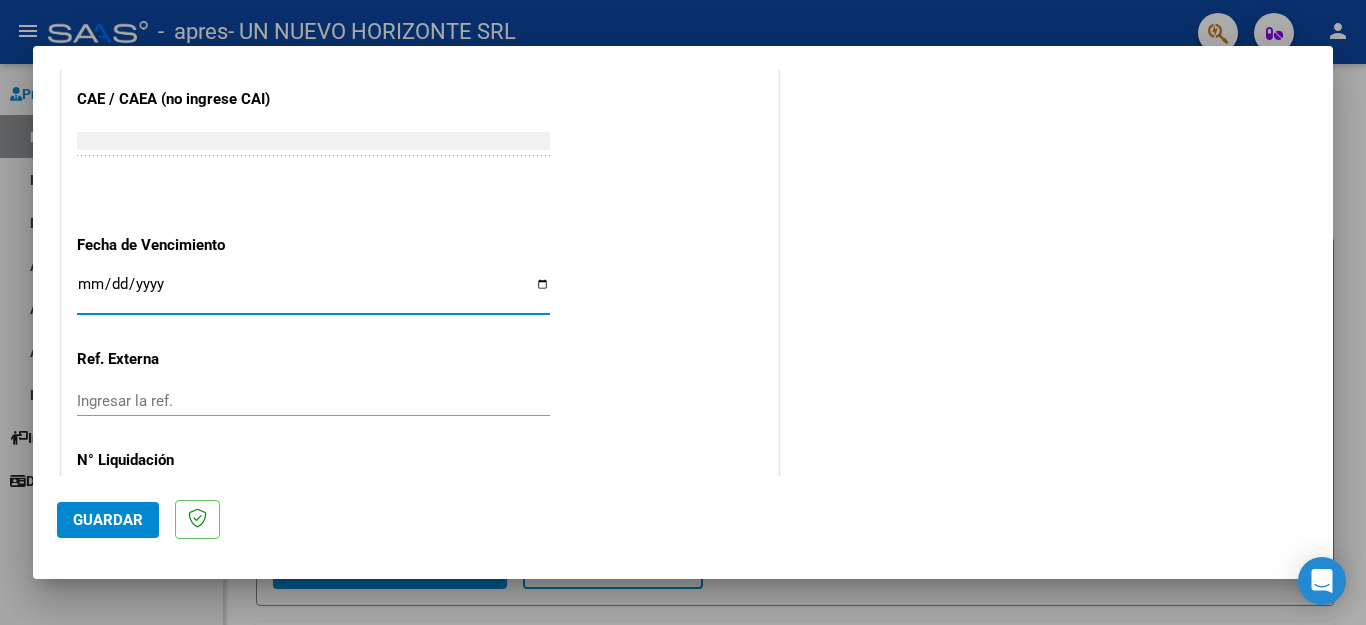click on "Ingresar la fecha" at bounding box center [313, 292] 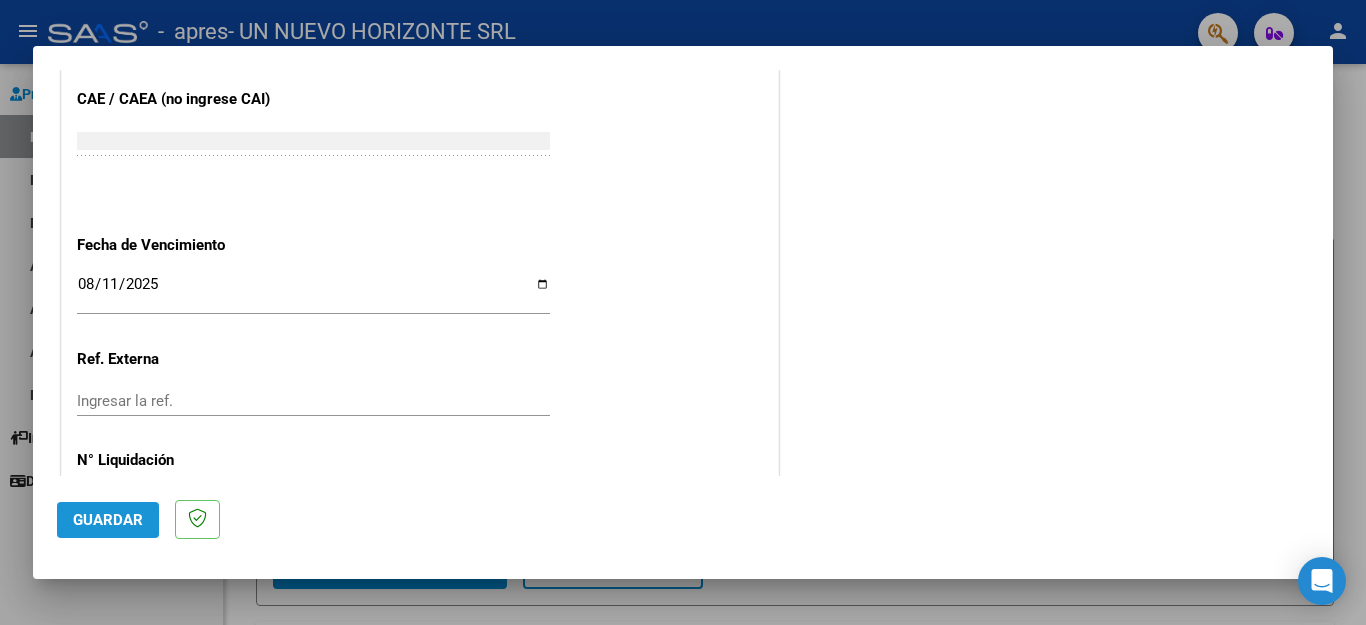 click on "Guardar" 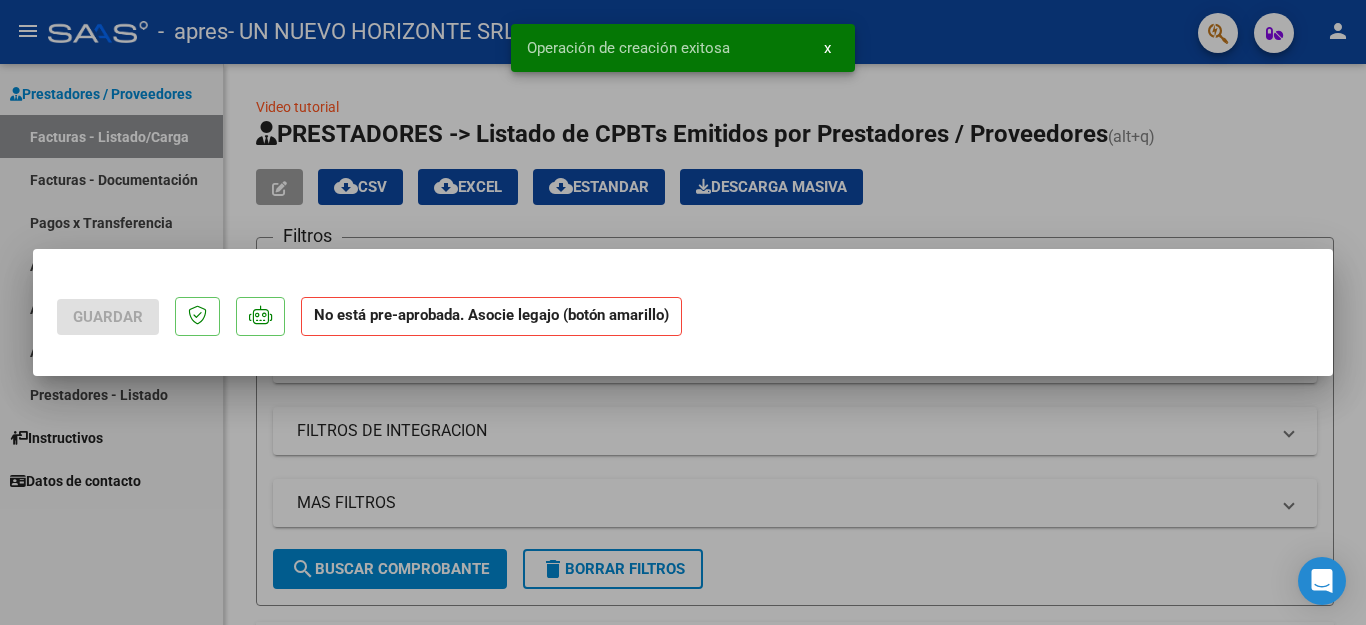 scroll, scrollTop: 0, scrollLeft: 0, axis: both 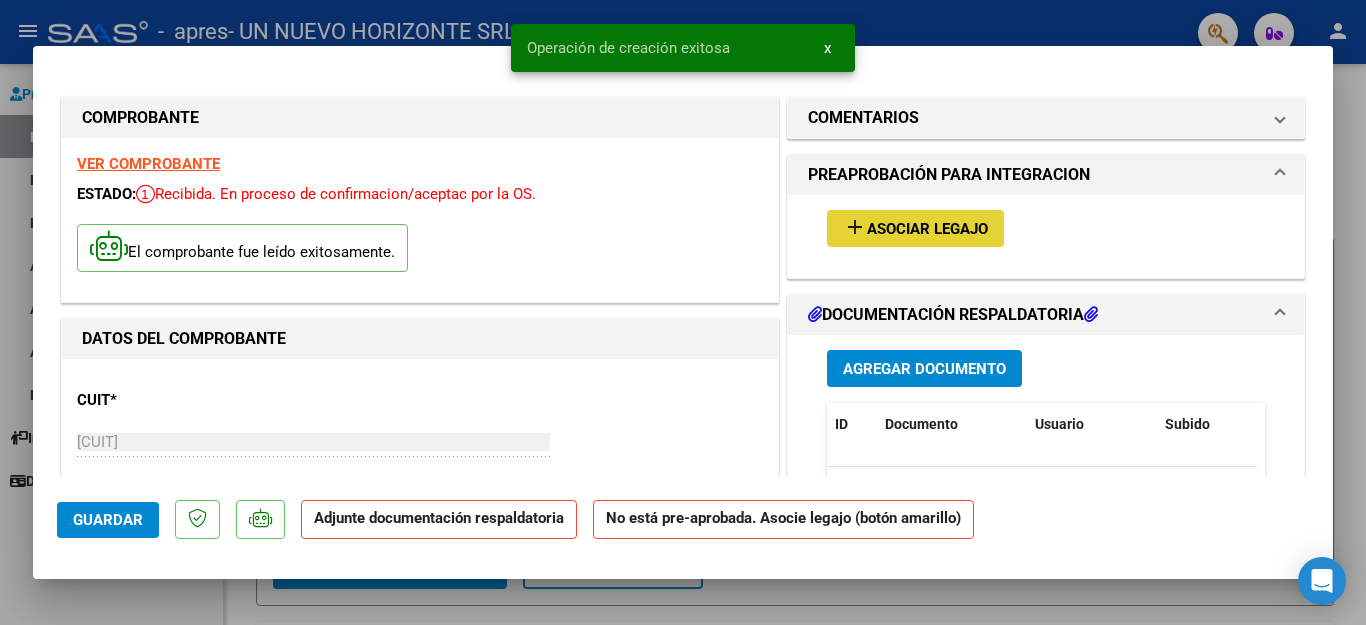 click on "add" at bounding box center (855, 227) 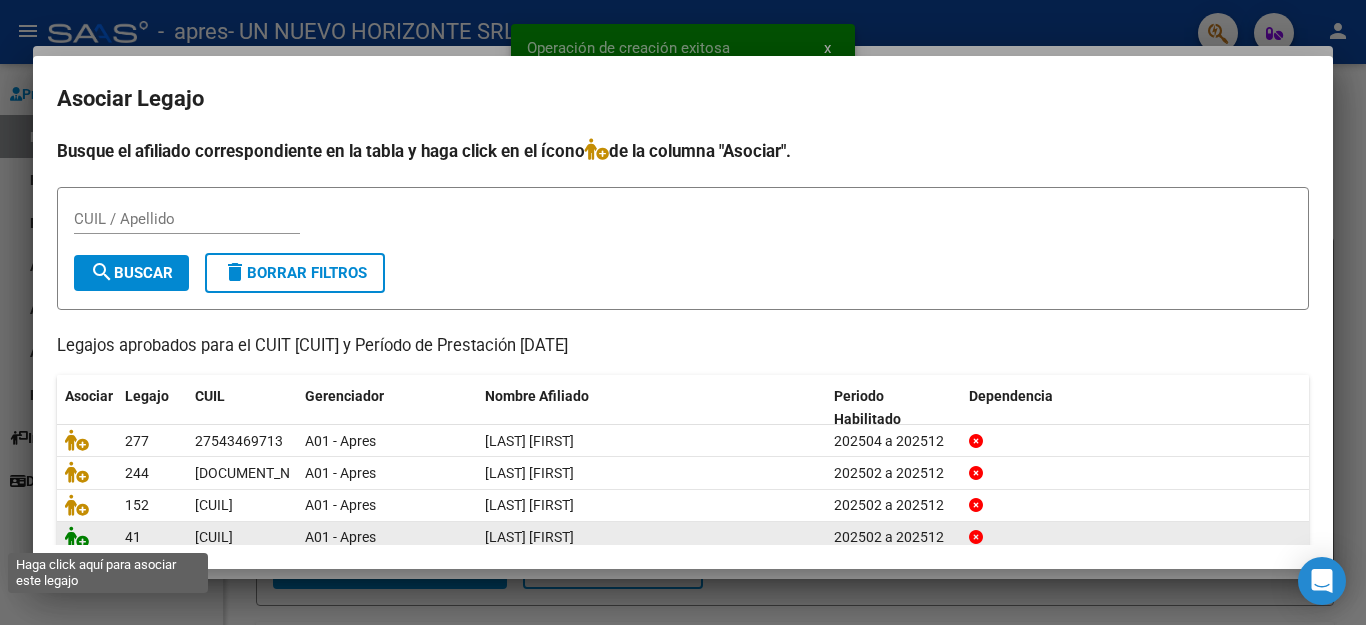 click 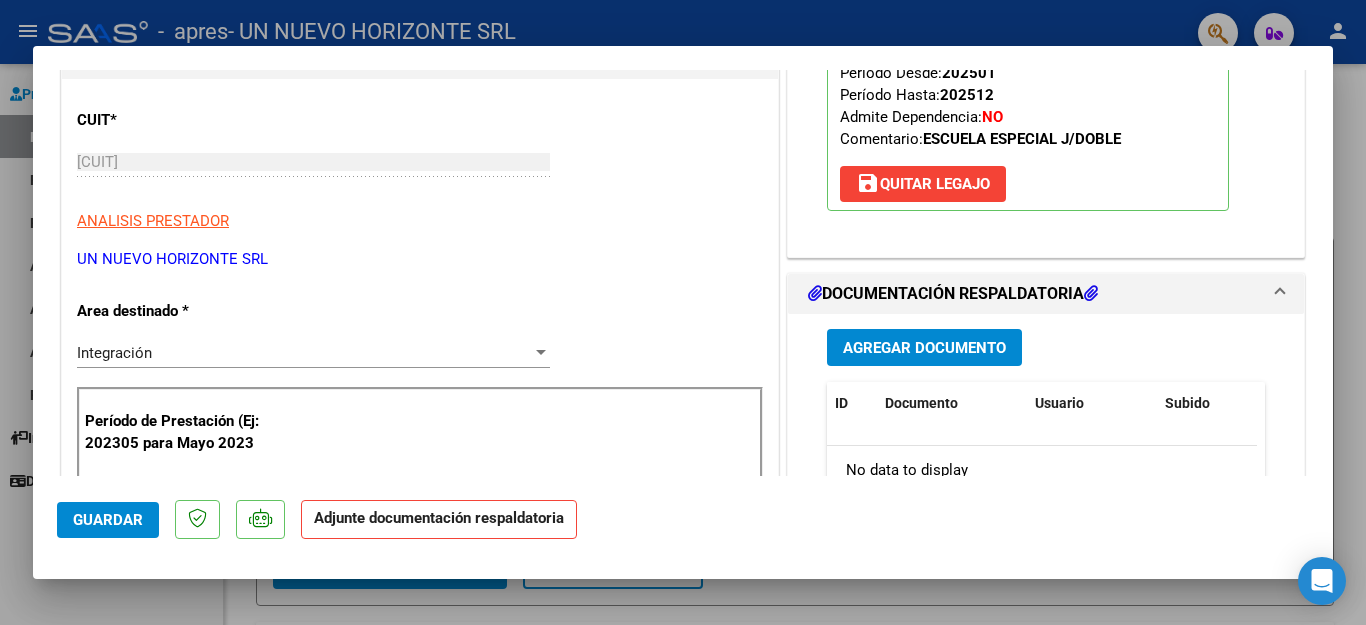 scroll, scrollTop: 371, scrollLeft: 0, axis: vertical 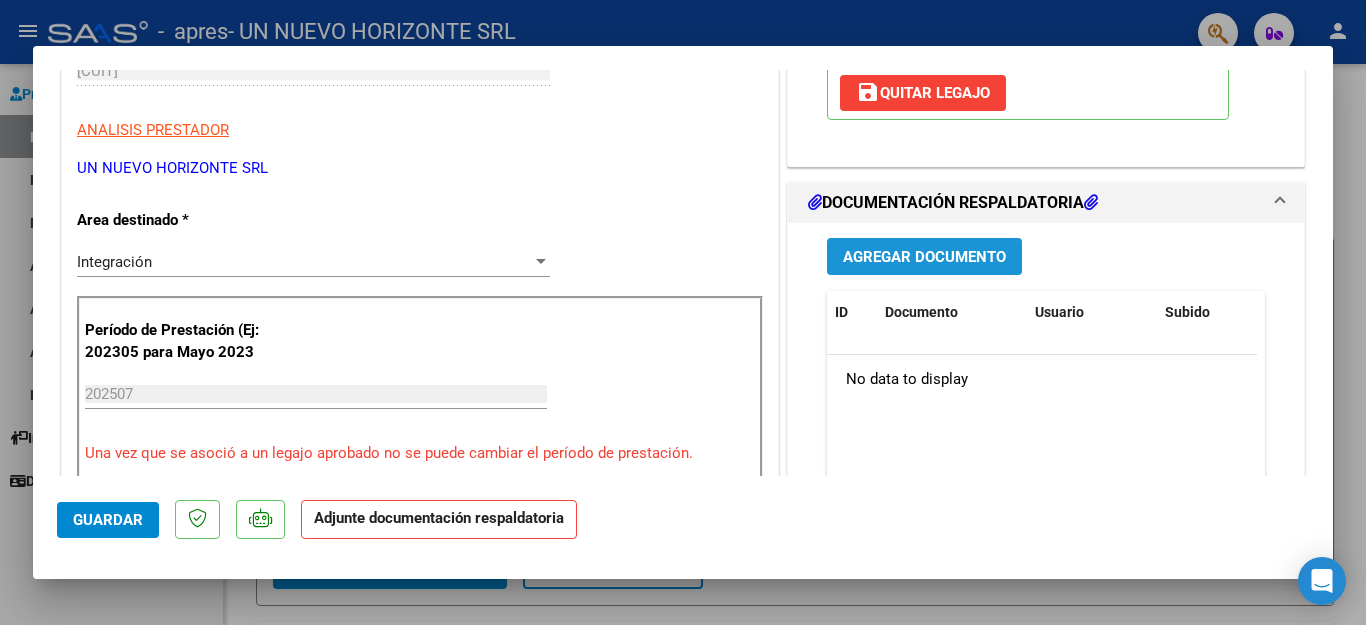 click on "Agregar Documento" at bounding box center [924, 257] 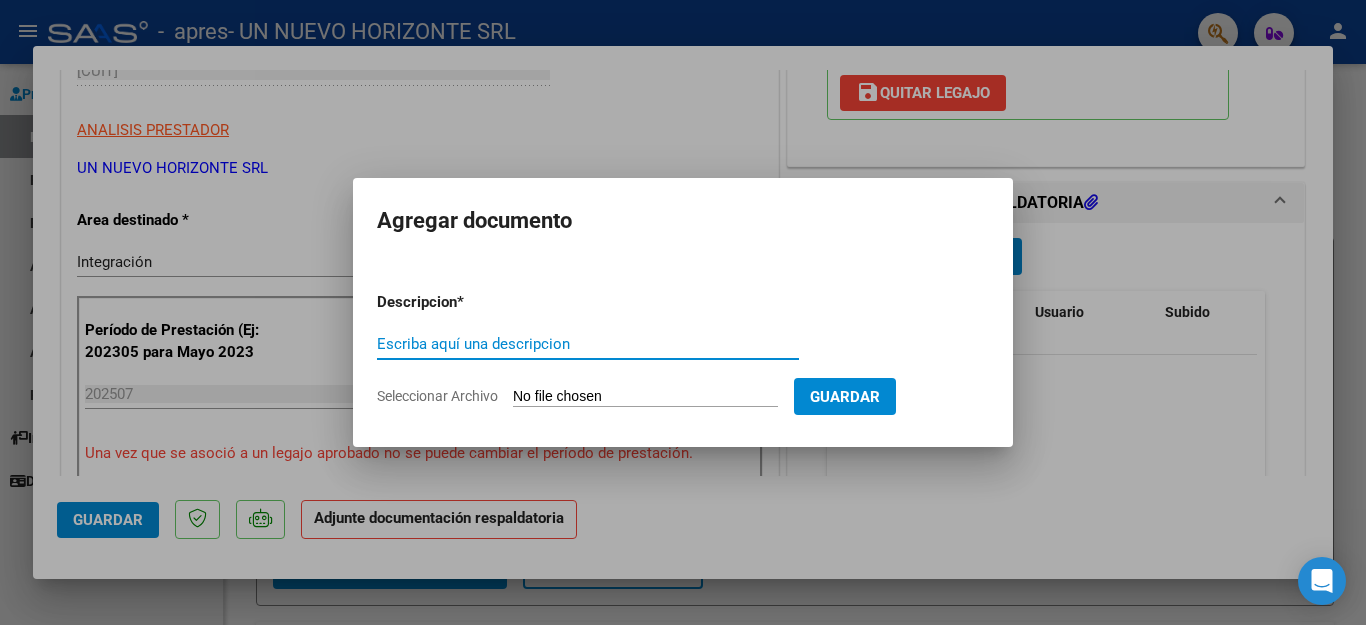 click on "Escriba aquí una descripcion" at bounding box center [588, 344] 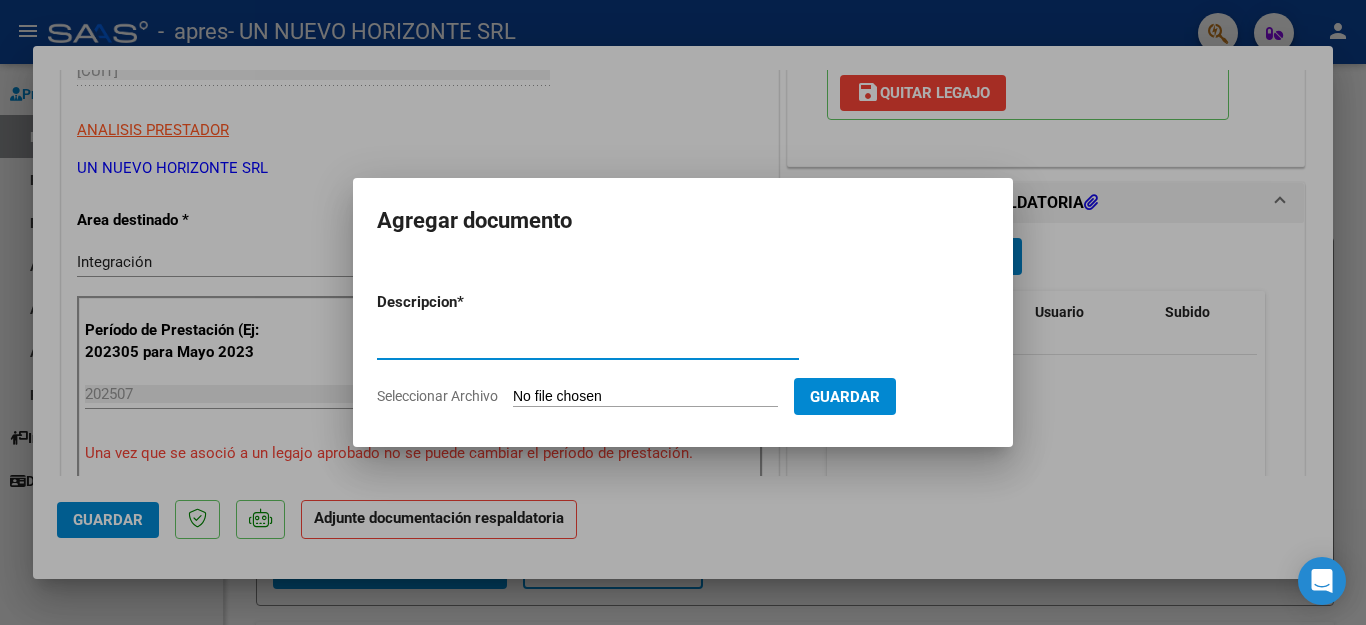 type on "asistencia" 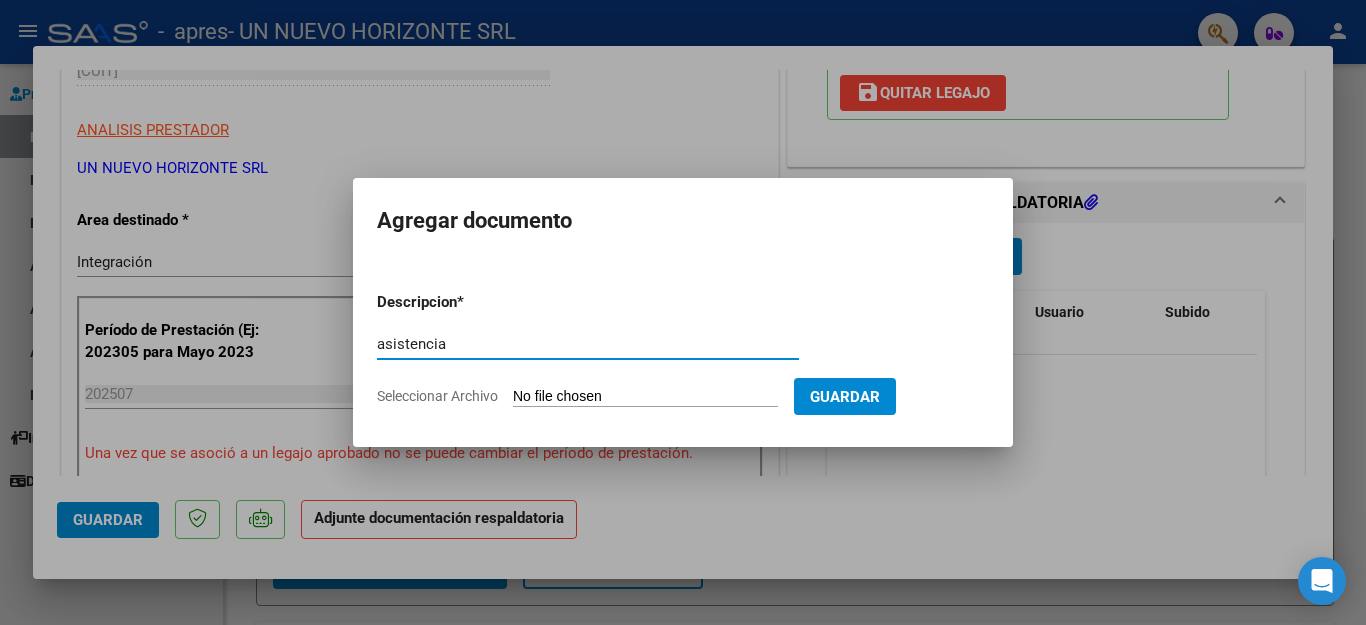 click on "Seleccionar Archivo" 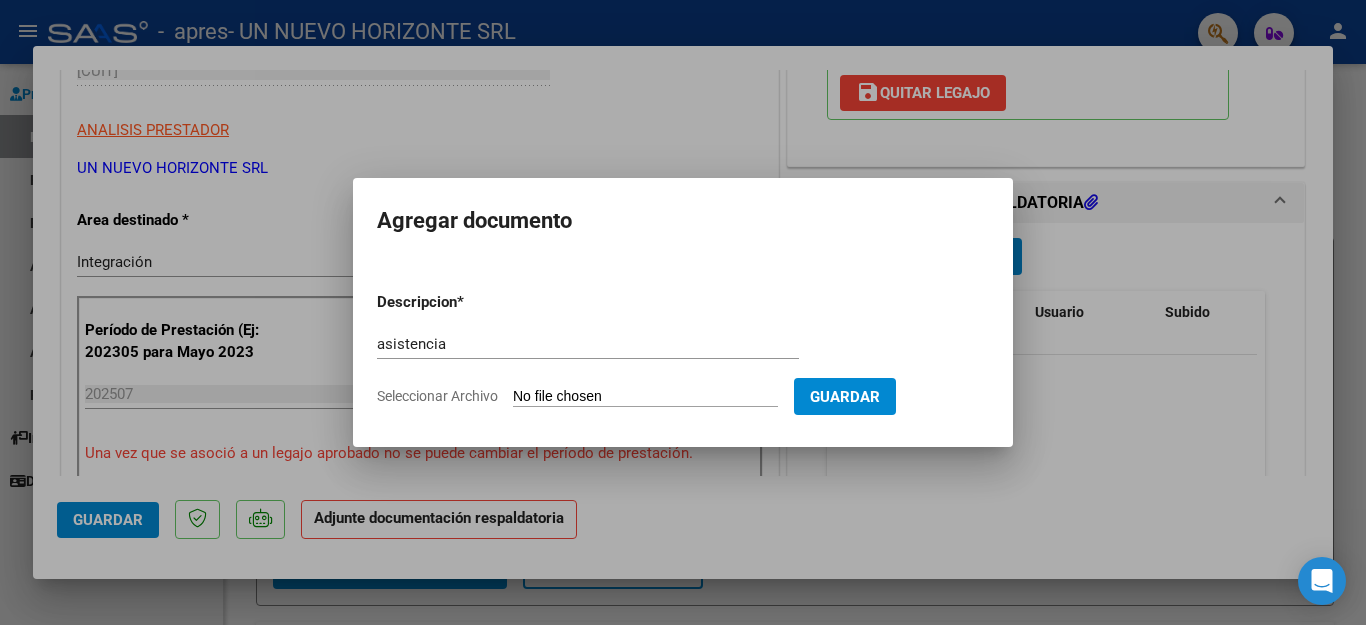 type on "C:\fakepath\[FILENAME].pdf" 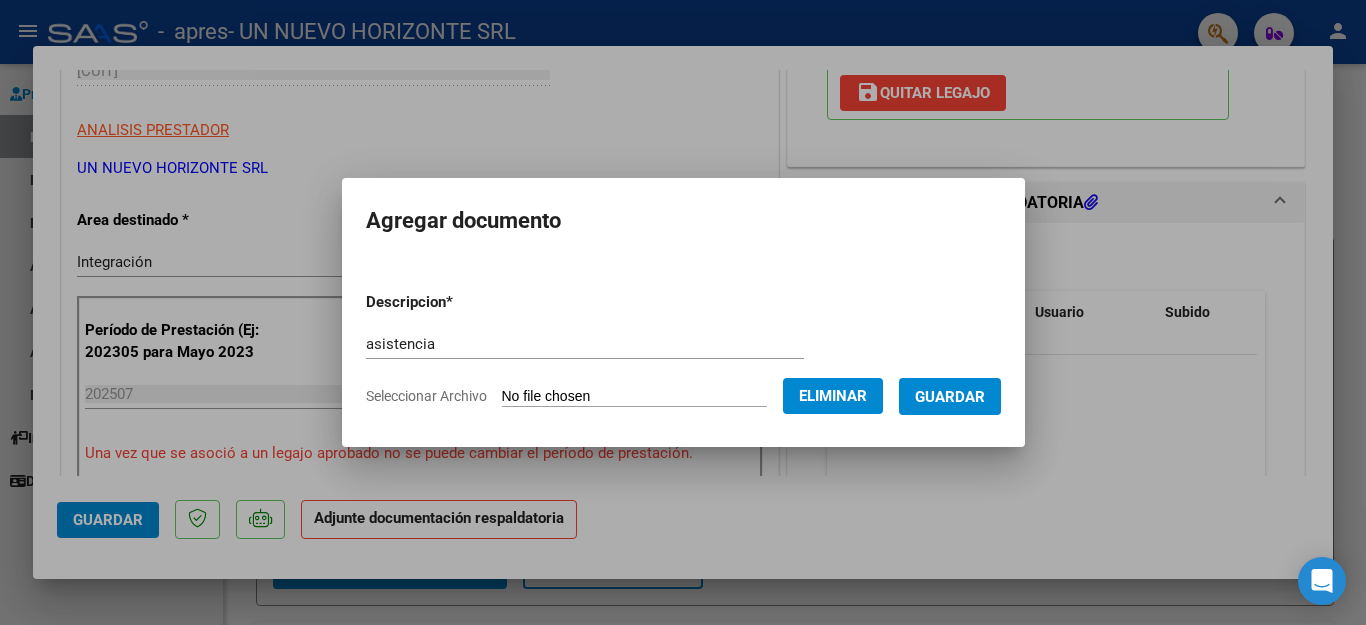 click on "Guardar" at bounding box center (950, 397) 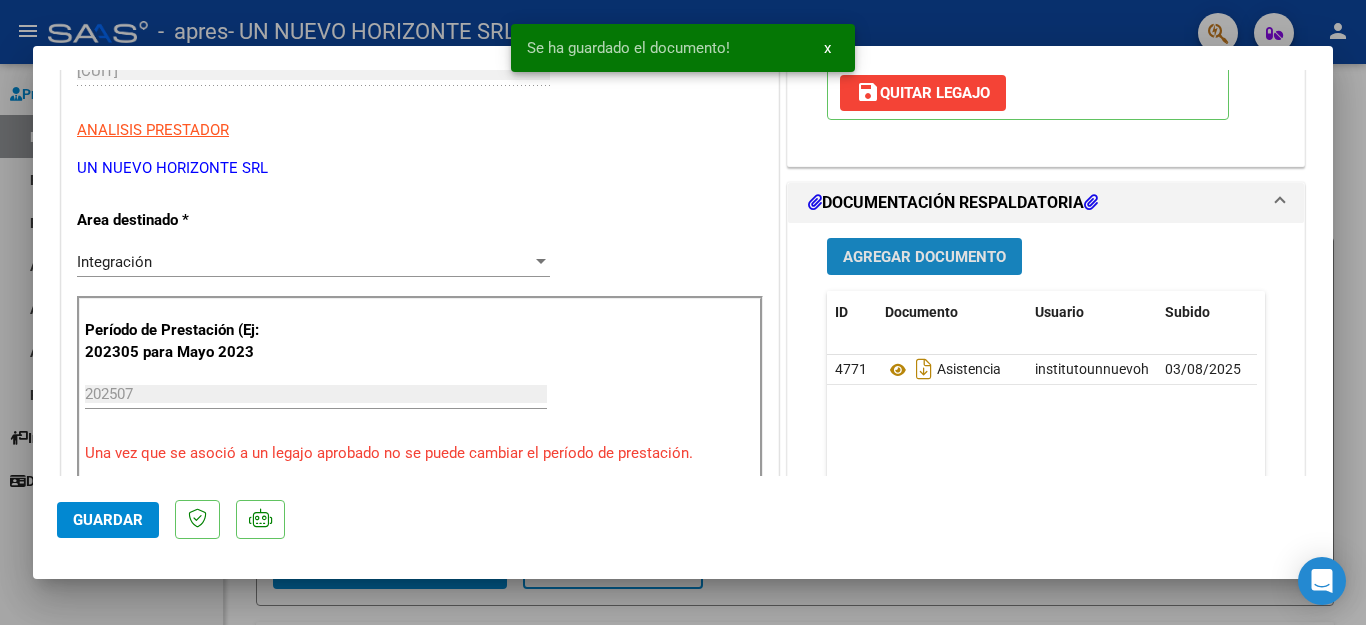 click on "Agregar Documento" at bounding box center (924, 257) 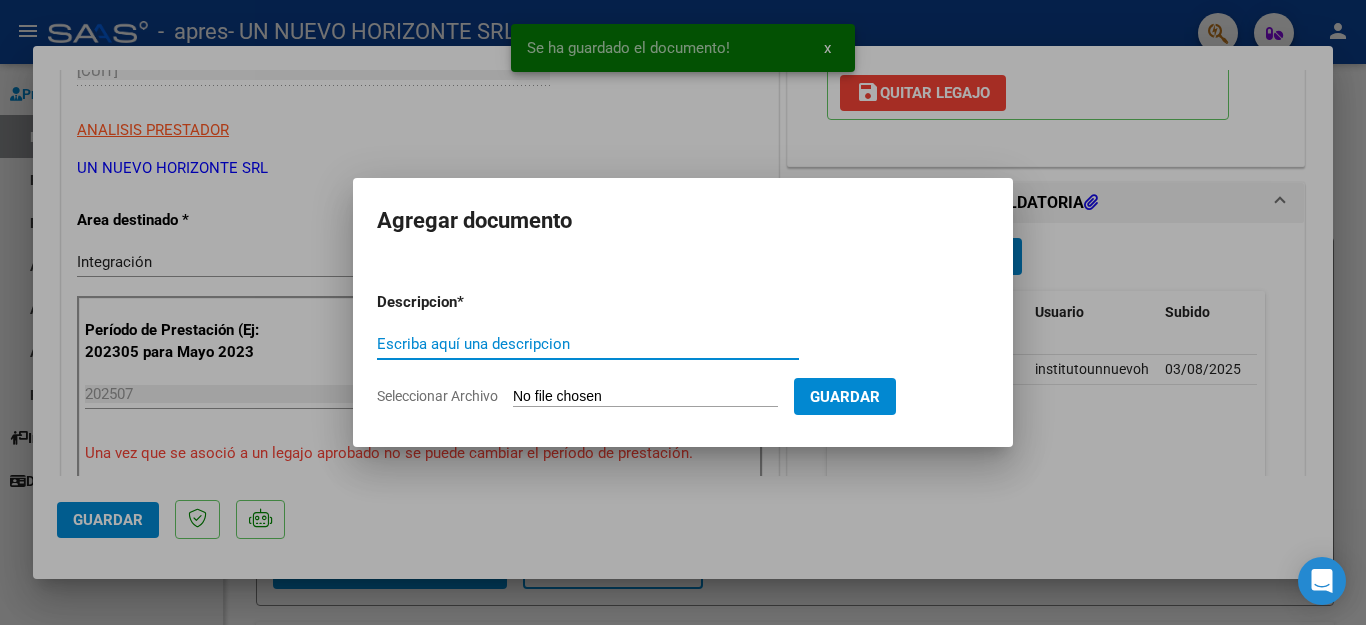click on "Escriba aquí una descripcion" at bounding box center (588, 344) 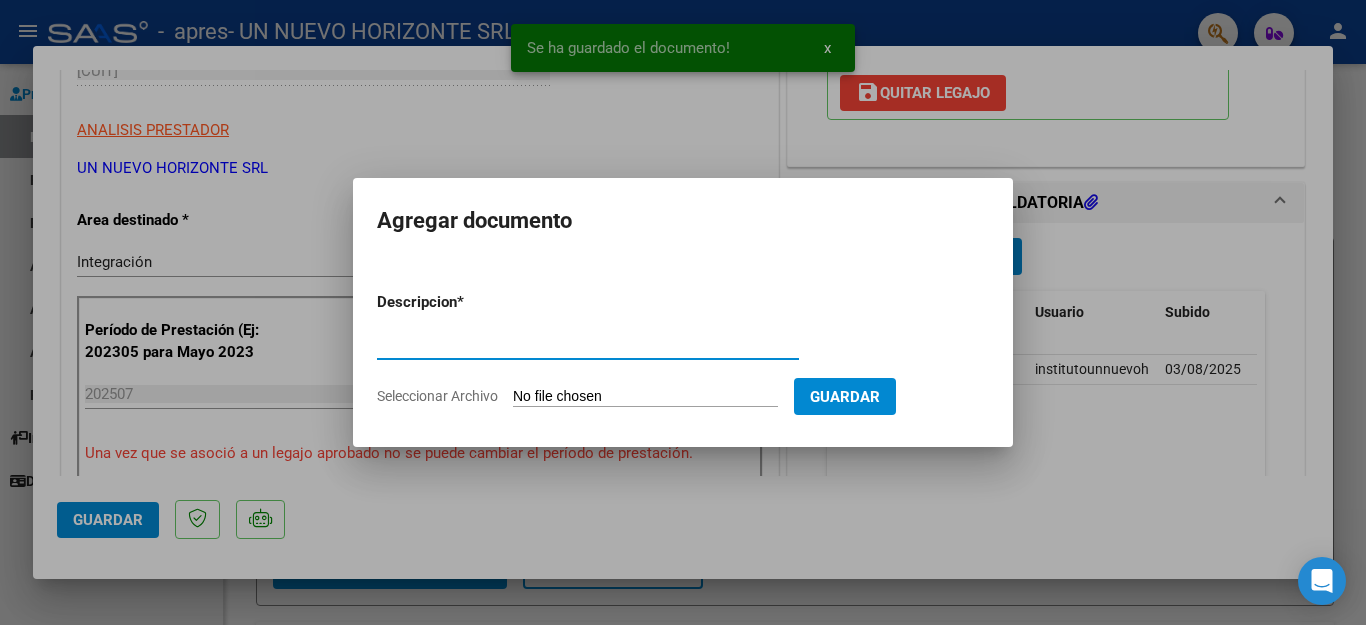 type on "factura" 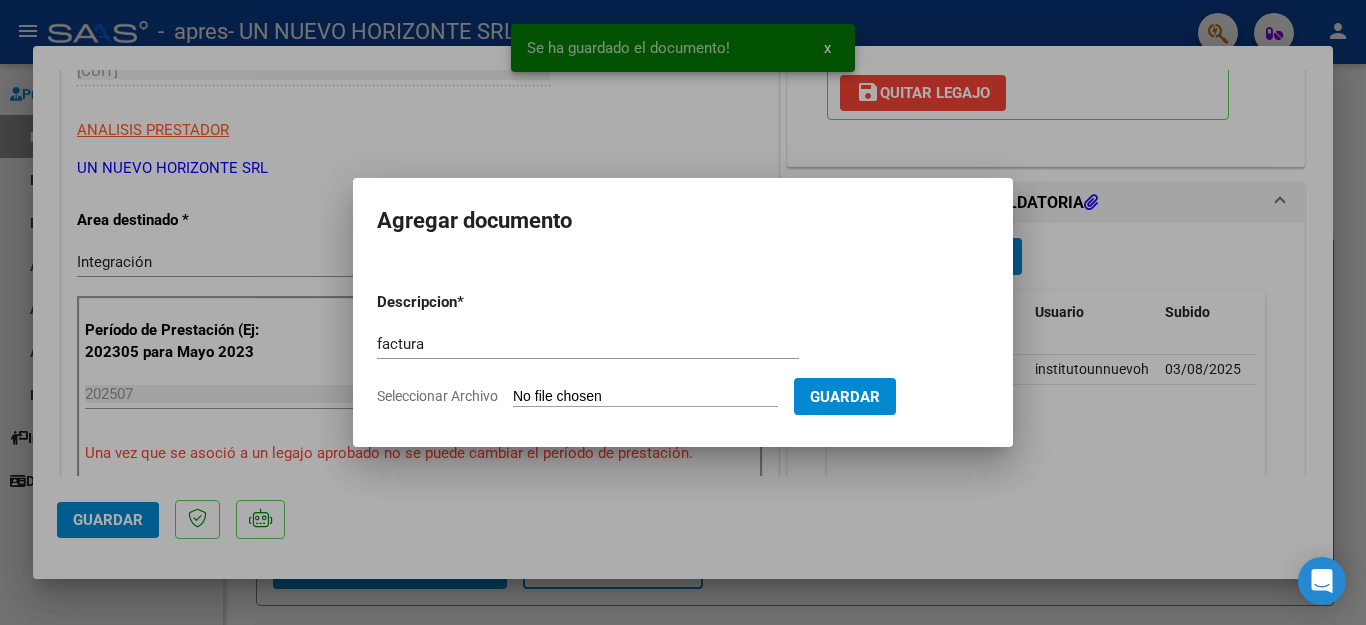 click on "Seleccionar Archivo" 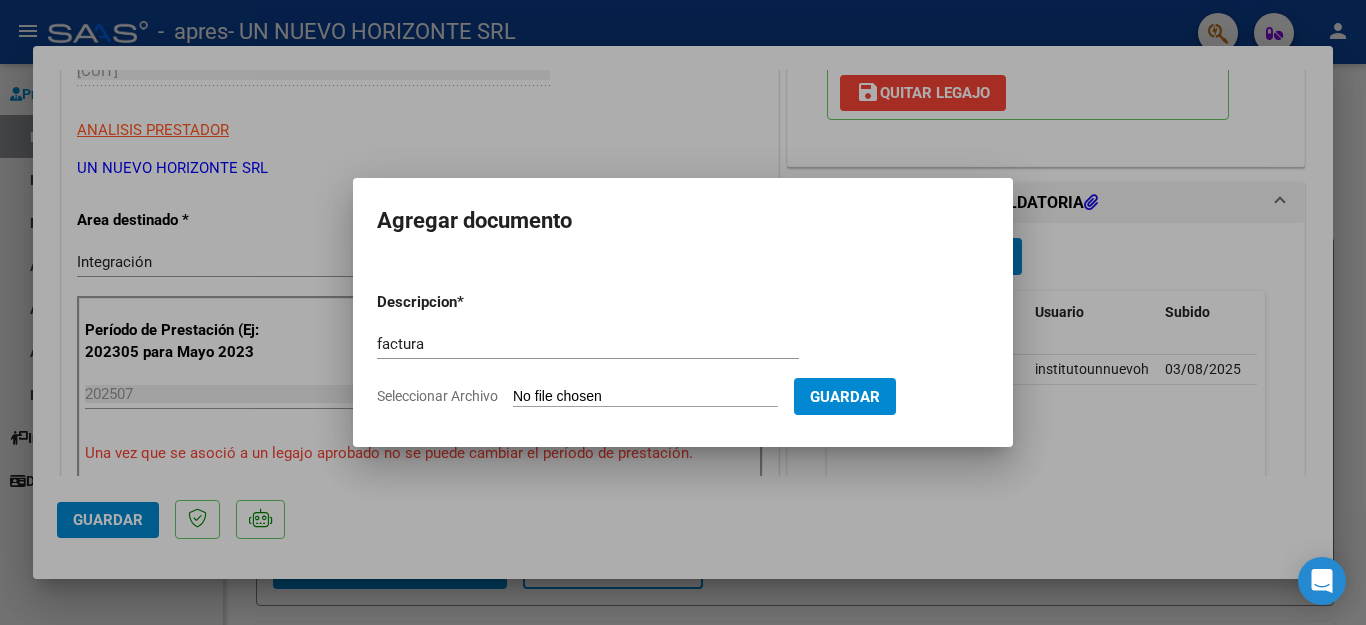 type on "C:\fakepath\[CUIT]_[NUMBER]_[NUMBER]_[NUMBER][LAST].pdf" 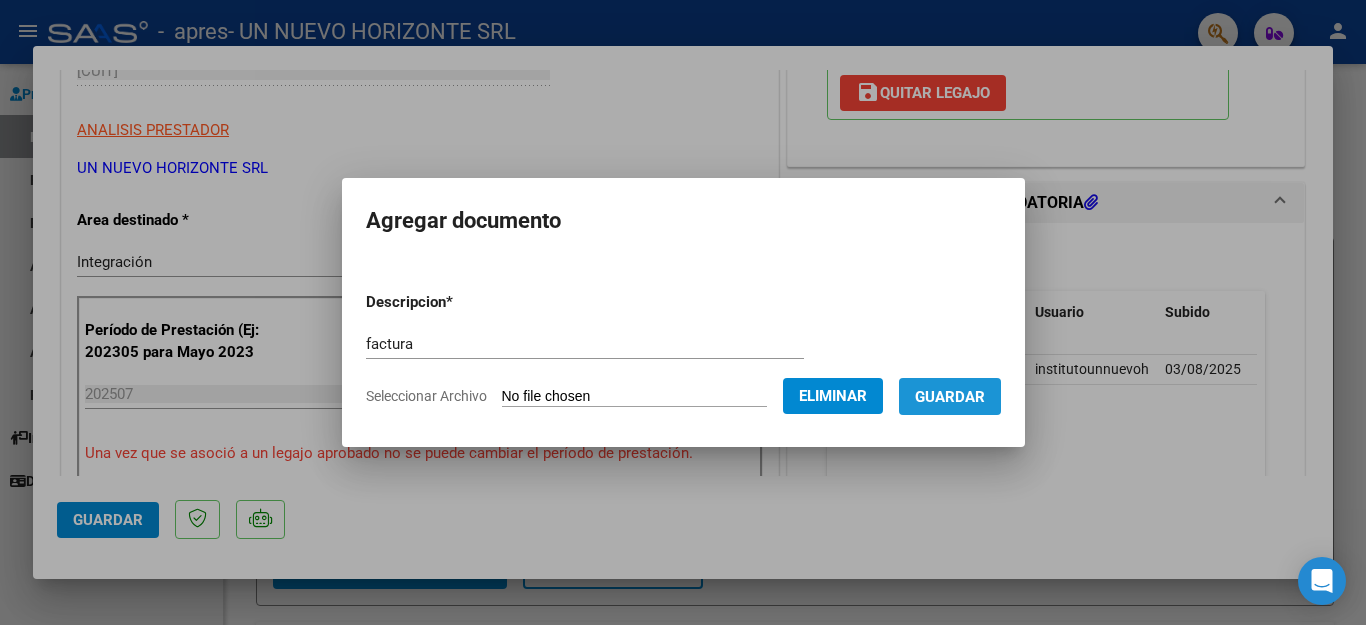 click on "Guardar" at bounding box center [950, 397] 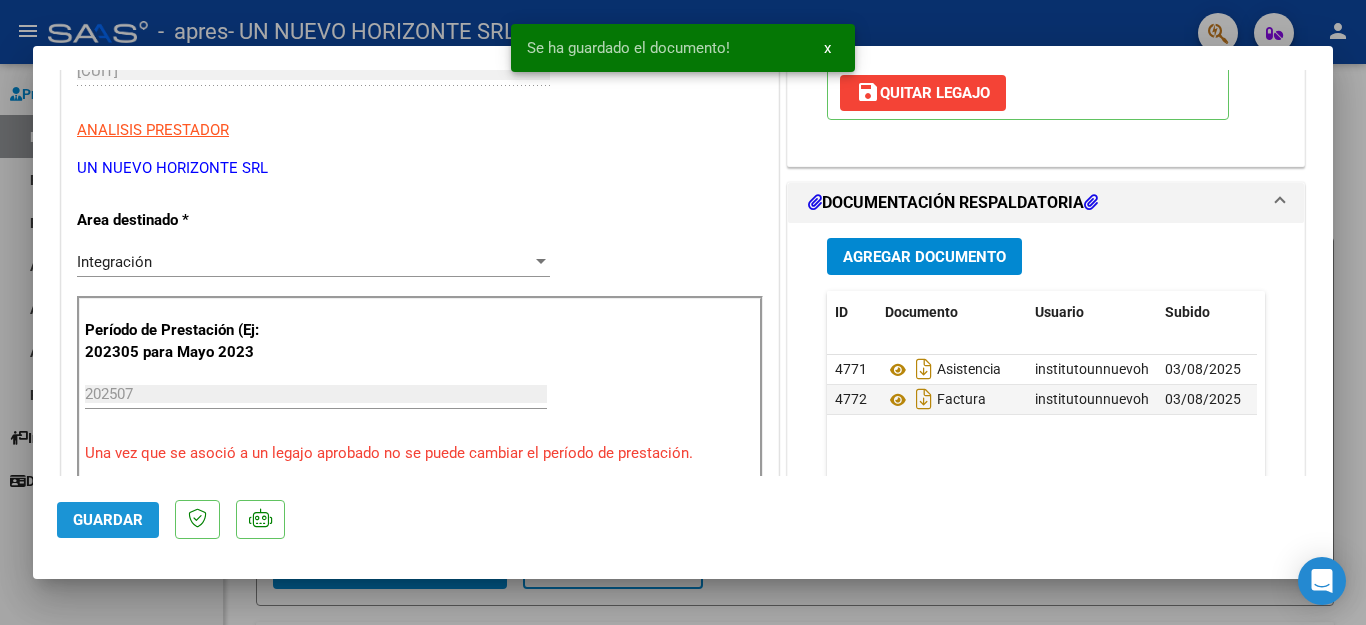 click on "Guardar" 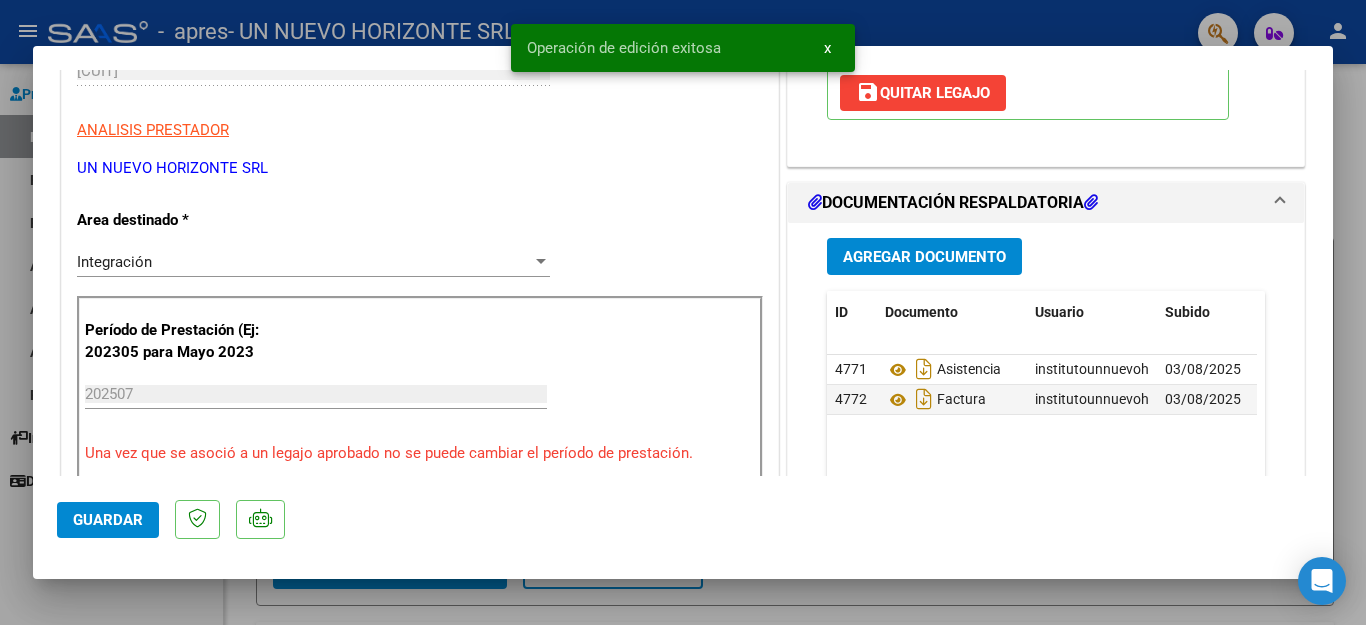 click at bounding box center [683, 312] 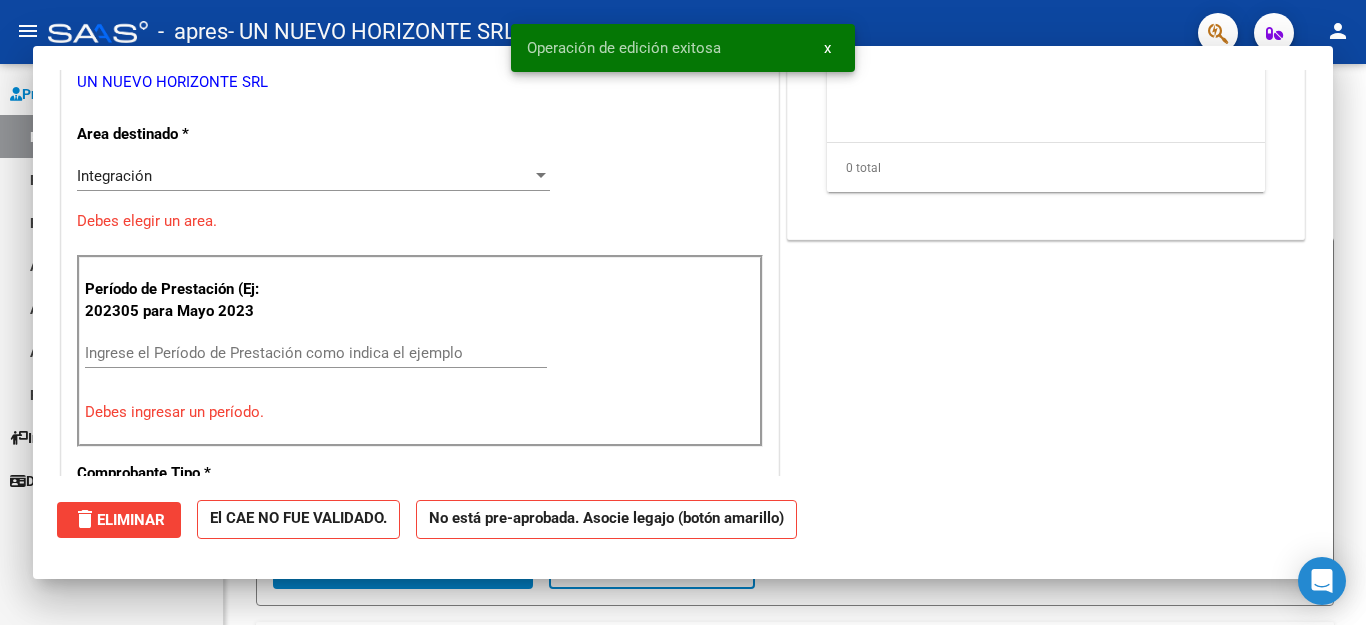 scroll, scrollTop: 0, scrollLeft: 0, axis: both 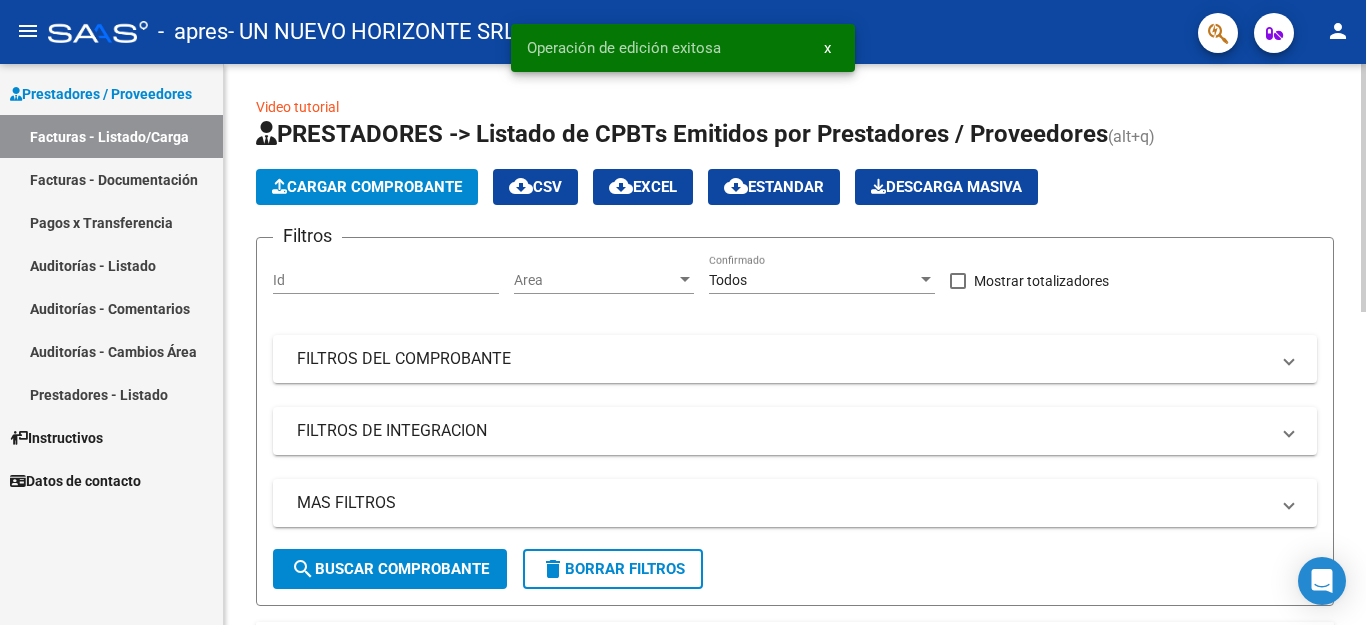 click on "Cargar Comprobante" 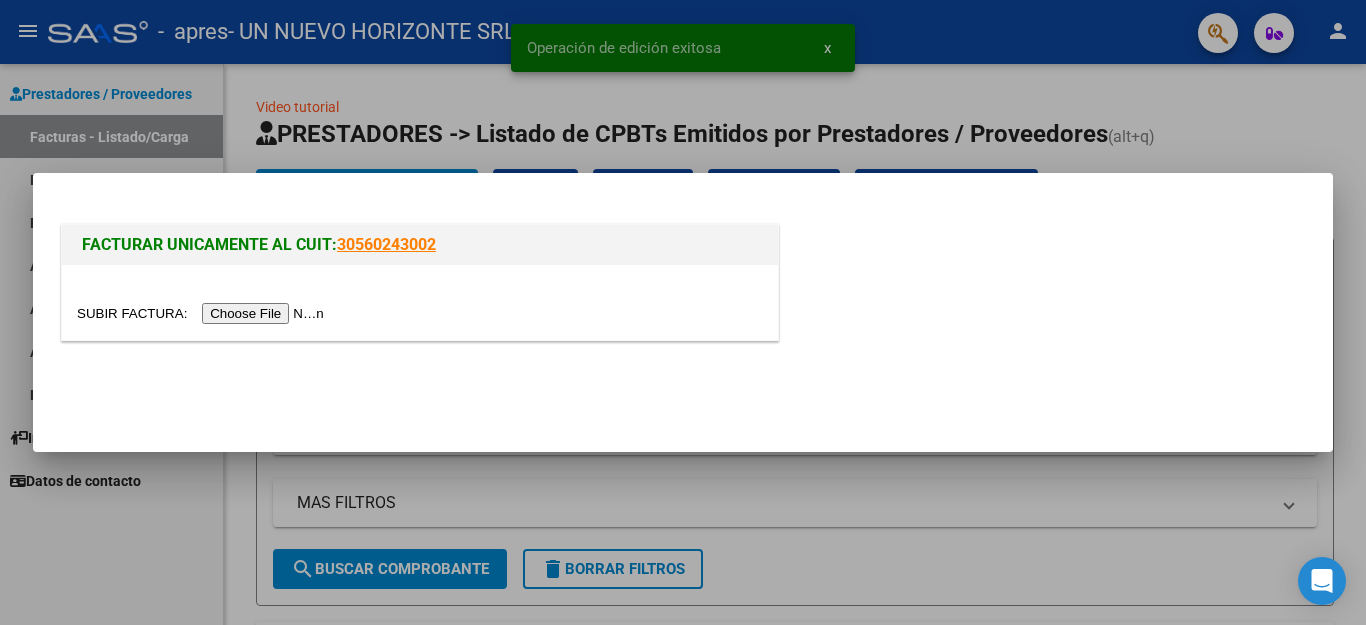click at bounding box center [203, 313] 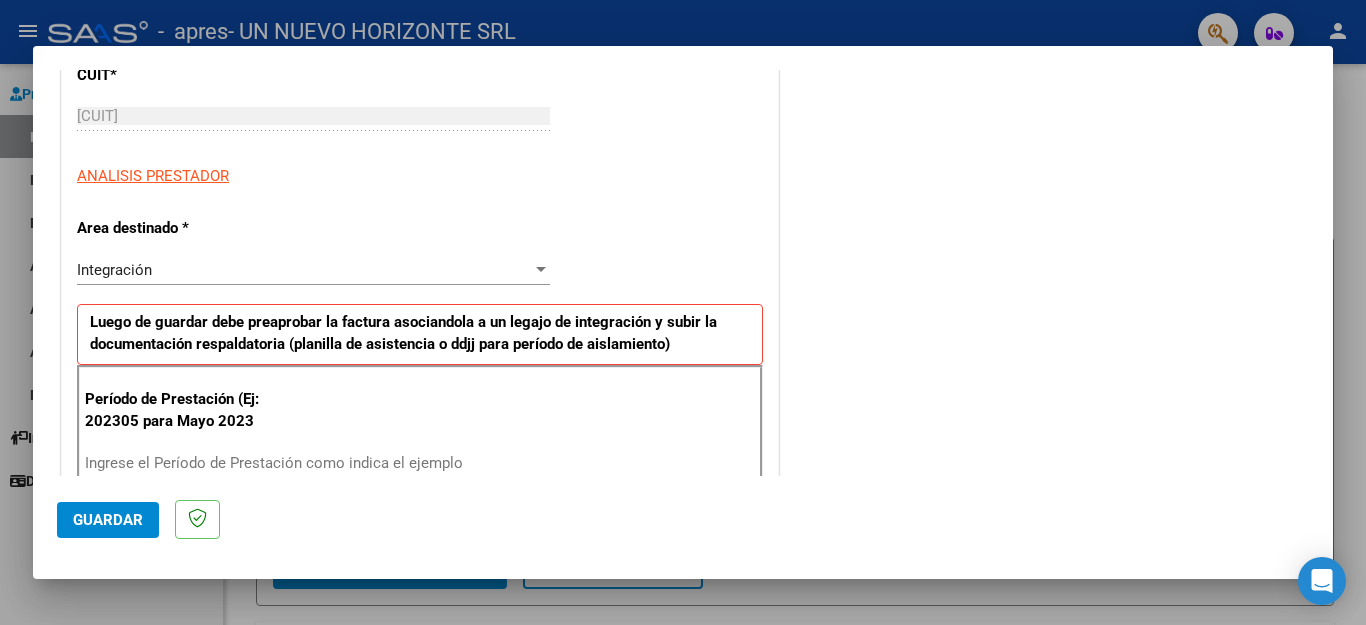 scroll, scrollTop: 370, scrollLeft: 0, axis: vertical 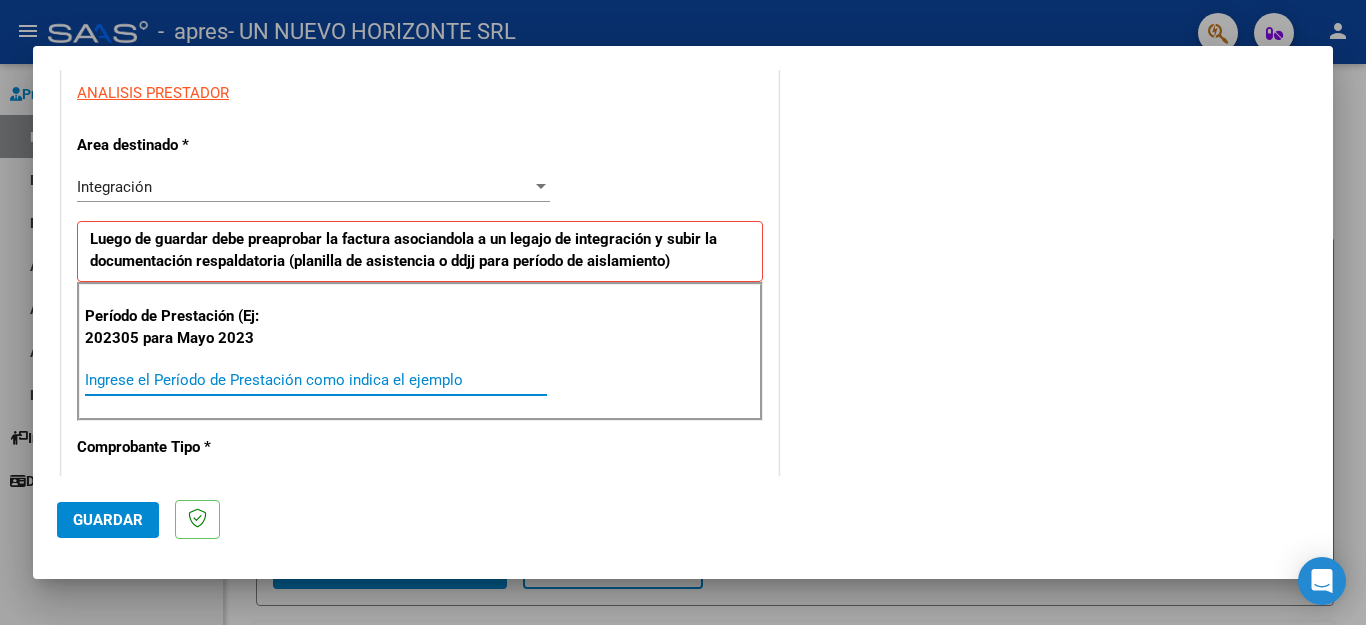 click on "Ingrese el Período de Prestación como indica el ejemplo" at bounding box center (316, 380) 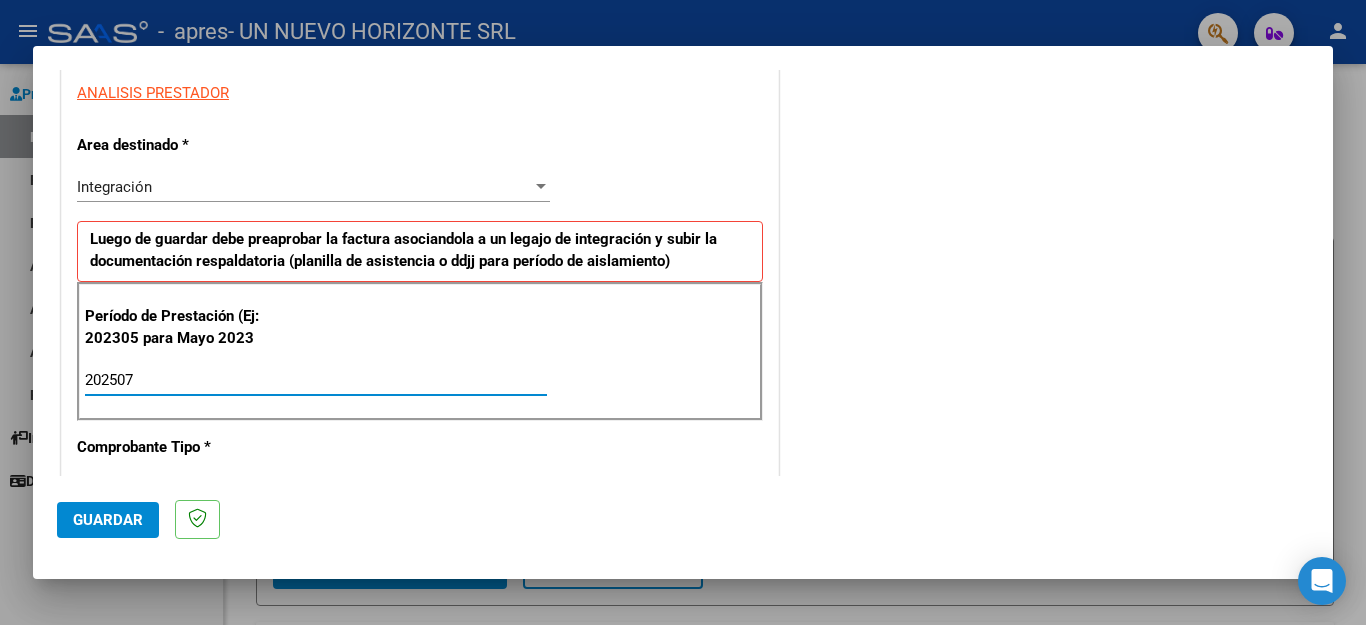 type on "202507" 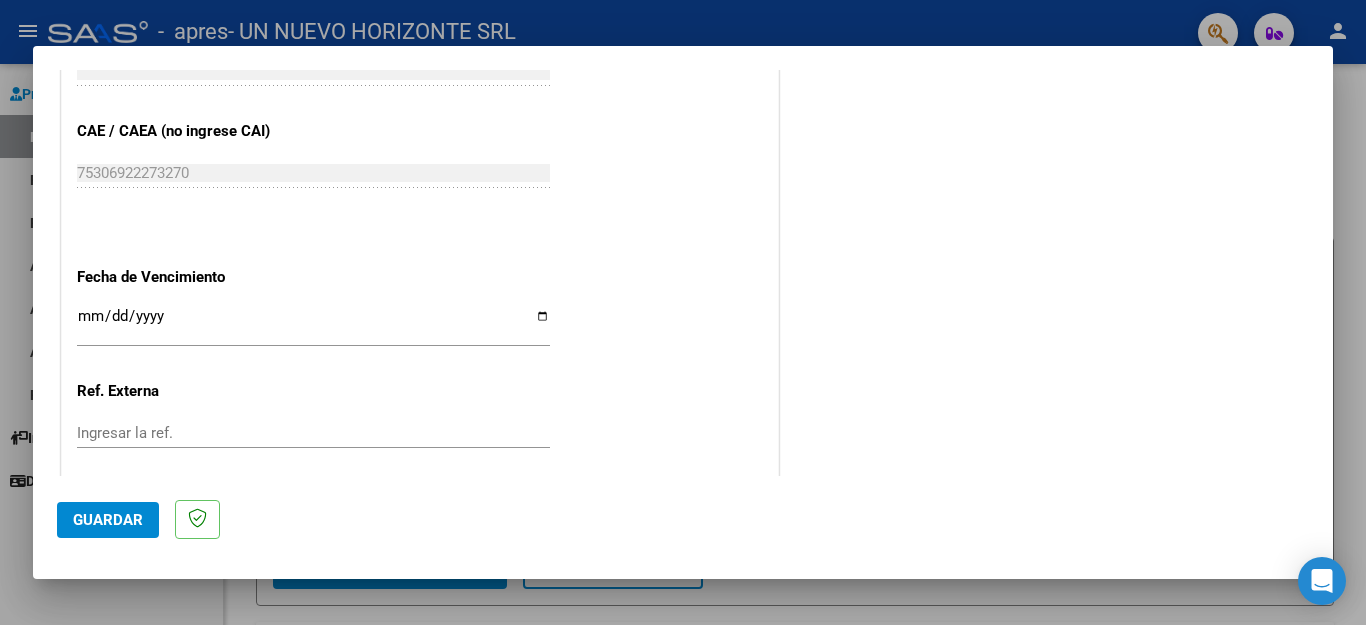 scroll, scrollTop: 1210, scrollLeft: 0, axis: vertical 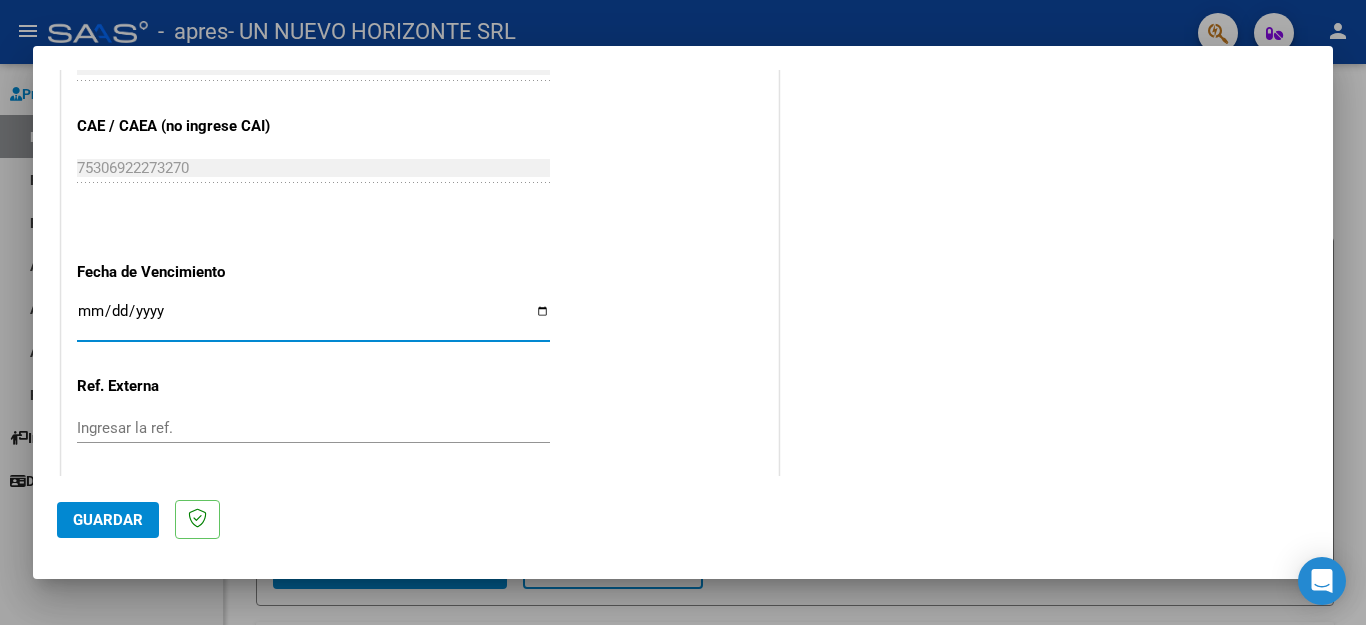 click on "Ingresar la fecha" at bounding box center (313, 319) 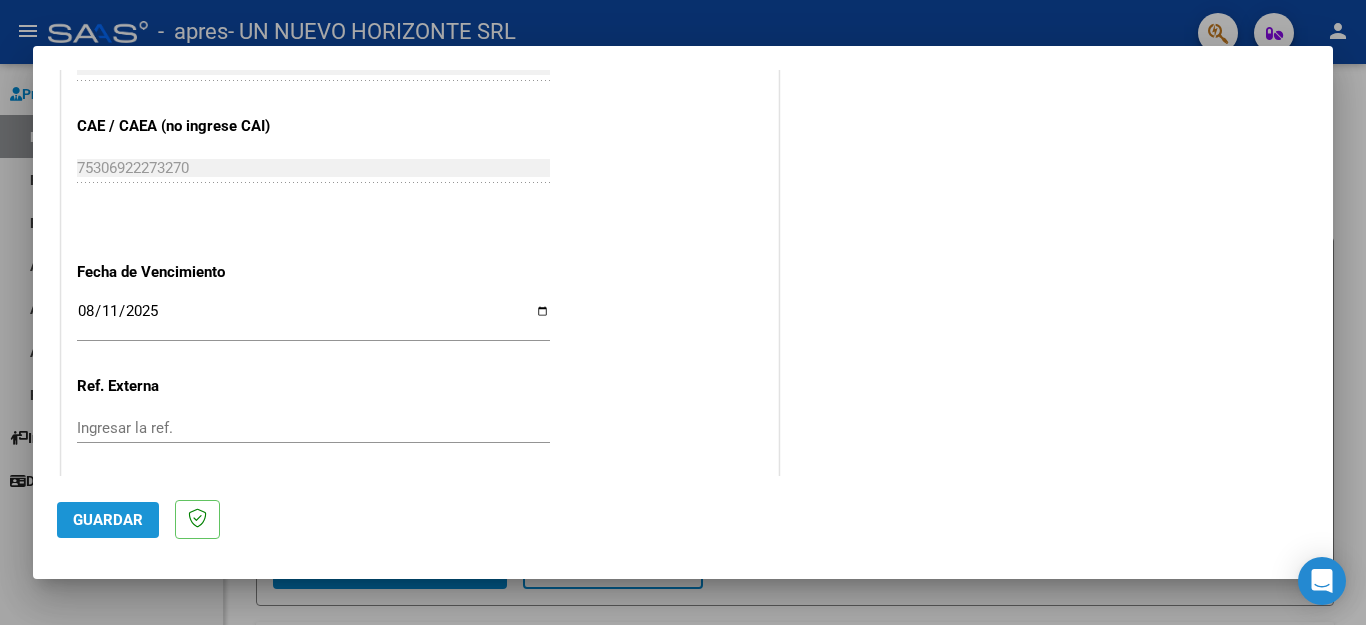 click on "Guardar" 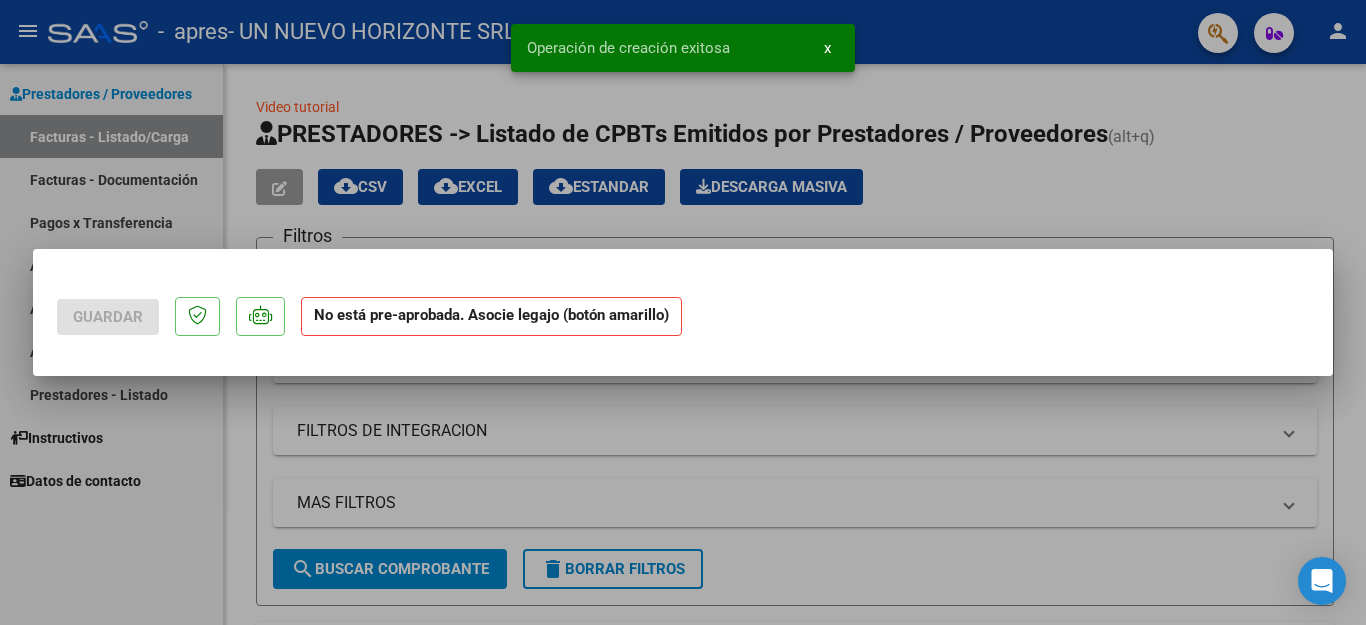 scroll, scrollTop: 0, scrollLeft: 0, axis: both 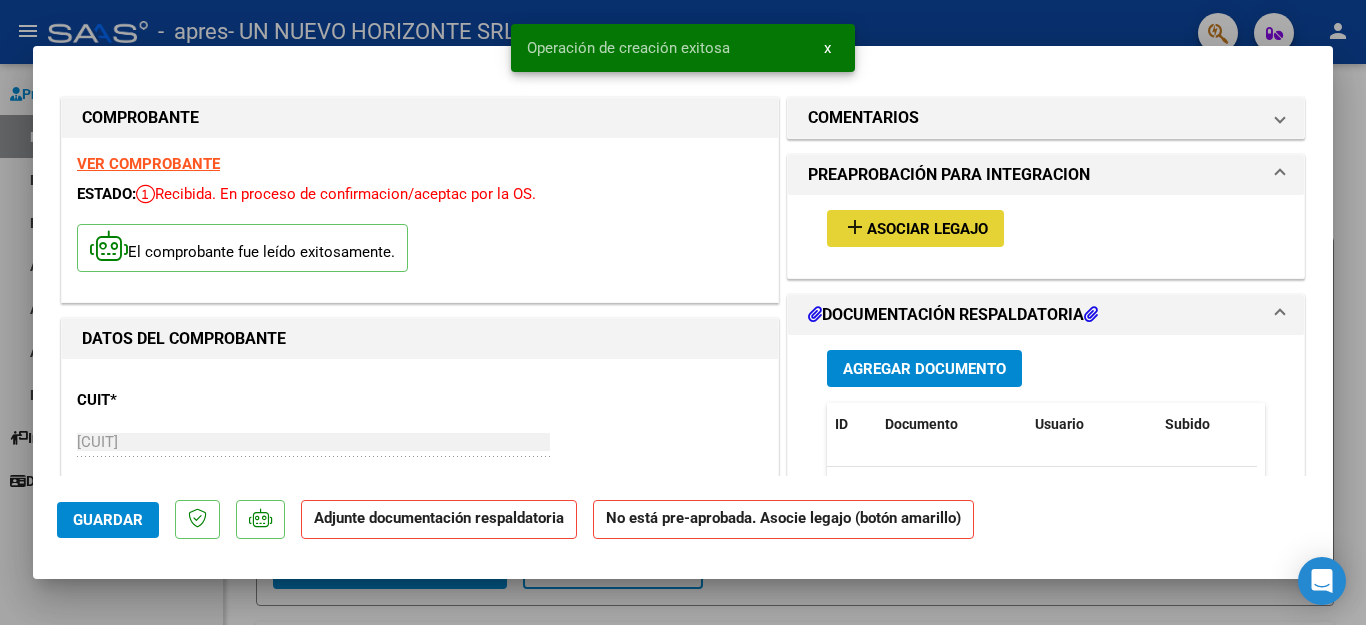 click on "add Asociar Legajo" at bounding box center (915, 228) 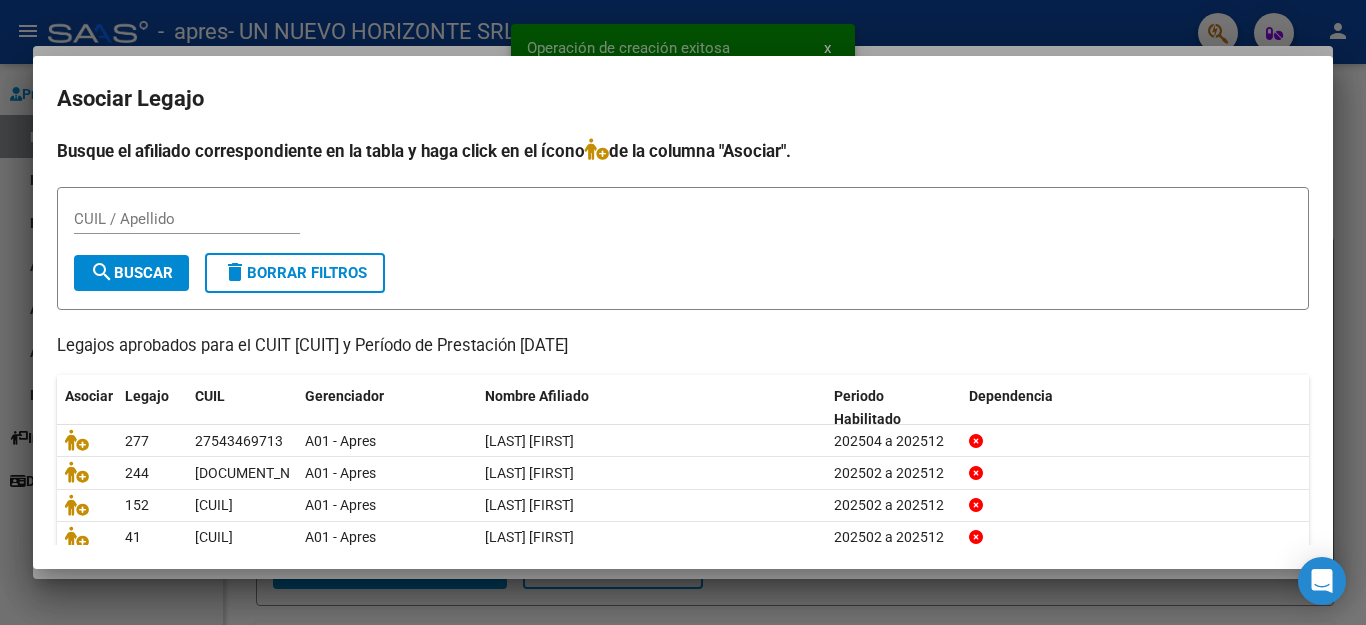 scroll, scrollTop: 114, scrollLeft: 0, axis: vertical 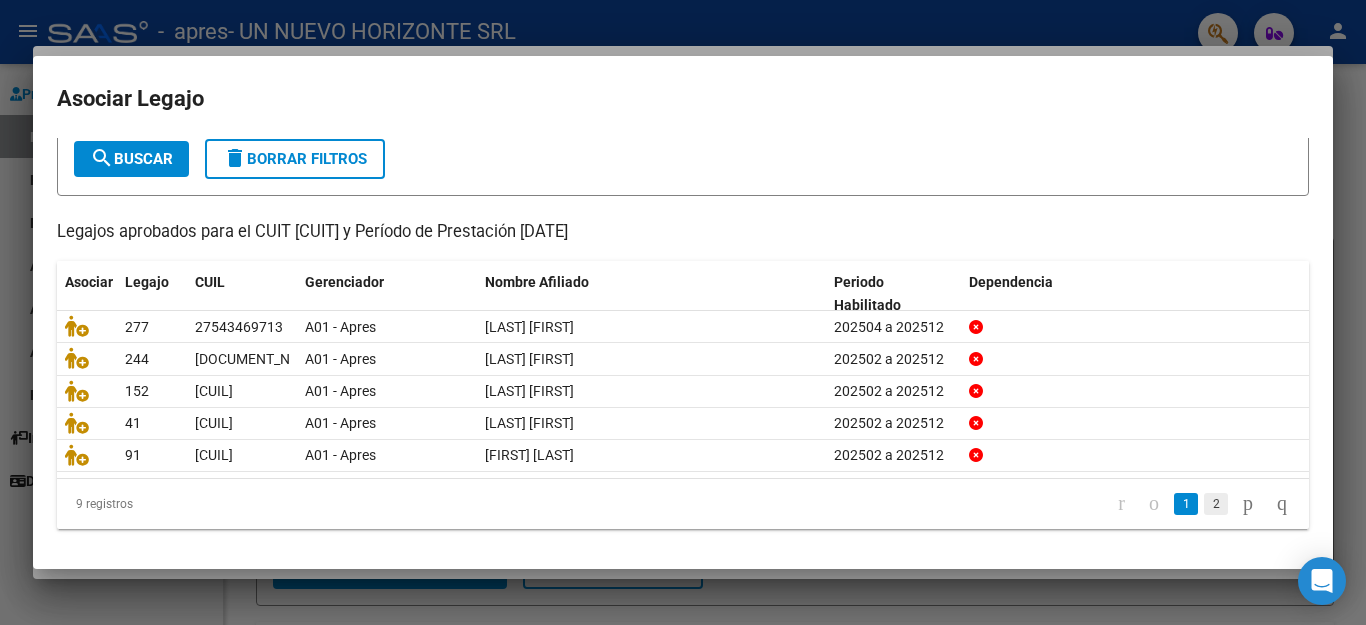 click on "2" 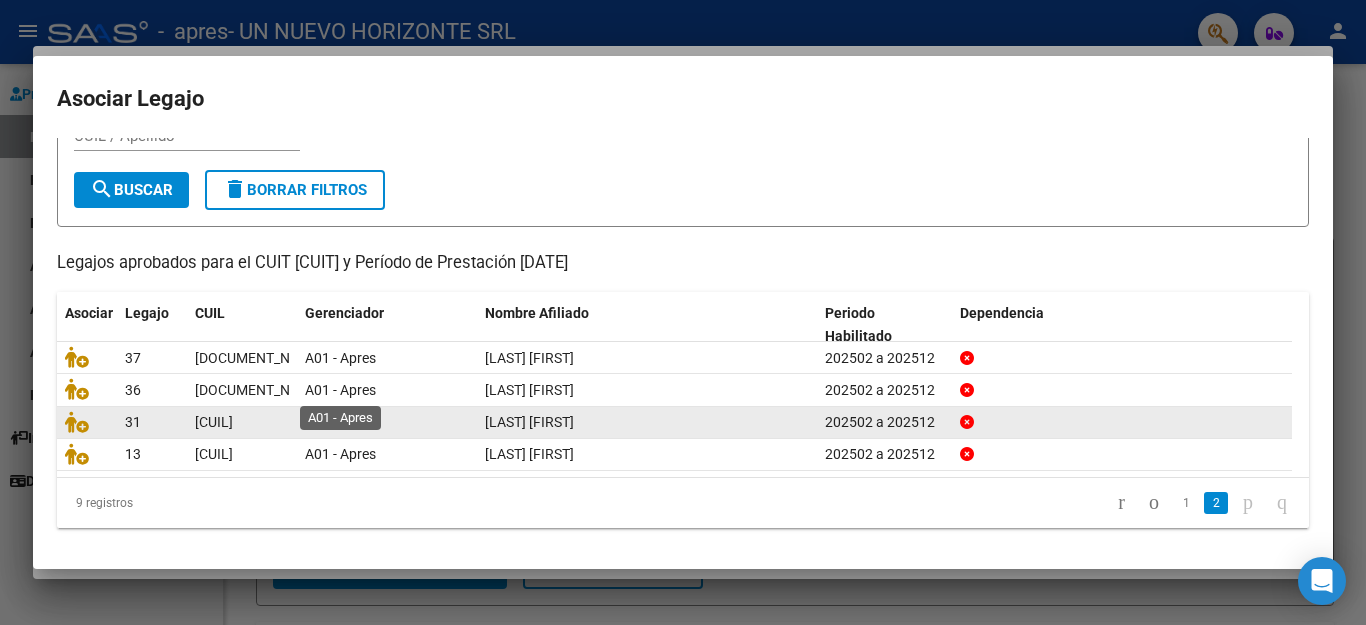 scroll, scrollTop: 83, scrollLeft: 0, axis: vertical 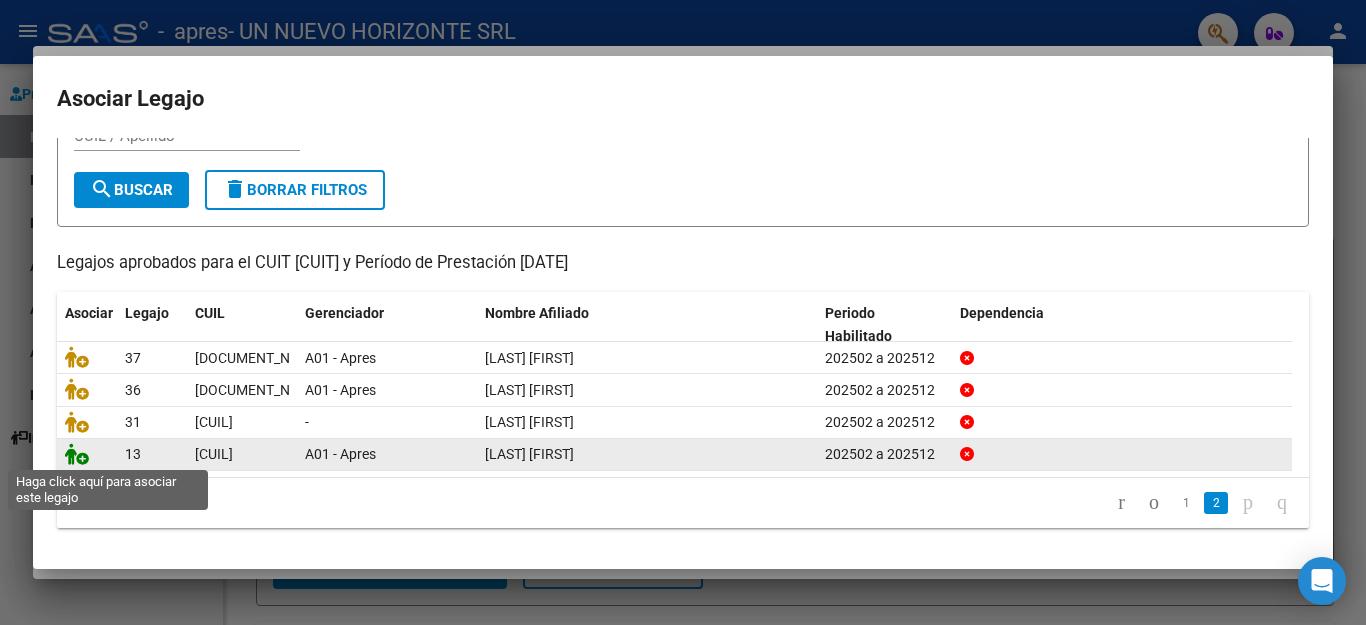click 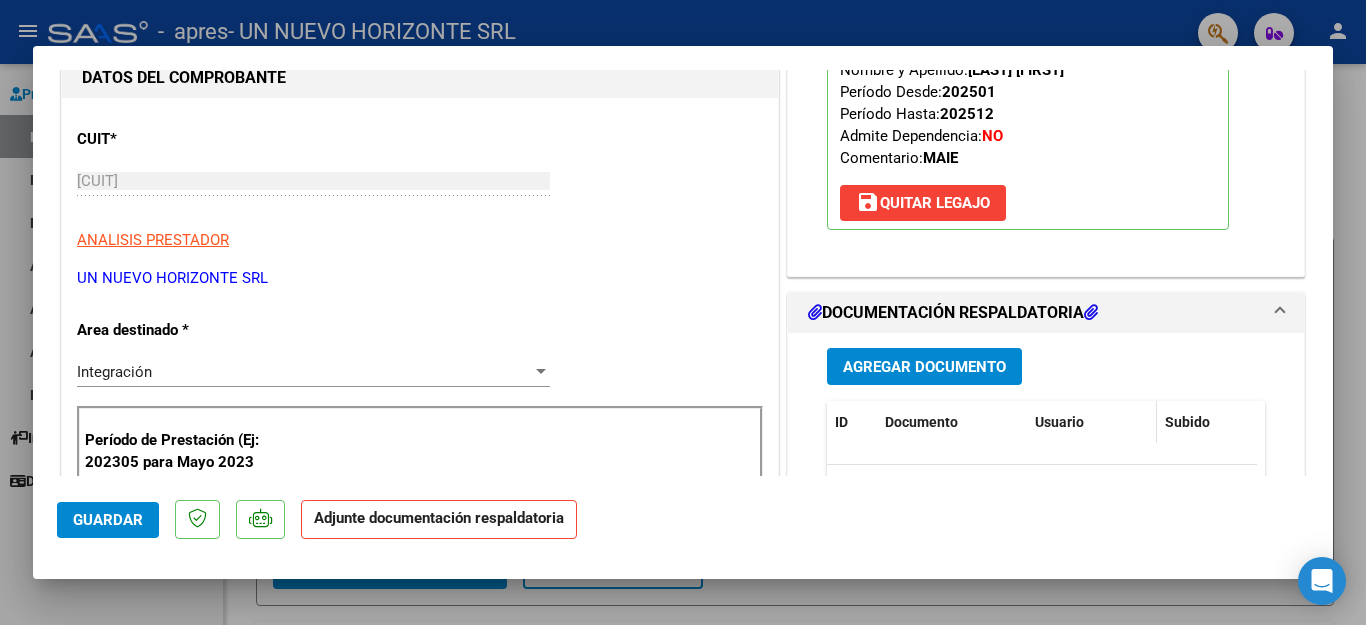 scroll, scrollTop: 456, scrollLeft: 0, axis: vertical 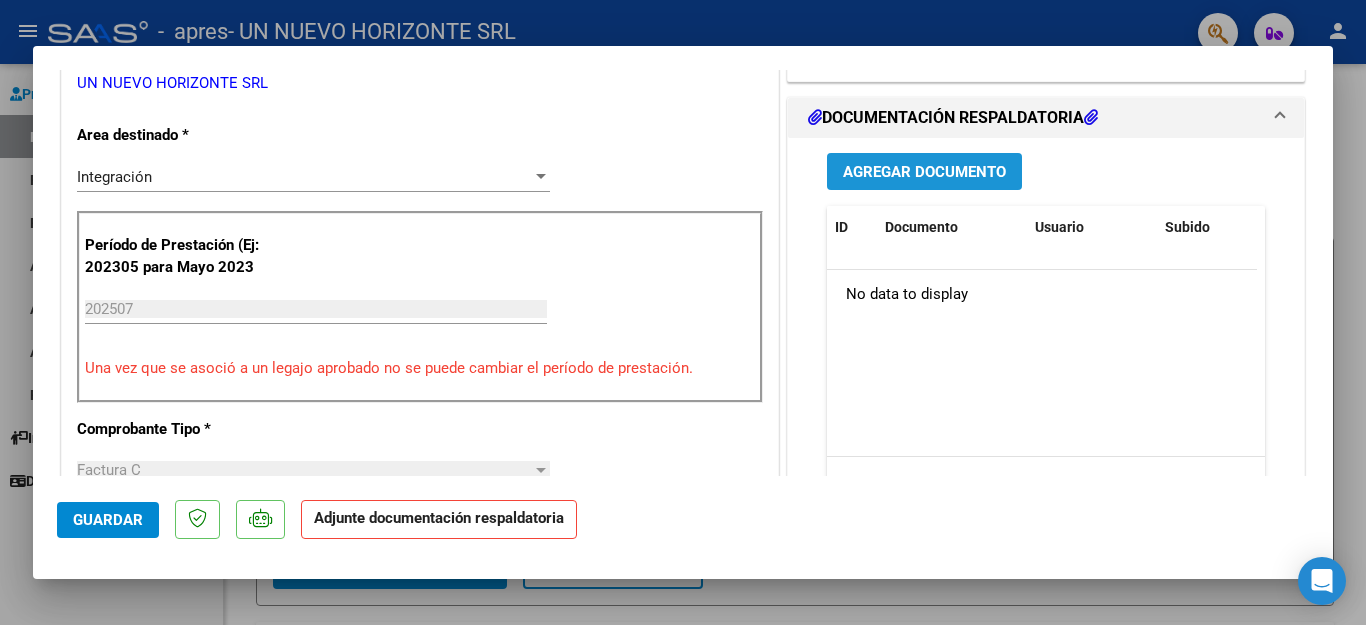 click on "Agregar Documento" at bounding box center [924, 172] 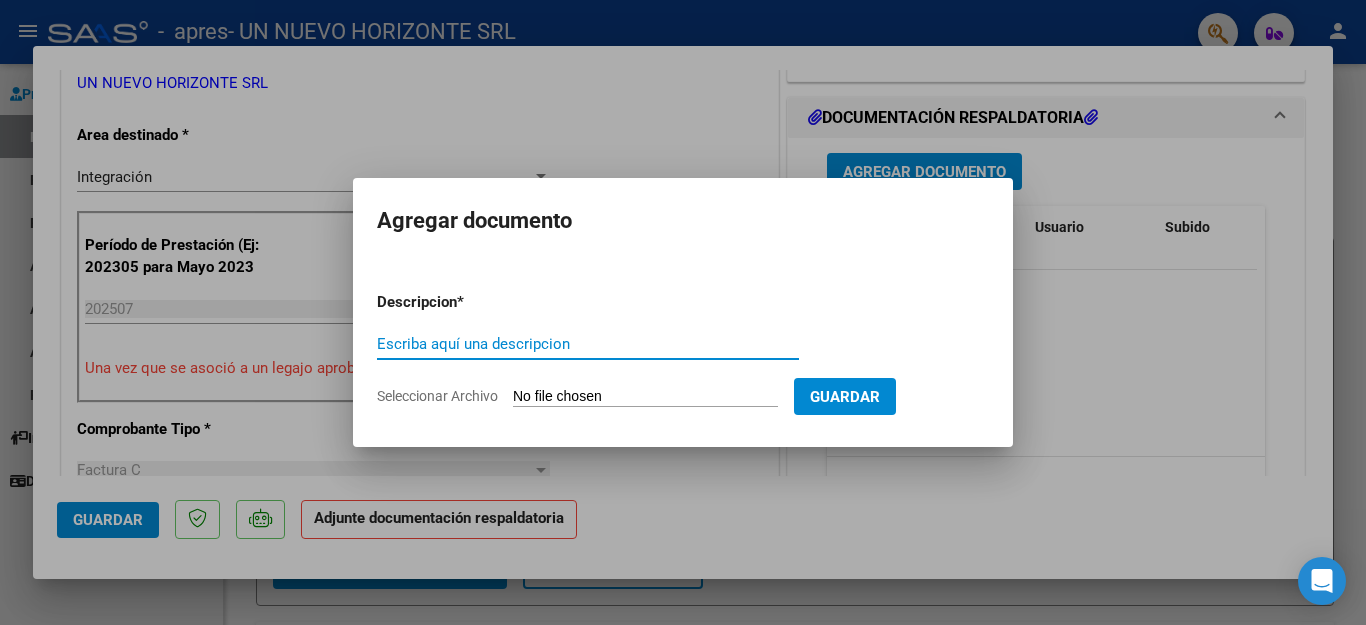 click on "Escriba aquí una descripcion" at bounding box center (588, 344) 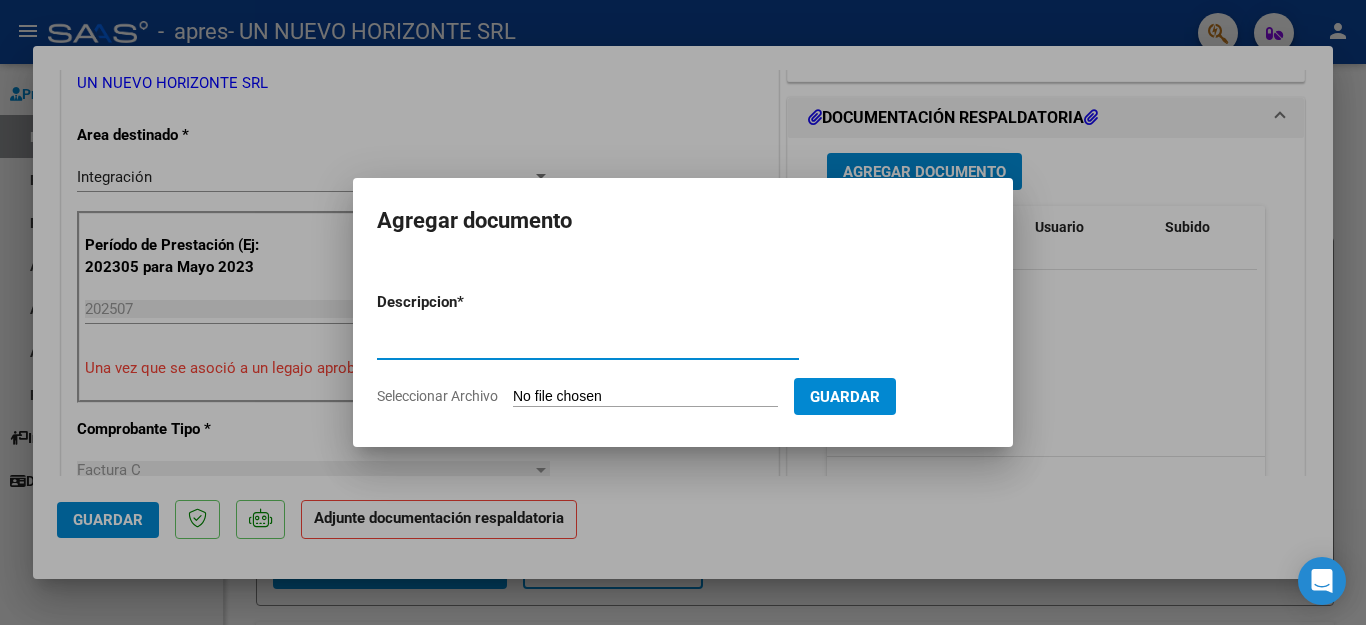 type on "factura" 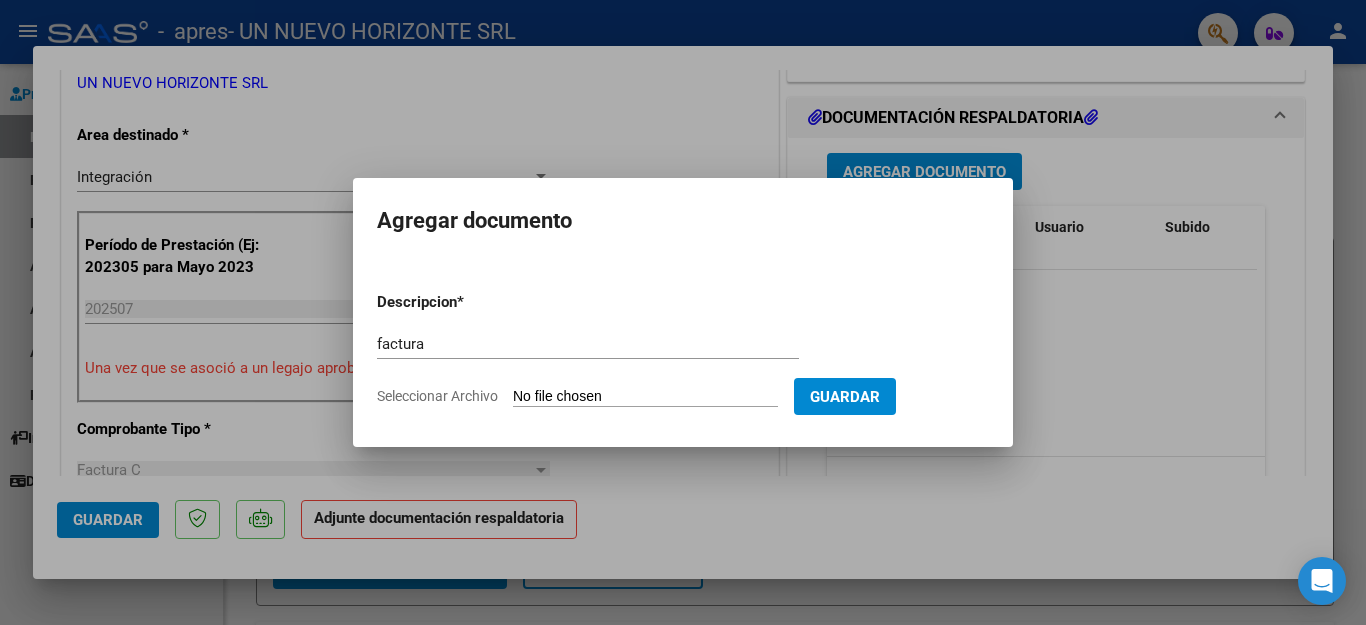 click on "Seleccionar Archivo" 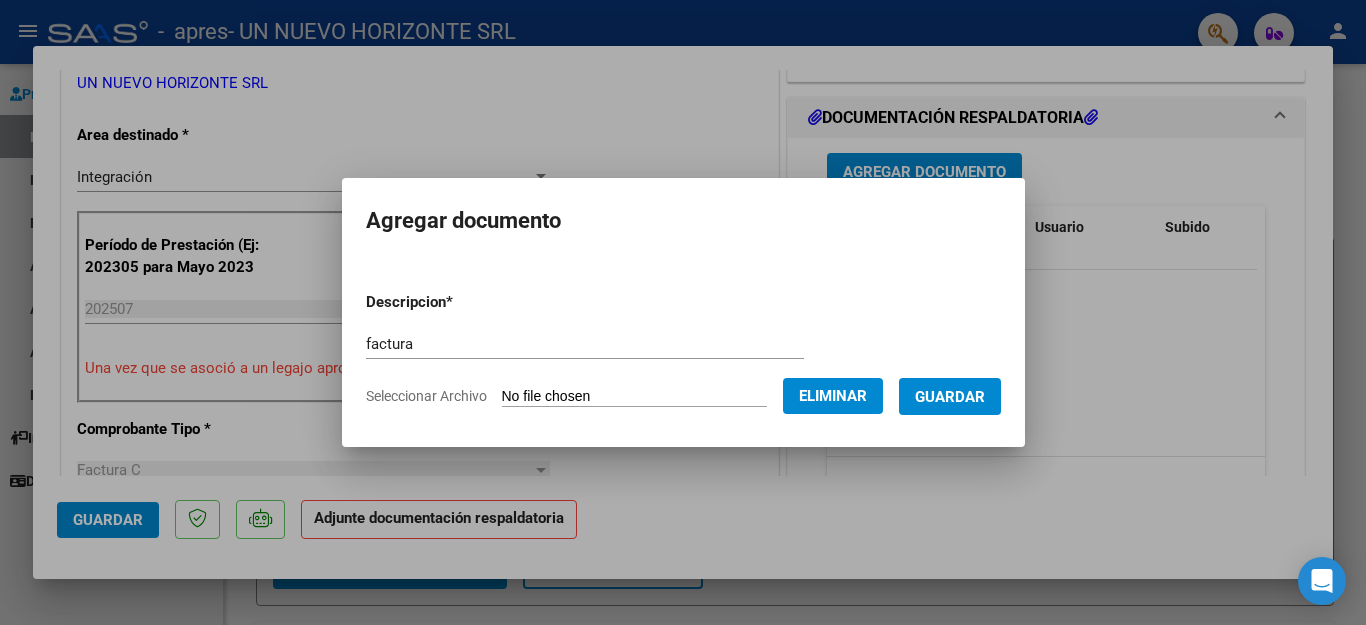 click on "Guardar" at bounding box center [950, 397] 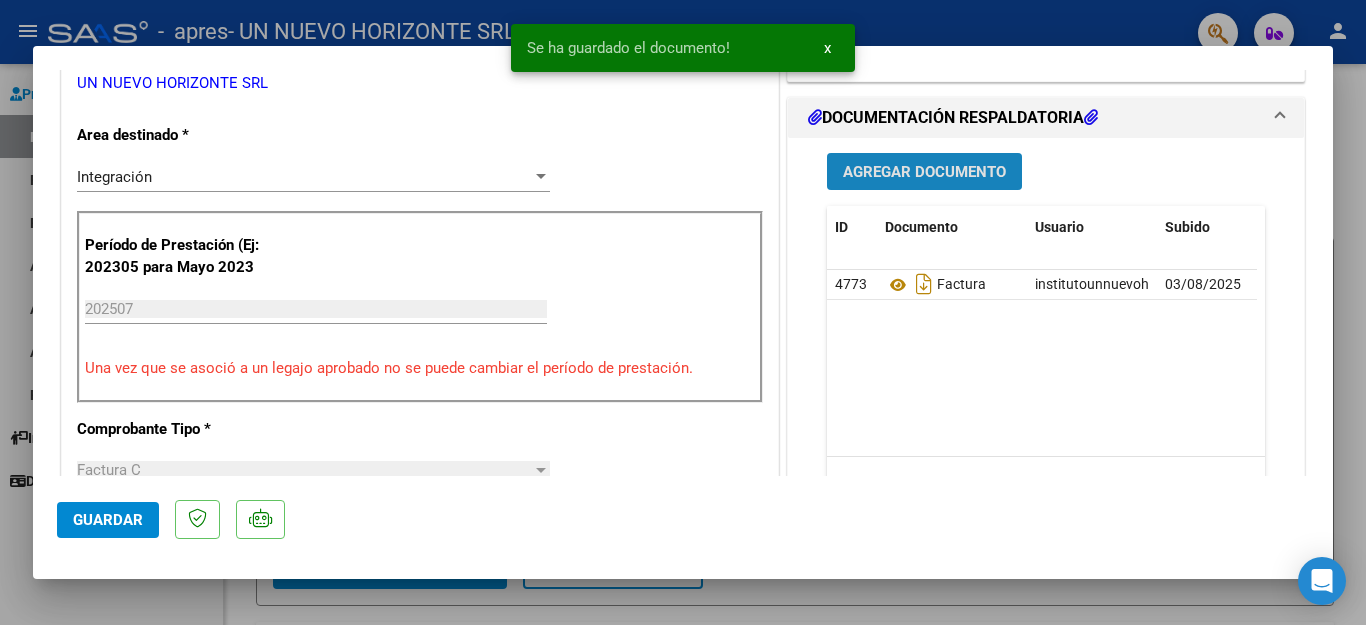 click on "Agregar Documento" at bounding box center (924, 172) 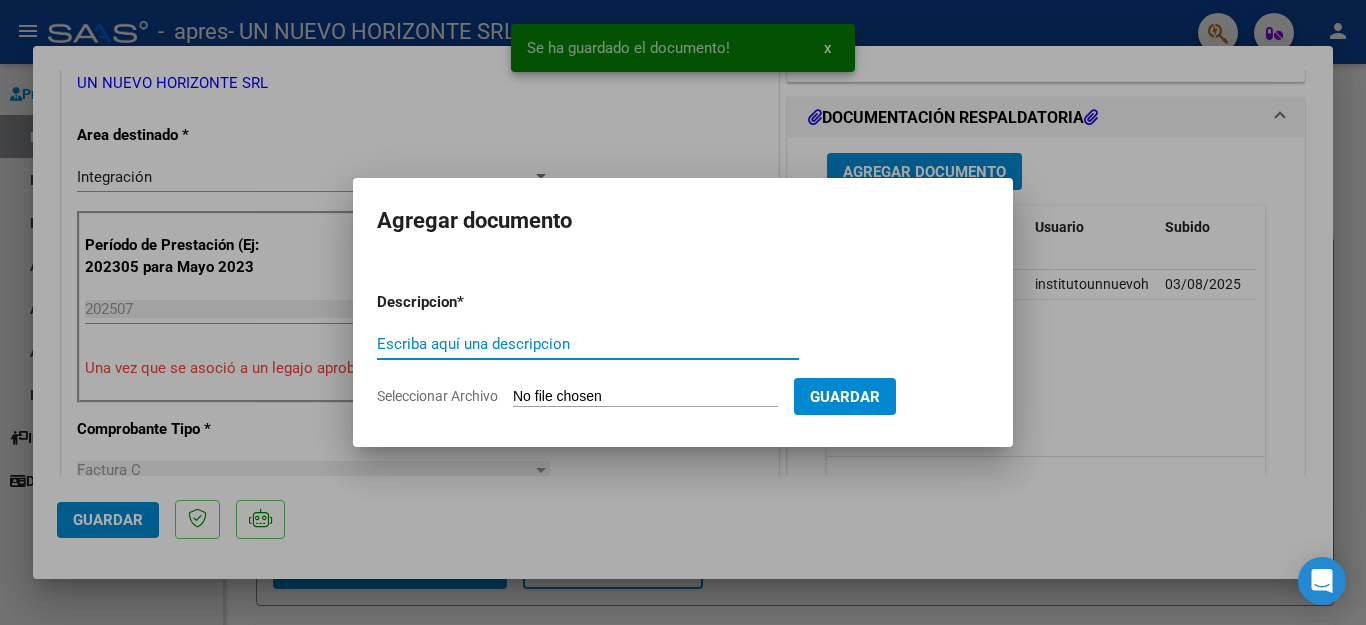 click on "Escriba aquí una descripcion" at bounding box center [588, 344] 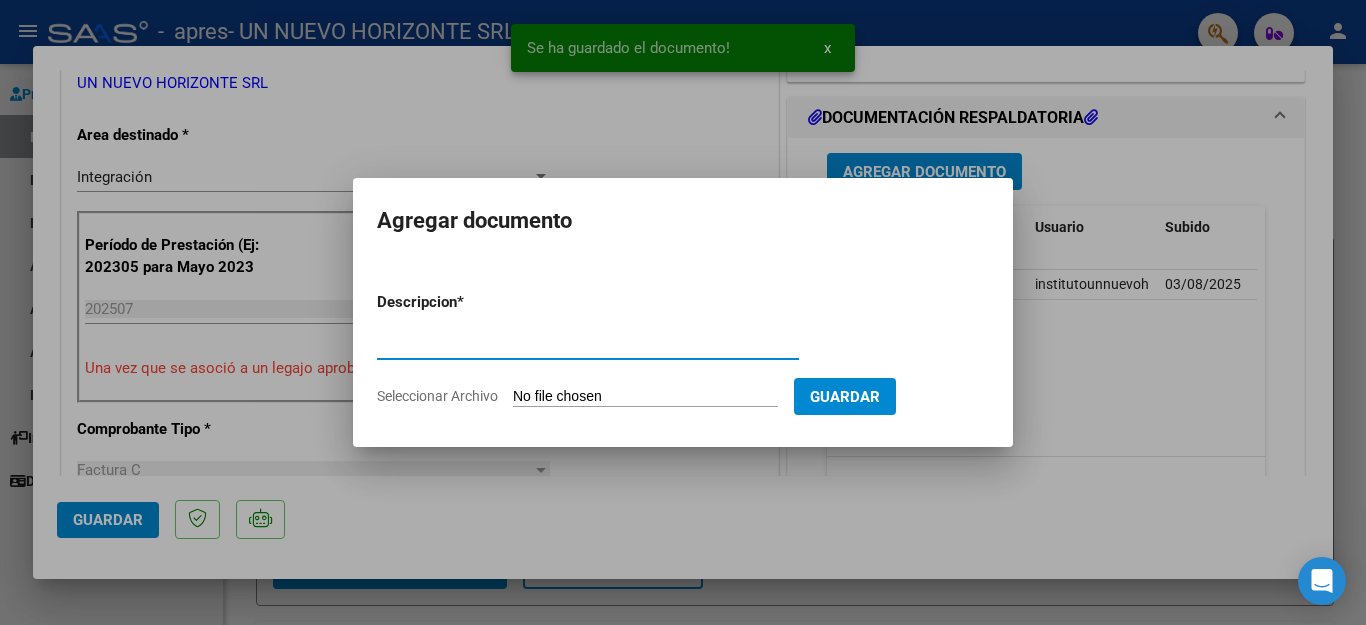 type on "asistencia" 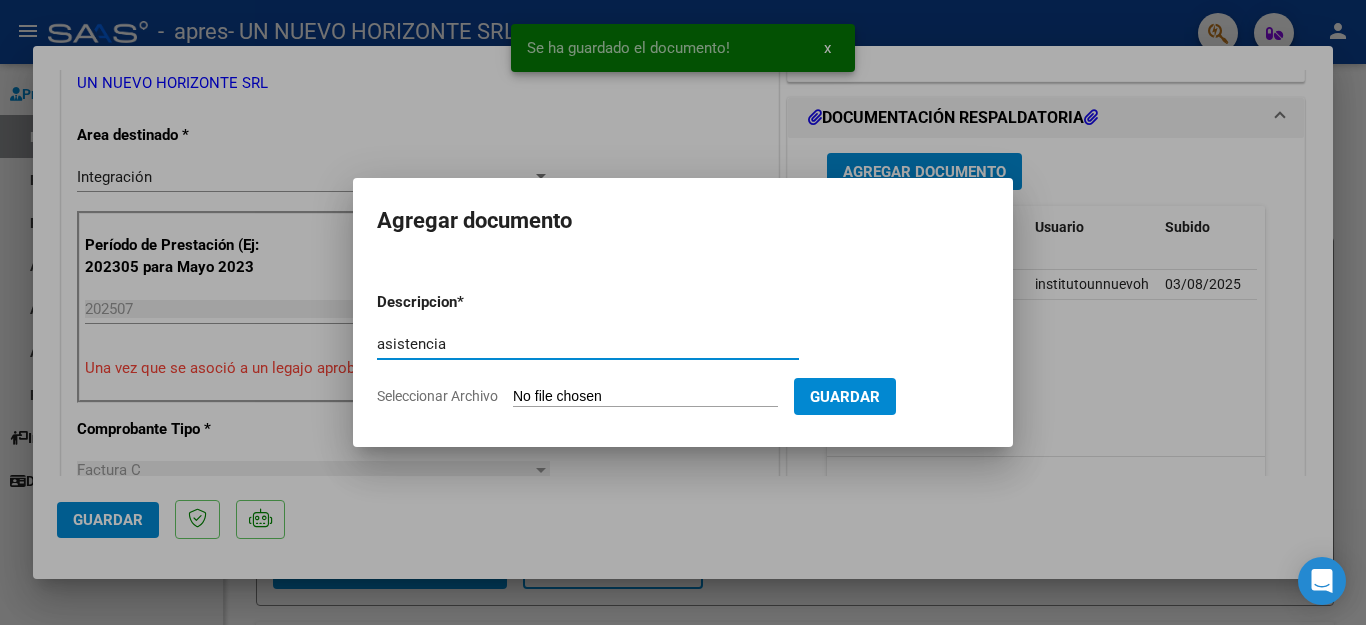 click on "Seleccionar Archivo" 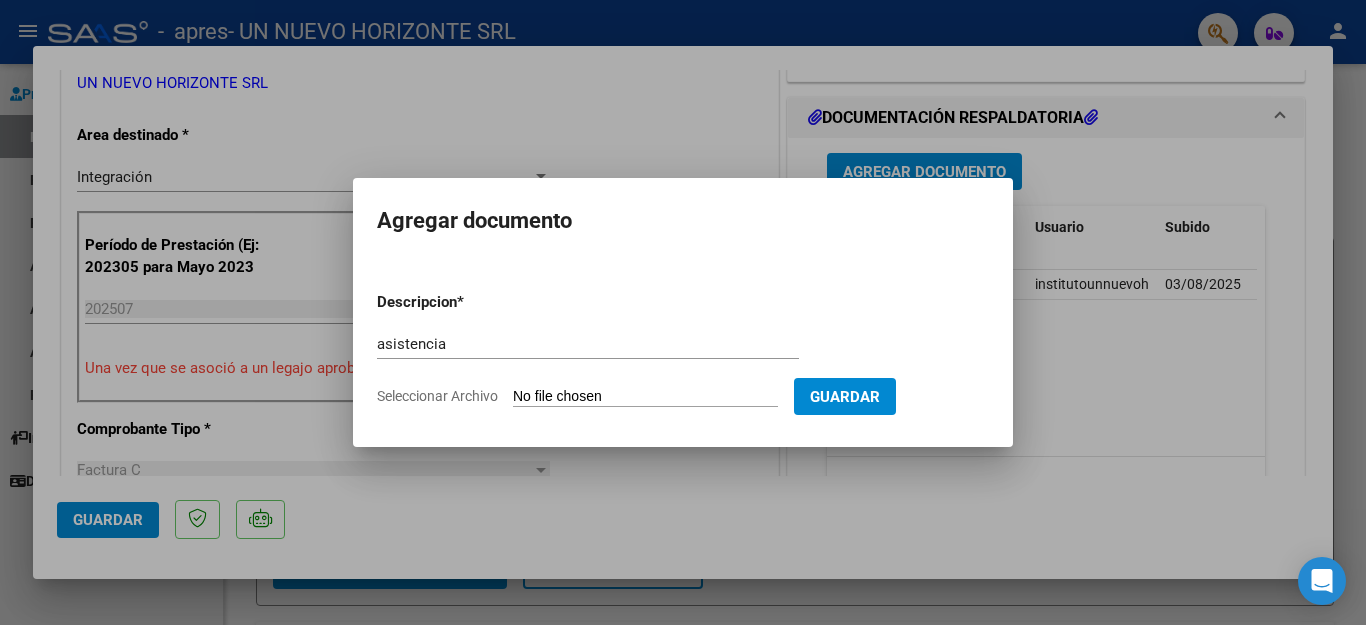 type on "C:\fakepath\[FILENAME].pdf" 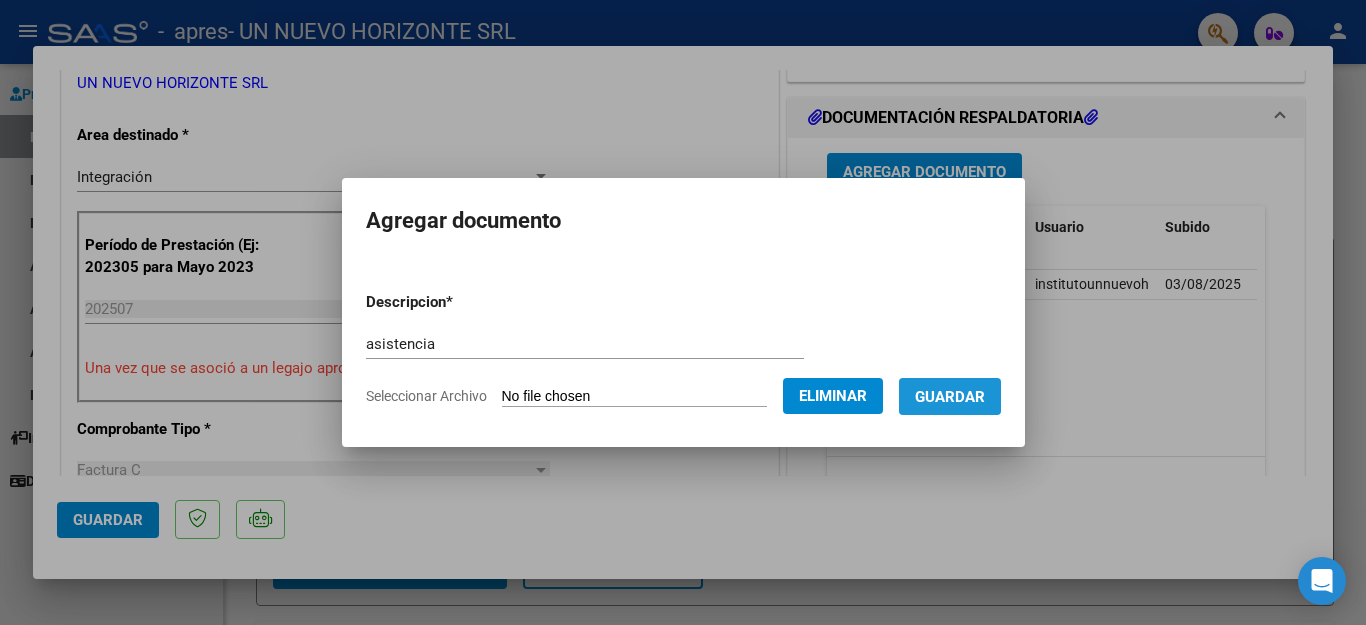 click on "Guardar" at bounding box center [950, 397] 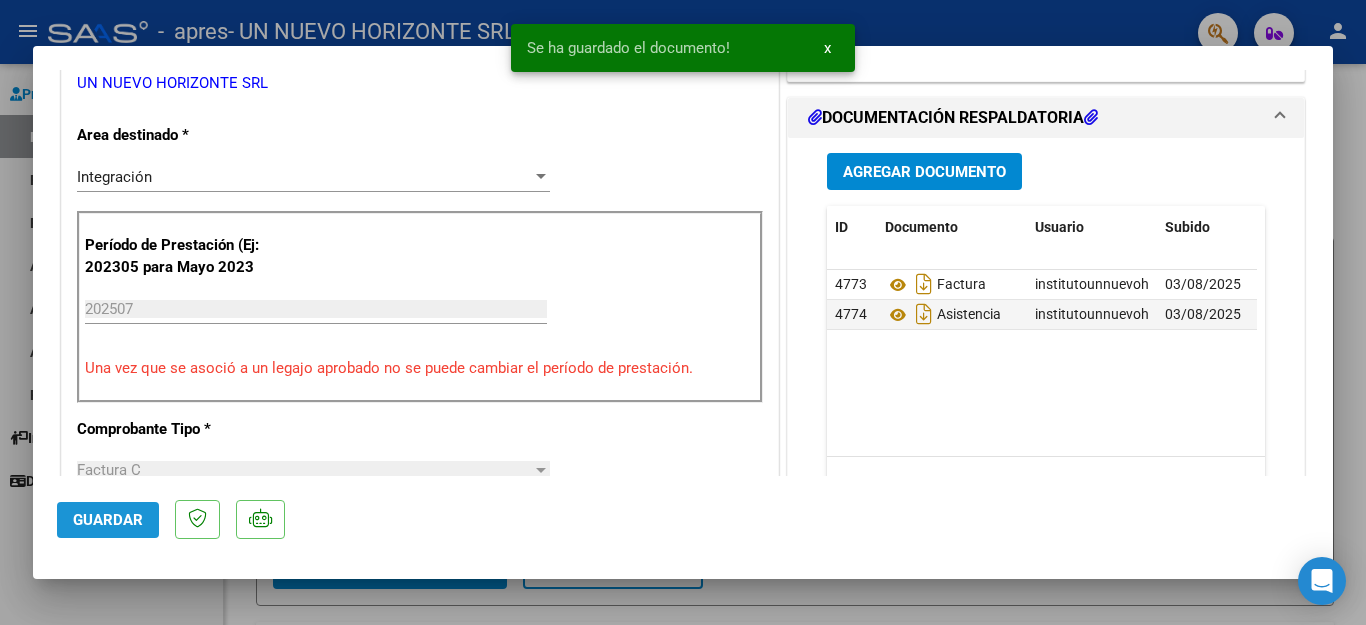 click on "Guardar" 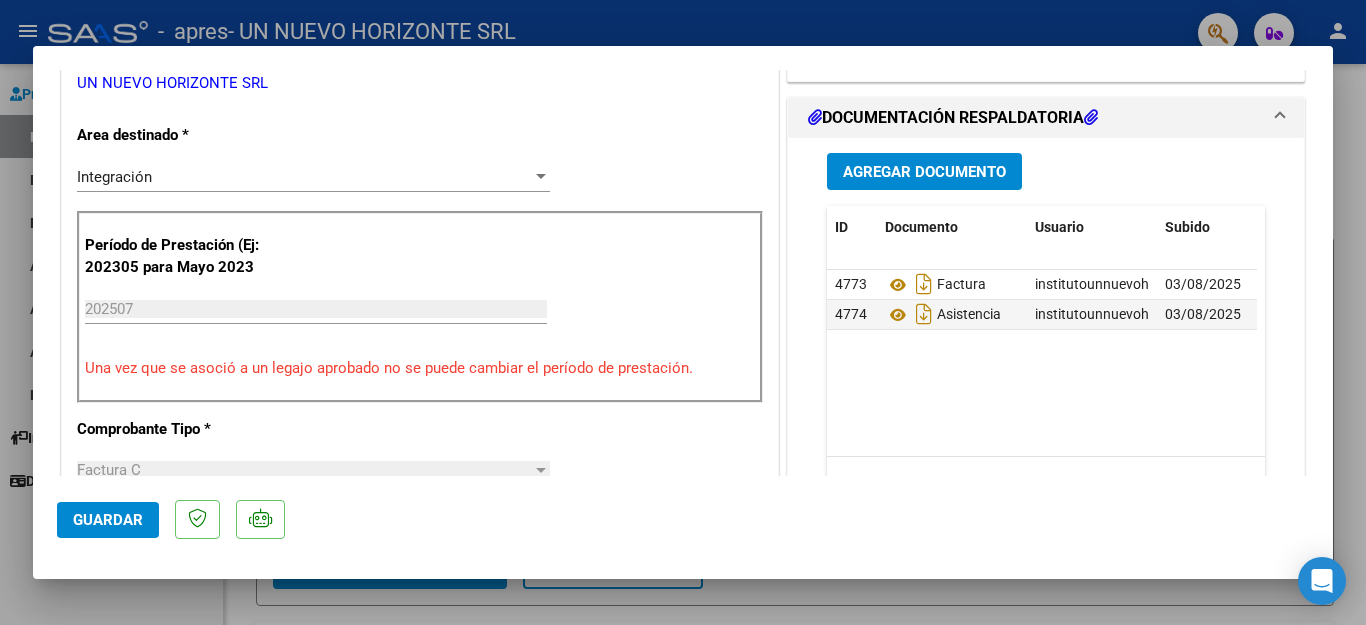click on "Guardar" 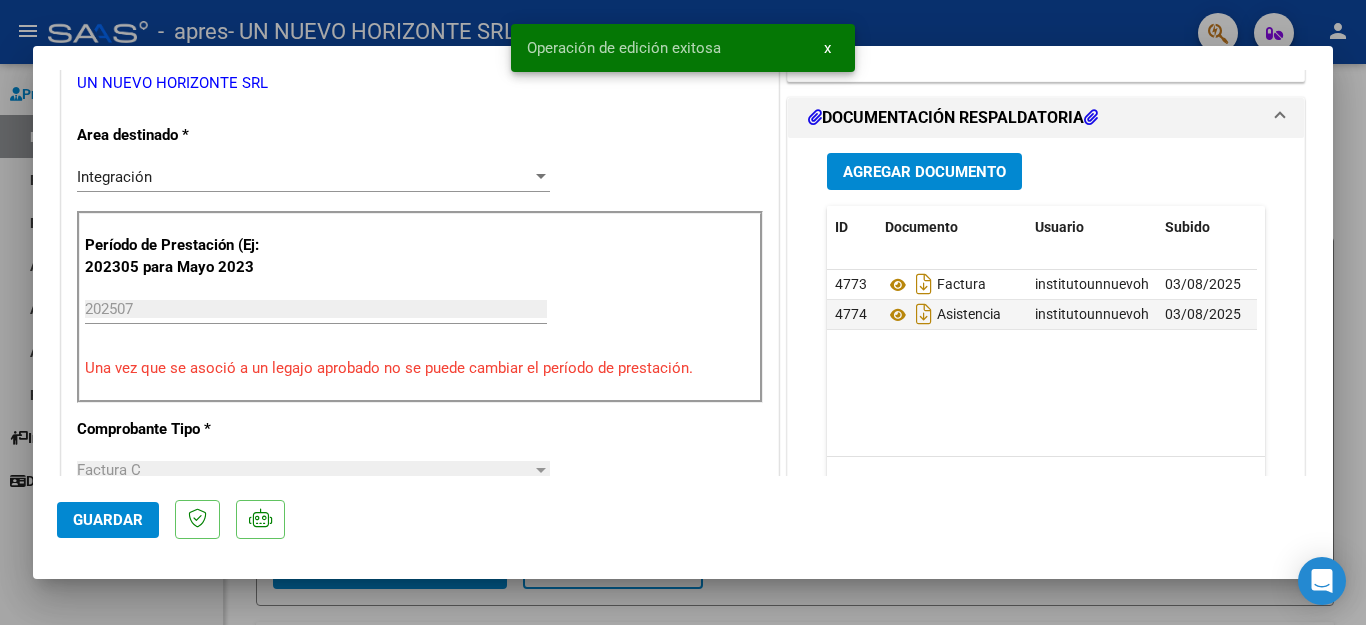 click at bounding box center [683, 312] 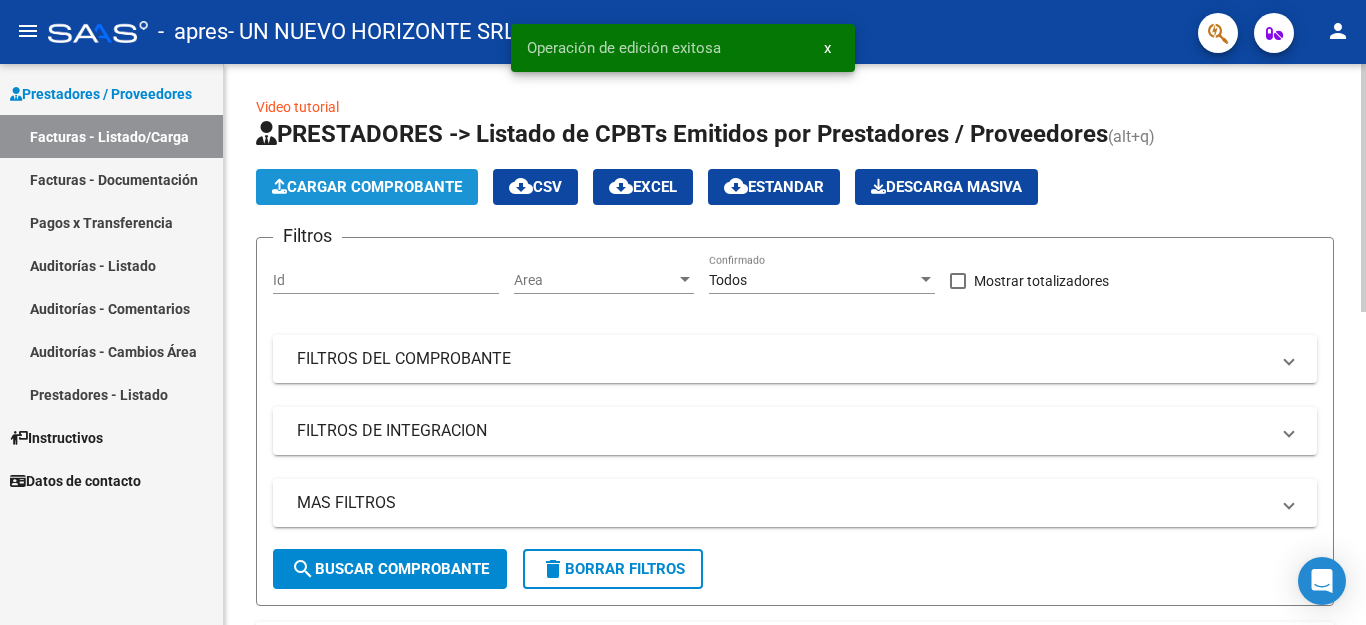 click on "Cargar Comprobante" 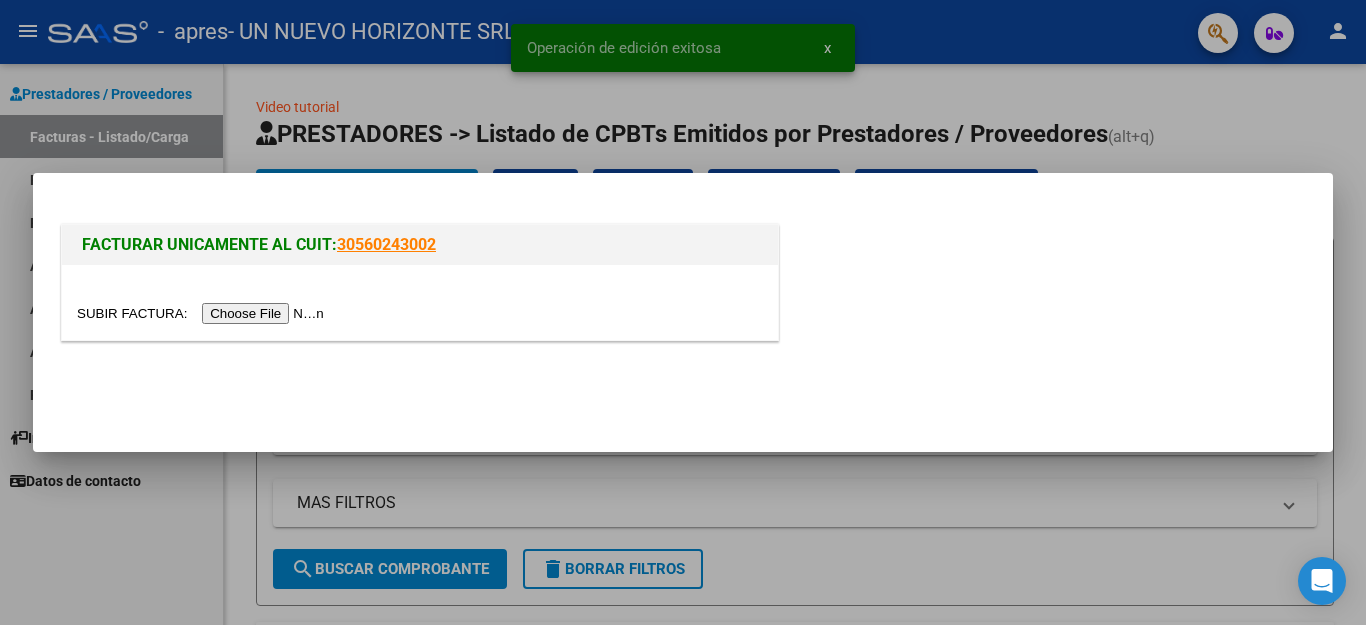 click at bounding box center [203, 313] 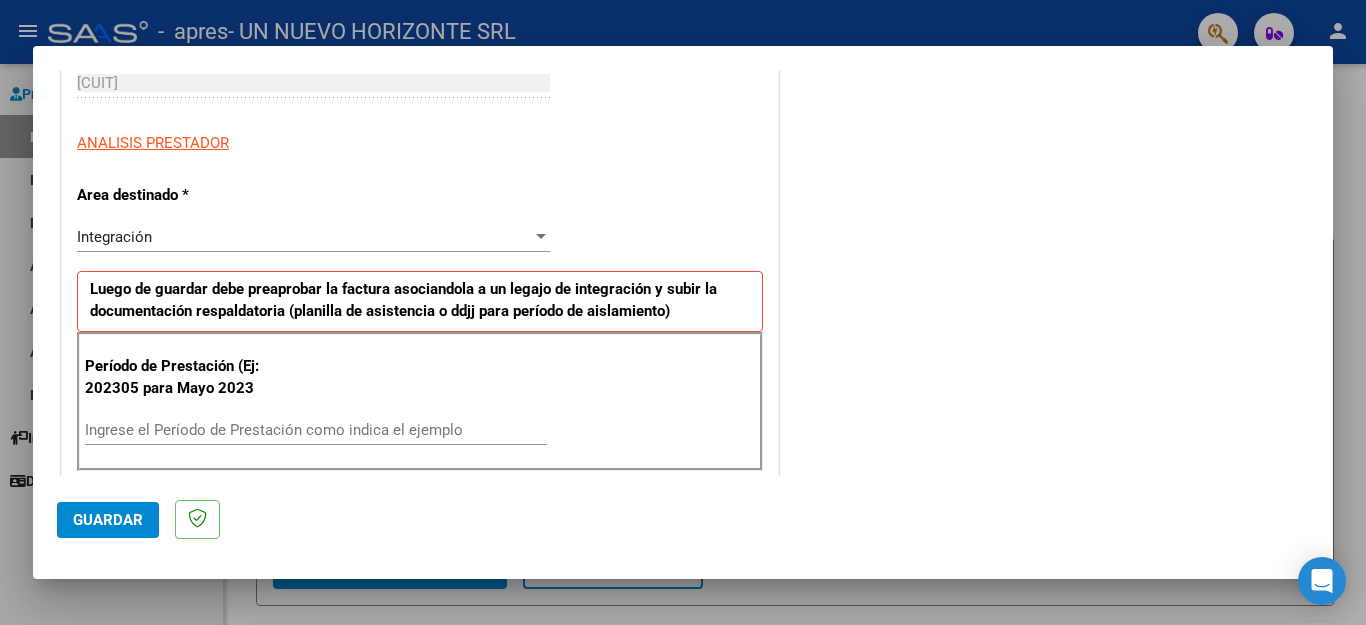 scroll, scrollTop: 329, scrollLeft: 0, axis: vertical 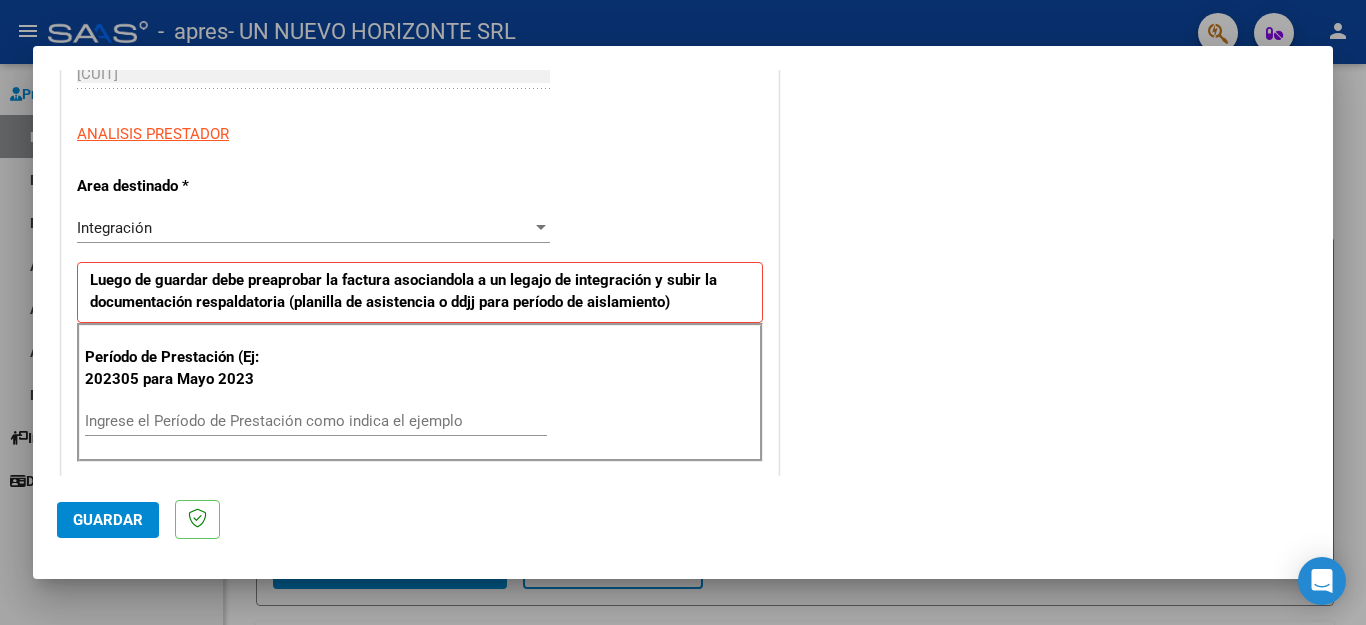 click on "Ingrese el Período de Prestación como indica el ejemplo" at bounding box center [316, 421] 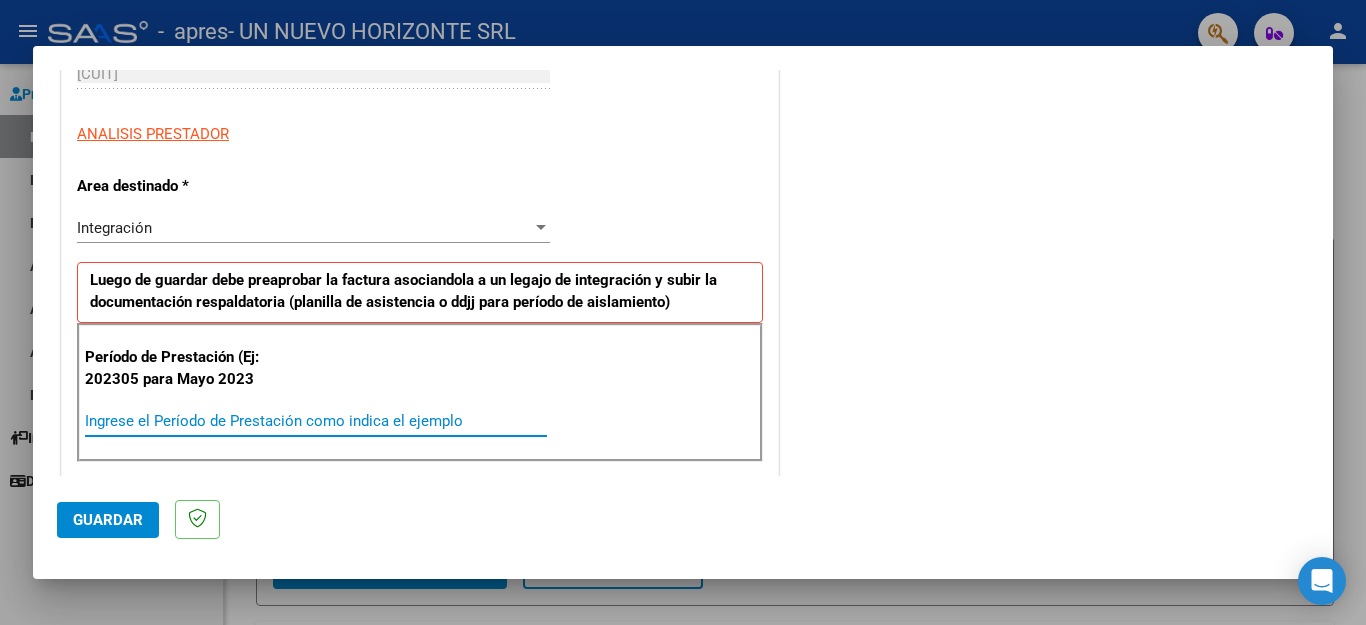 click on "Ingrese el Período de Prestación como indica el ejemplo" at bounding box center [316, 421] 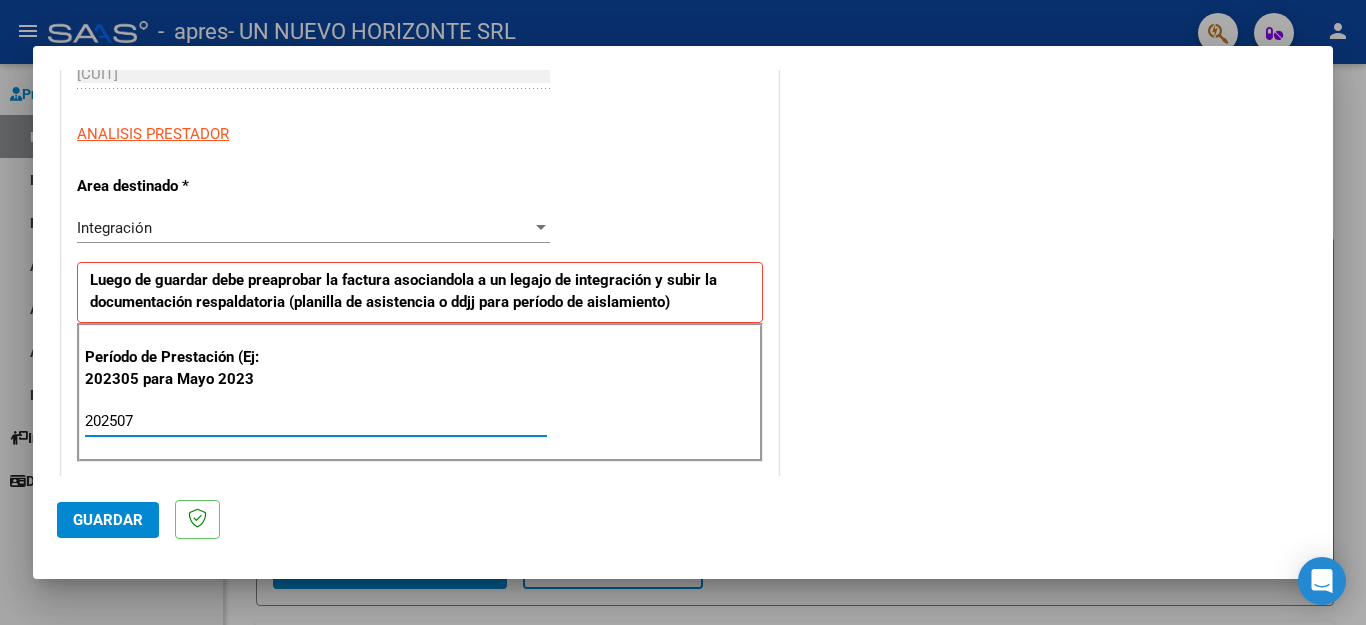 type on "202507" 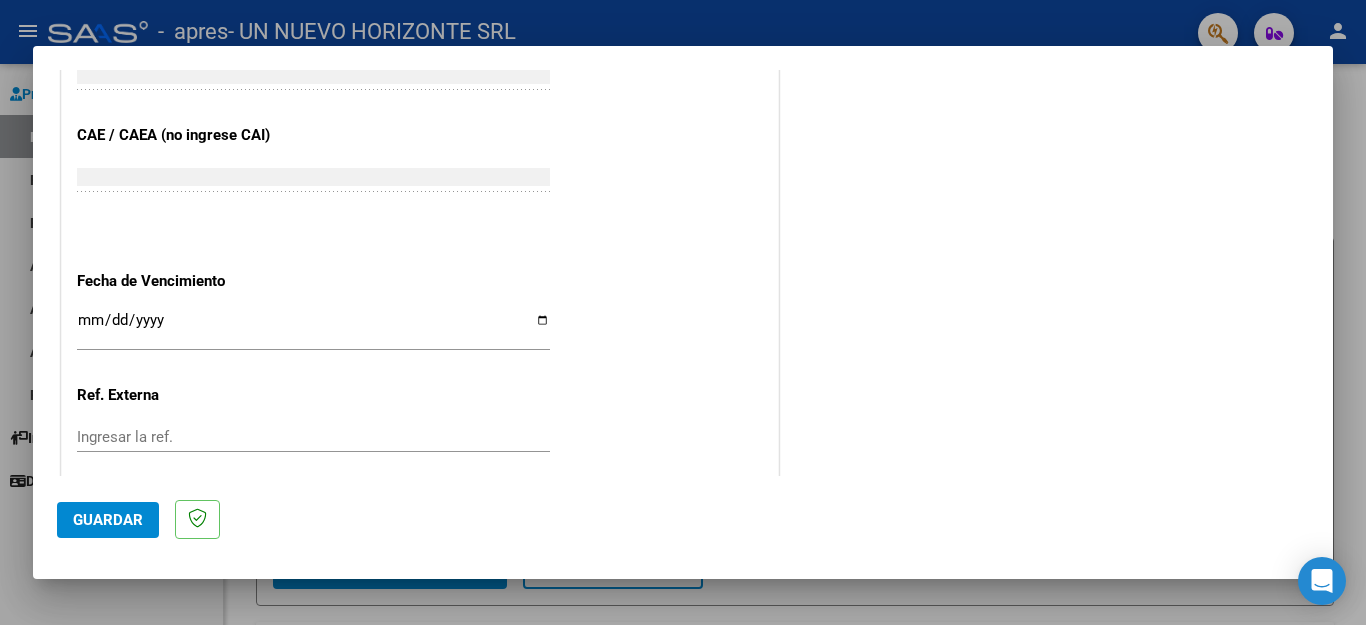 scroll, scrollTop: 1205, scrollLeft: 0, axis: vertical 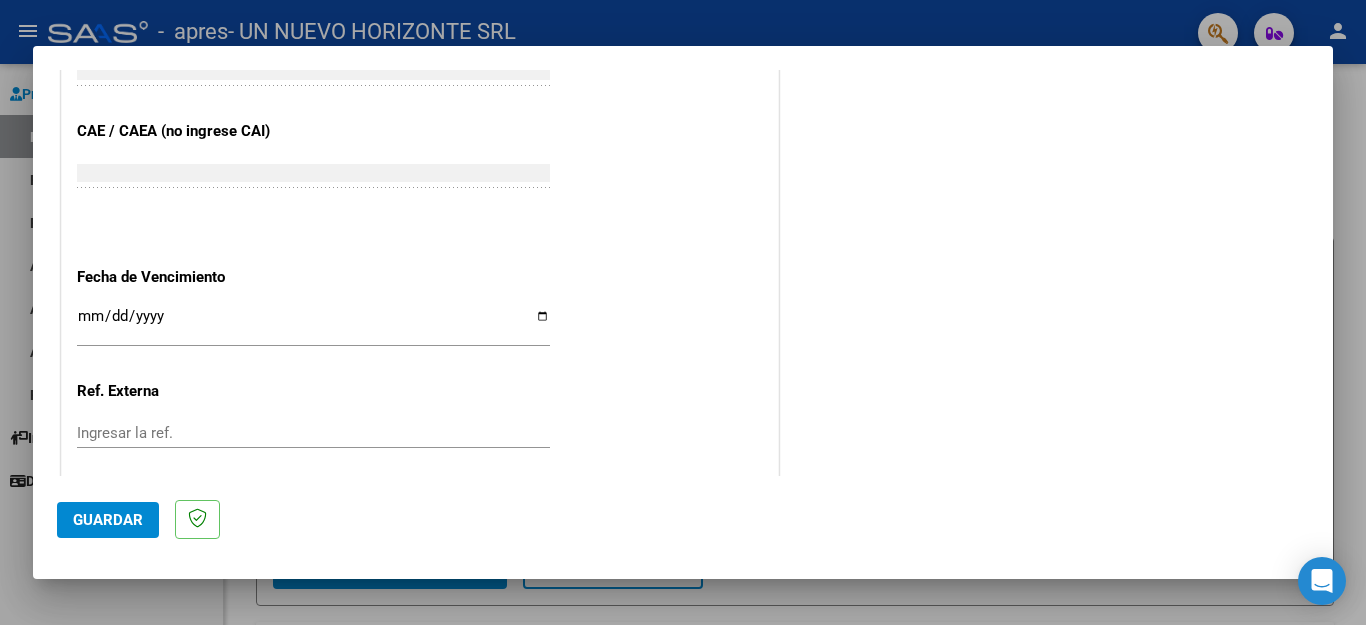 click on "Ingresar la fecha" at bounding box center [313, 324] 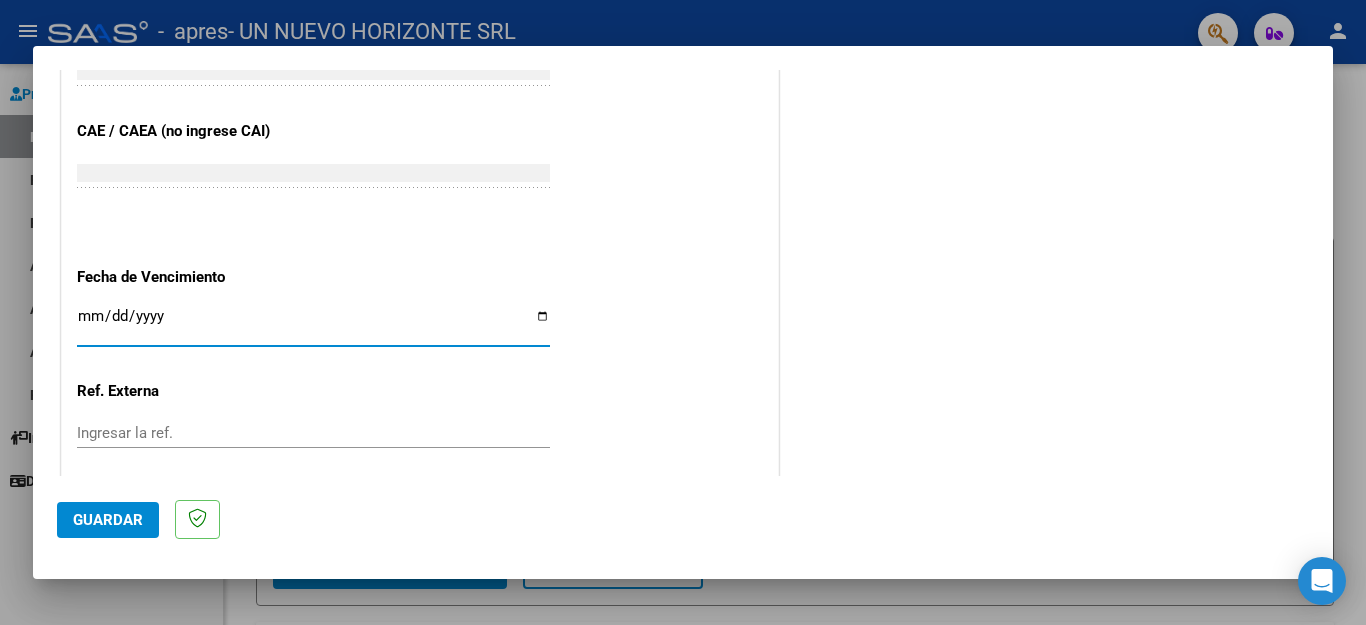 type on "2025-08-11" 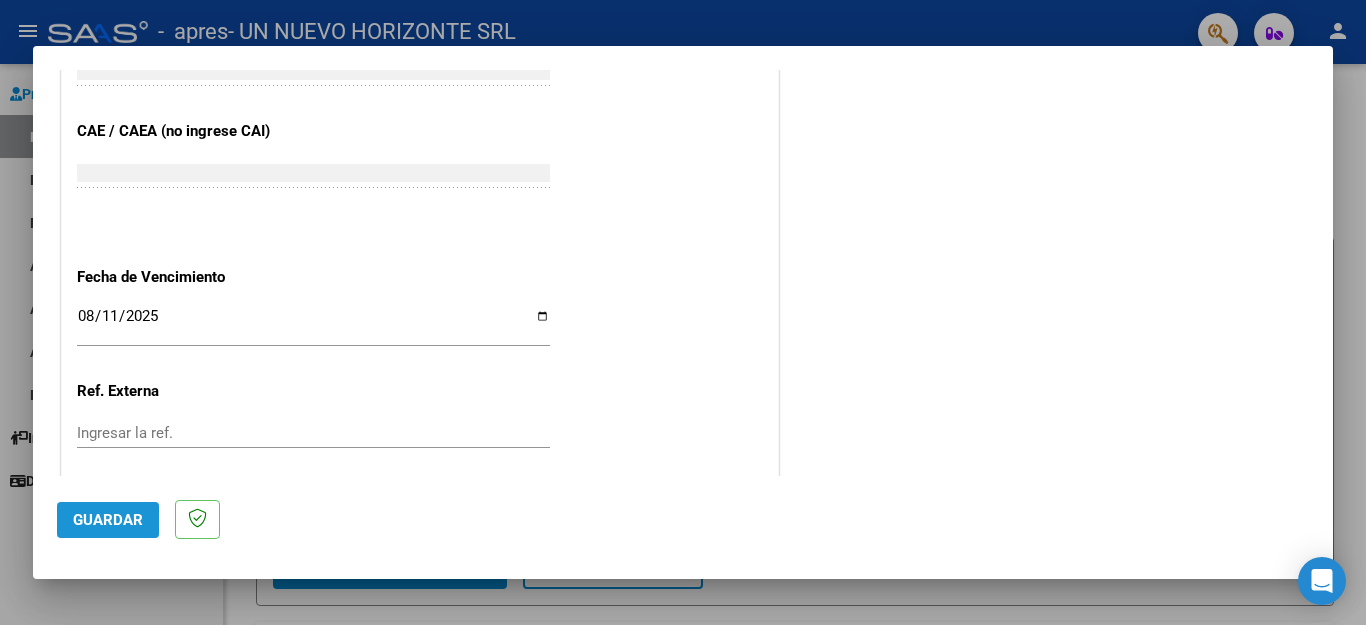 click on "Guardar" 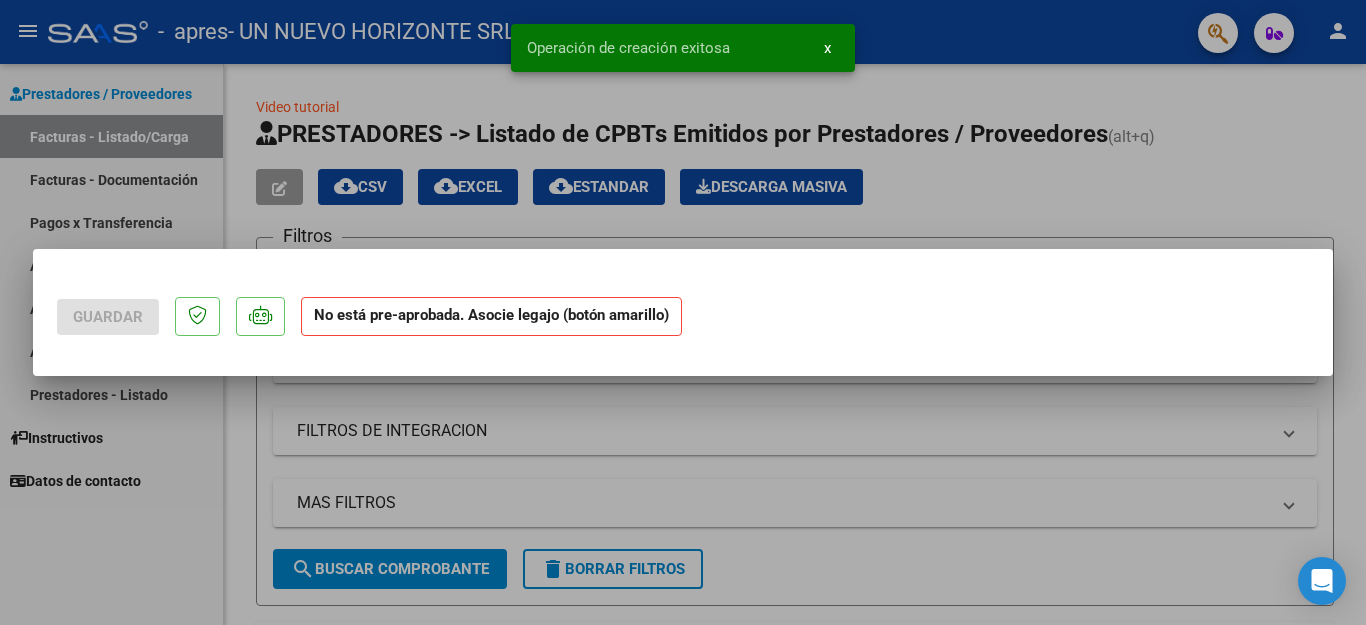 scroll, scrollTop: 0, scrollLeft: 0, axis: both 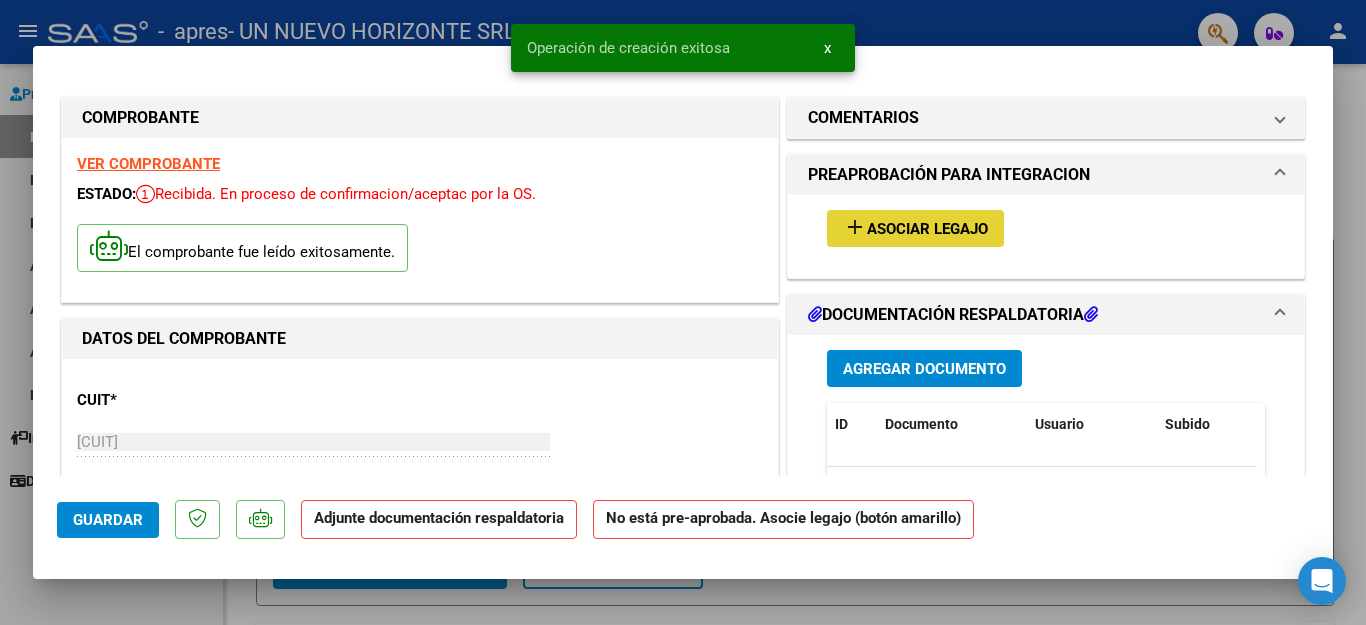 click on "add" at bounding box center [855, 227] 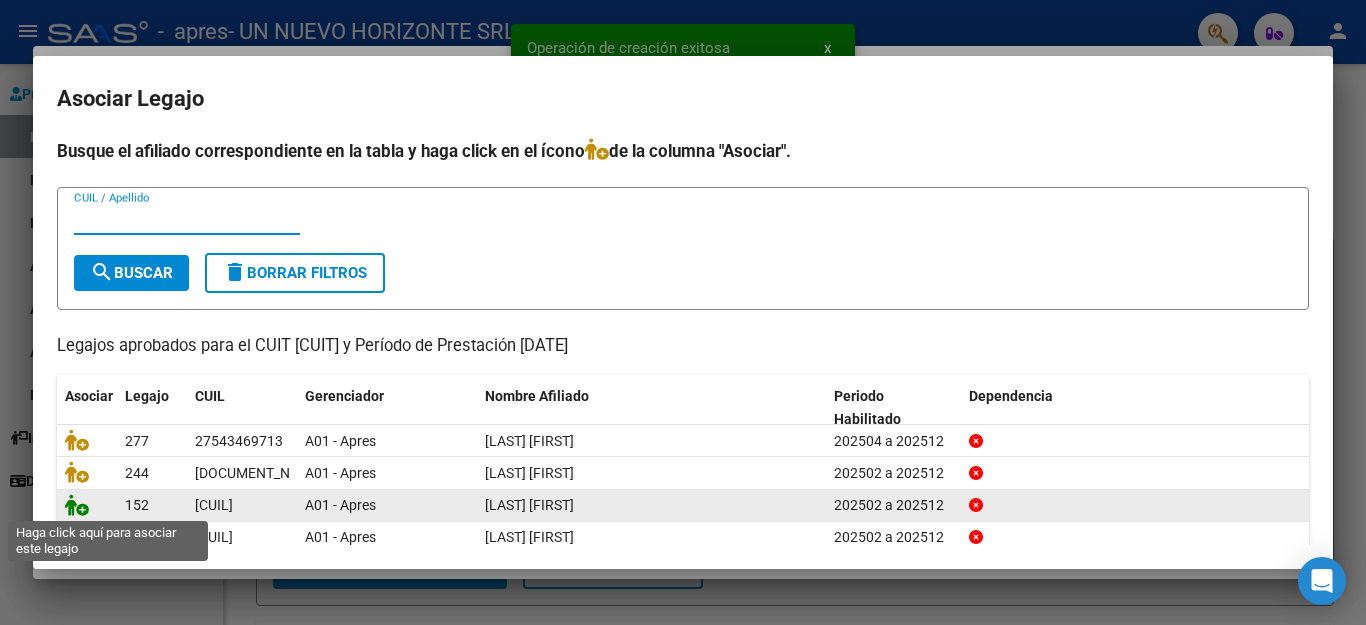 click 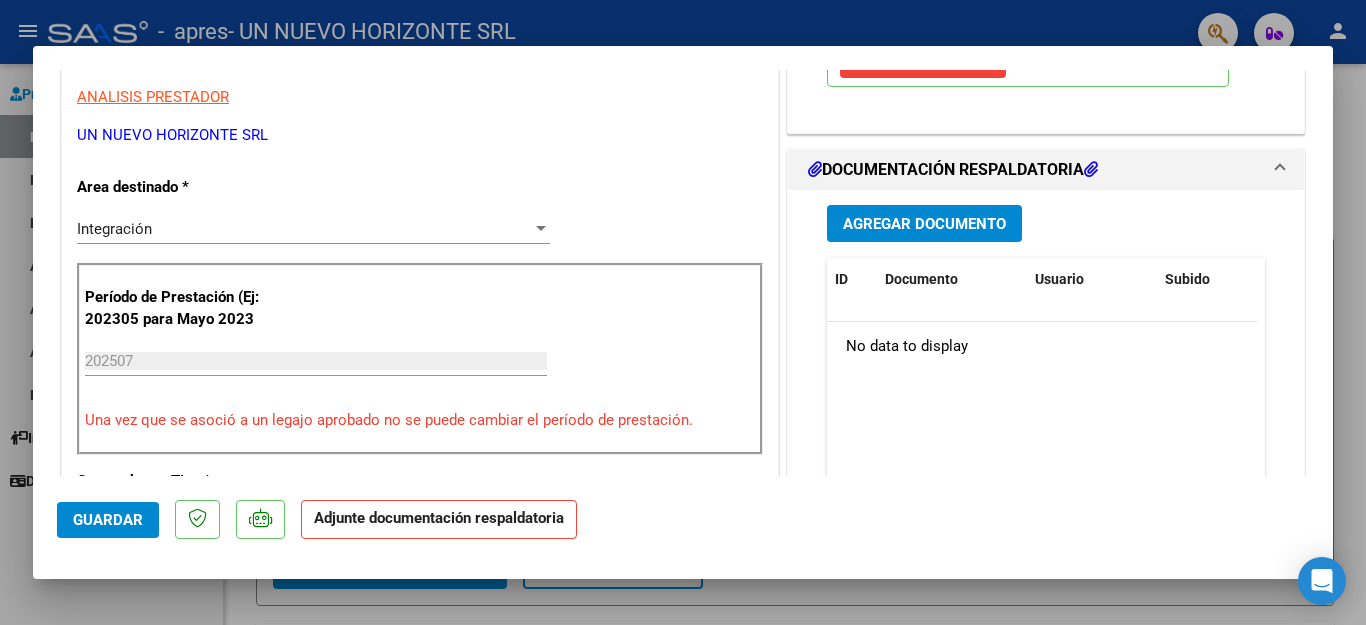 scroll, scrollTop: 461, scrollLeft: 0, axis: vertical 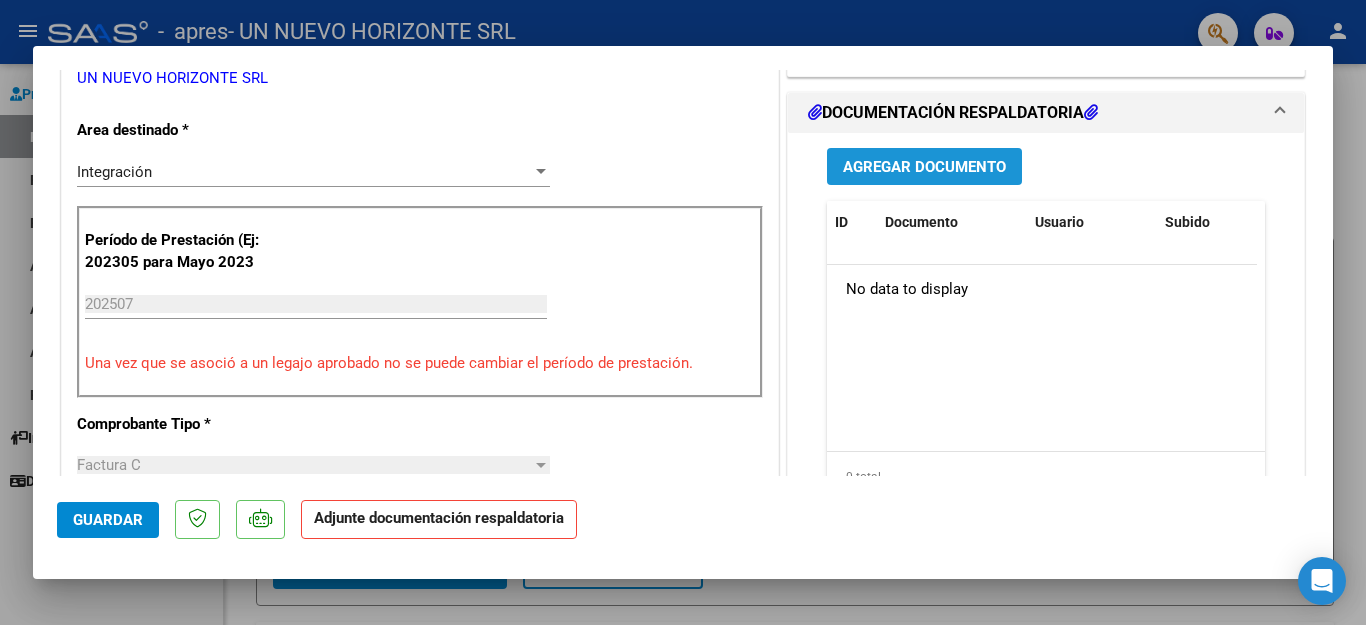 click on "Agregar Documento" at bounding box center (924, 167) 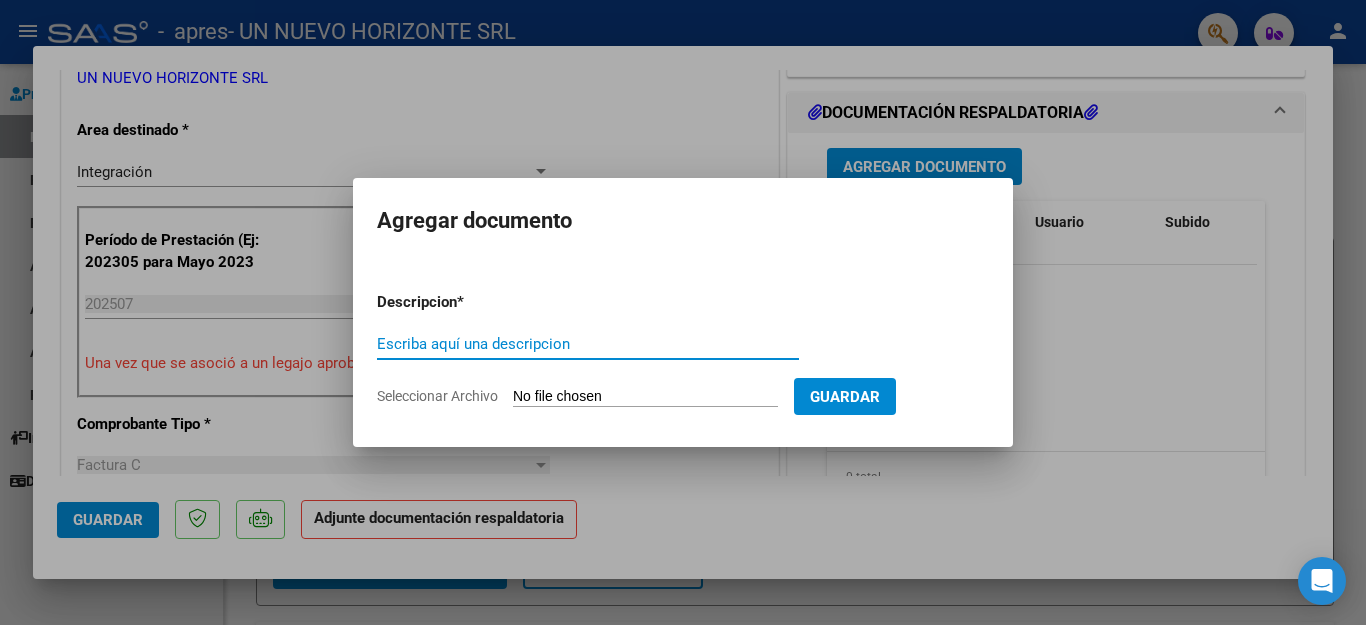click on "Escriba aquí una descripcion" at bounding box center [588, 344] 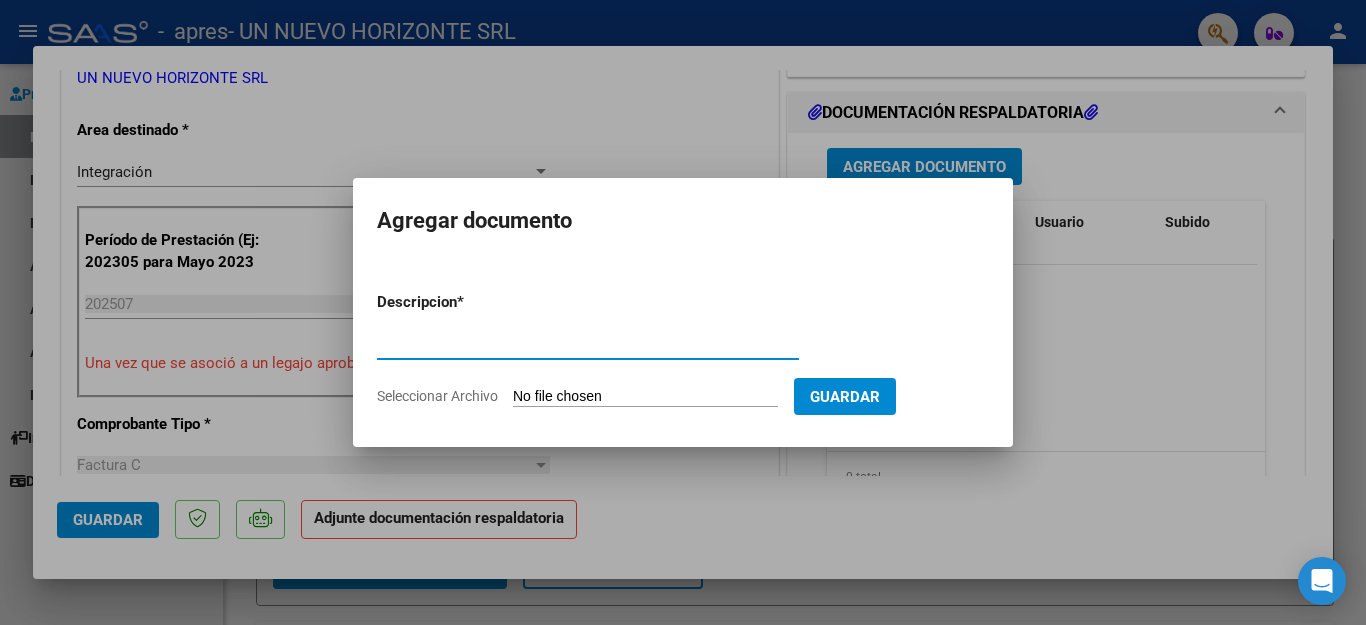 type on "asistencia" 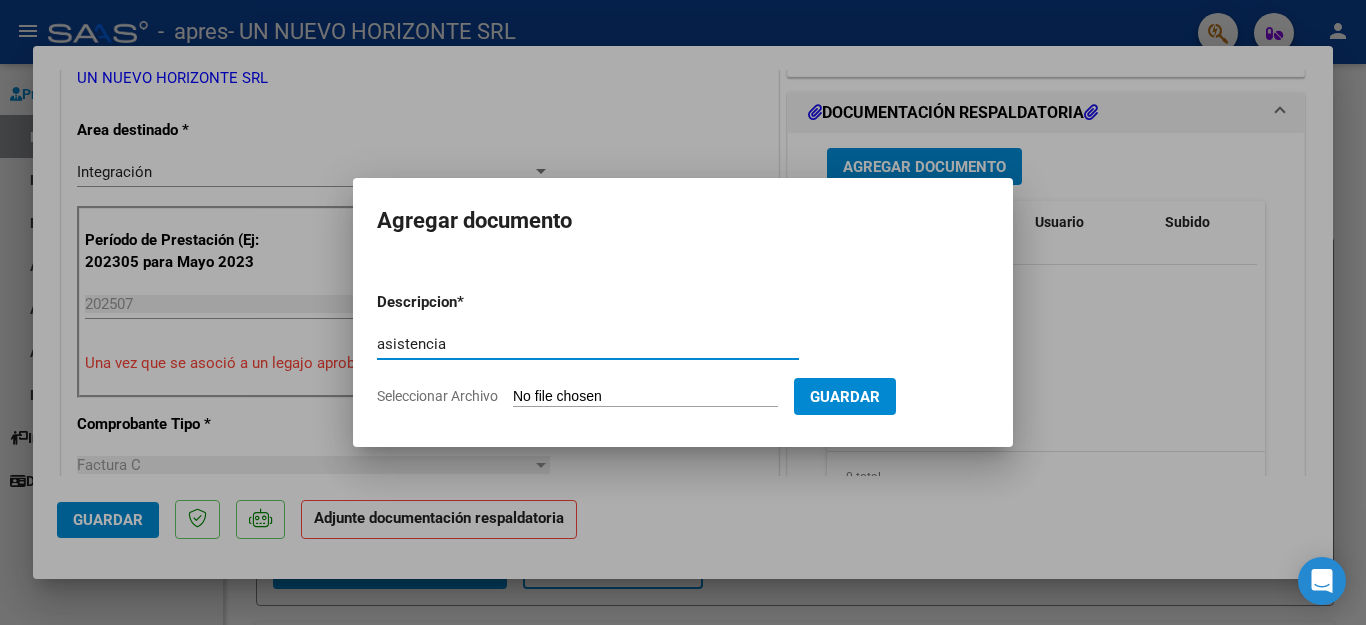 click on "Seleccionar Archivo" 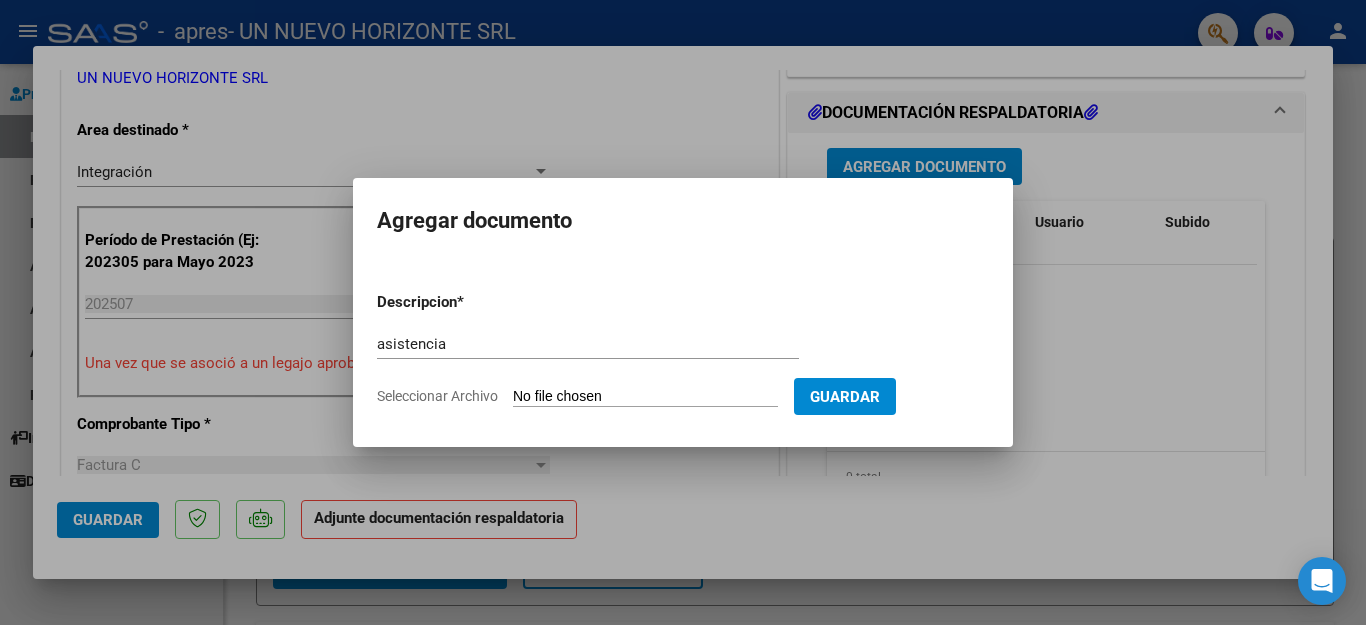 type on "C:\fakepath\ESC [LAST].pdf" 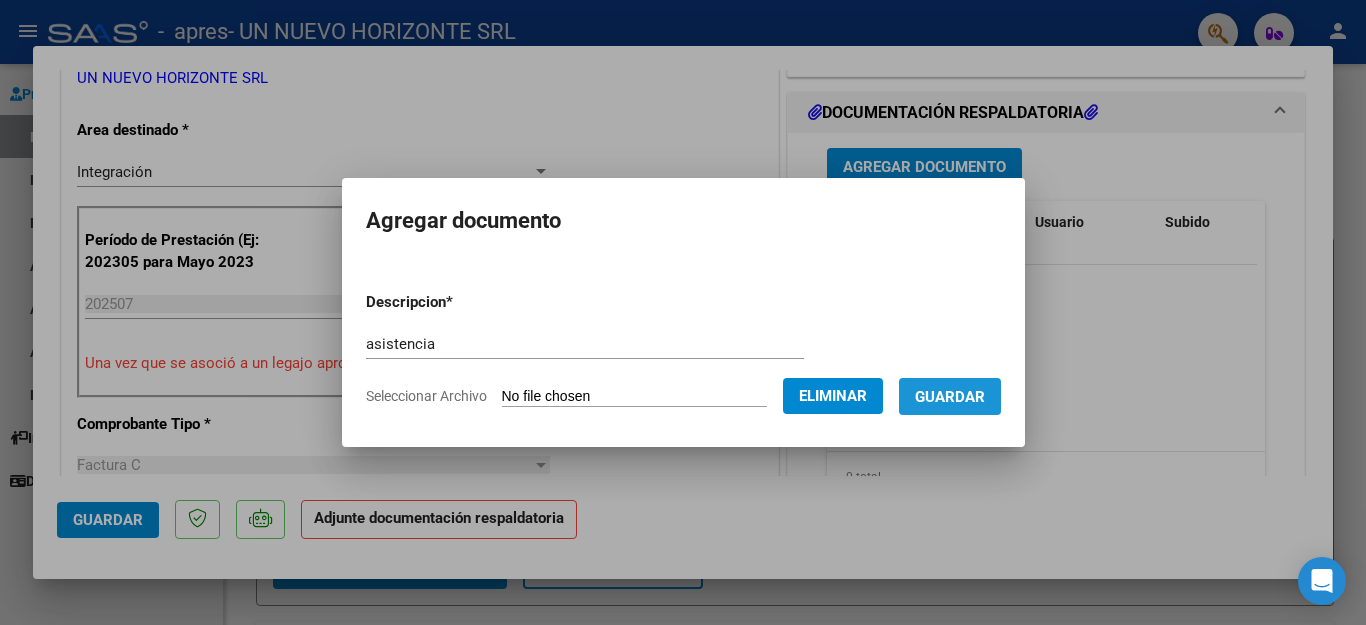 click on "Guardar" at bounding box center (950, 397) 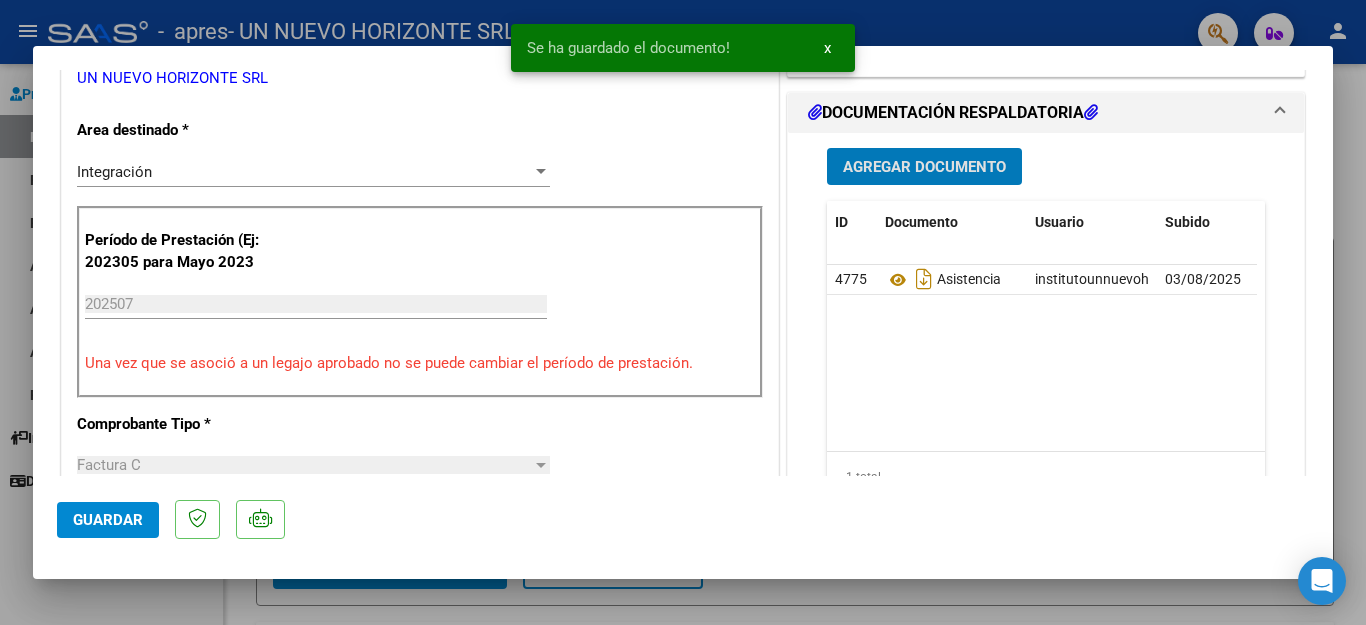 click on "Agregar Documento" at bounding box center (924, 166) 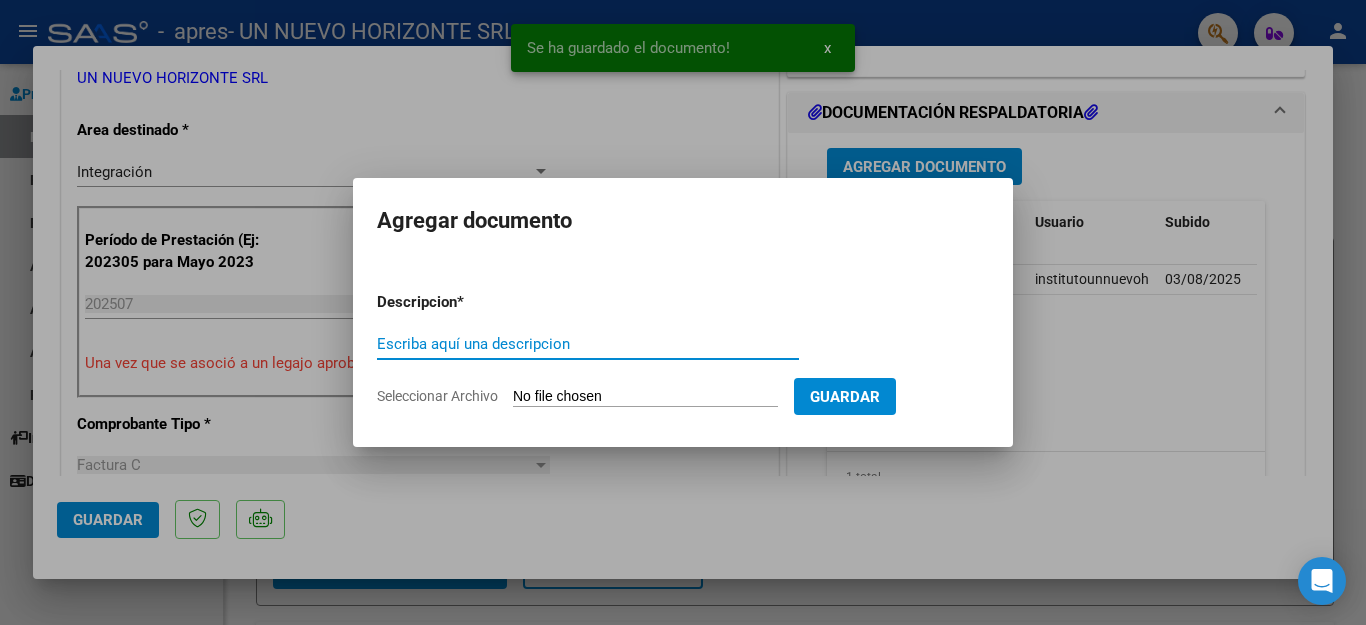 click on "Escriba aquí una descripcion" at bounding box center (588, 344) 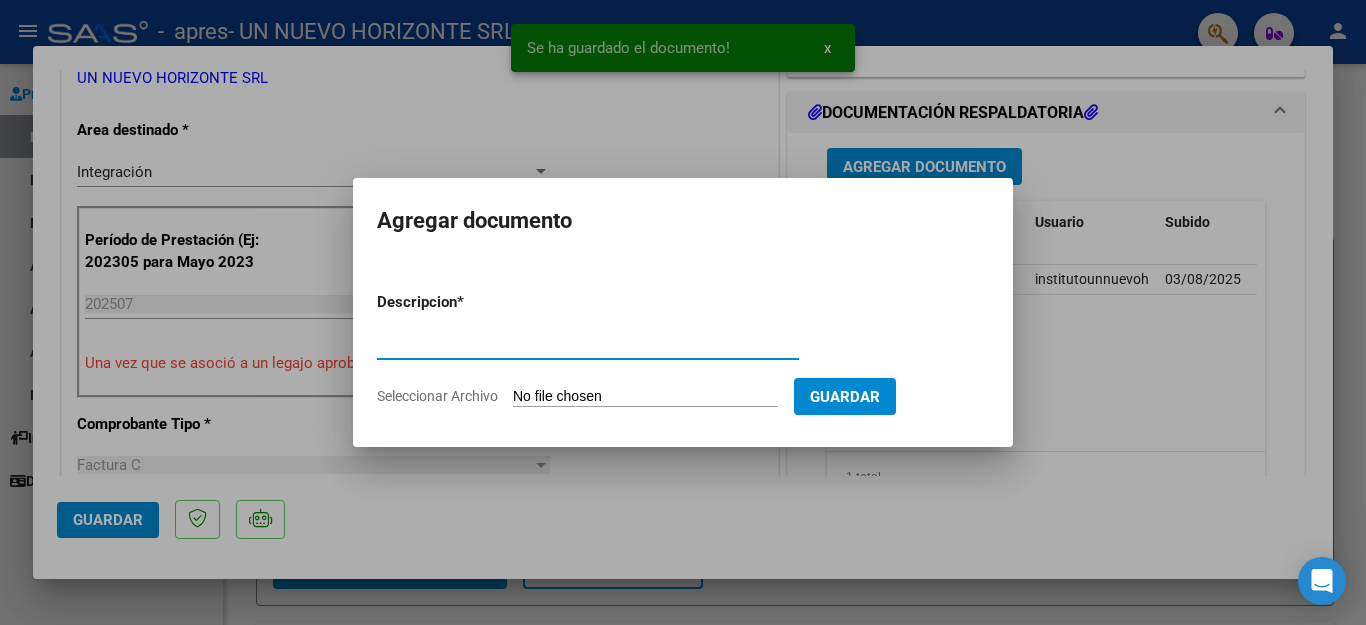 type on "factura" 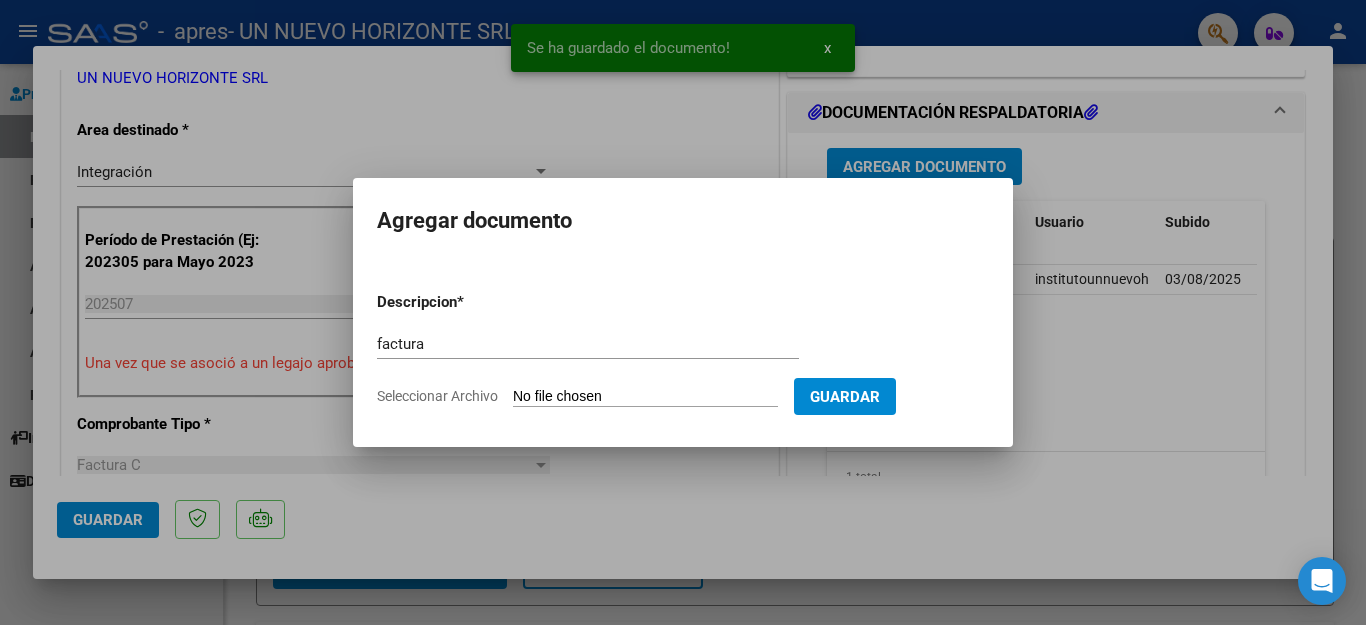 click on "Seleccionar Archivo" 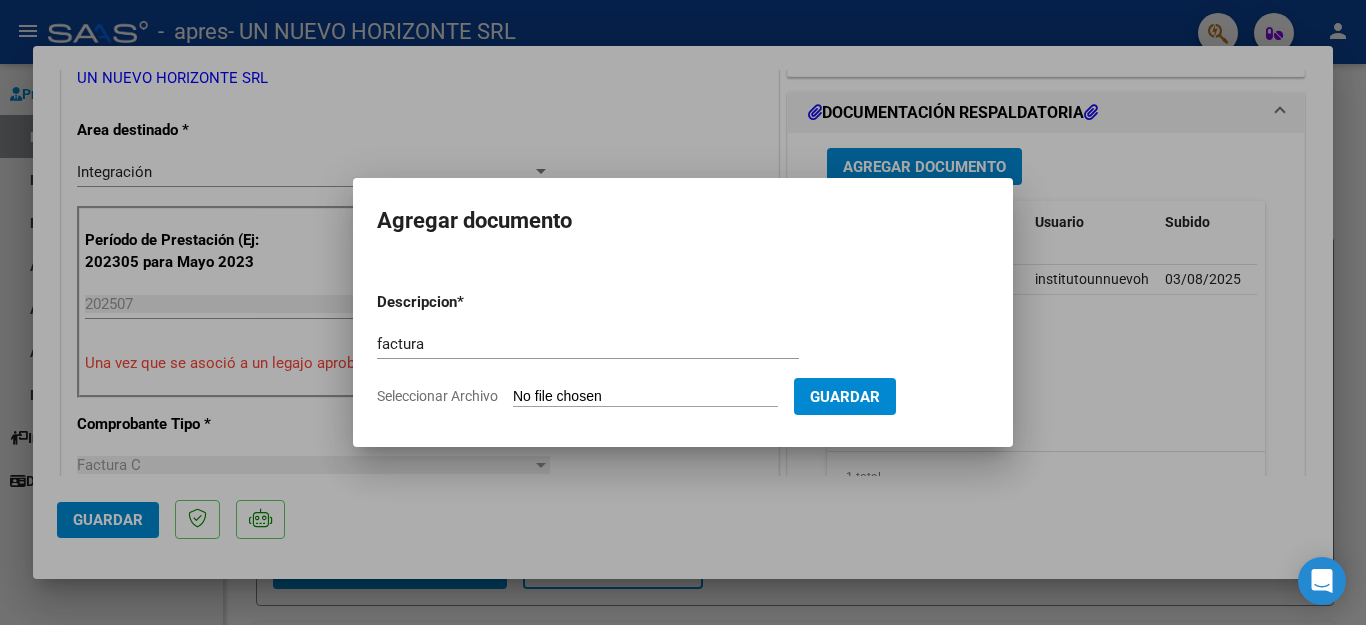 type on "C:\fakepath\[FILENAME].pdf" 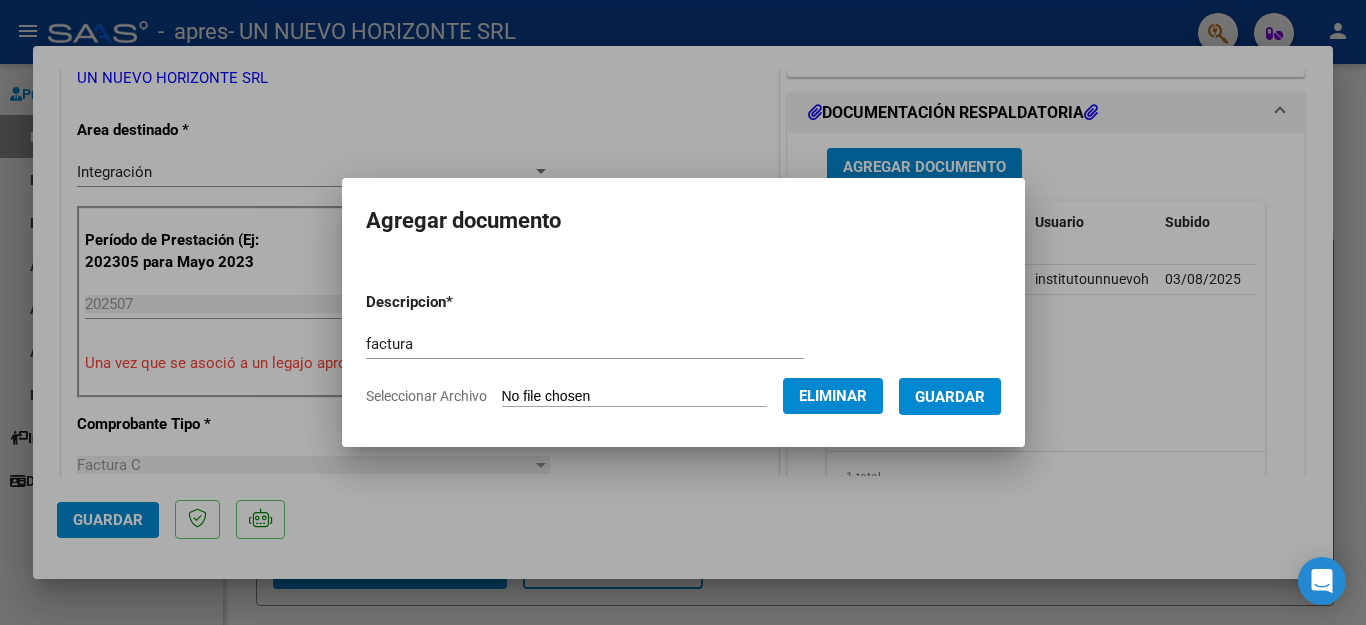 click on "Guardar" at bounding box center (950, 397) 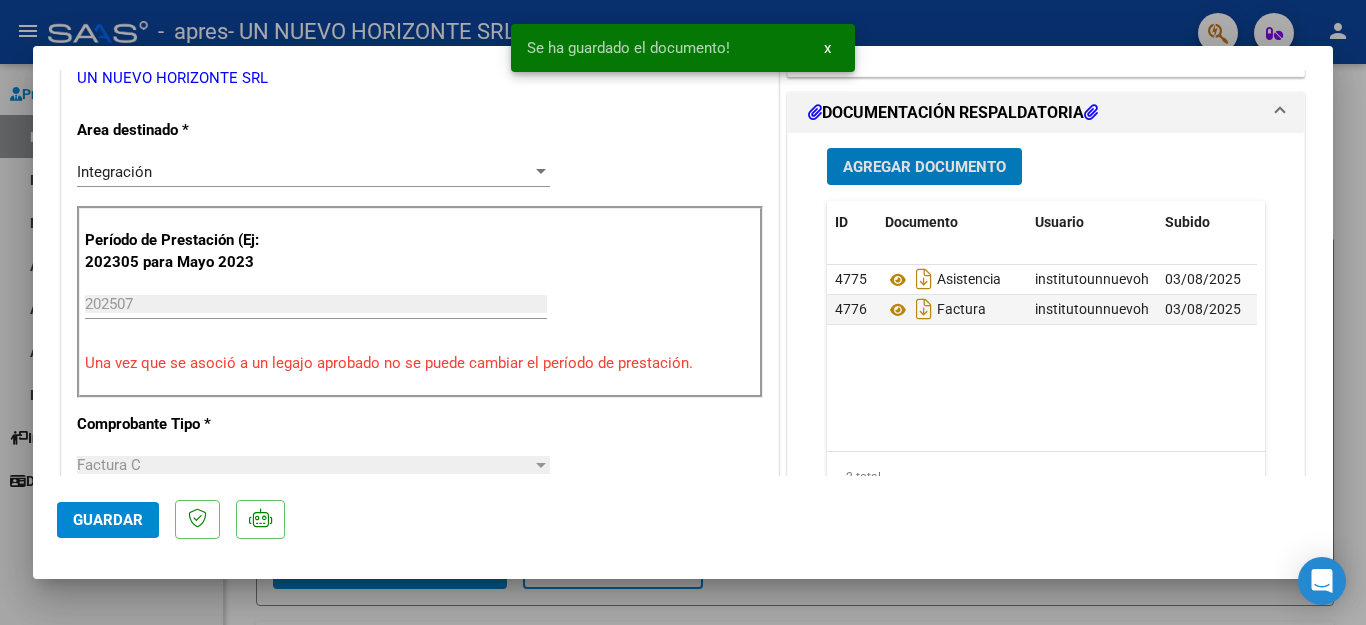 click on "Guardar" 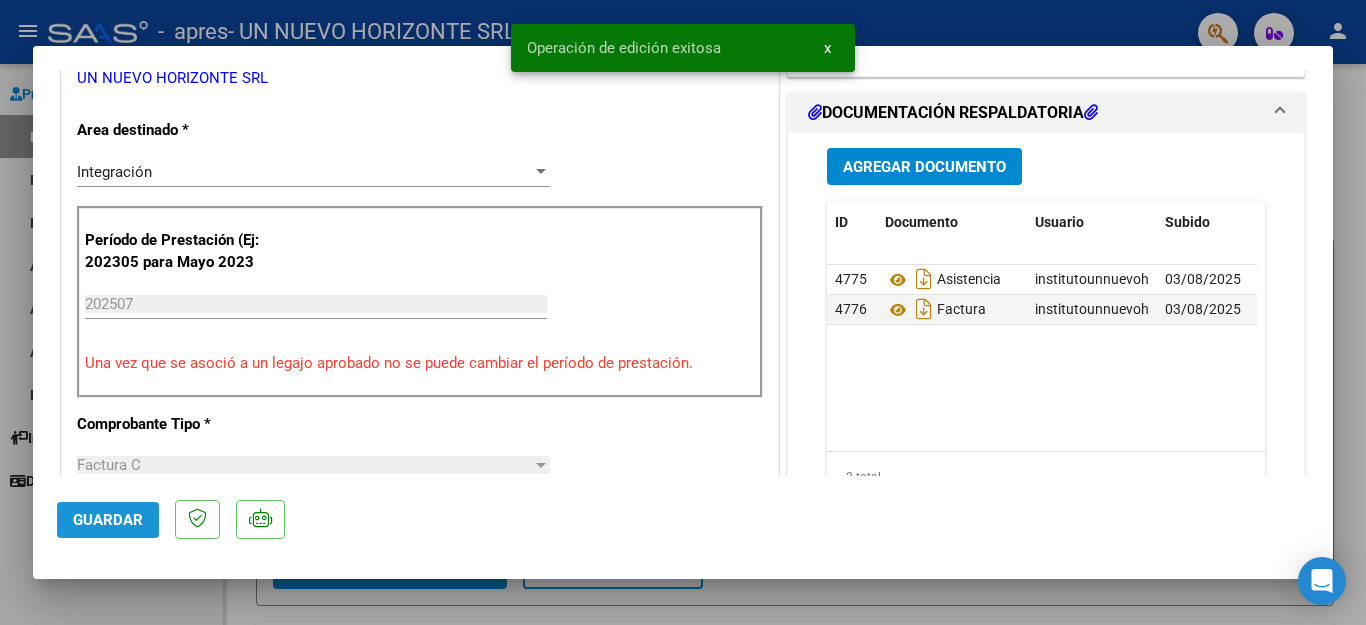 click on "Guardar" 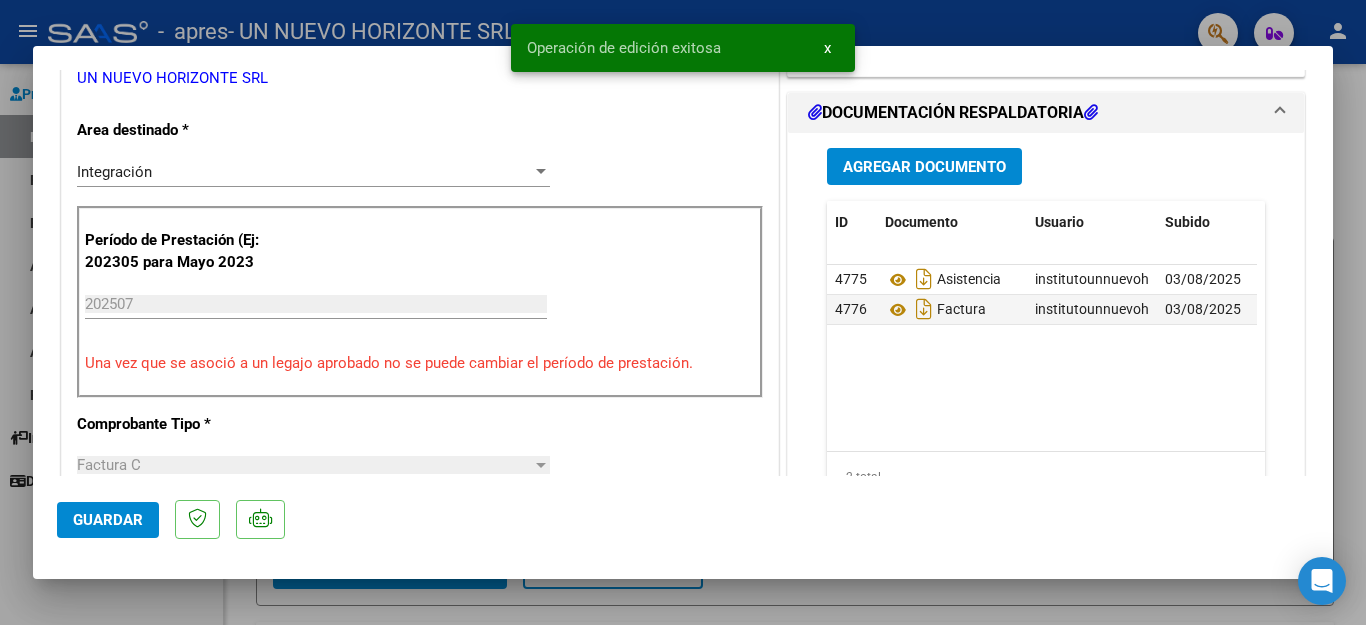 click at bounding box center [683, 312] 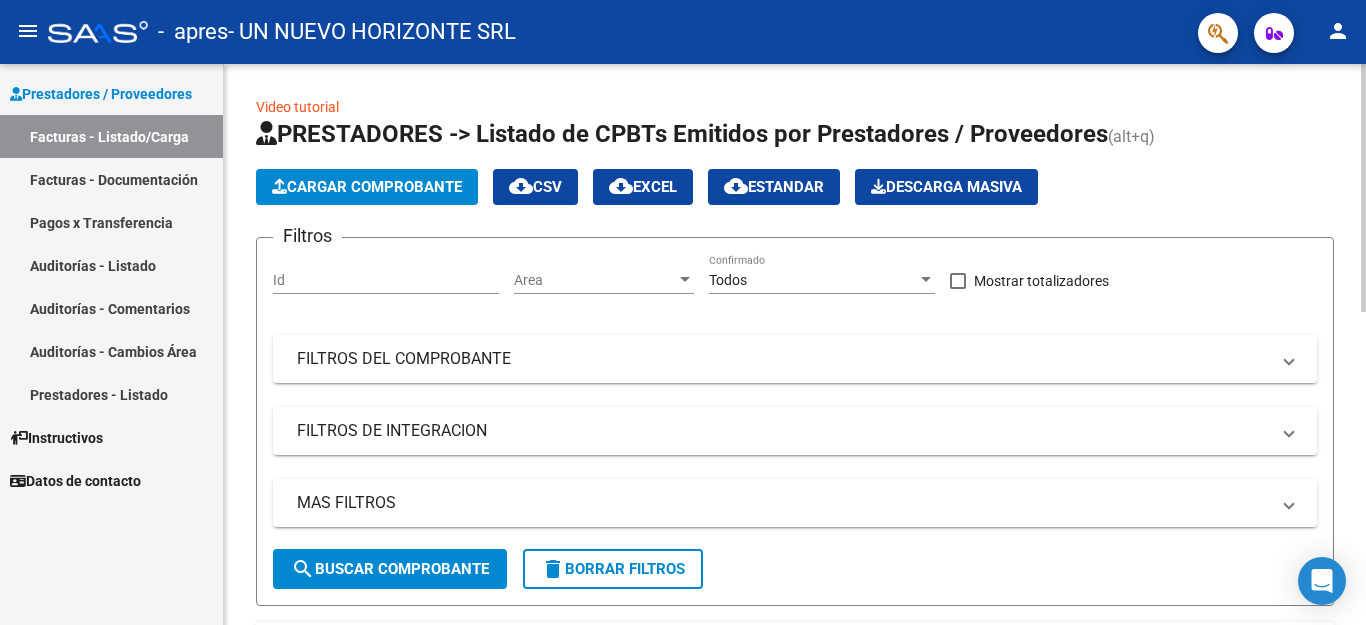 click on "Cargar Comprobante" 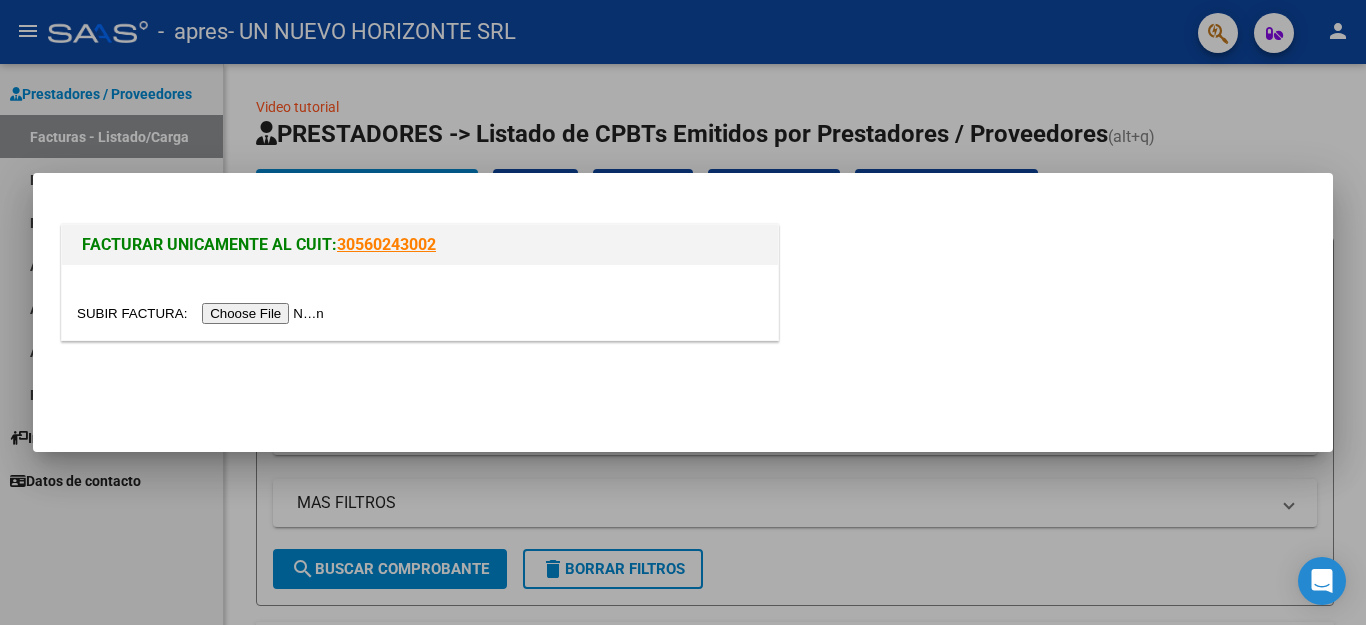 click at bounding box center [203, 313] 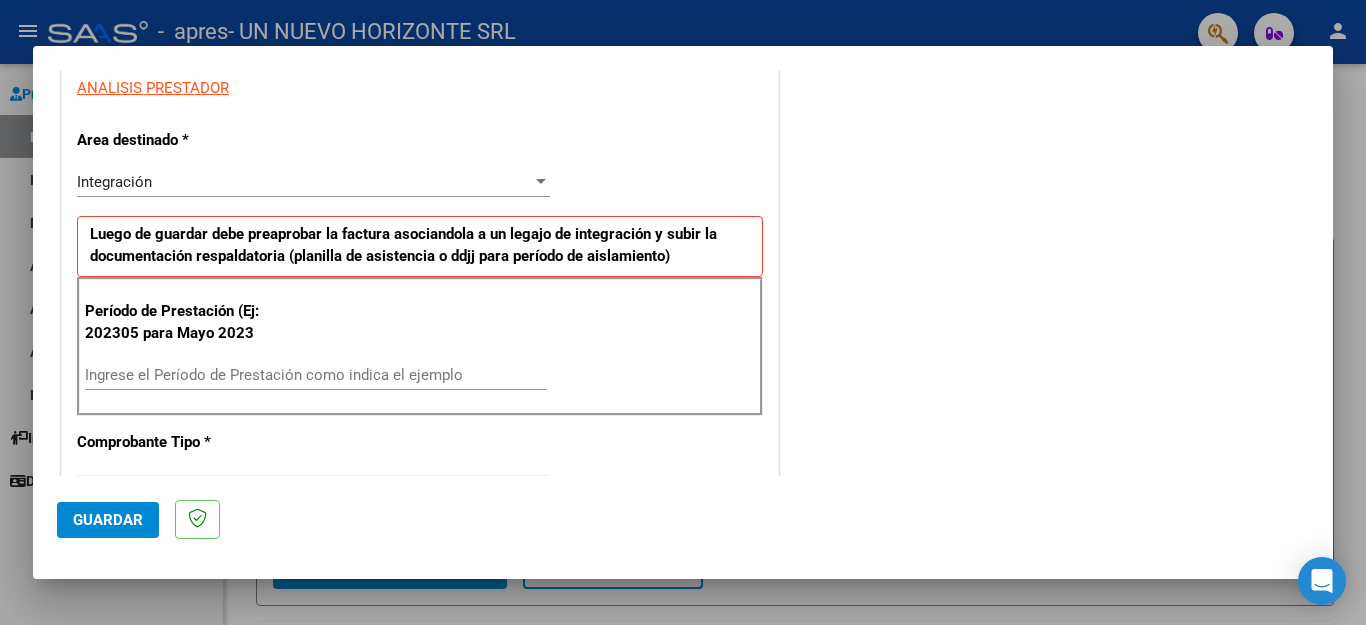 scroll, scrollTop: 379, scrollLeft: 0, axis: vertical 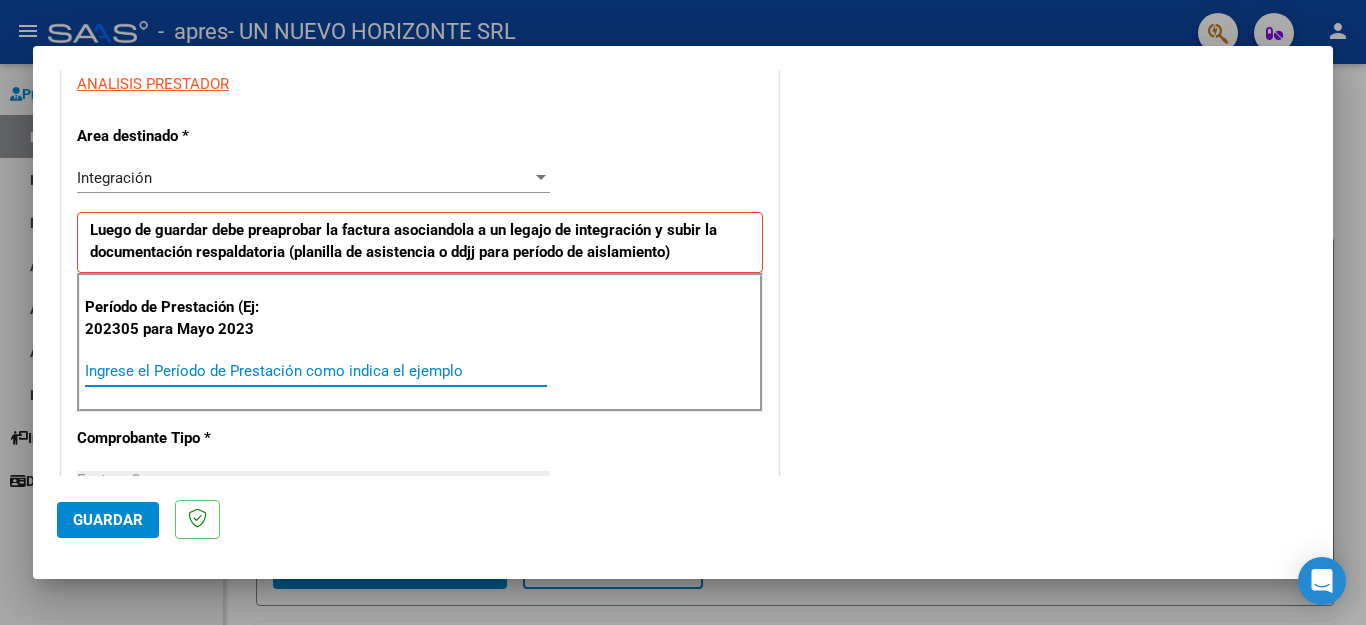 click on "Ingrese el Período de Prestación como indica el ejemplo" at bounding box center (316, 371) 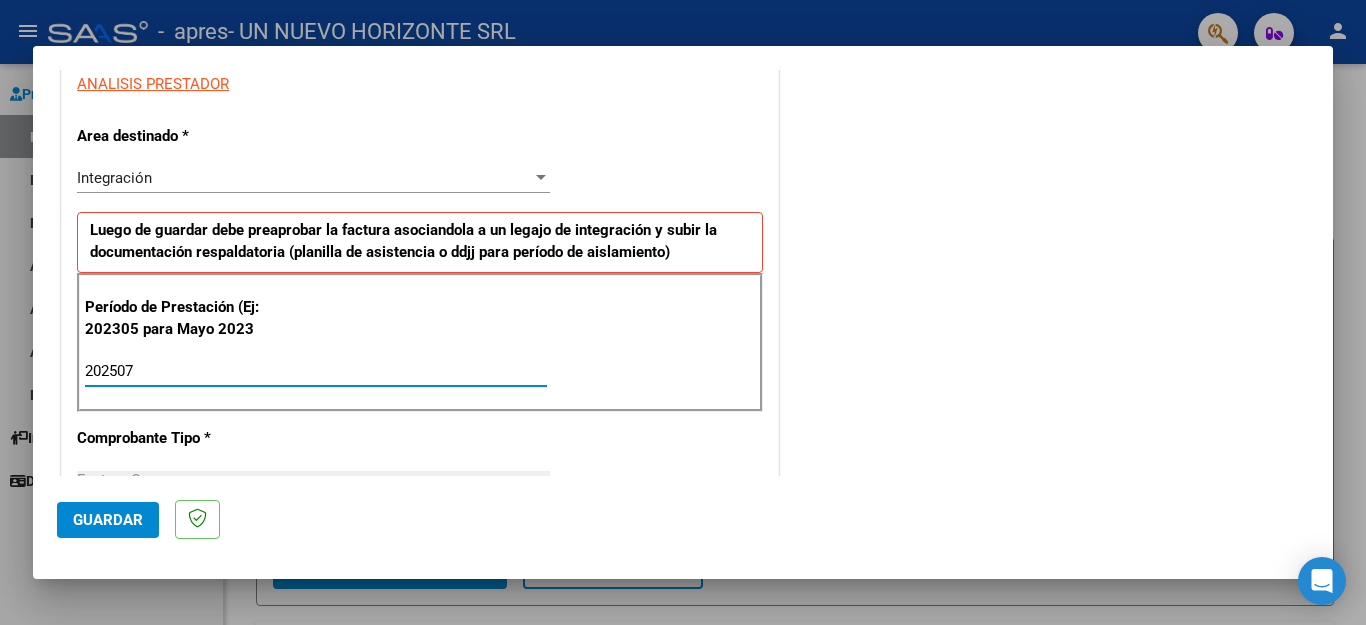 type on "202507" 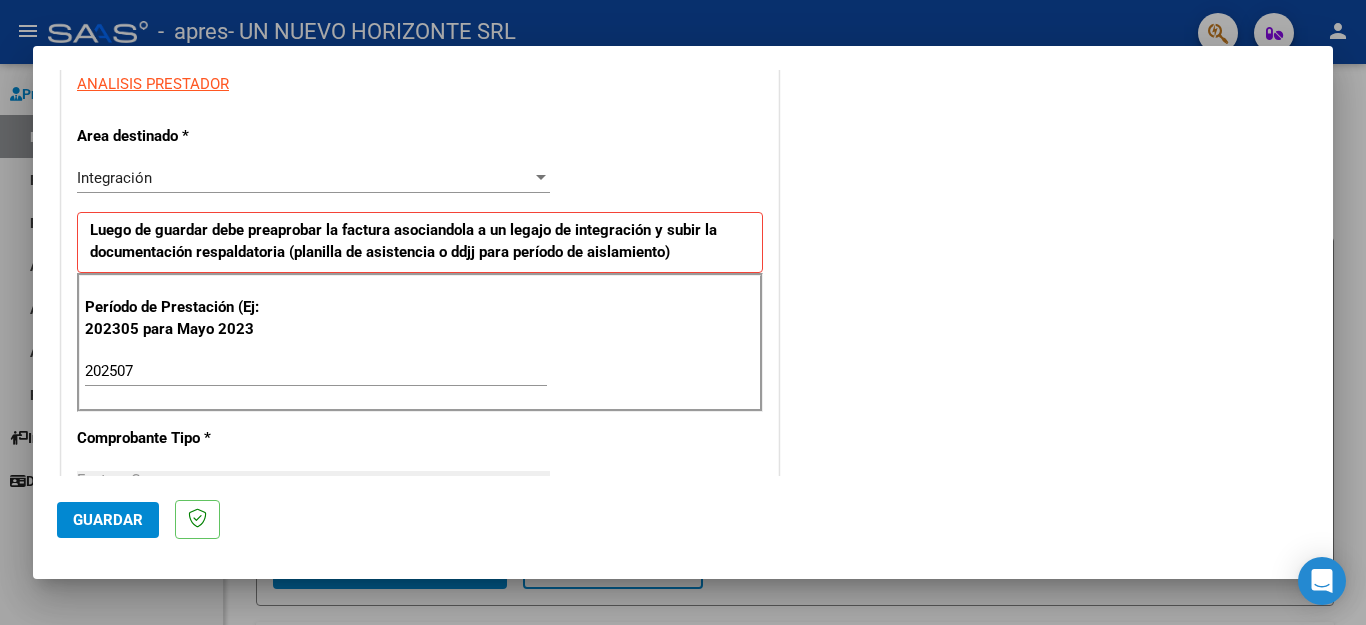 click on "COMENTARIOS Comentarios del Prestador / Gerenciador:" at bounding box center [1046, 564] 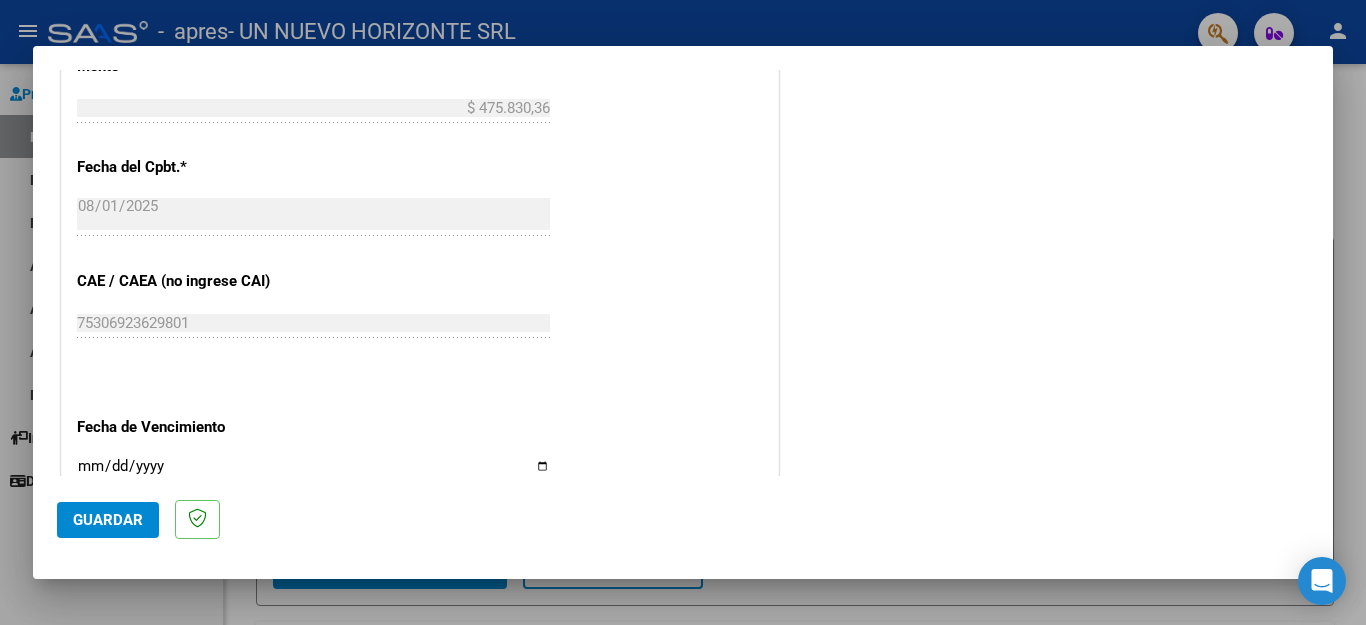scroll, scrollTop: 1292, scrollLeft: 0, axis: vertical 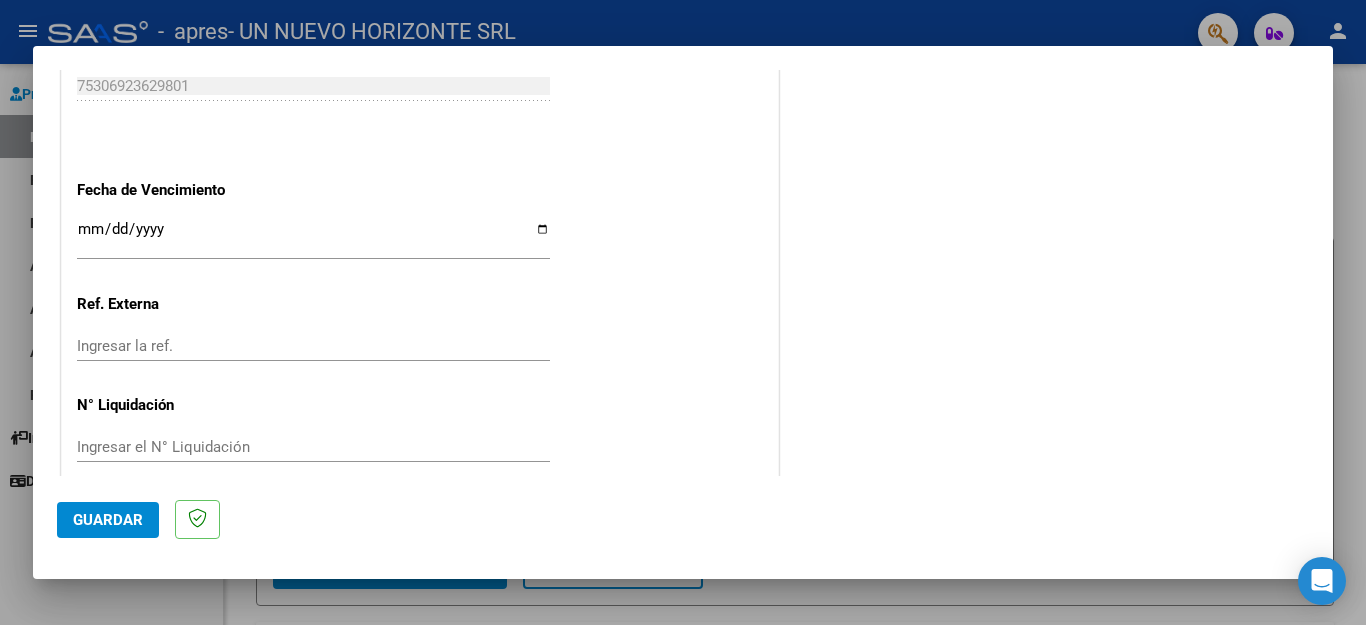 click on "Ingresar la fecha" at bounding box center [313, 237] 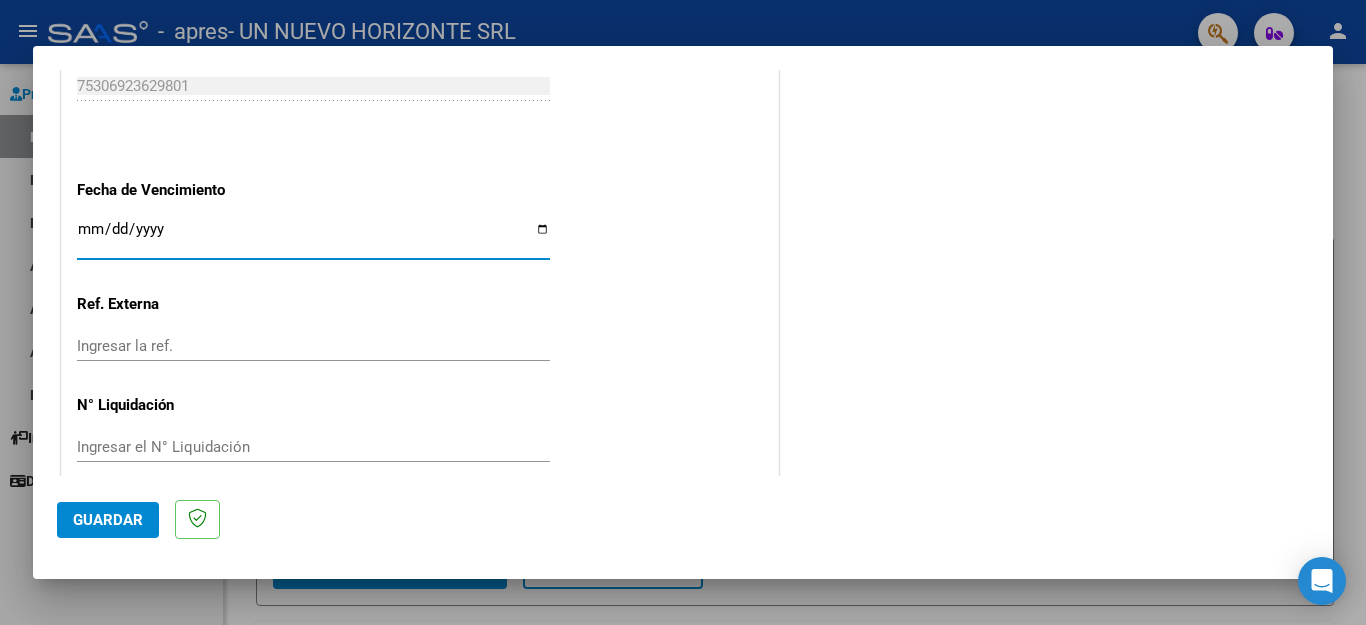 type on "2025-08-11" 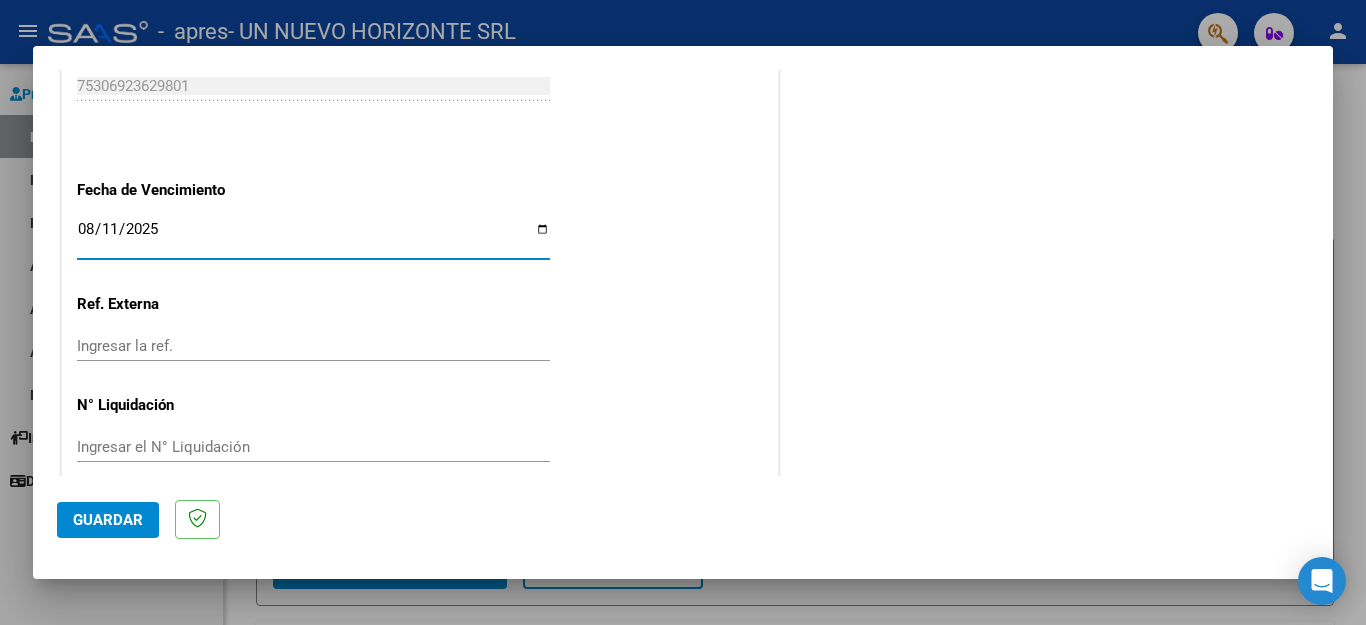 click on "Guardar" 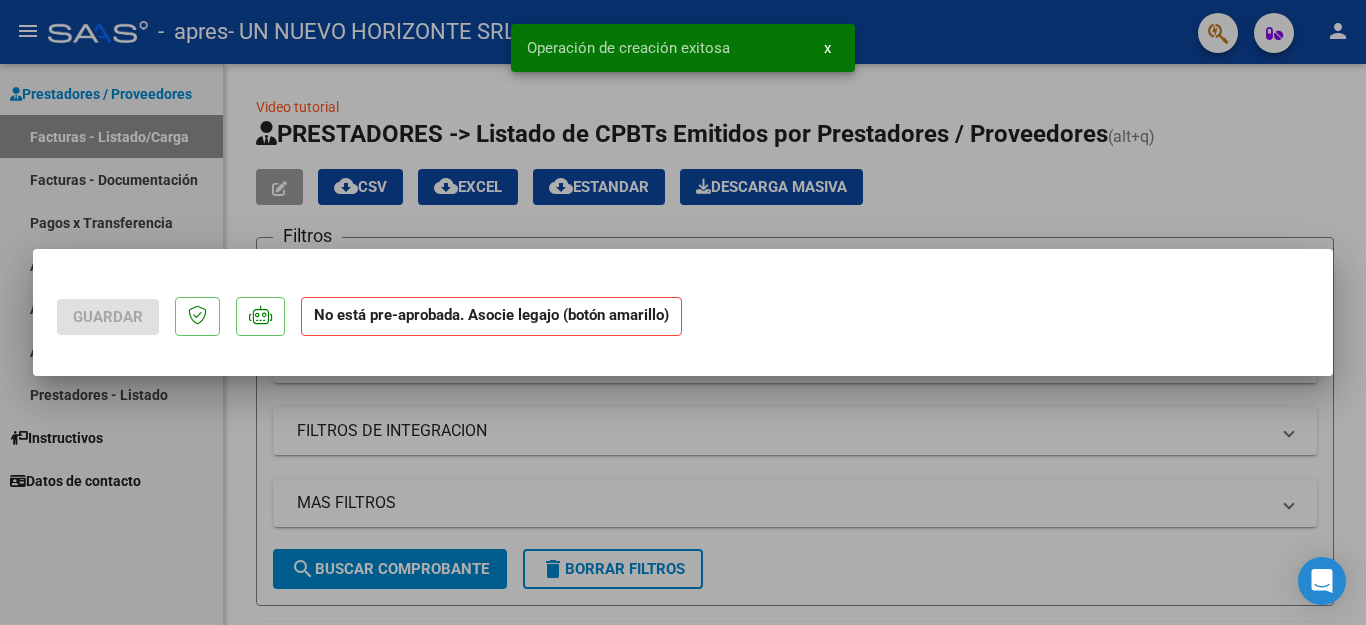 scroll, scrollTop: 0, scrollLeft: 0, axis: both 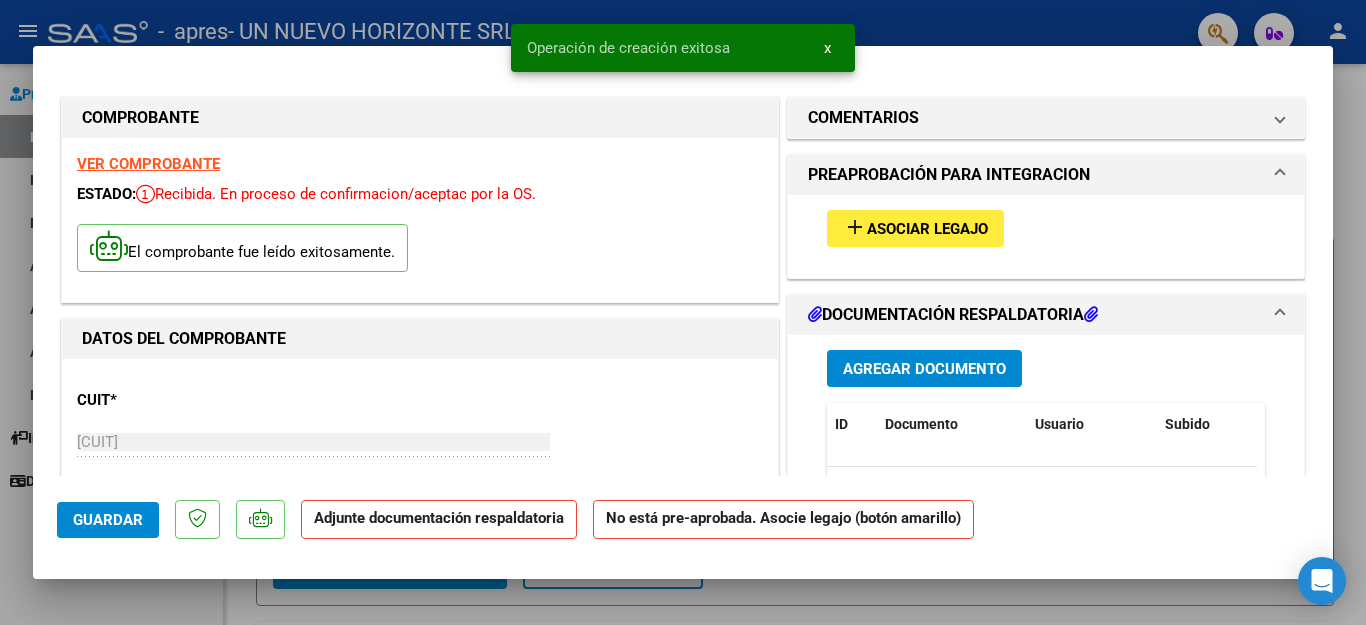 click on "Asociar Legajo" at bounding box center [927, 229] 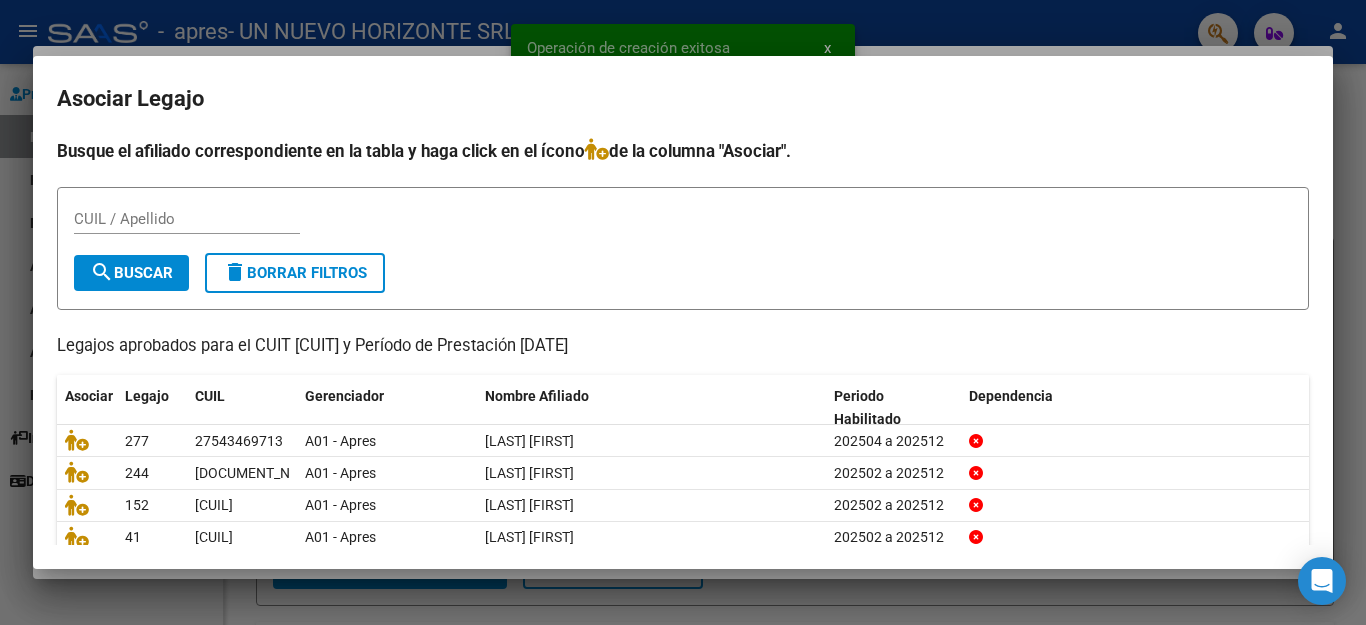 scroll, scrollTop: 114, scrollLeft: 0, axis: vertical 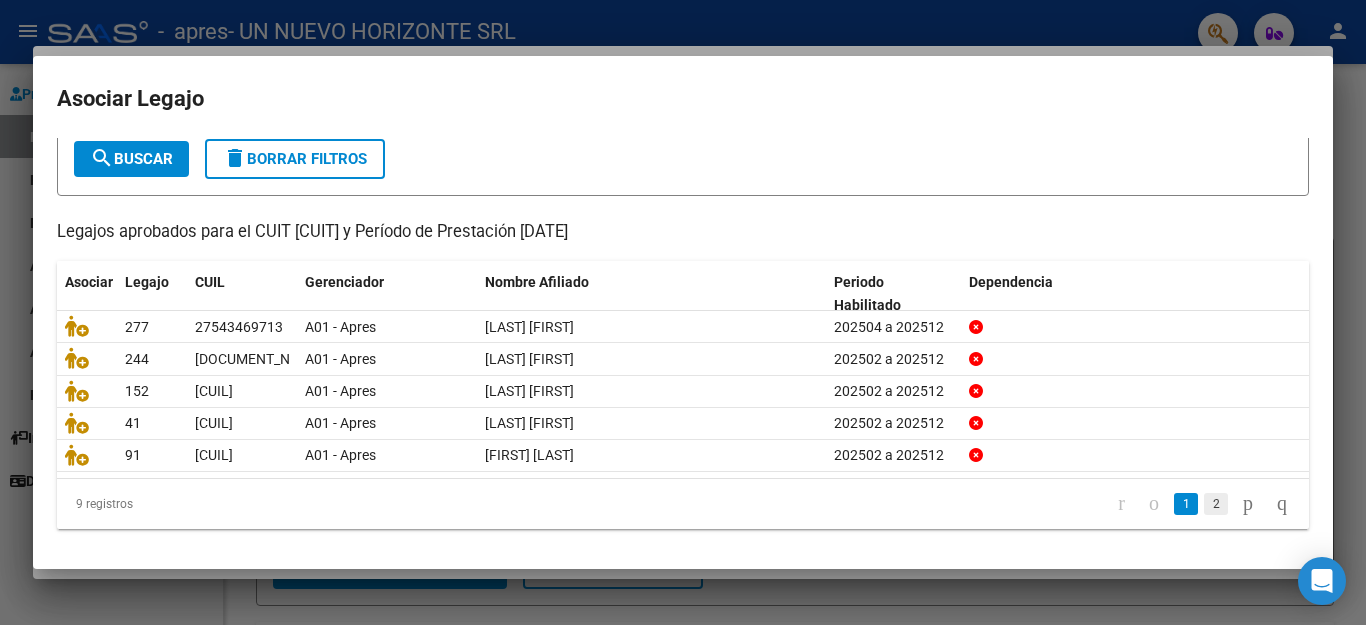 click on "2" 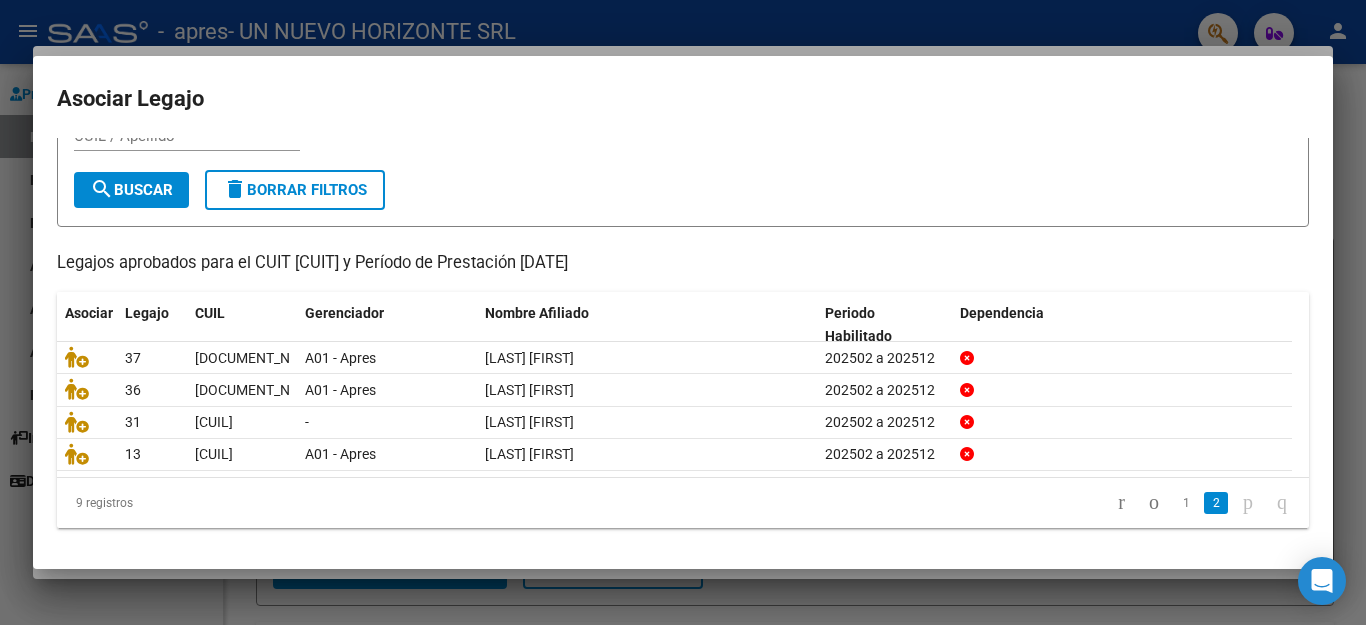 scroll, scrollTop: 83, scrollLeft: 0, axis: vertical 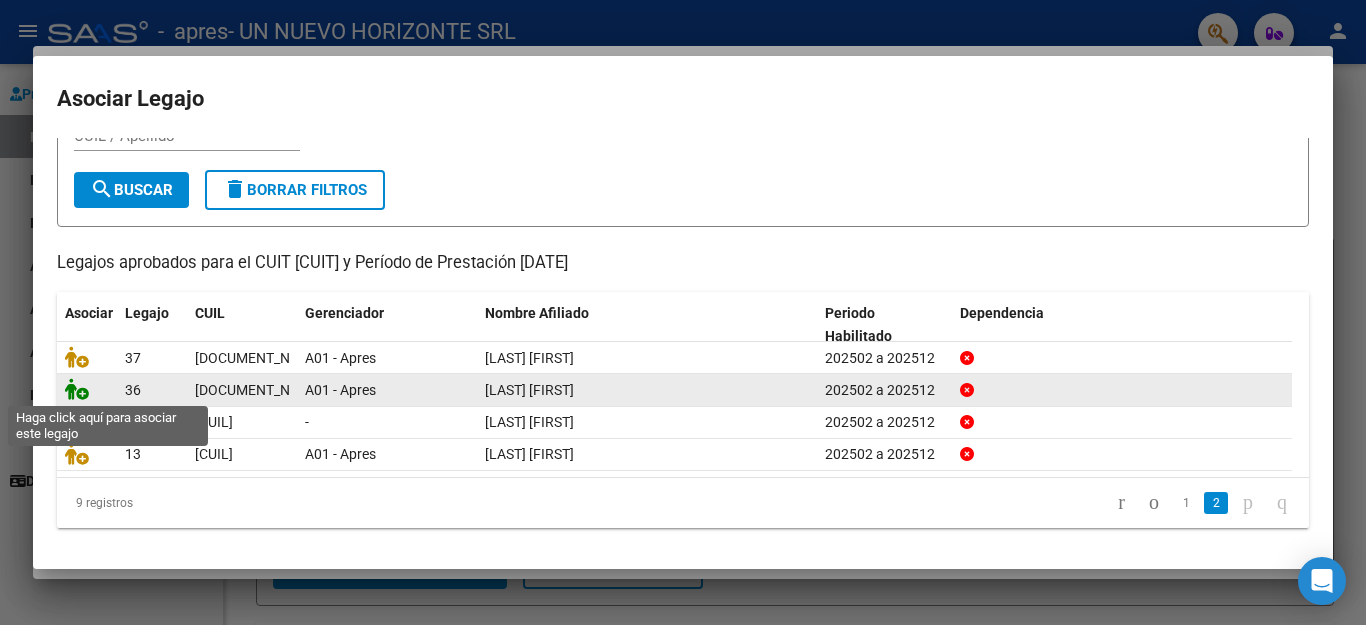 click 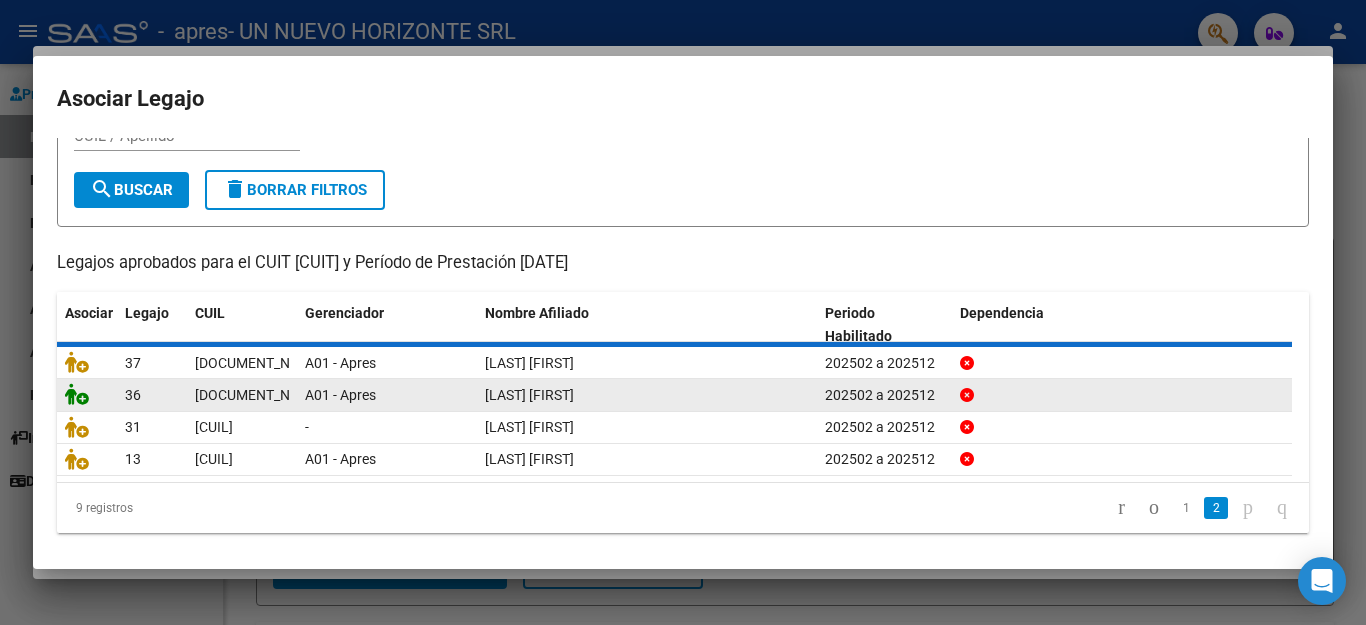 scroll, scrollTop: 0, scrollLeft: 0, axis: both 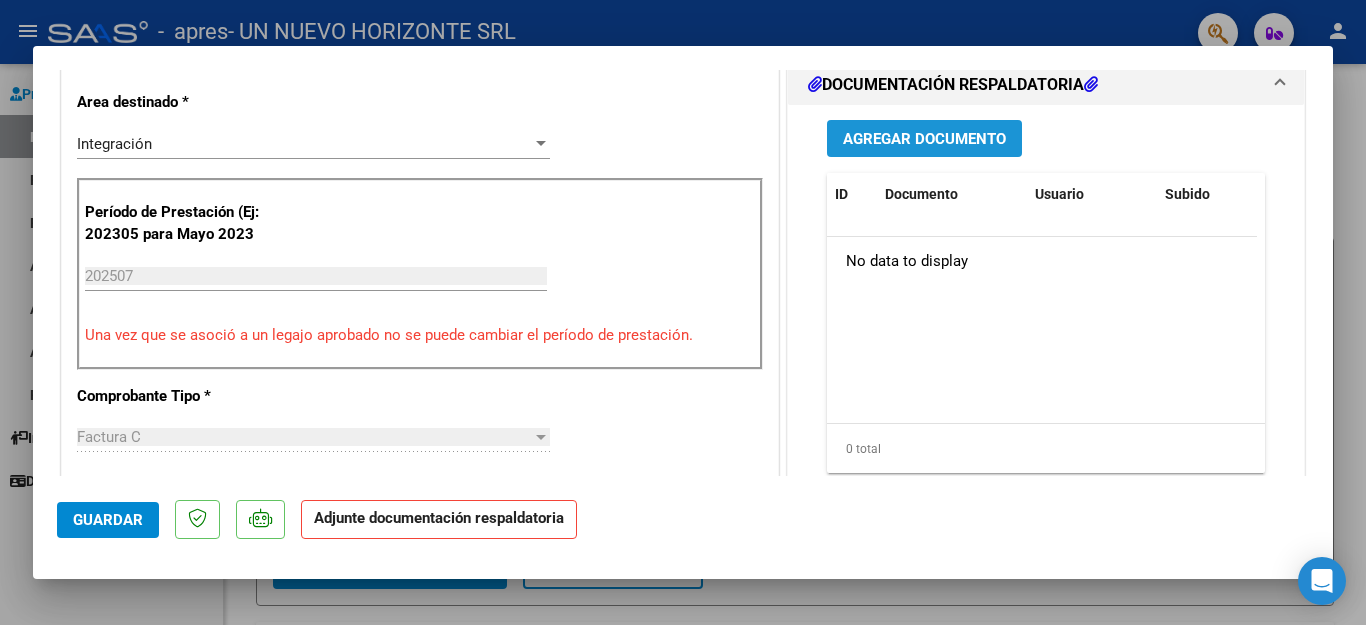 click on "Agregar Documento" at bounding box center [924, 139] 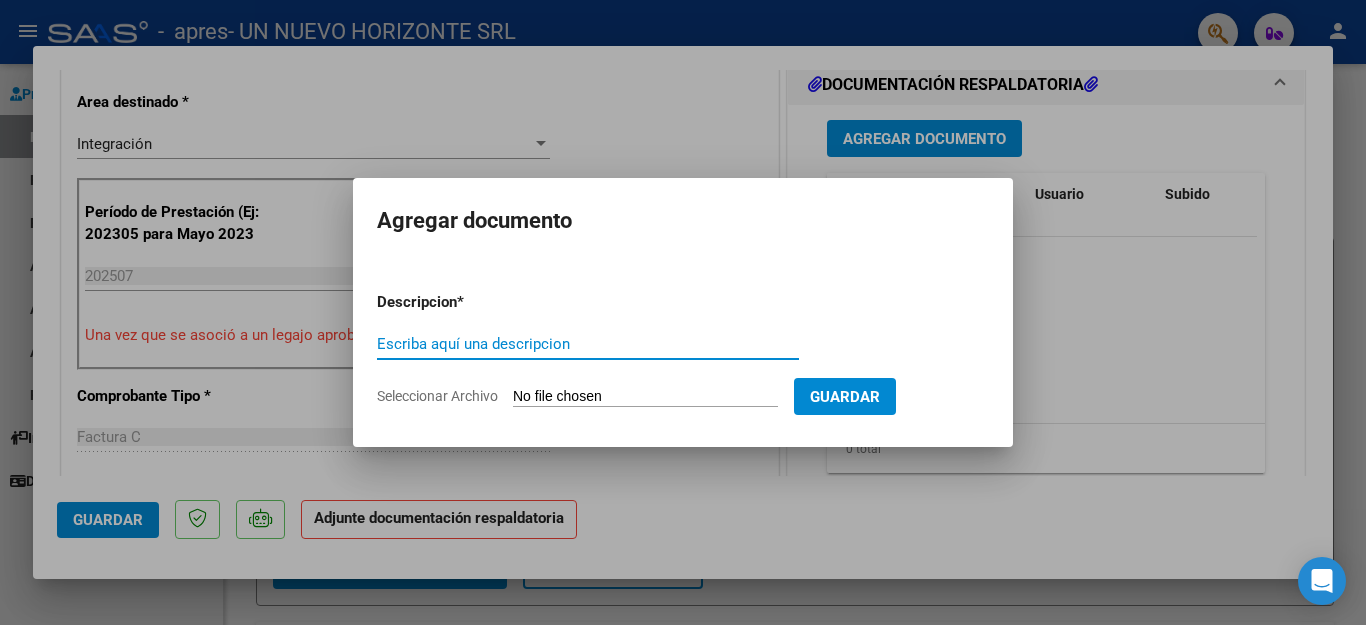 click on "Escriba aquí una descripcion" at bounding box center [588, 344] 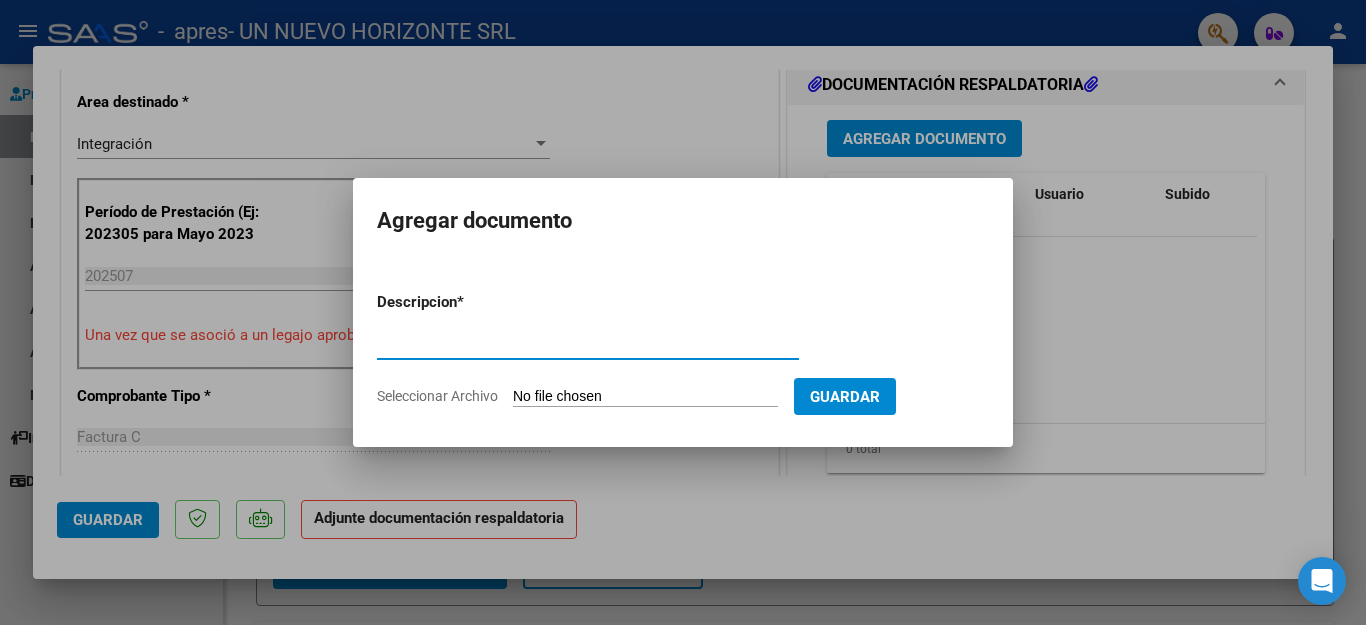 type on "factura" 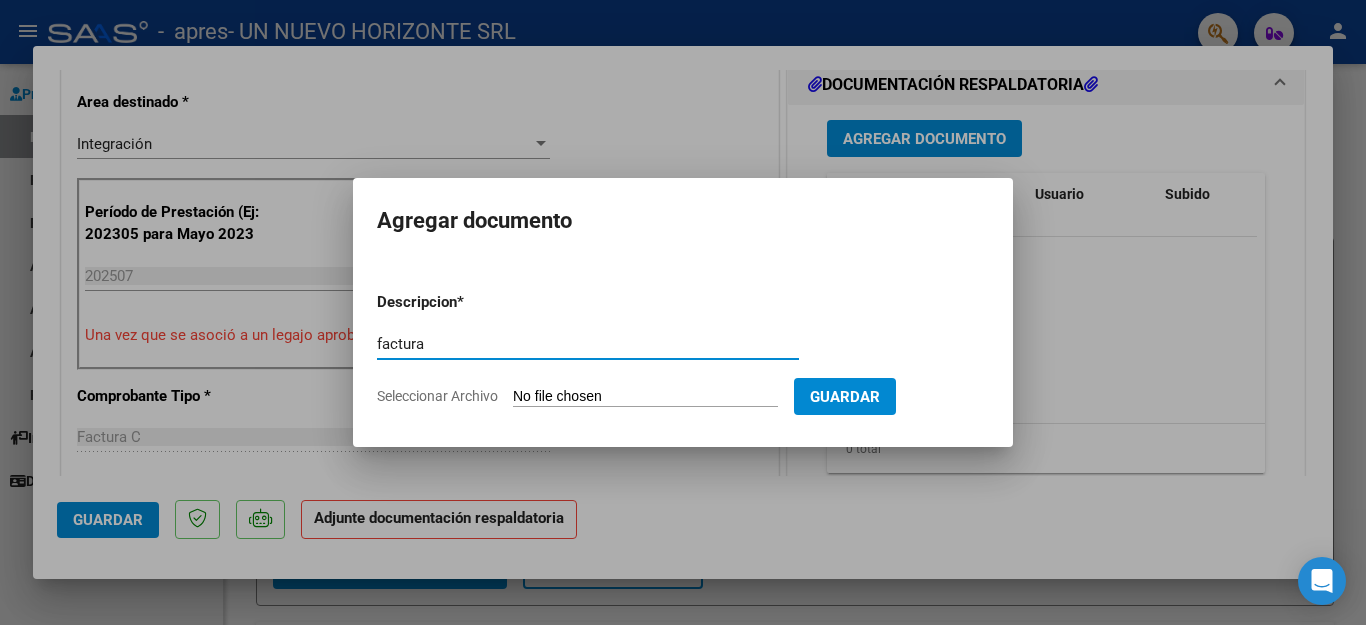 click on "Seleccionar Archivo" 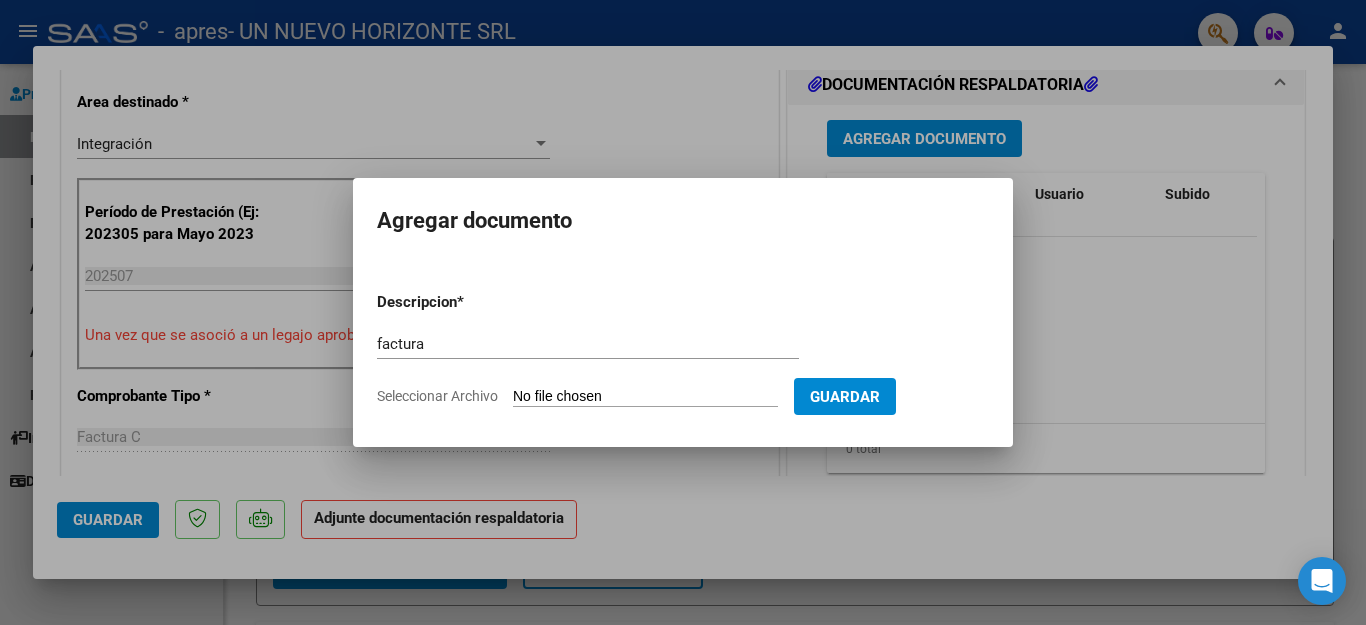 type on "C:\fakepath\[FILENAME].pdf" 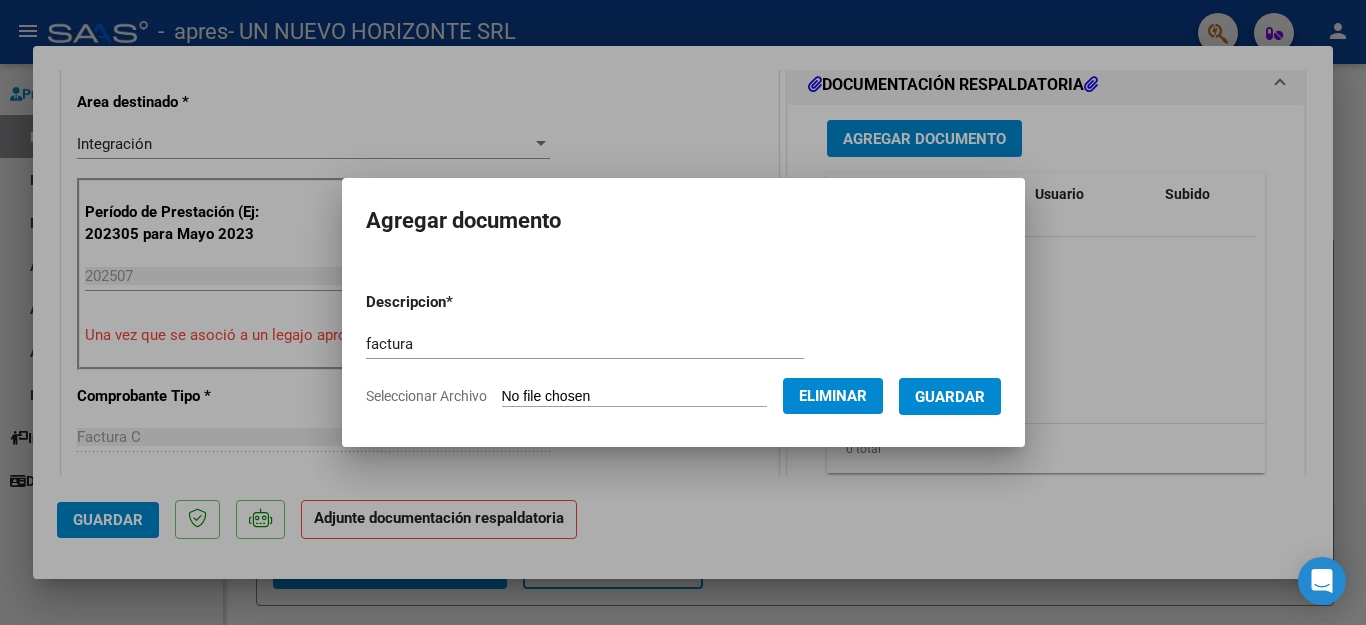 click on "Guardar" at bounding box center [950, 397] 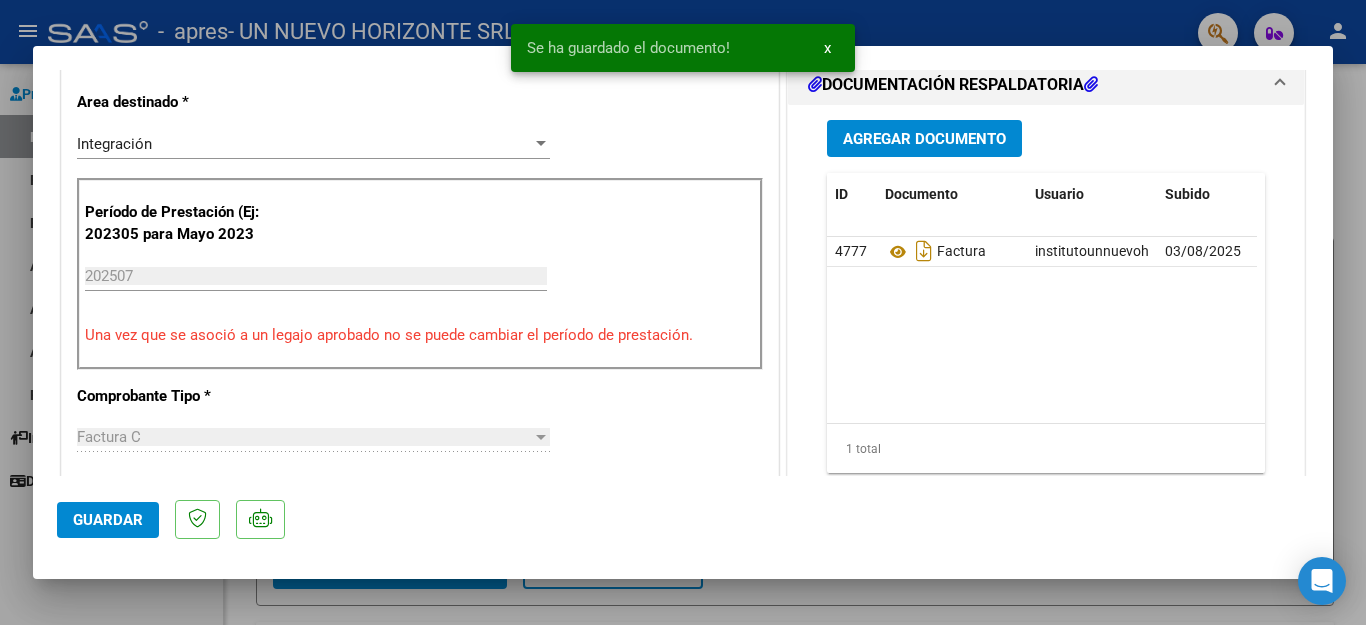 drag, startPoint x: 903, startPoint y: 117, endPoint x: 903, endPoint y: 129, distance: 12 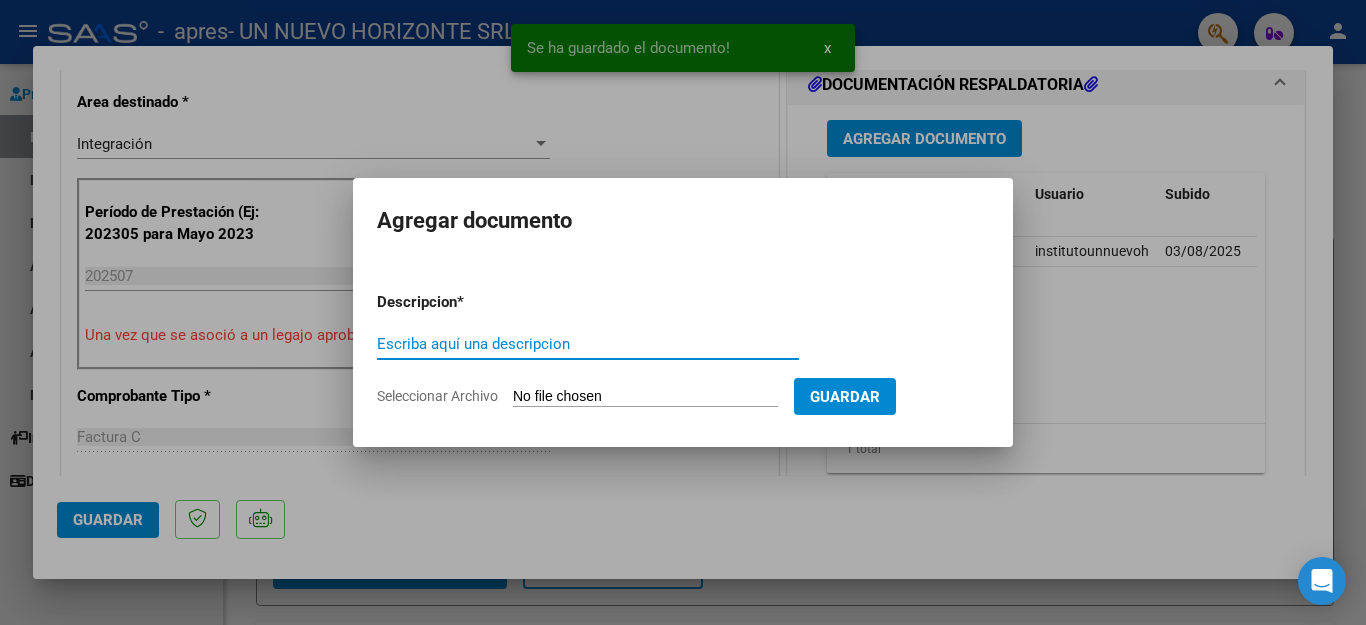 click on "Escriba aquí una descripcion" at bounding box center (588, 344) 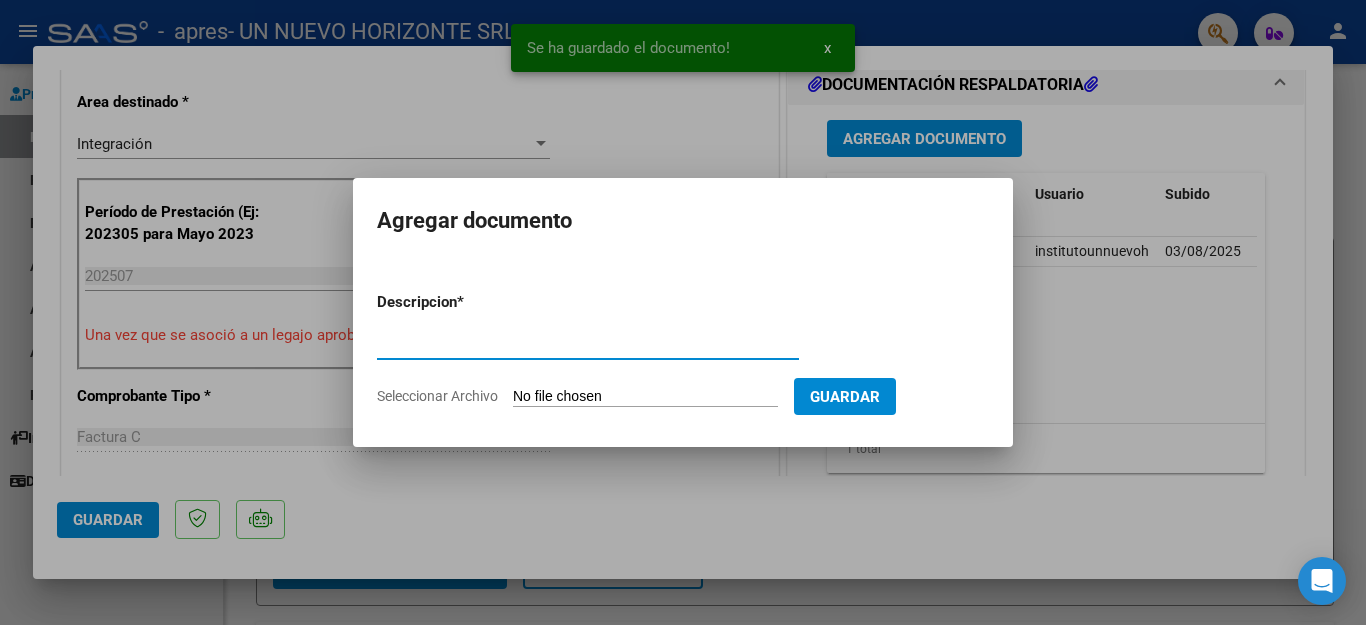 type on "asistencia" 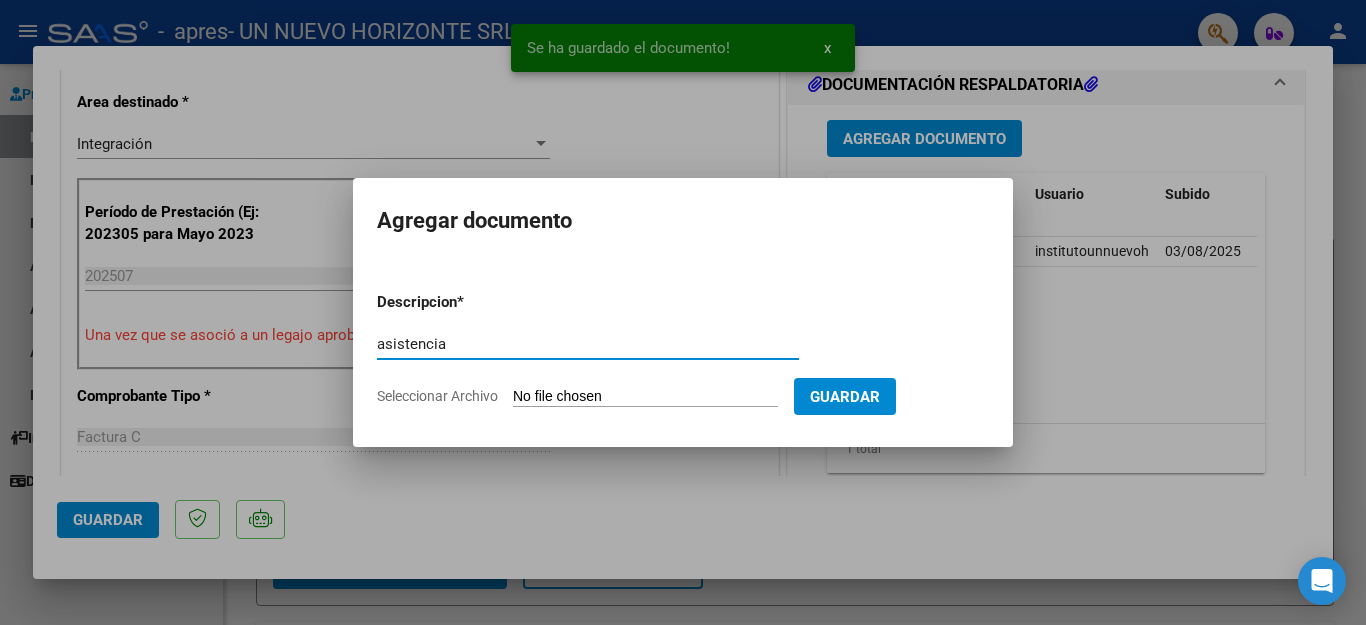 click on "Seleccionar Archivo" 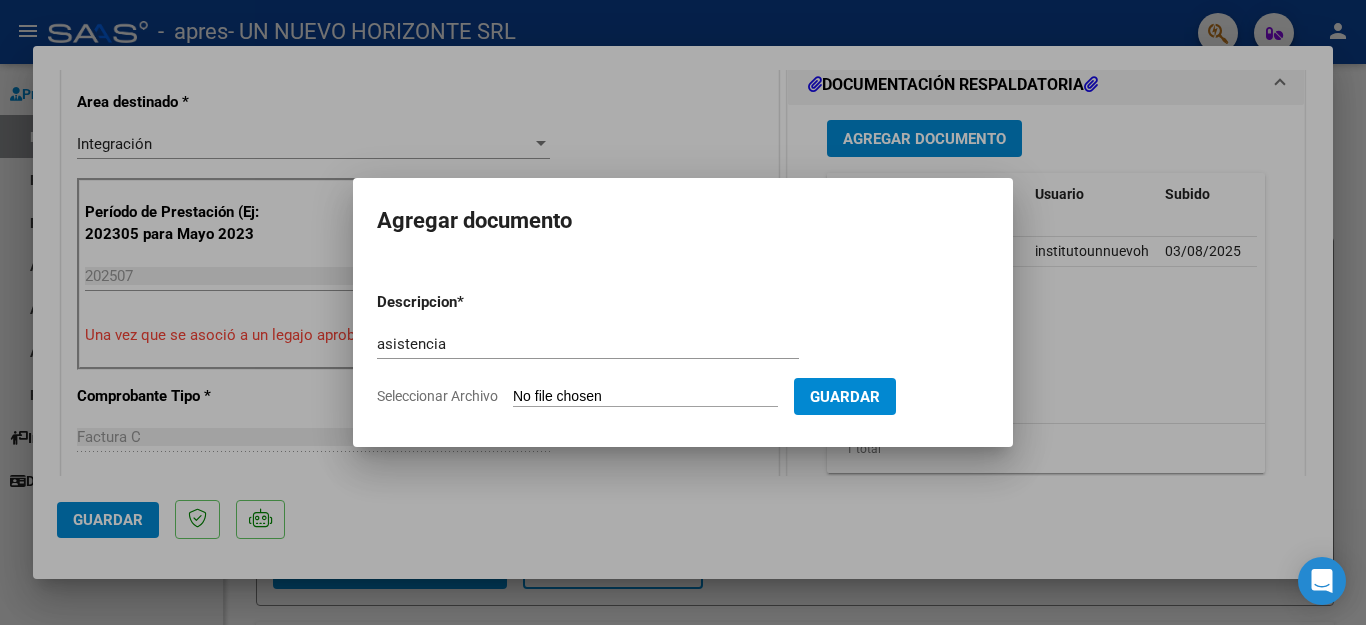 type on "C:\fakepath\ESC [LAST] [FIRST].pdf" 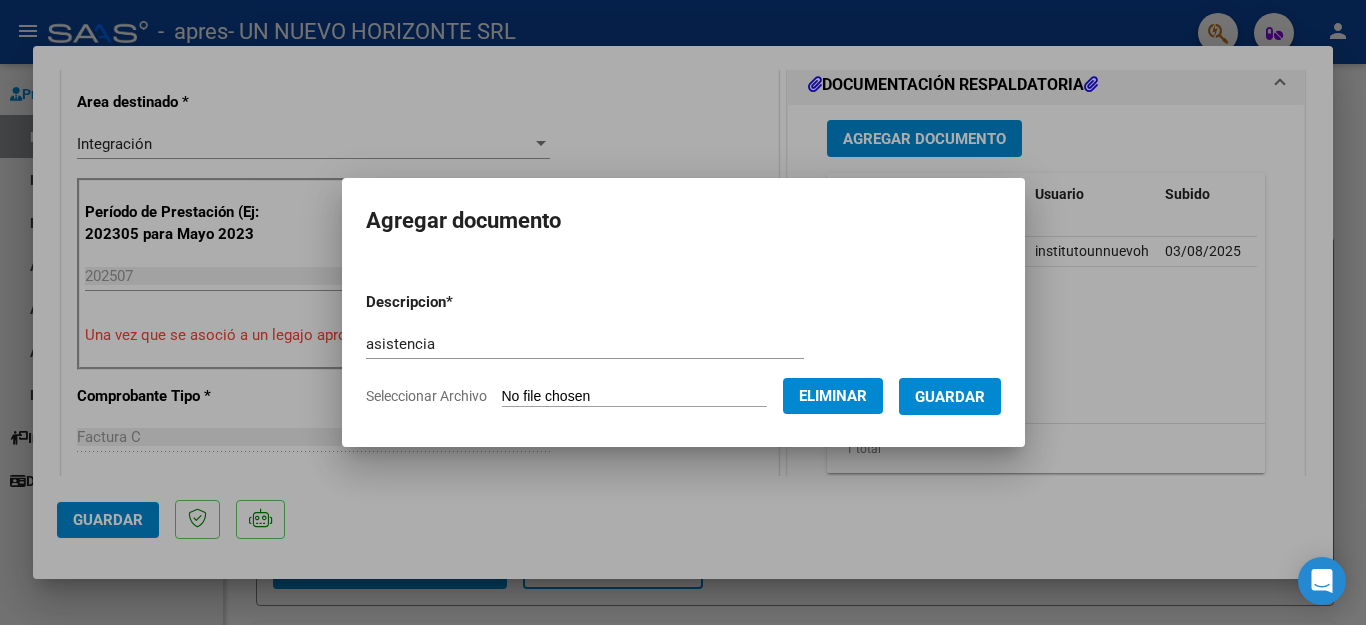 click on "Guardar" at bounding box center [950, 396] 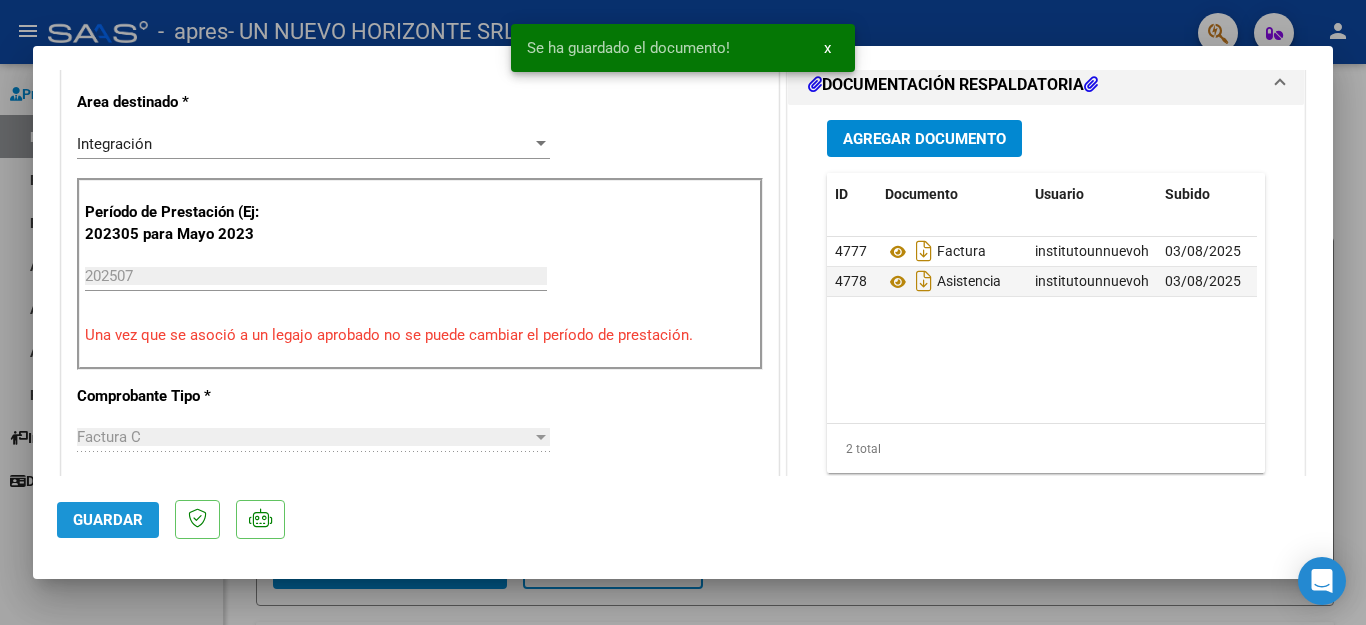 click on "Guardar" 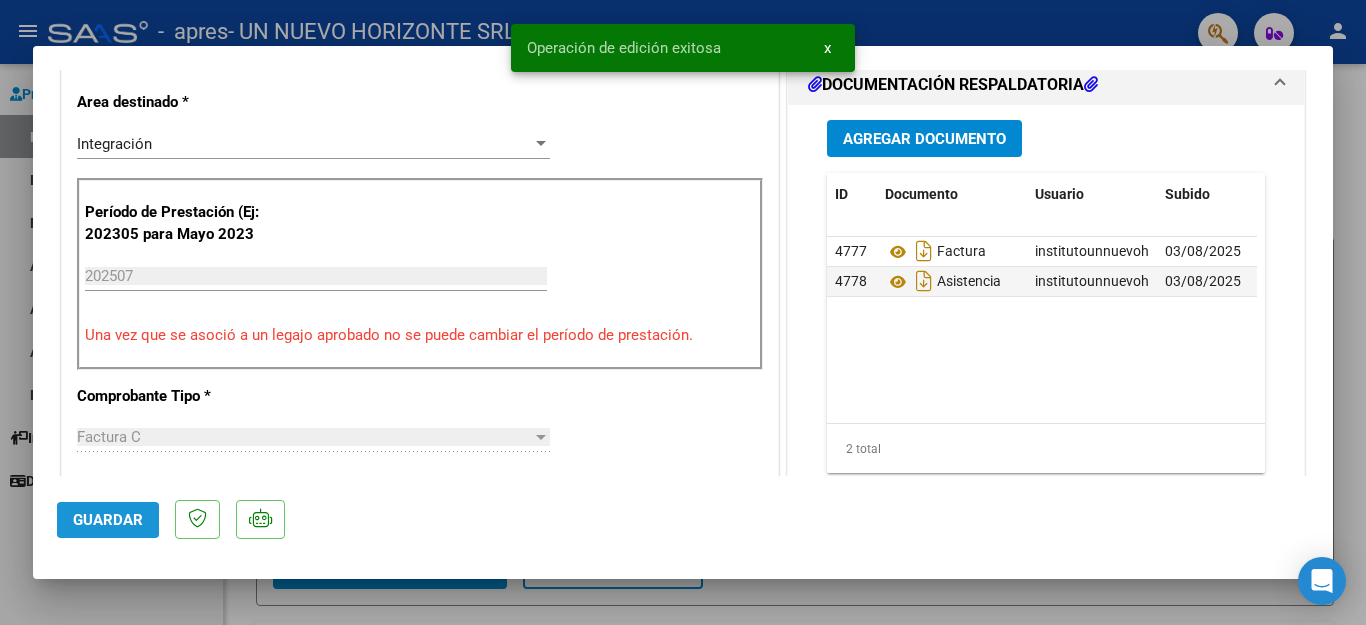 click on "Guardar" 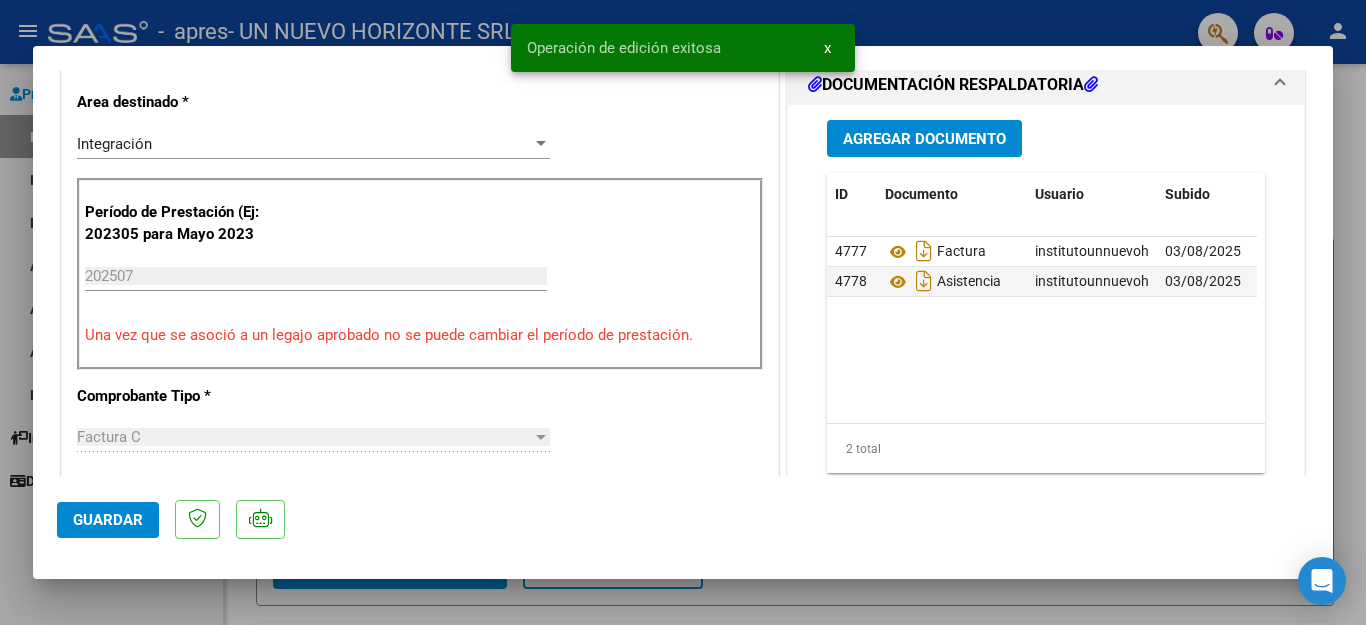 click at bounding box center (683, 312) 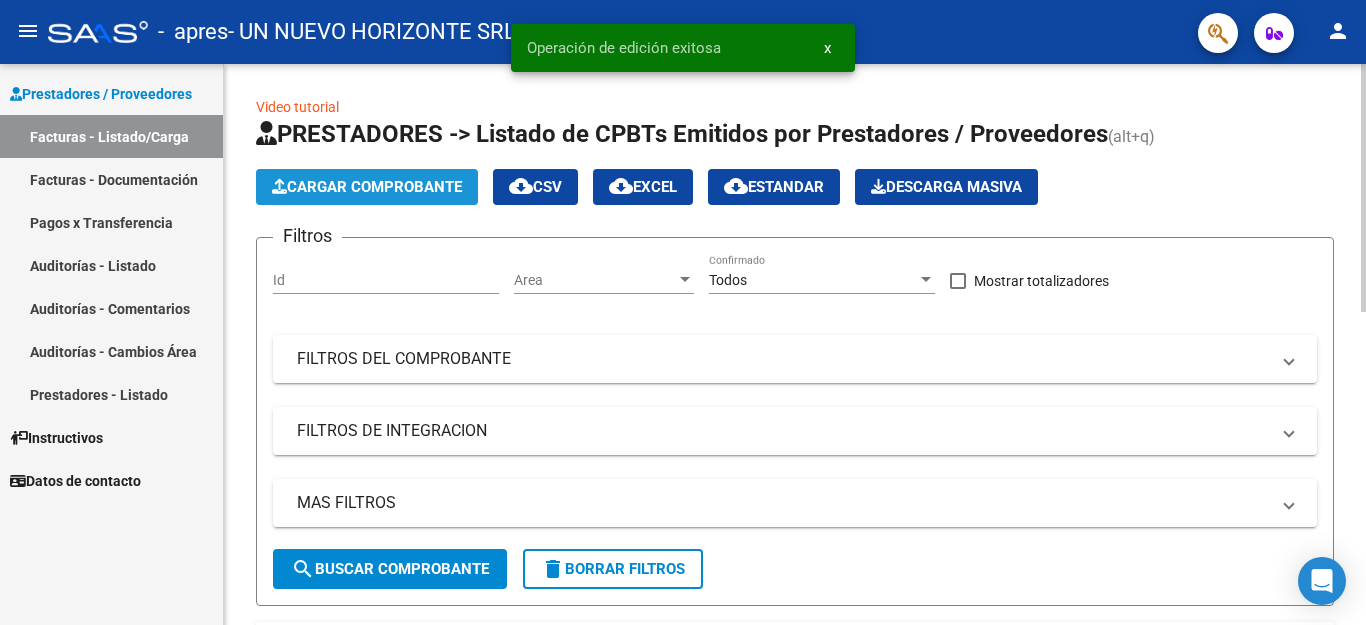 click on "Cargar Comprobante" 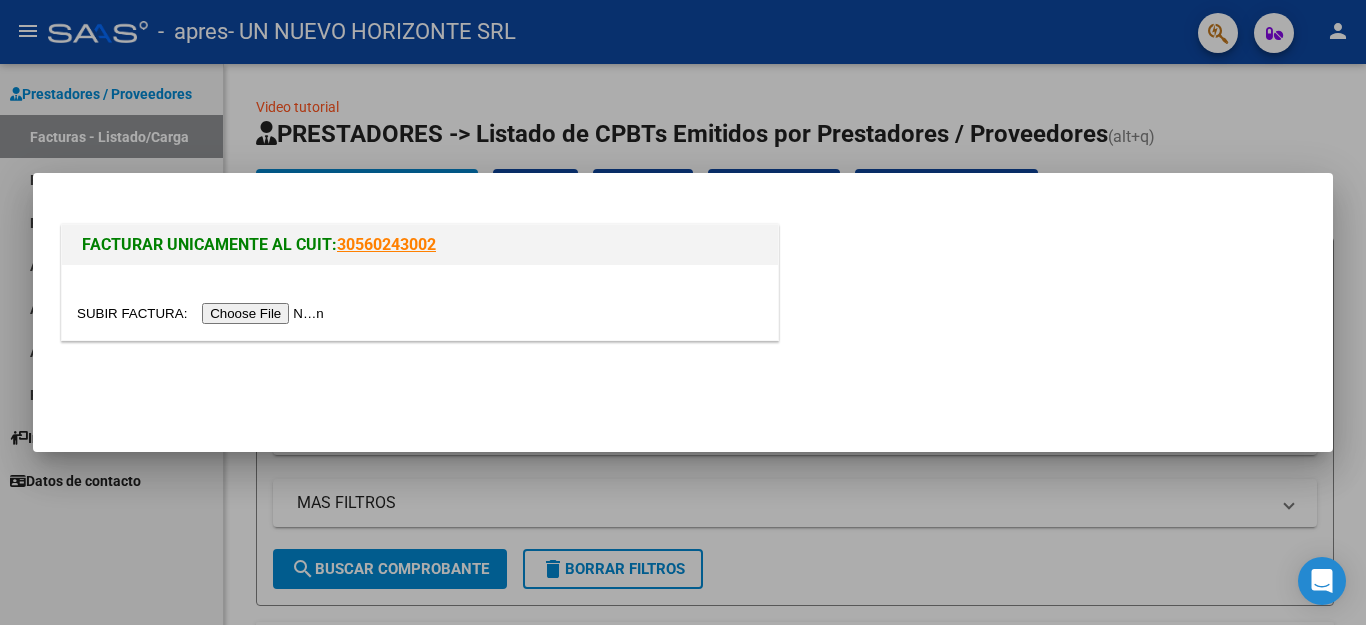 click at bounding box center [203, 313] 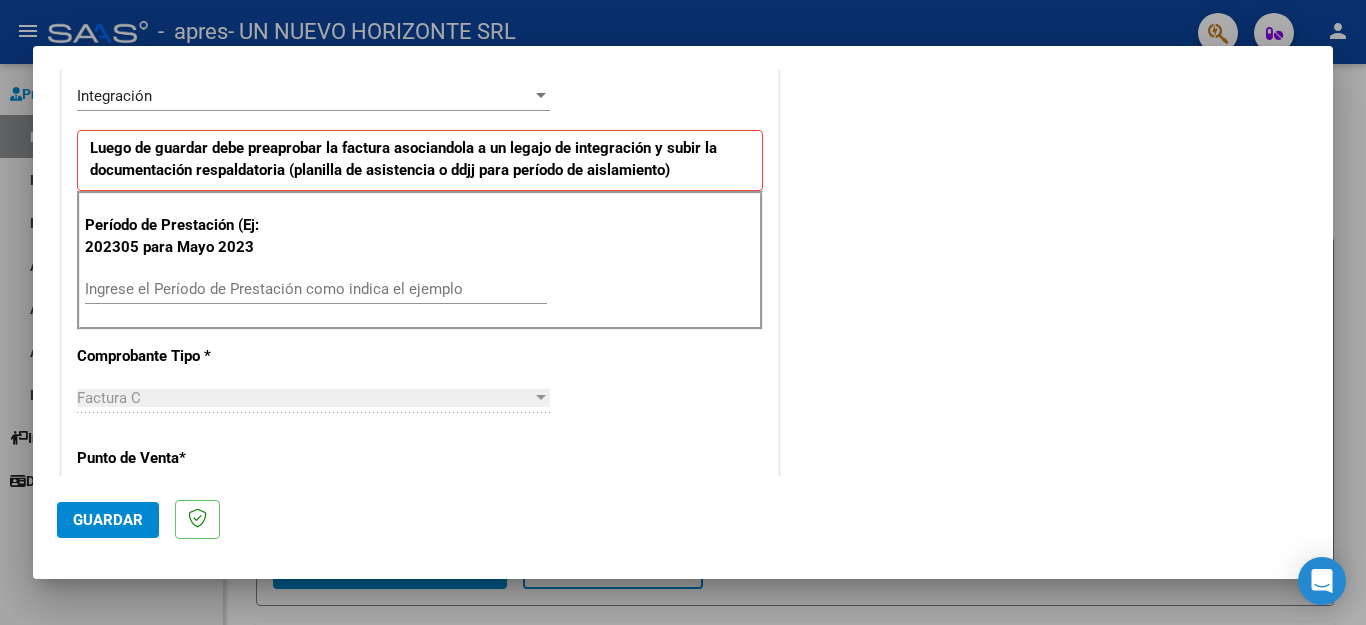 scroll, scrollTop: 465, scrollLeft: 0, axis: vertical 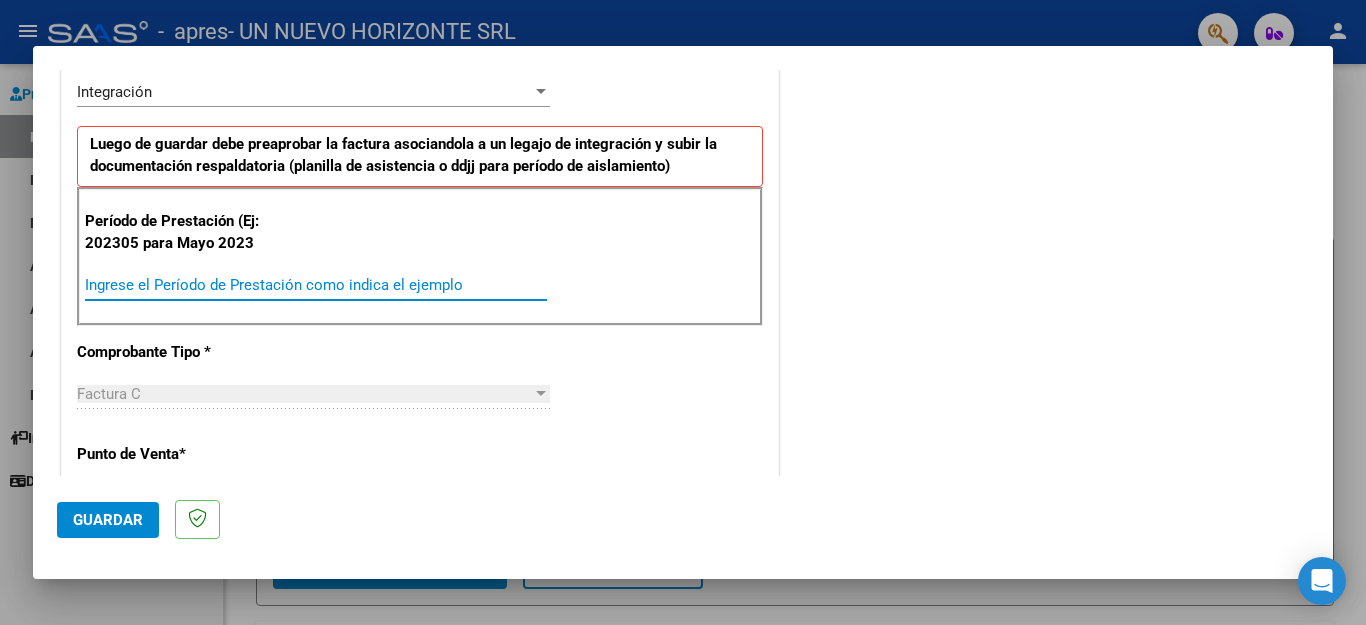click on "Ingrese el Período de Prestación como indica el ejemplo" at bounding box center (316, 285) 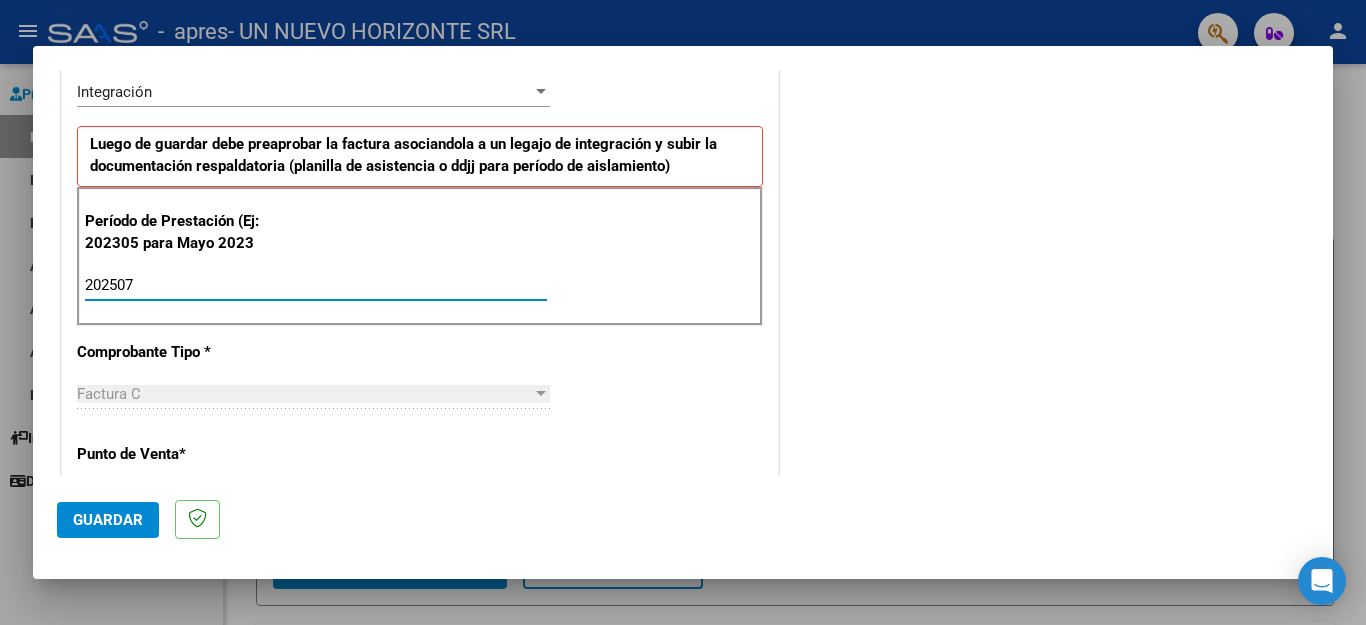 type on "202507" 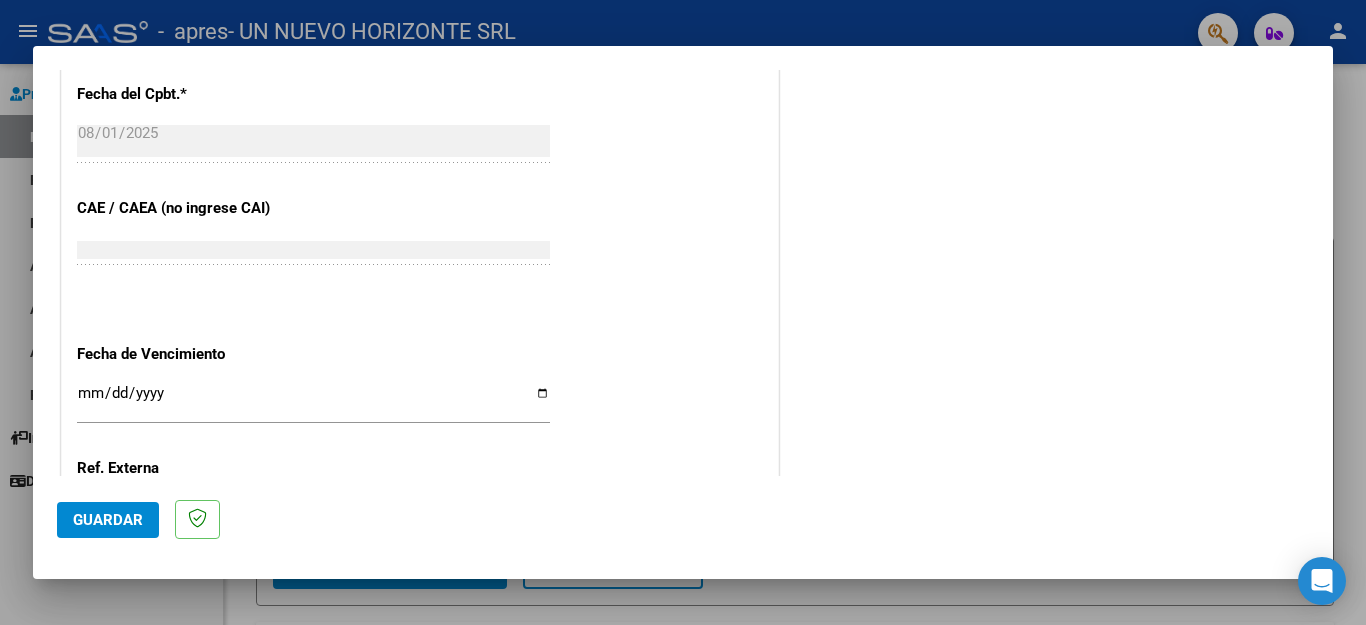 scroll, scrollTop: 1132, scrollLeft: 0, axis: vertical 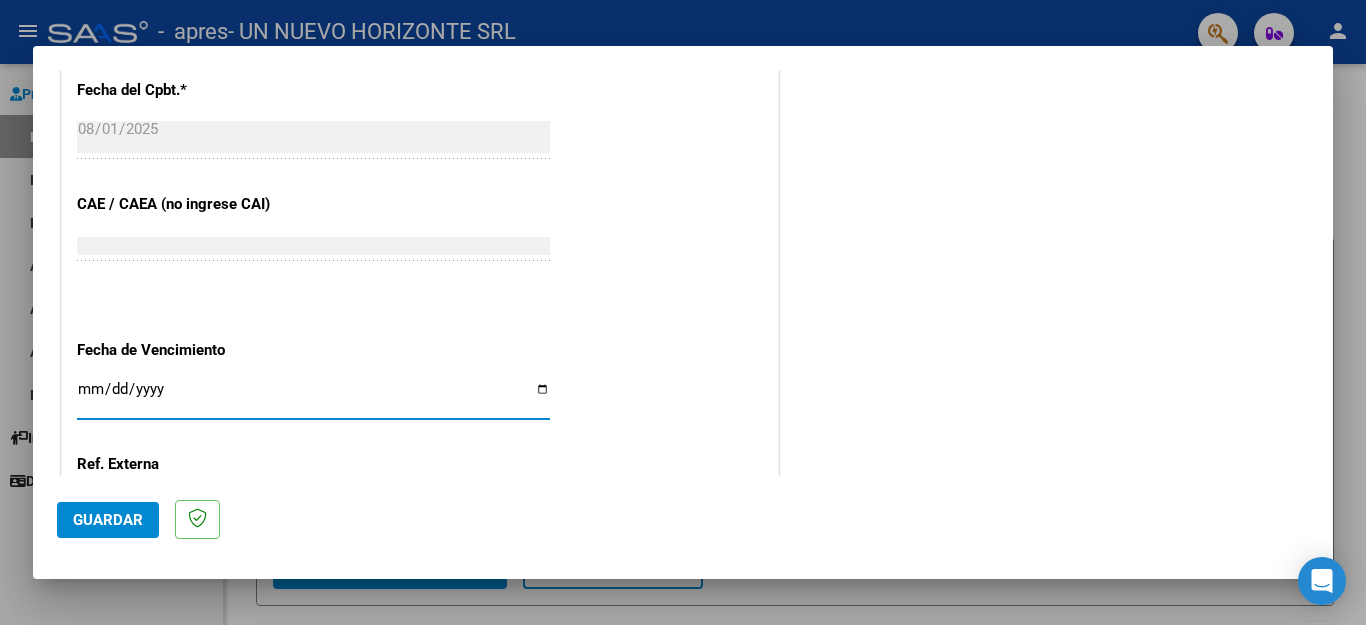 click on "Ingresar la fecha" at bounding box center [313, 397] 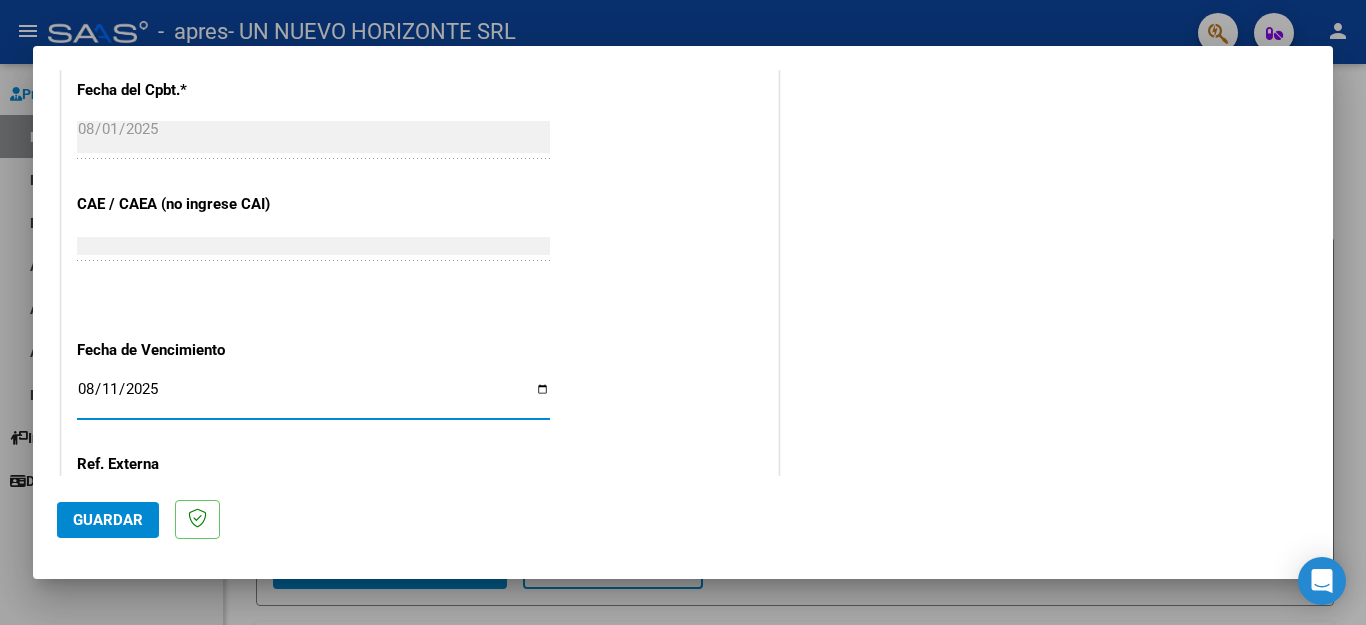 click on "Guardar" 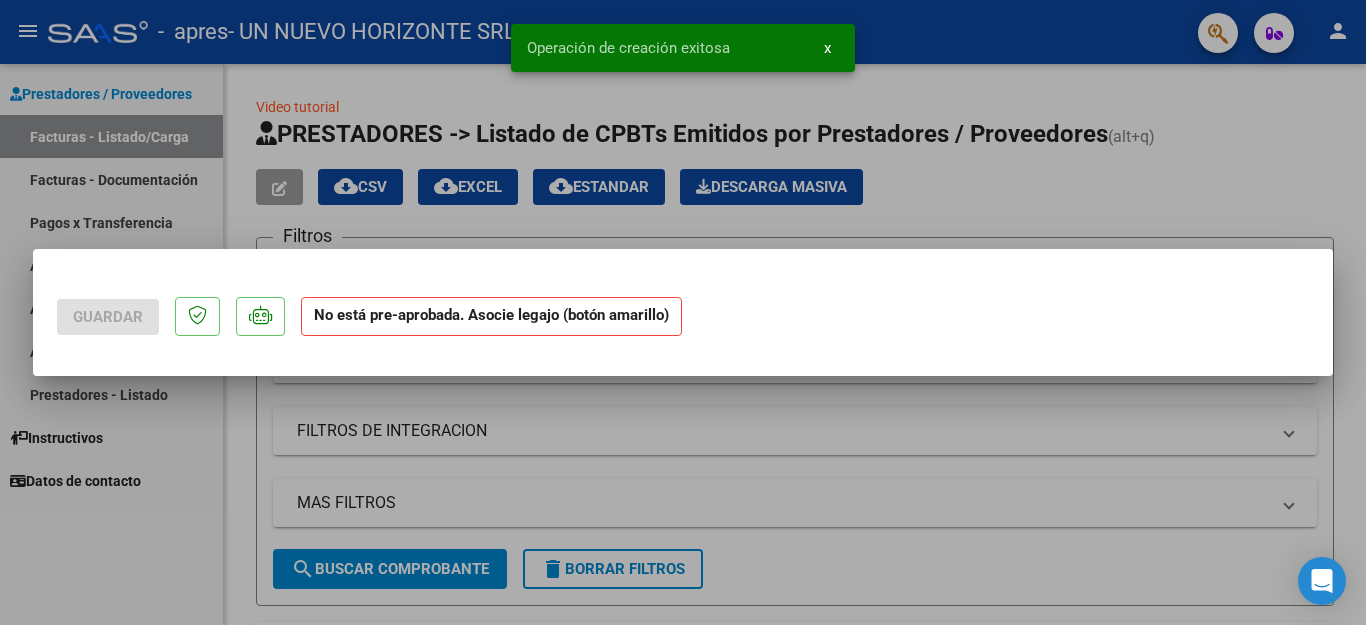 scroll, scrollTop: 0, scrollLeft: 0, axis: both 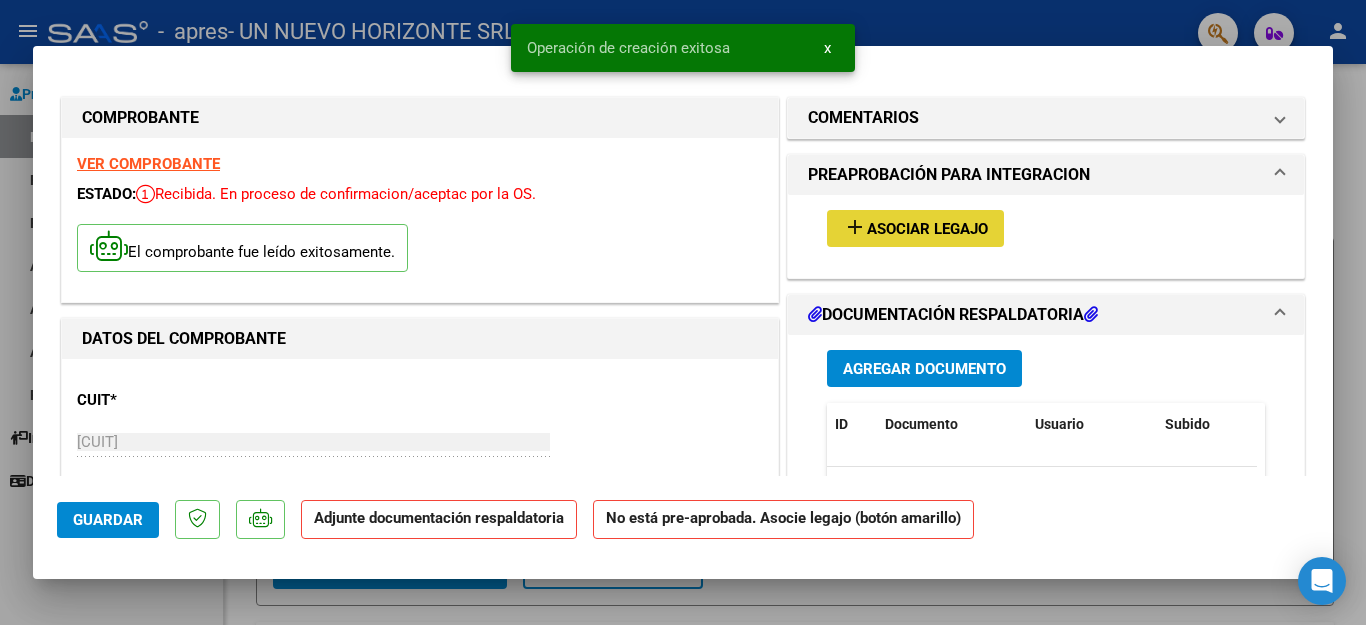 click on "add Asociar Legajo" at bounding box center [915, 228] 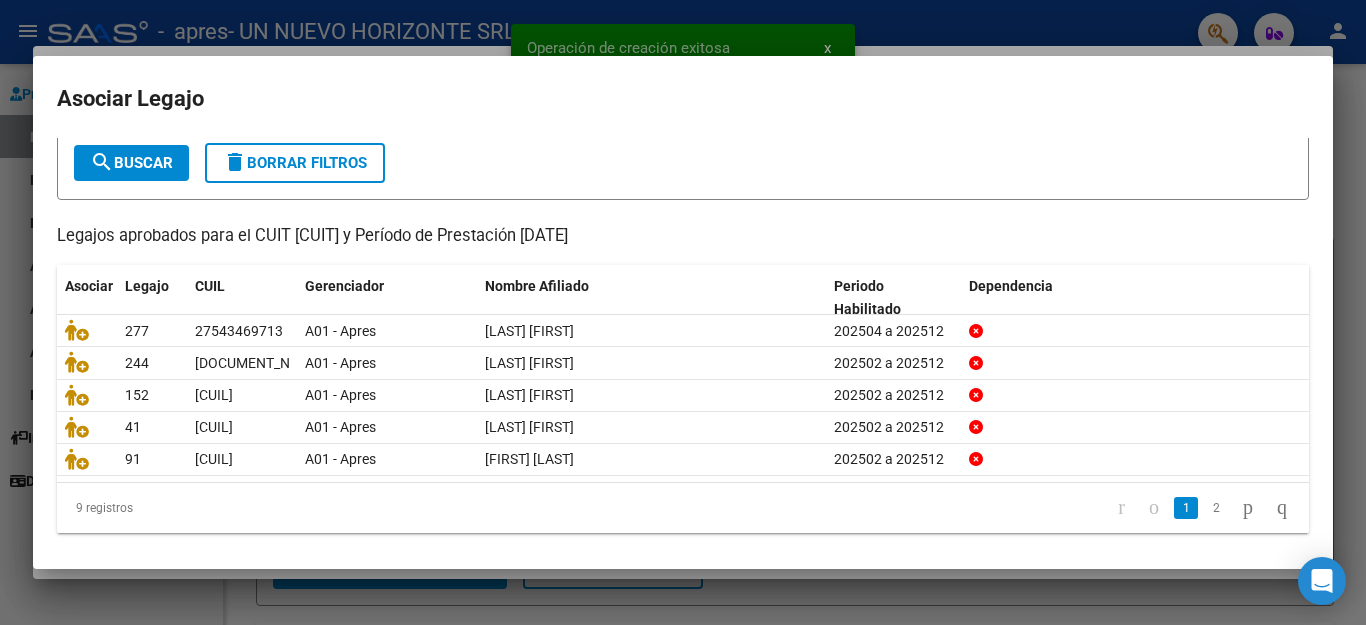 scroll, scrollTop: 114, scrollLeft: 0, axis: vertical 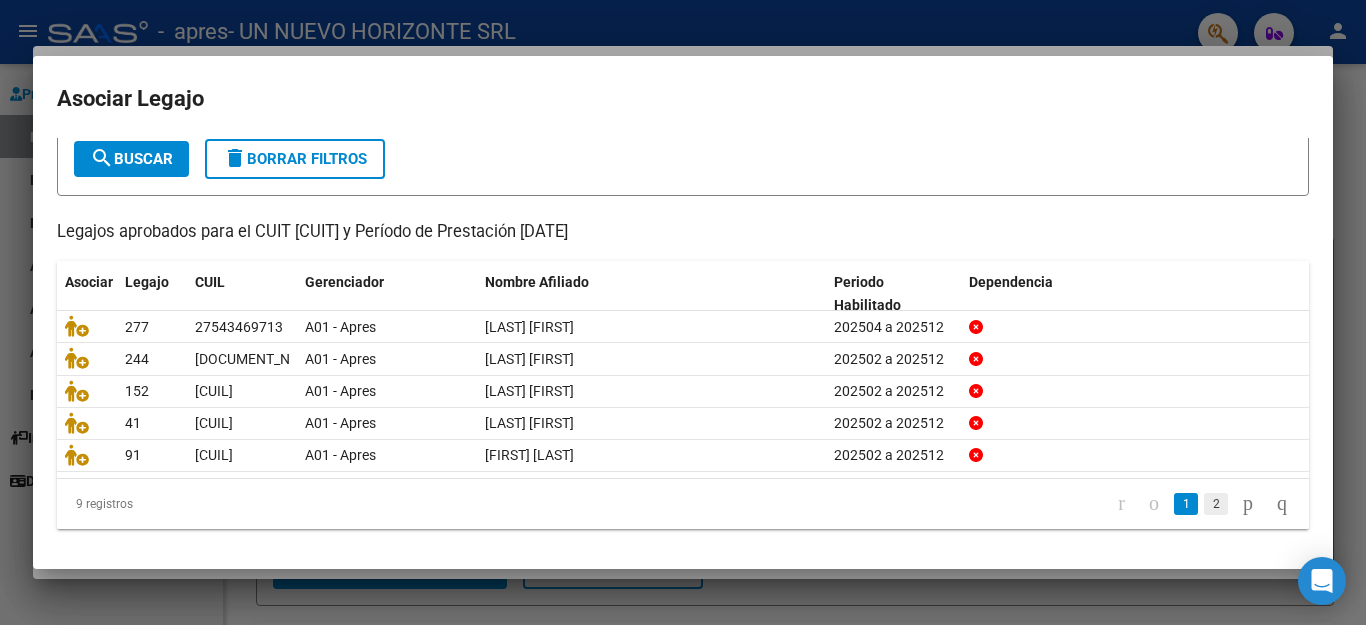 click on "2" 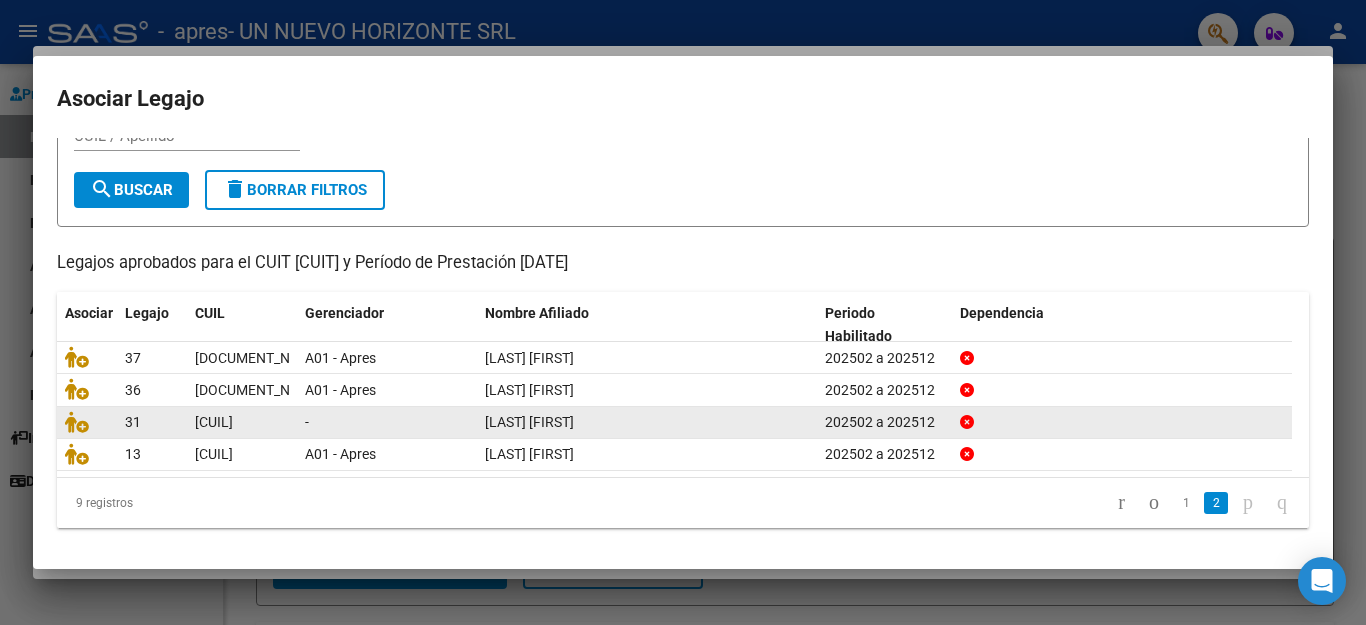scroll, scrollTop: 83, scrollLeft: 0, axis: vertical 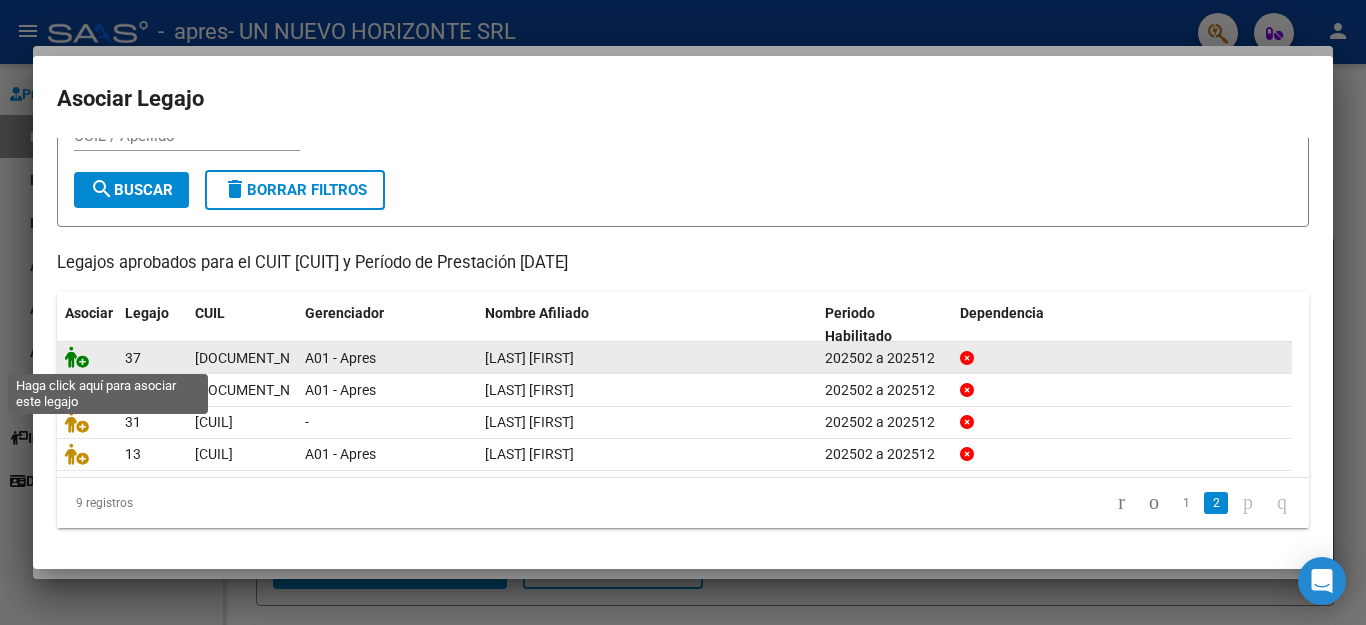 click 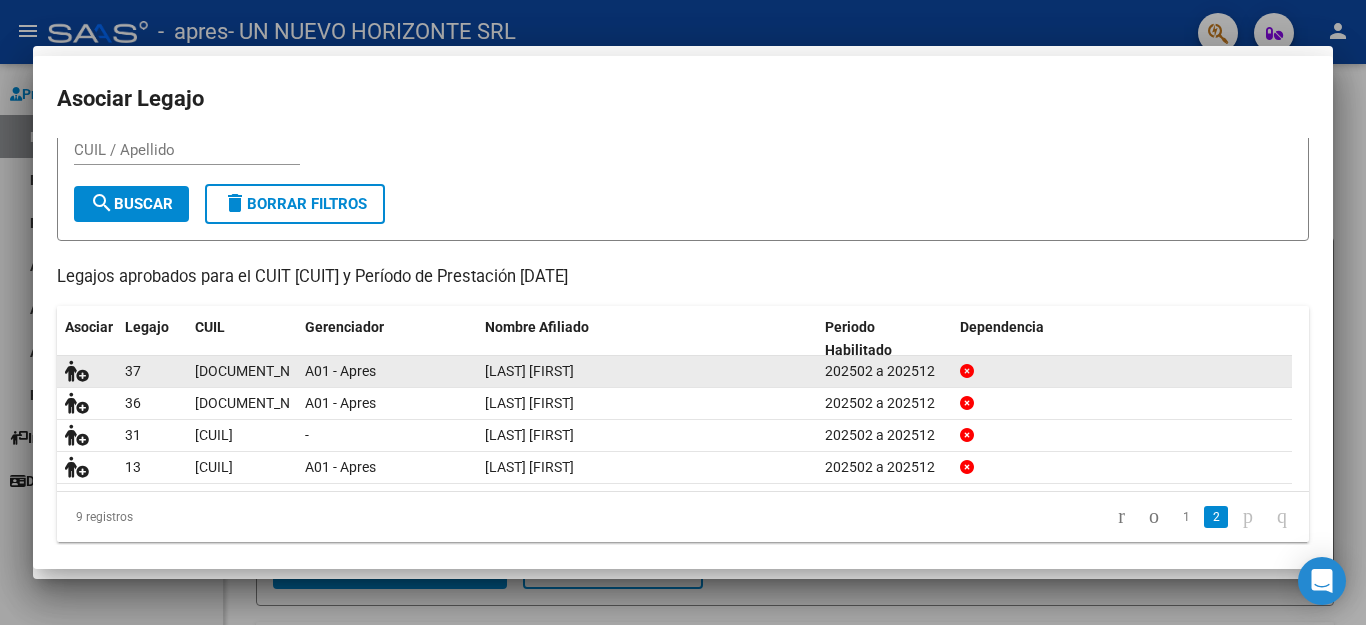 scroll, scrollTop: 0, scrollLeft: 0, axis: both 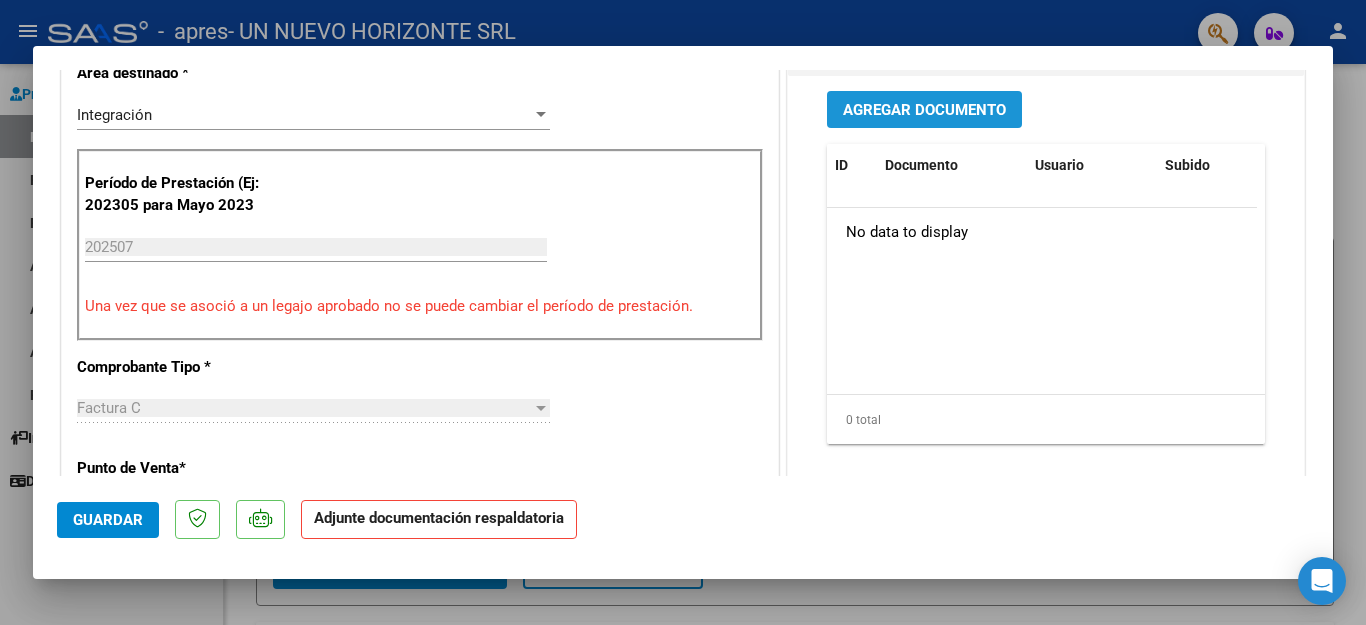 click on "Agregar Documento" at bounding box center (924, 110) 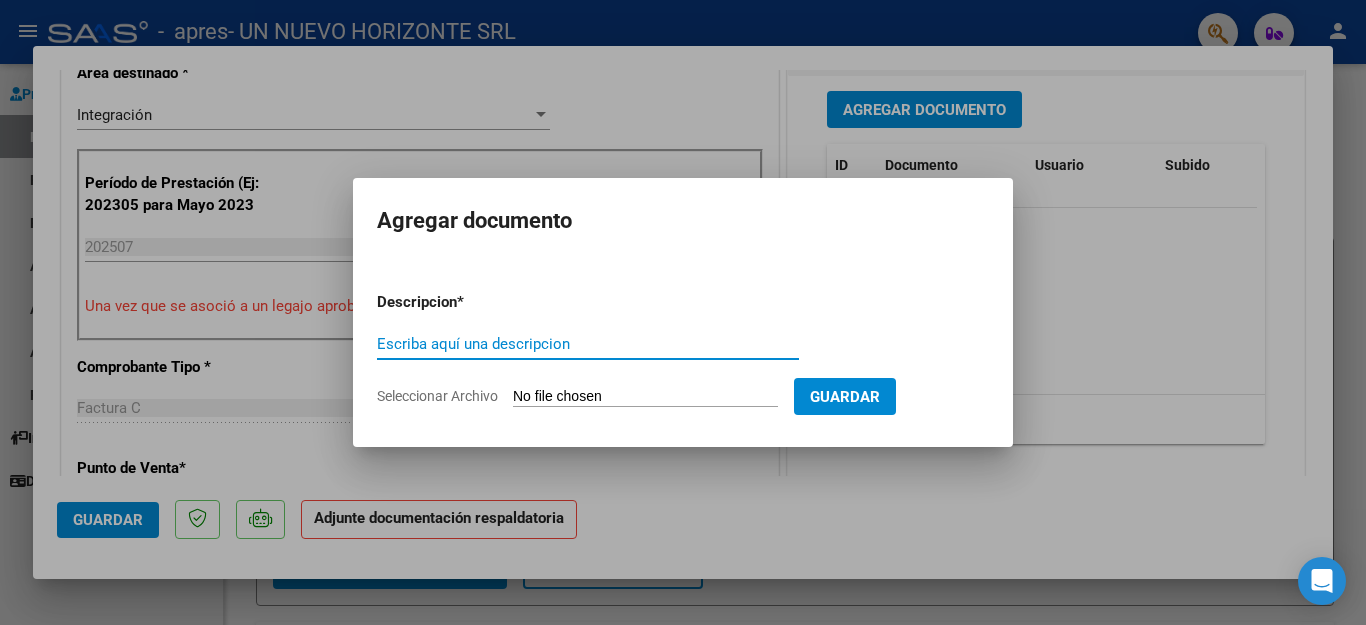 click on "Escriba aquí una descripcion" at bounding box center [588, 344] 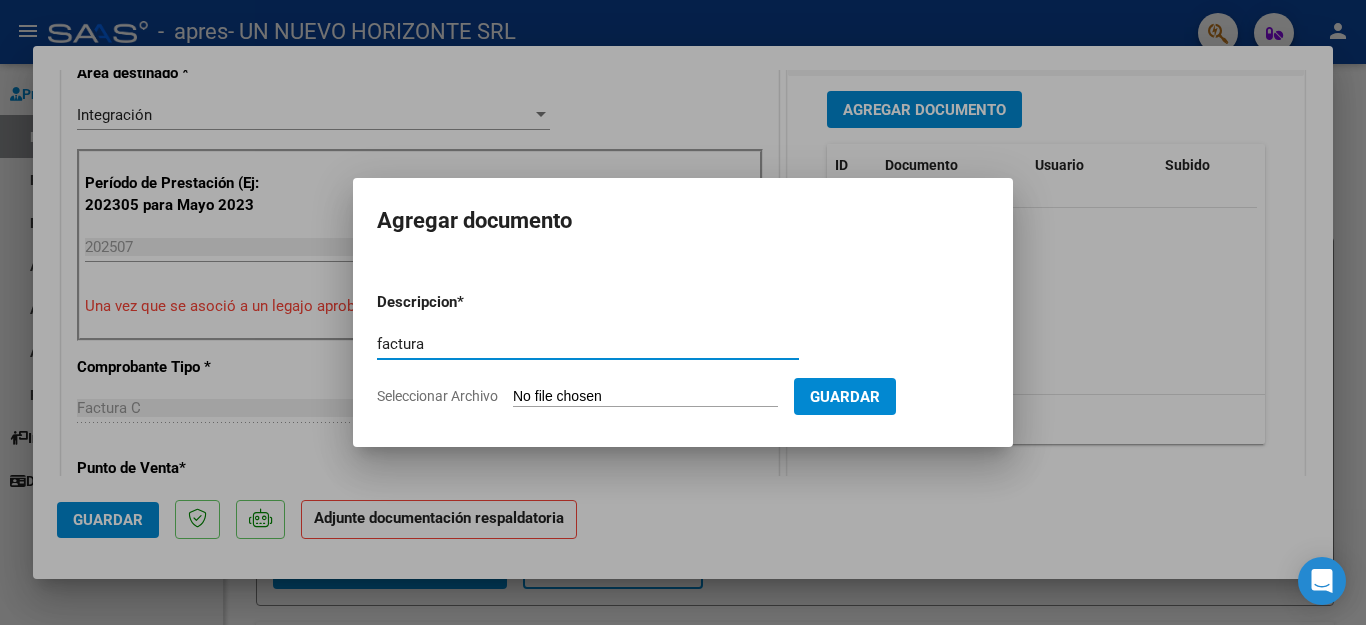 type on "factura" 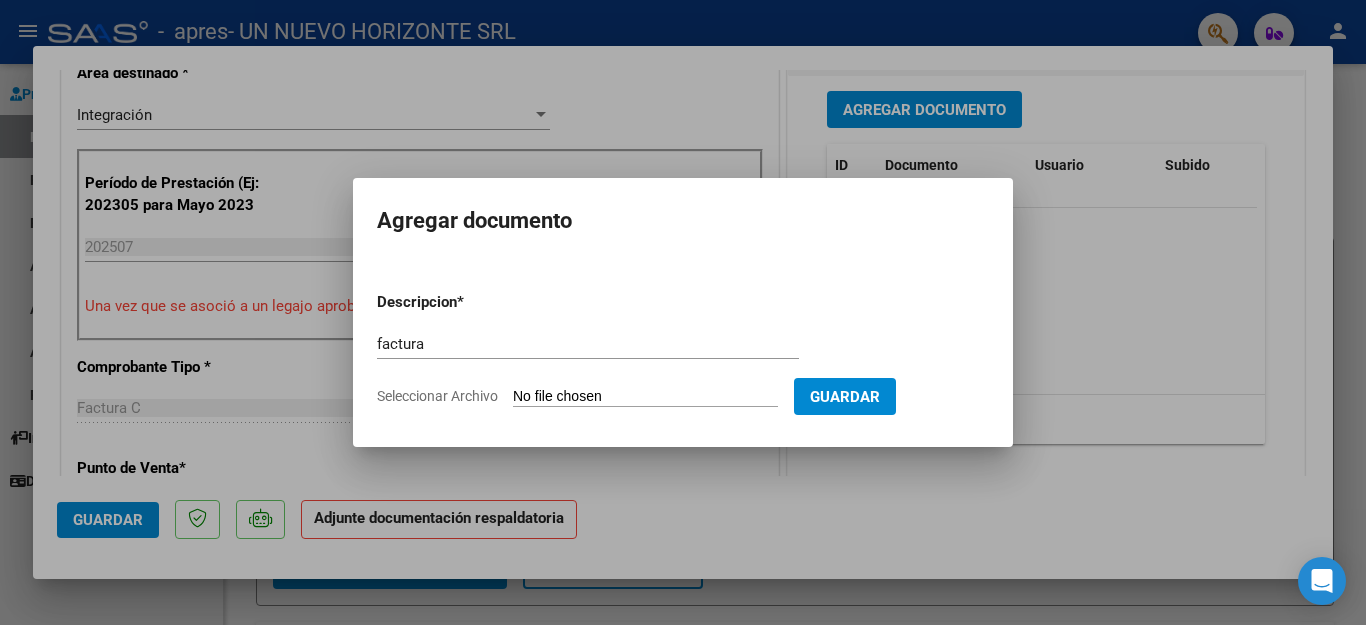click on "Seleccionar Archivo" 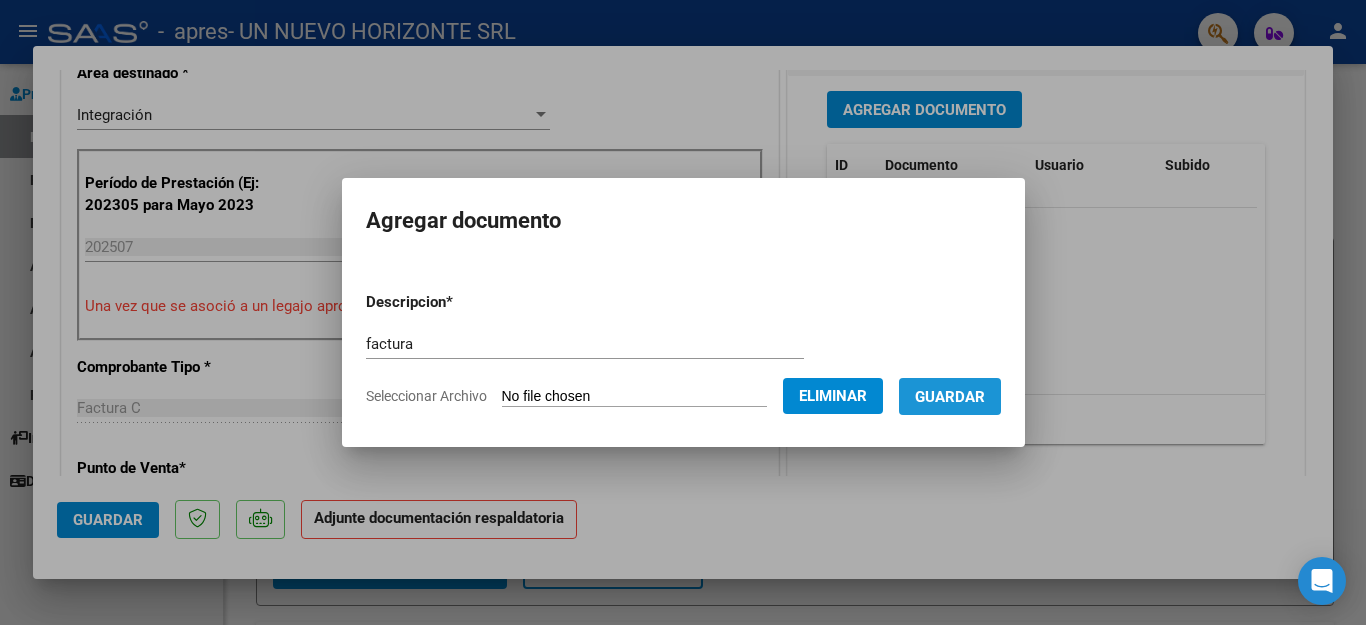 click on "Guardar" at bounding box center (950, 397) 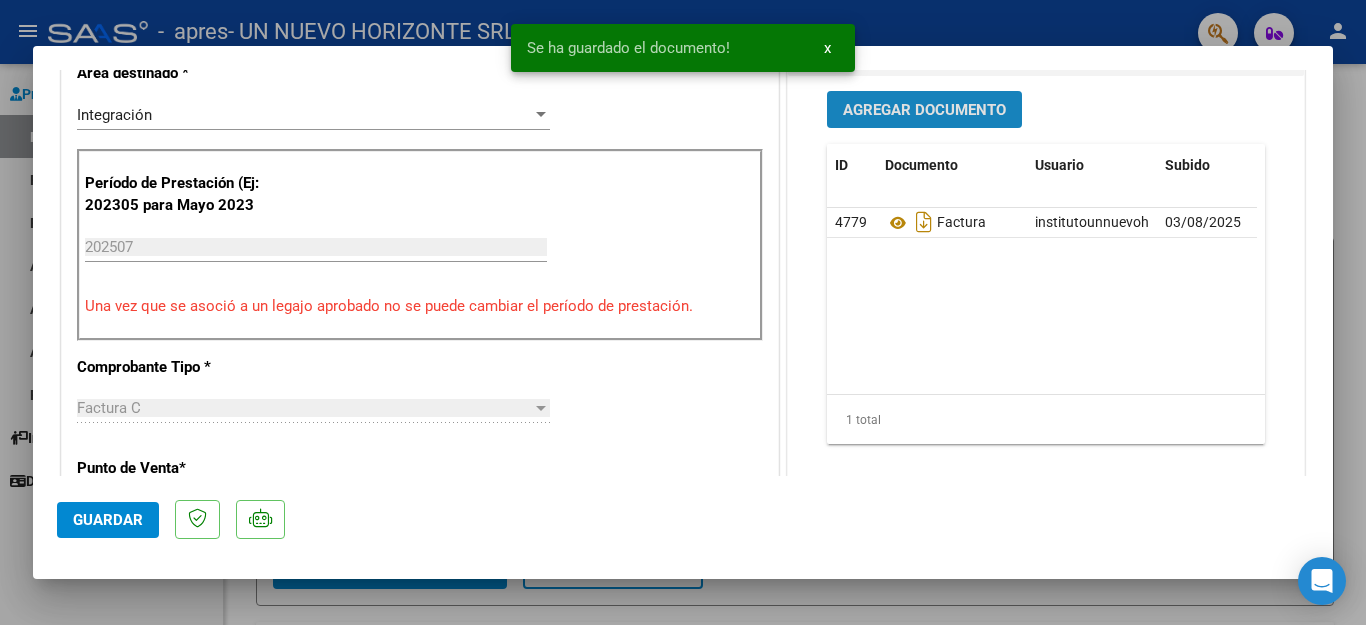 click on "Agregar Documento" at bounding box center (924, 110) 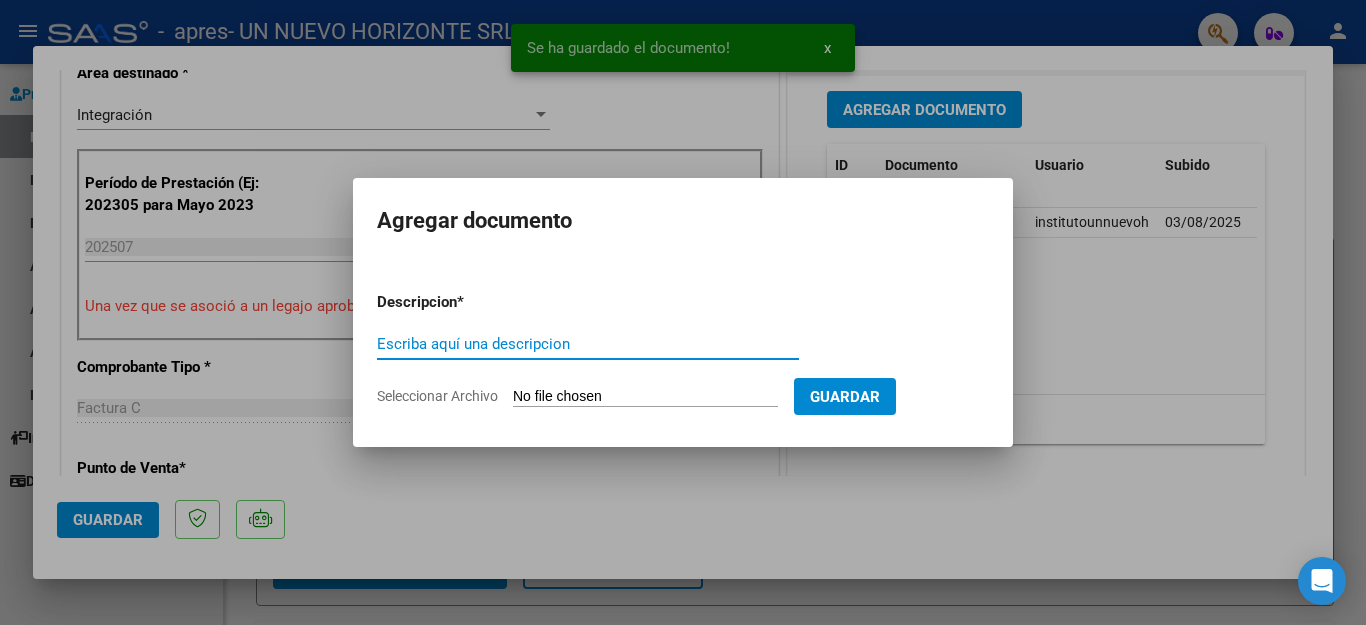 click on "Escriba aquí una descripcion" at bounding box center [588, 344] 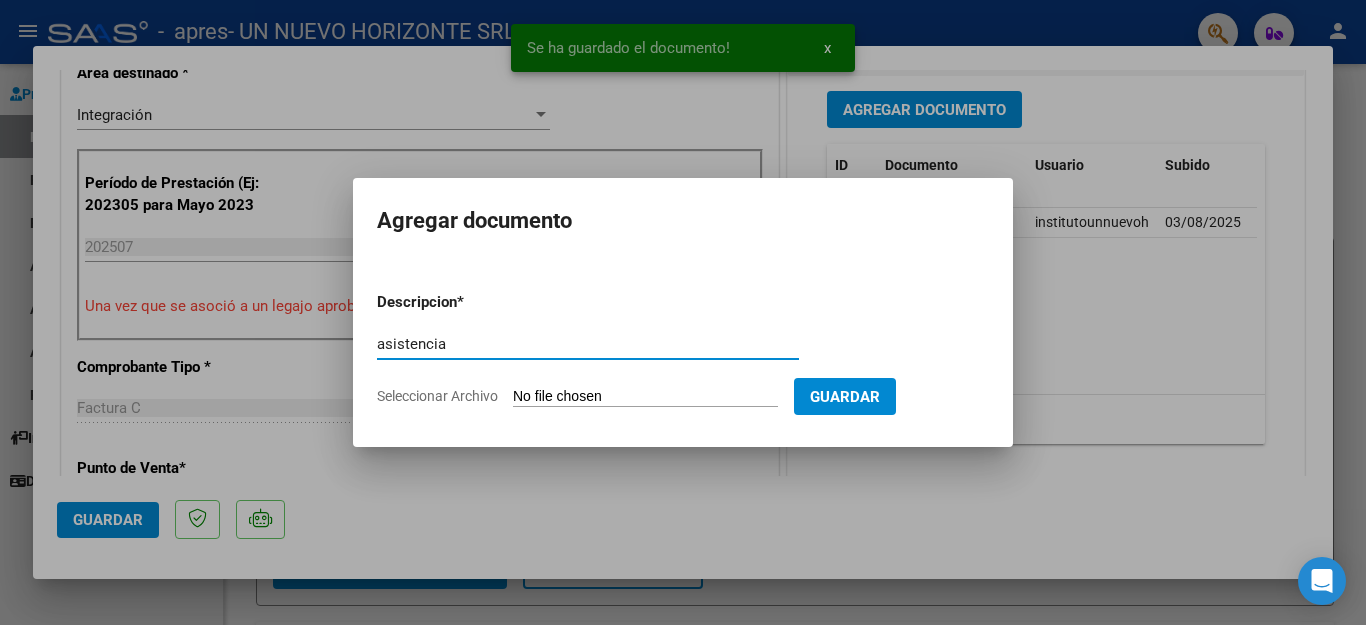 type on "asistencia" 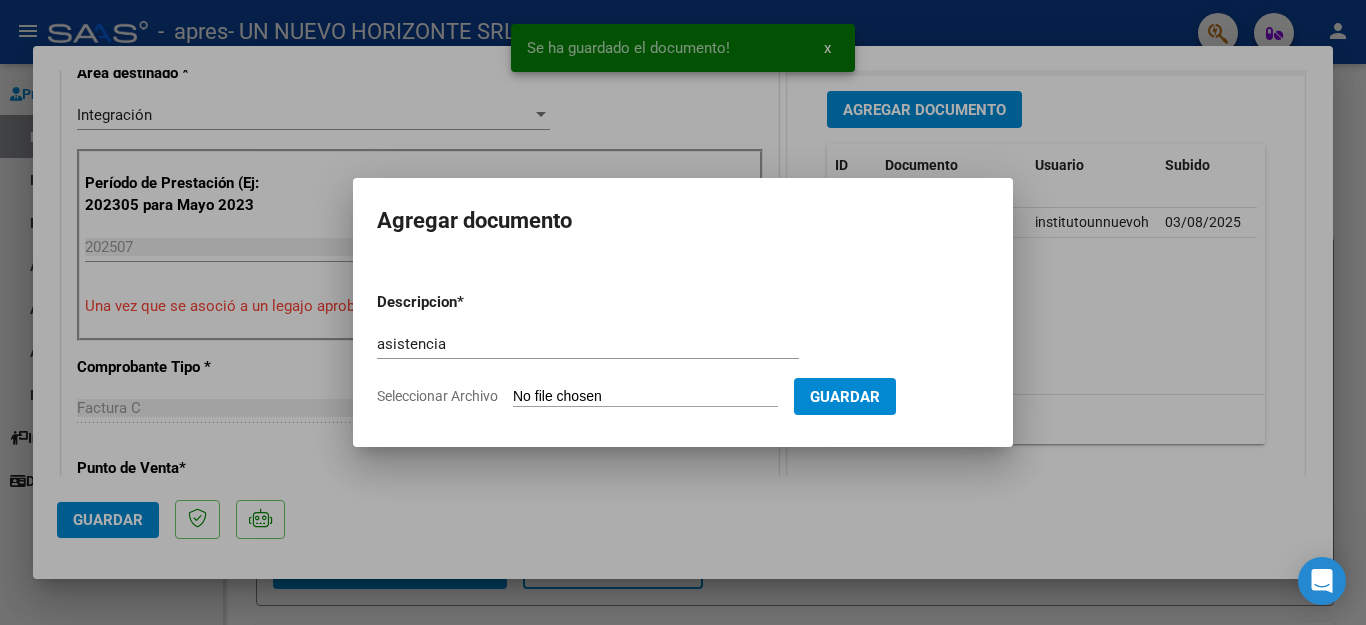 click on "Seleccionar Archivo" 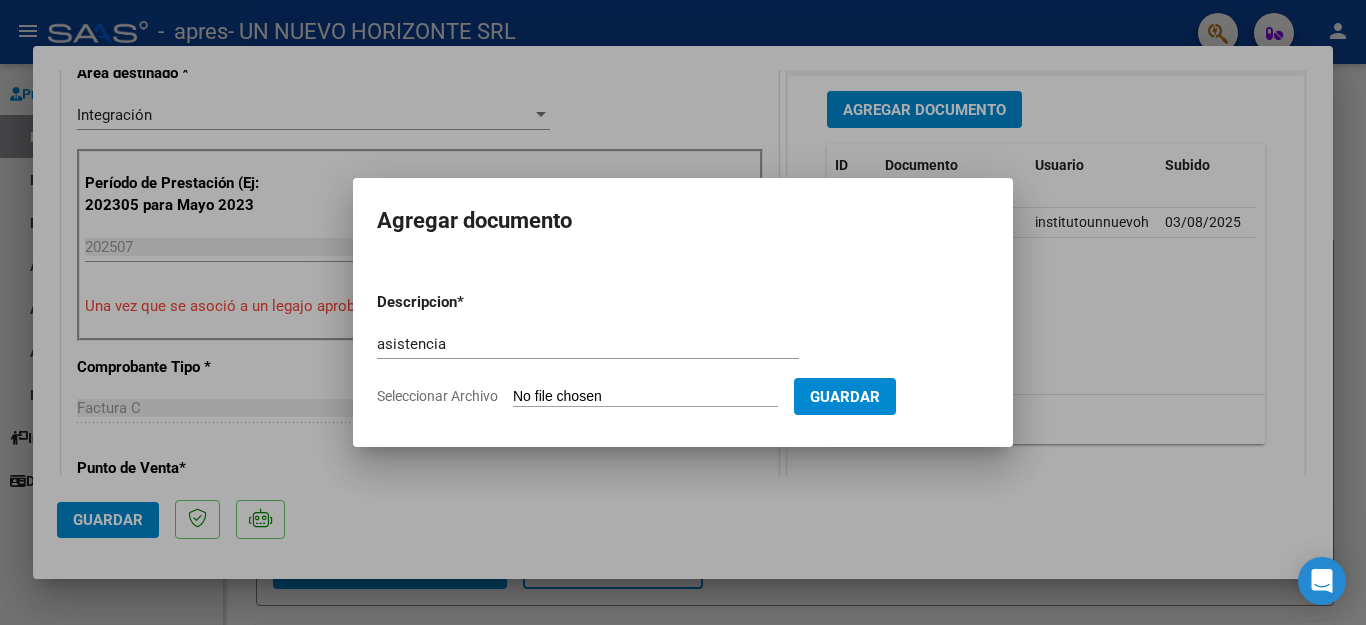 type on "C:\fakepath\[FILENAME].pdf" 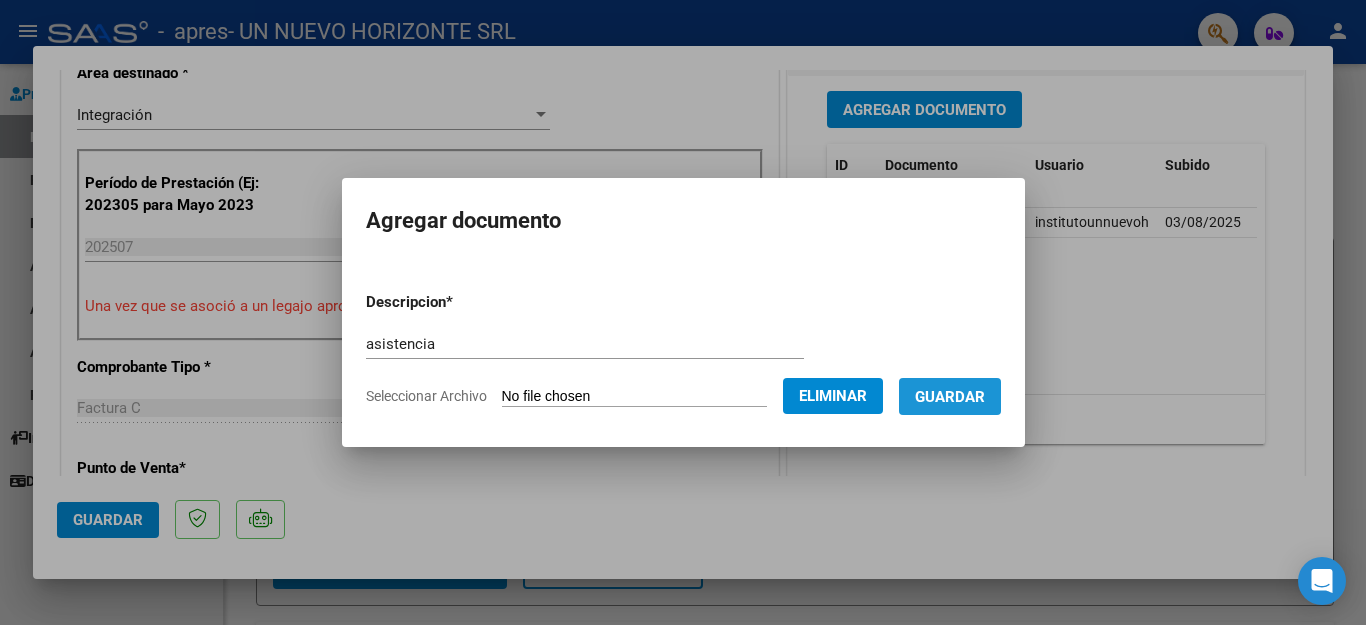 click on "Guardar" at bounding box center (950, 397) 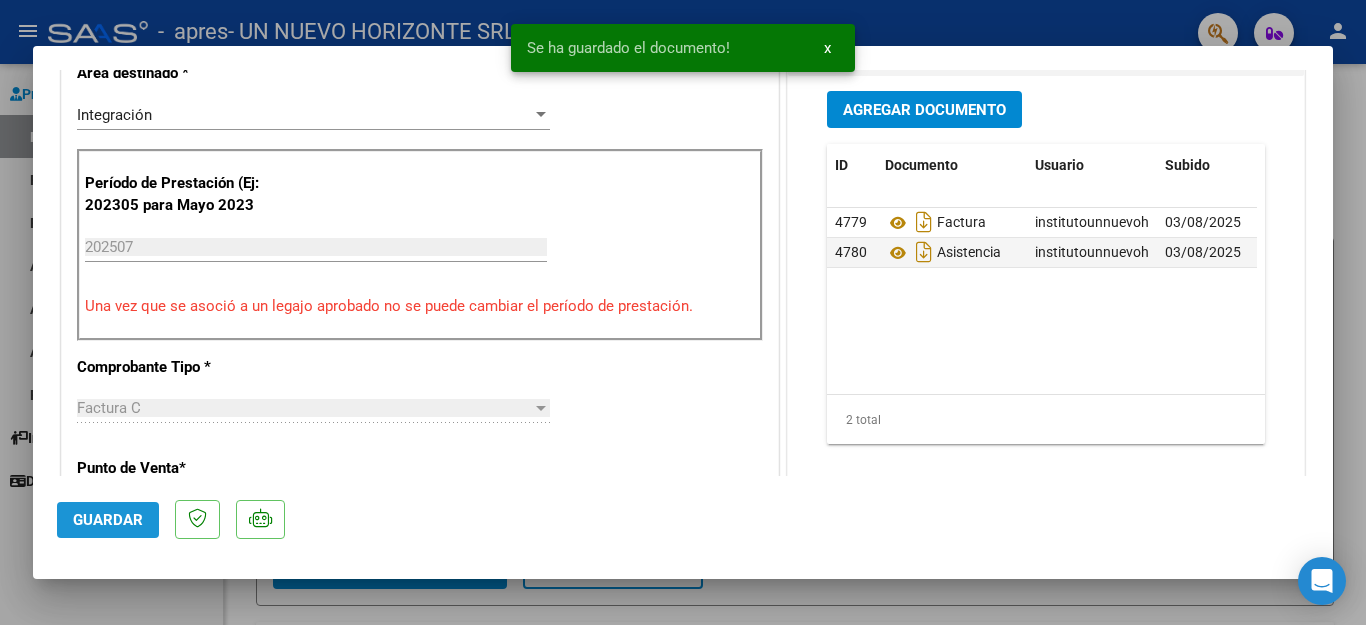 click on "Guardar" 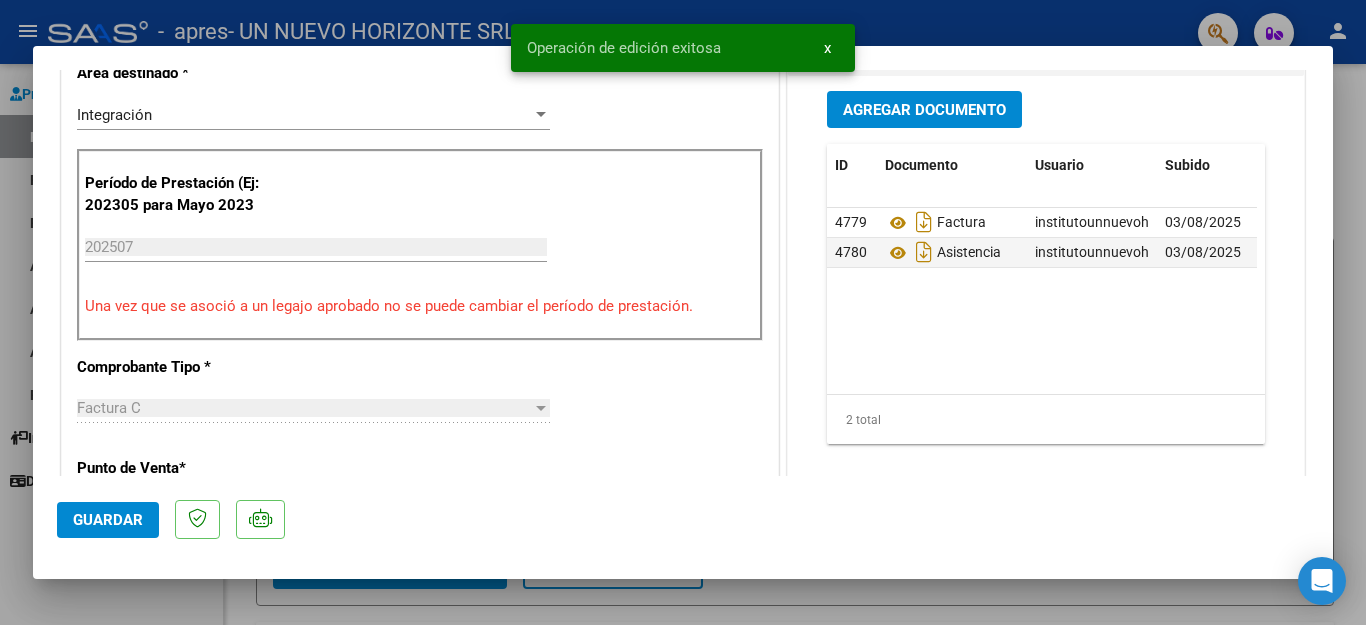 click on "Guardar" 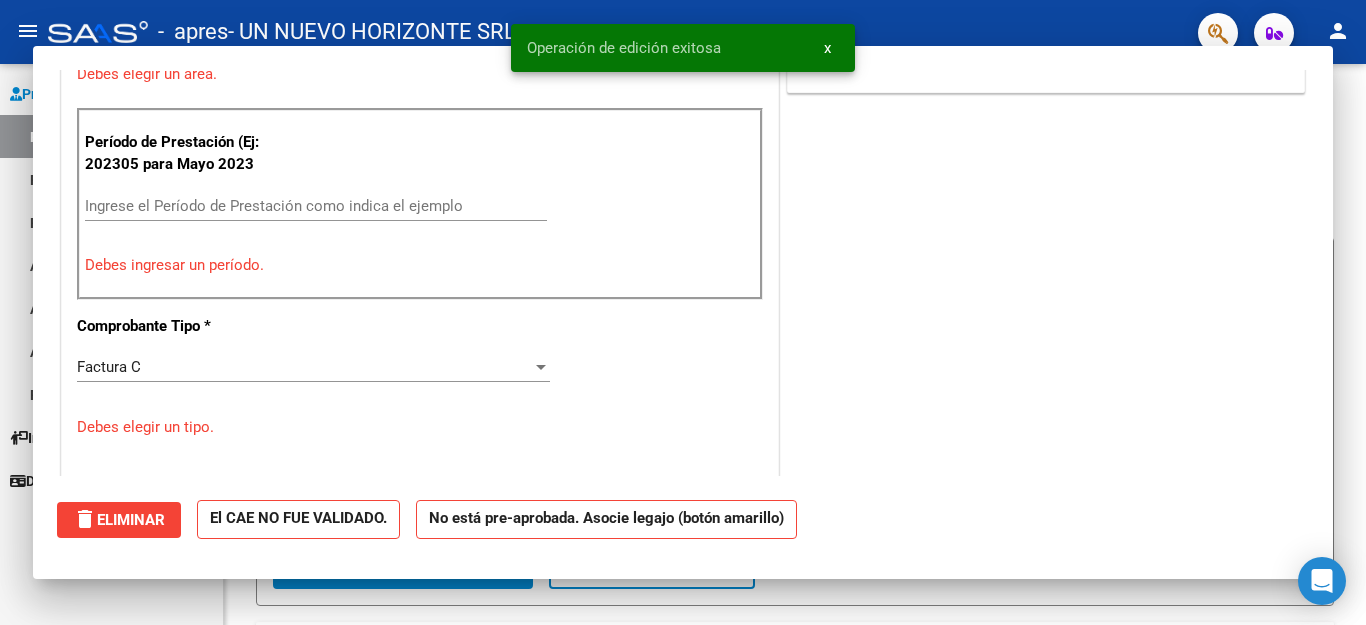 scroll, scrollTop: 0, scrollLeft: 0, axis: both 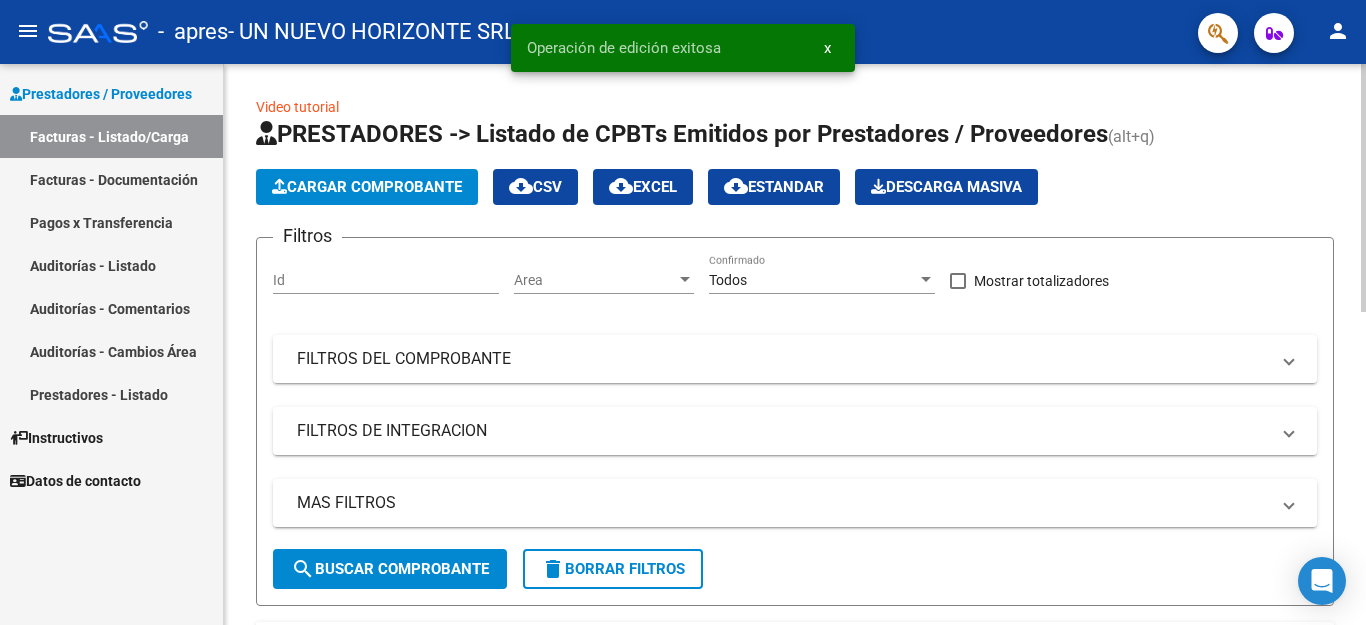 click on "Cargar Comprobante" 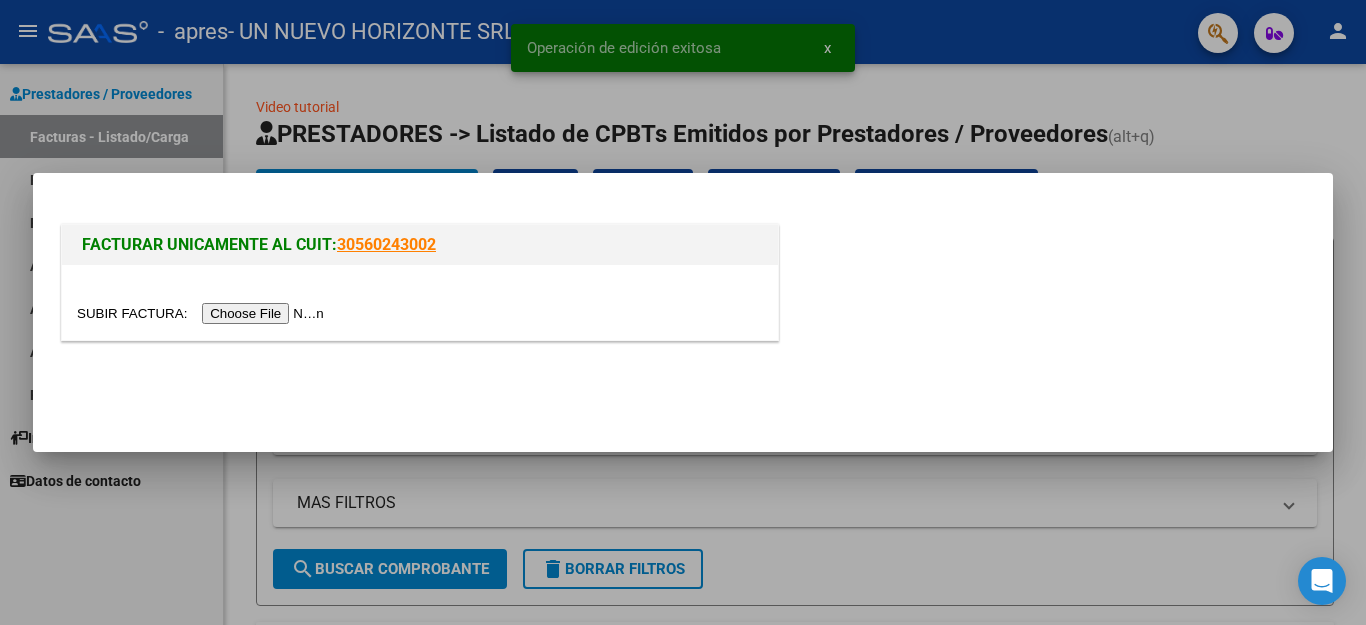 click at bounding box center [203, 313] 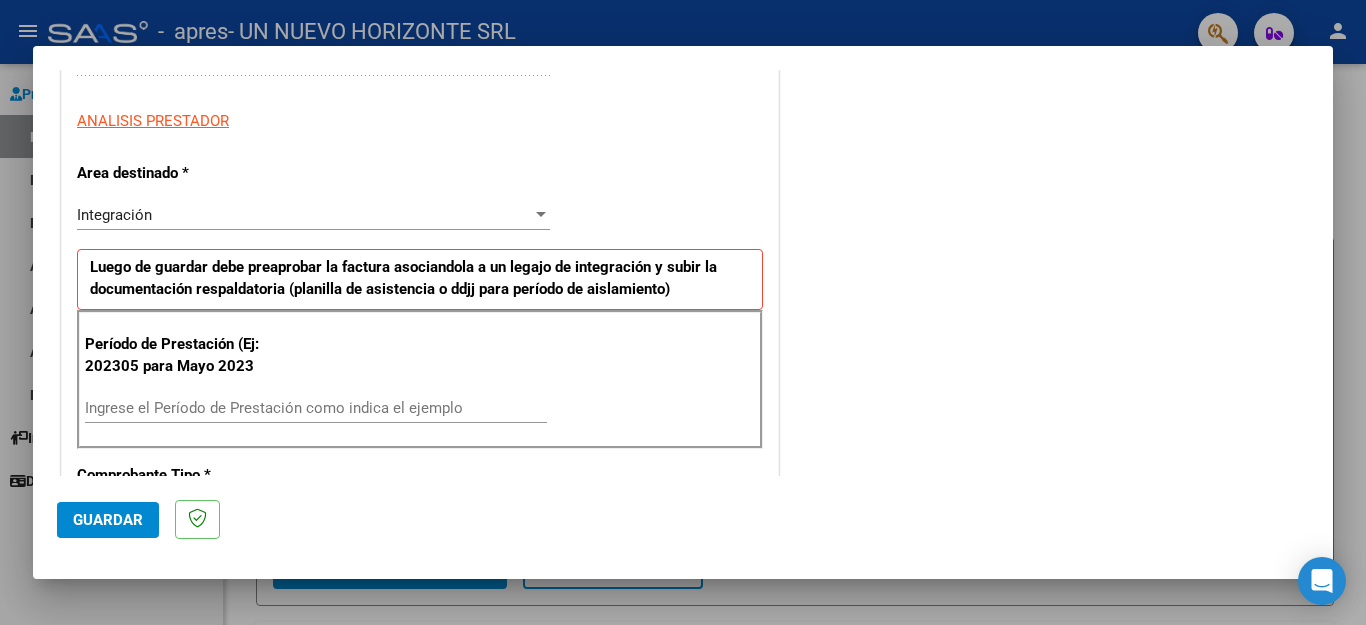 scroll, scrollTop: 484, scrollLeft: 0, axis: vertical 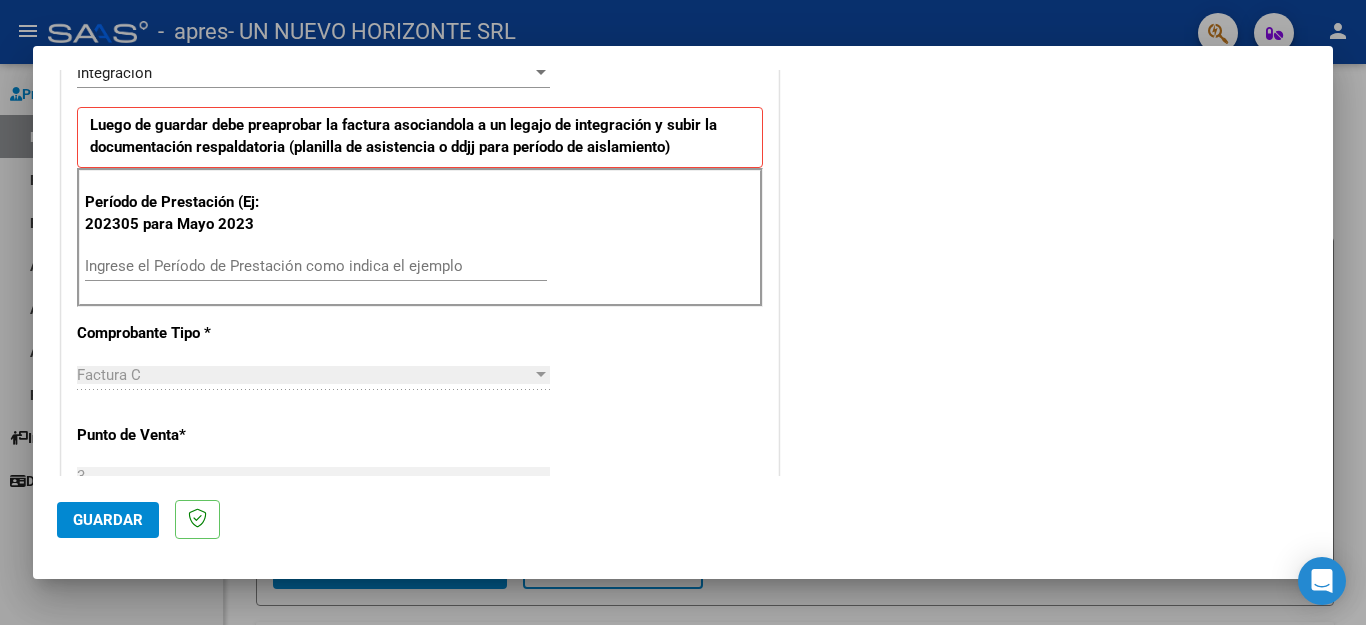 drag, startPoint x: 400, startPoint y: 252, endPoint x: 395, endPoint y: 266, distance: 14.866069 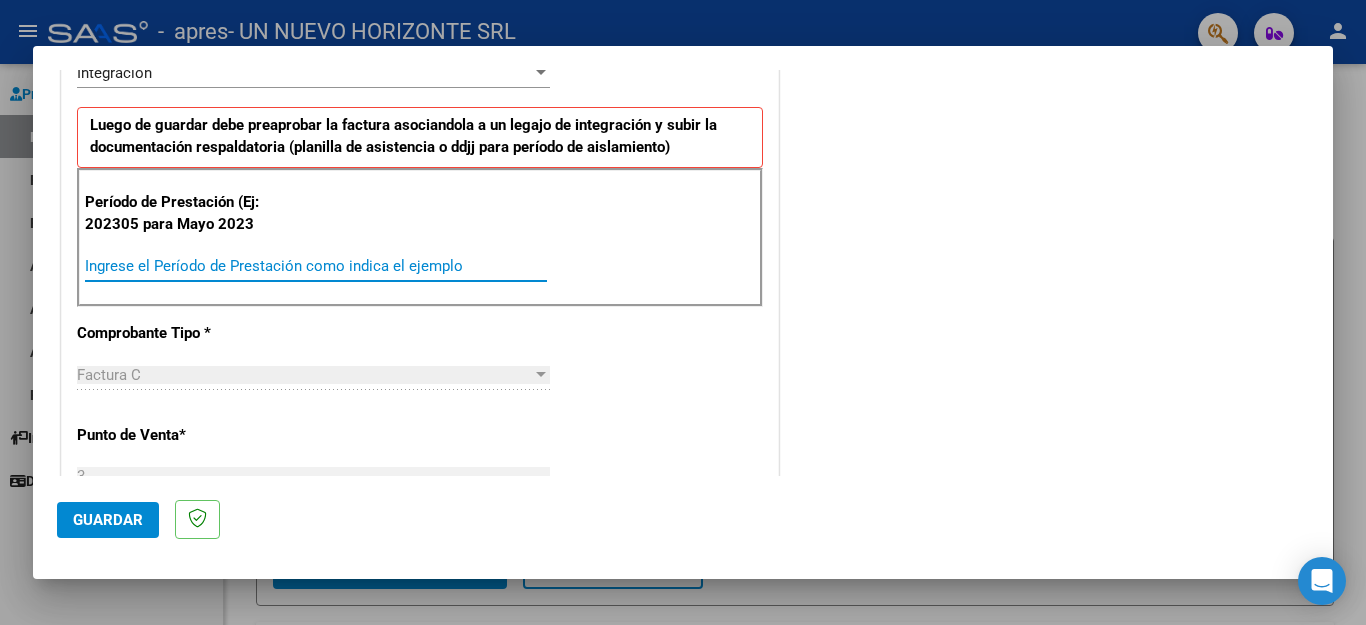 click on "Ingrese el Período de Prestación como indica el ejemplo" at bounding box center (316, 266) 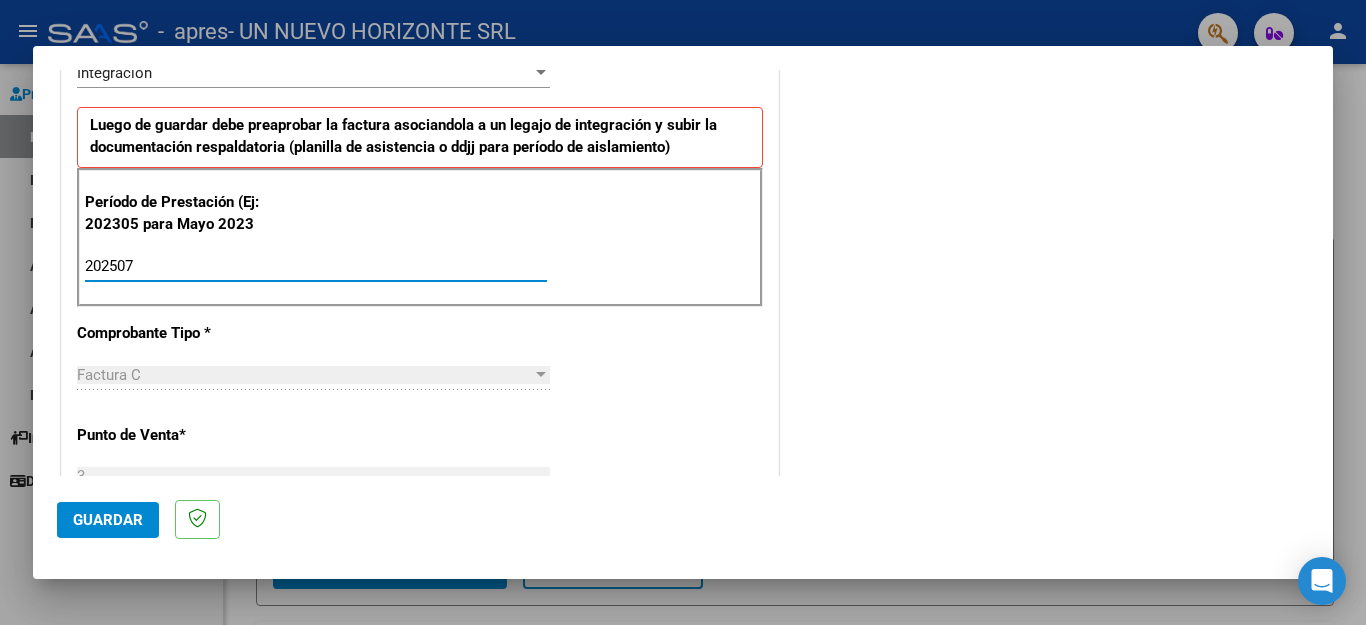 type on "202507" 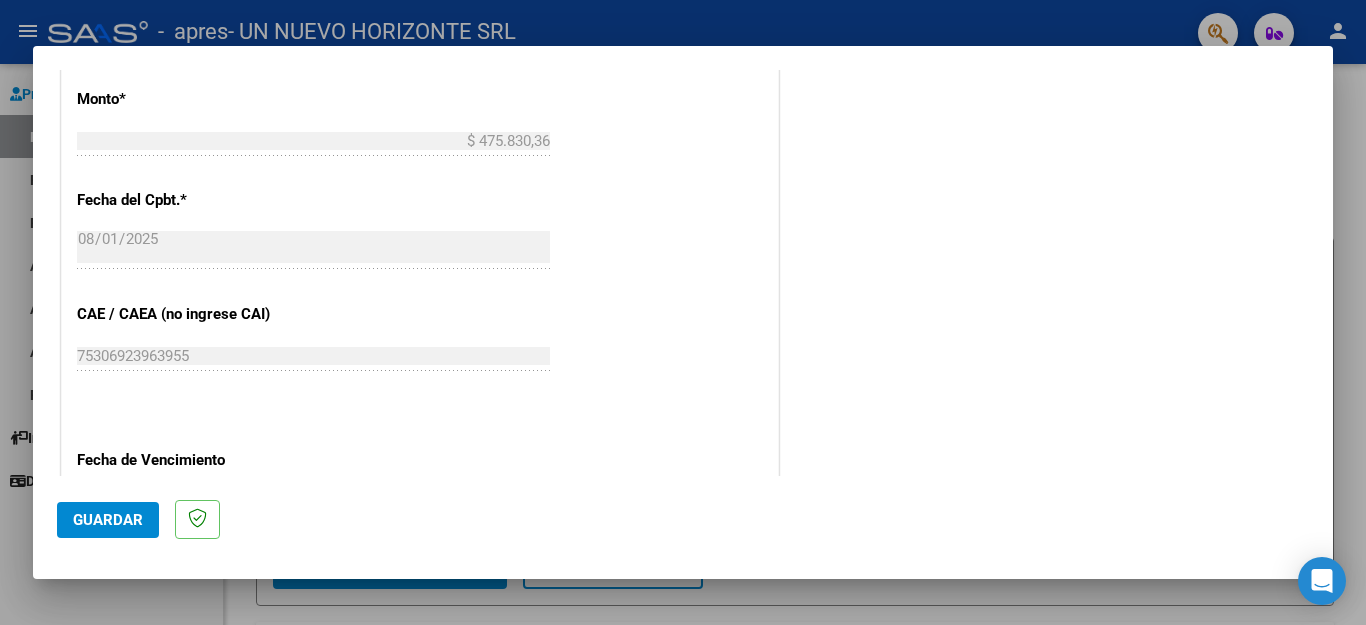 scroll, scrollTop: 1050, scrollLeft: 0, axis: vertical 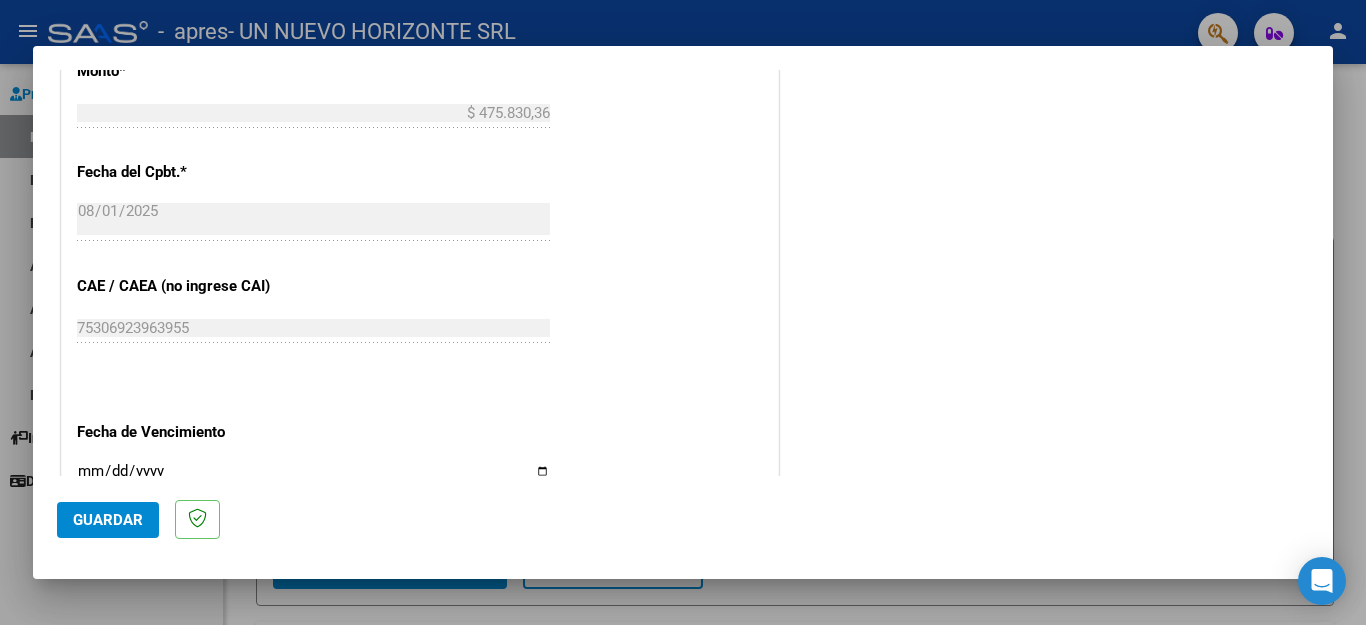 click on "Ingresar la fecha" at bounding box center [313, 479] 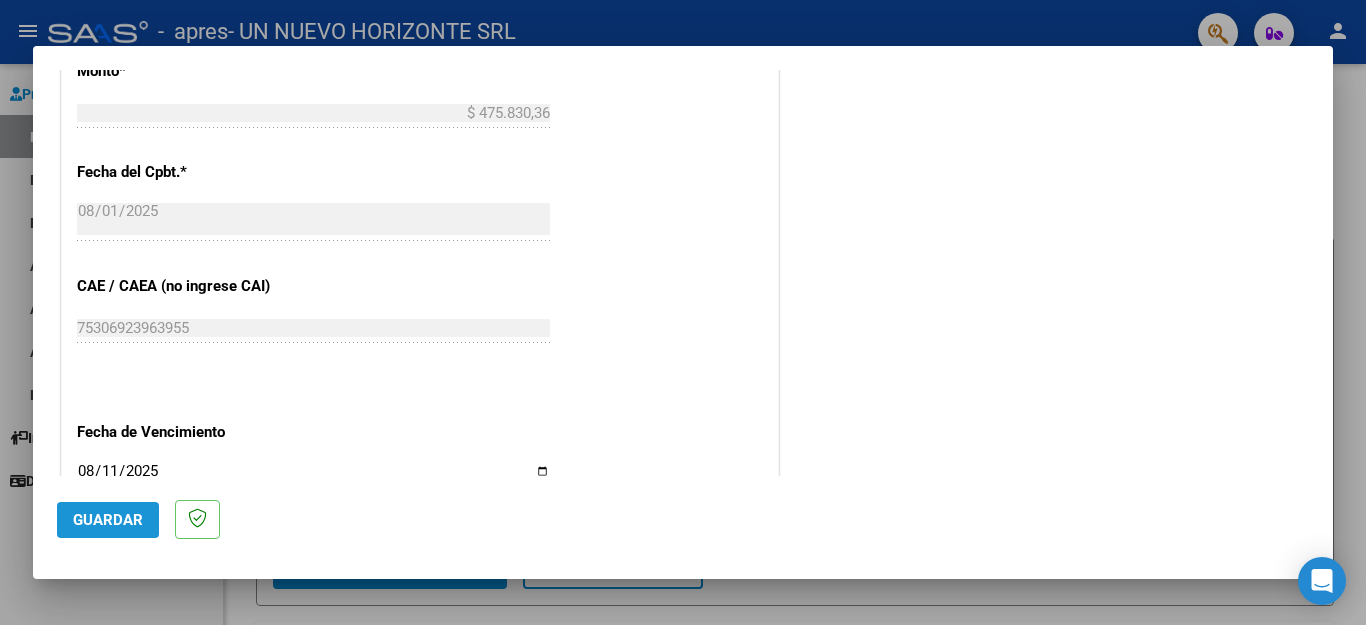 click on "Guardar" 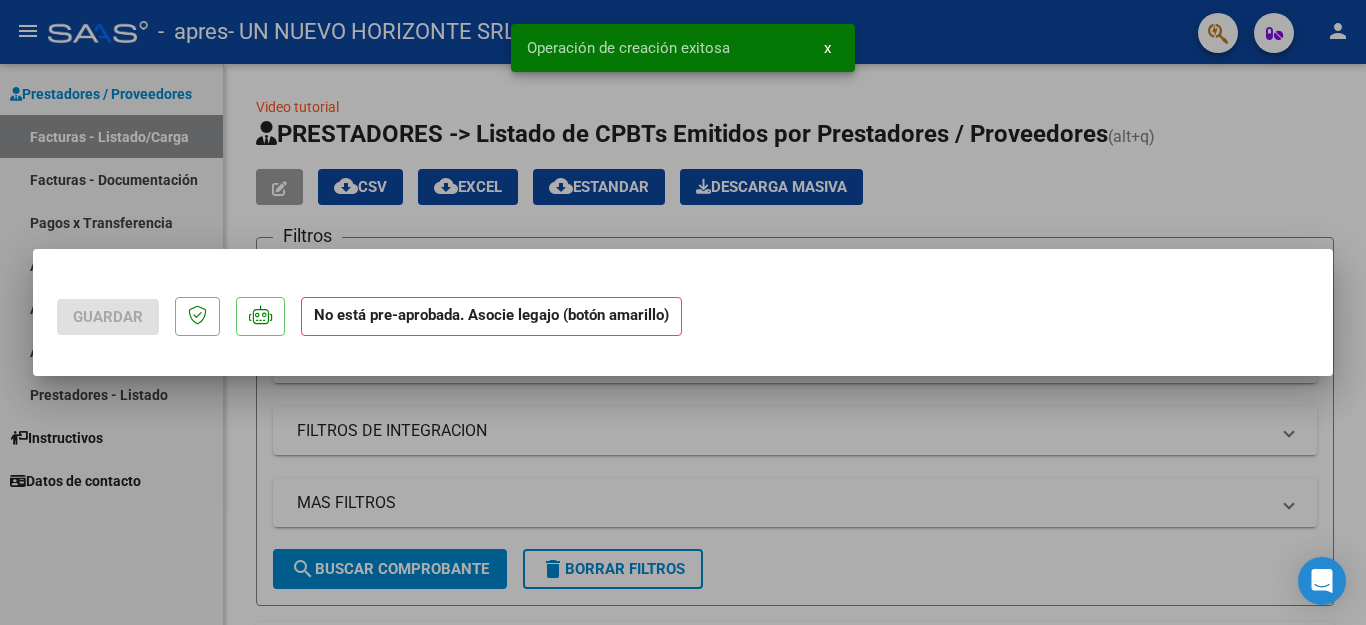 scroll, scrollTop: 0, scrollLeft: 0, axis: both 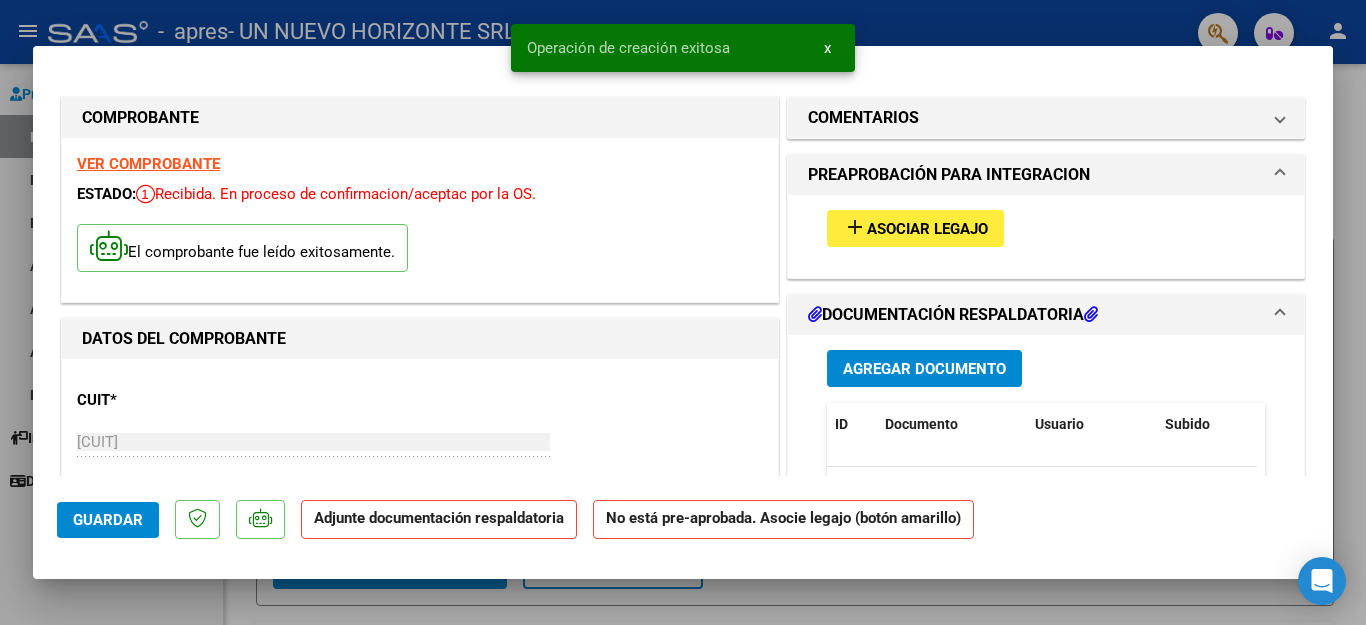 click on "add Asociar Legajo" at bounding box center [915, 228] 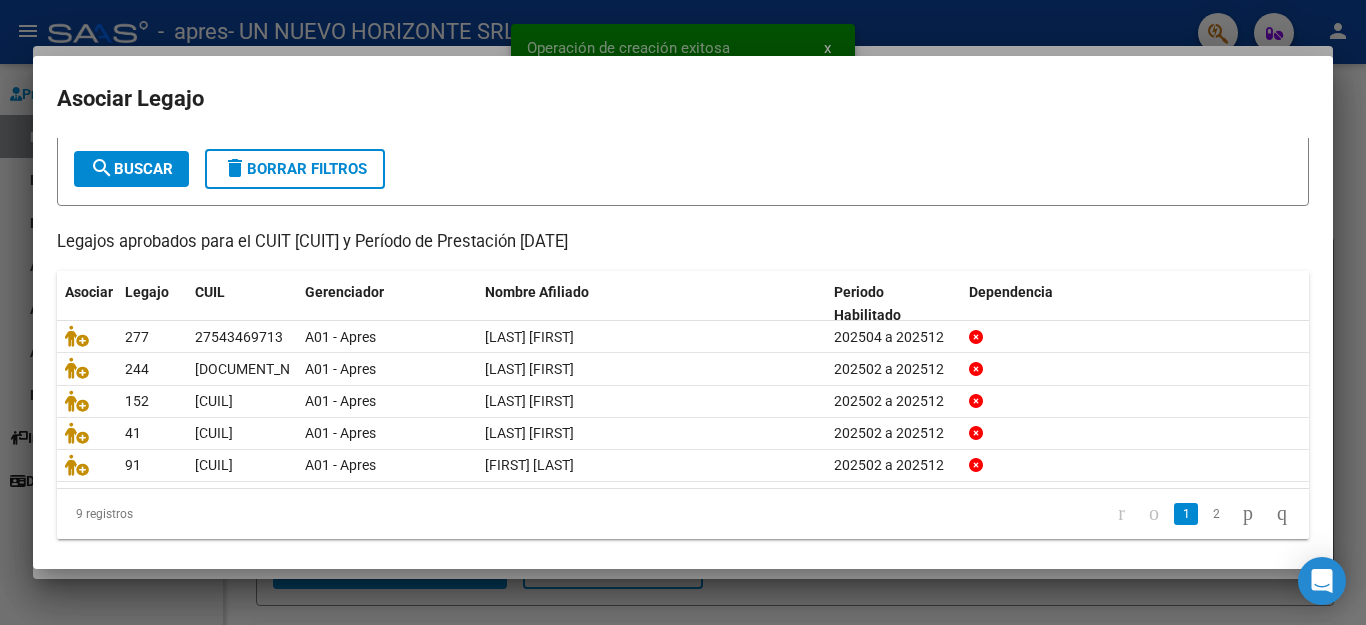 scroll, scrollTop: 113, scrollLeft: 0, axis: vertical 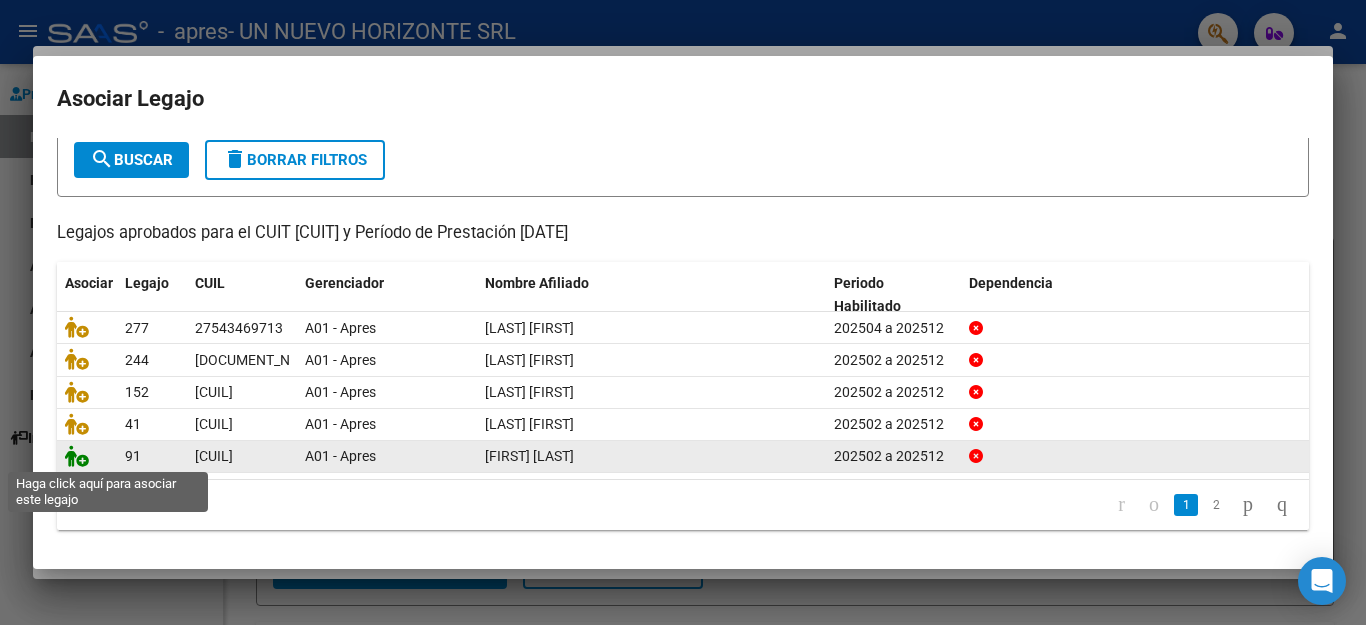 click 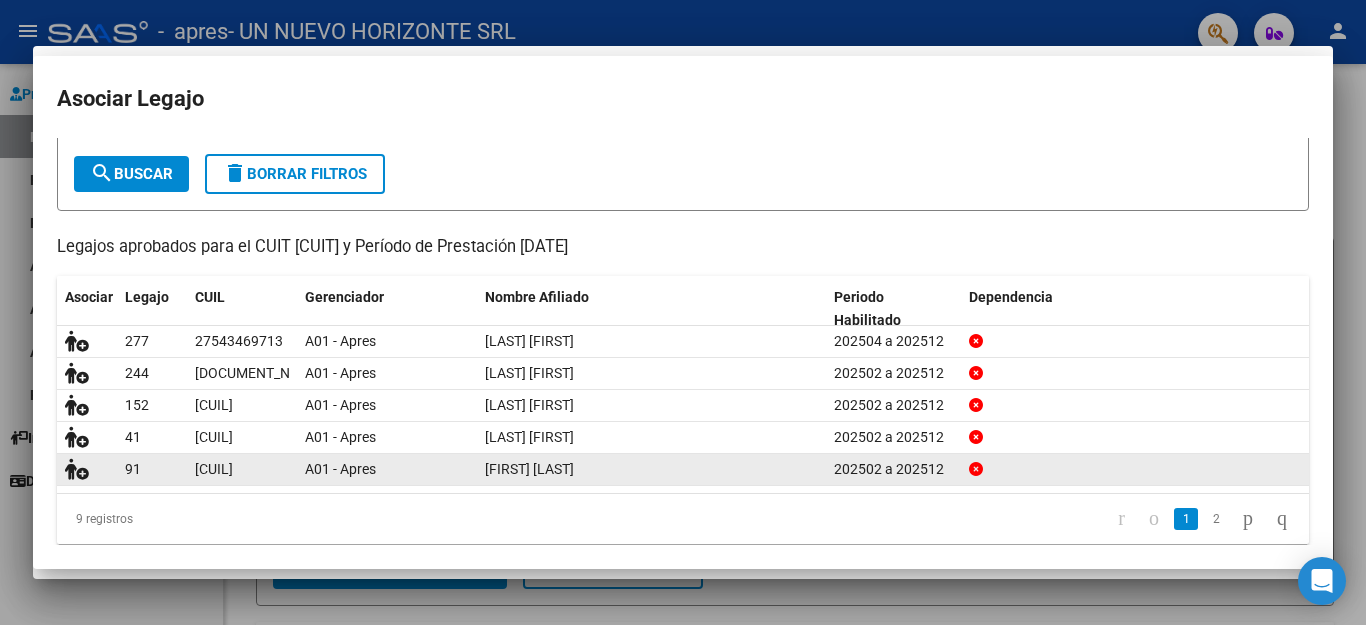 scroll, scrollTop: 0, scrollLeft: 0, axis: both 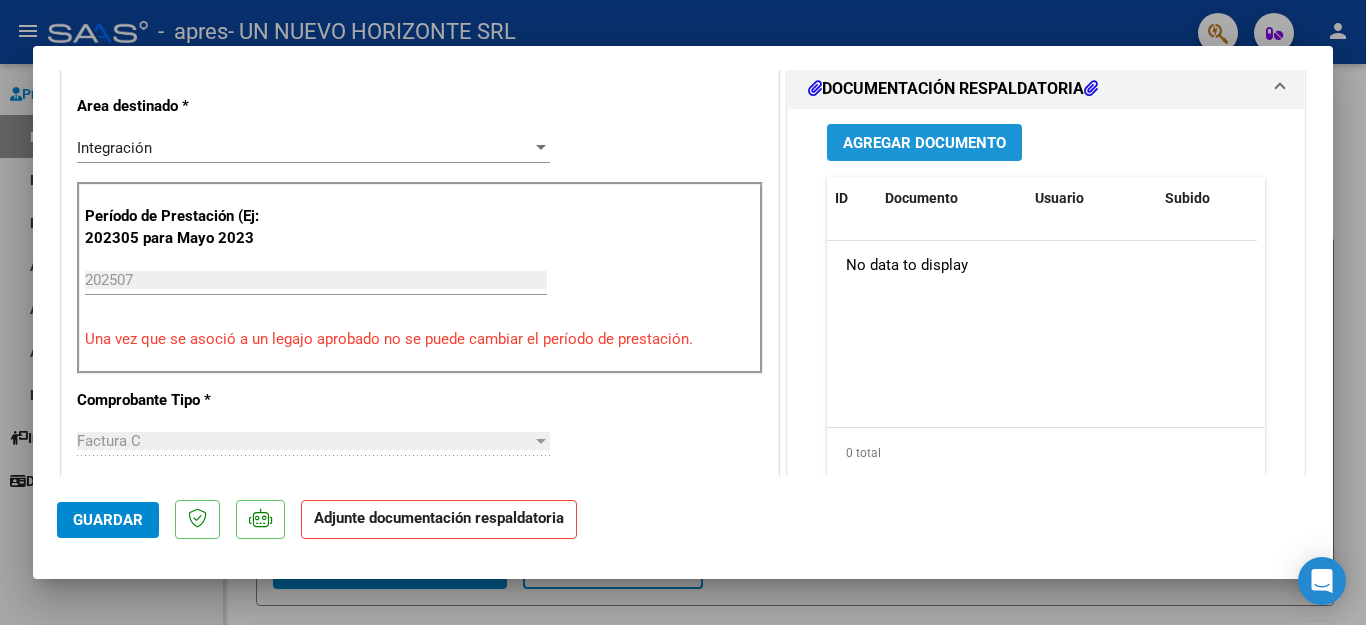 click on "Agregar Documento" at bounding box center (924, 143) 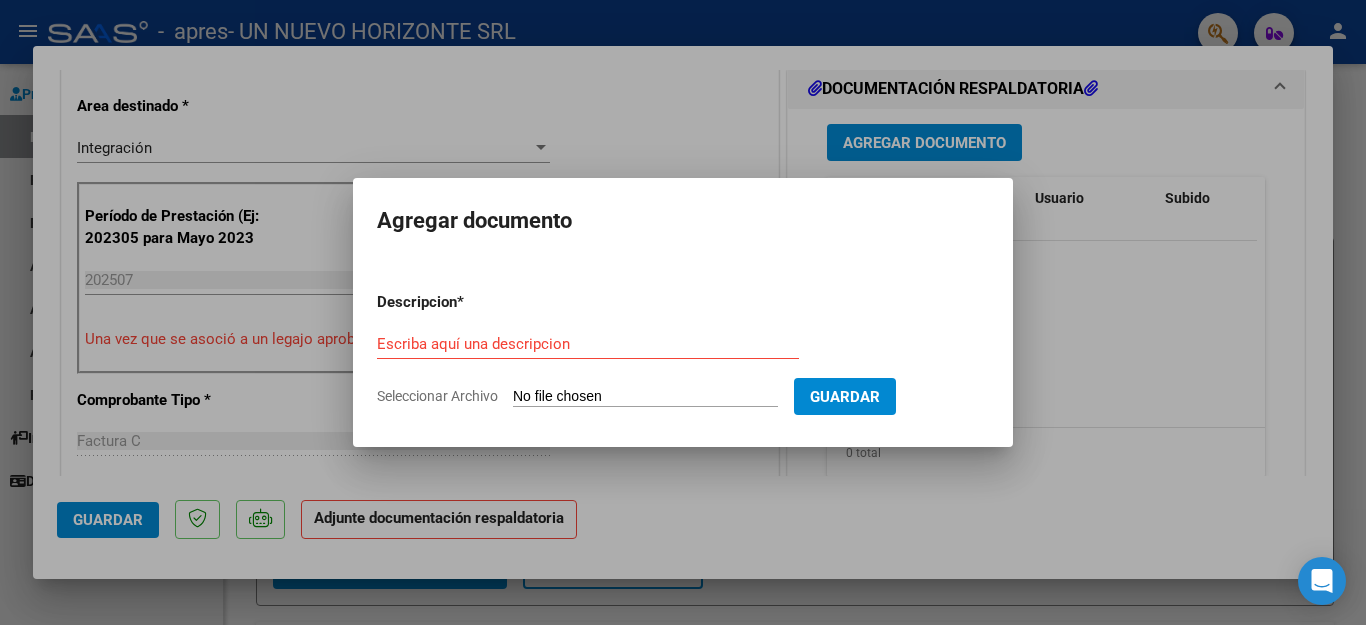 click on "Escriba aquí una descripcion" at bounding box center (588, 344) 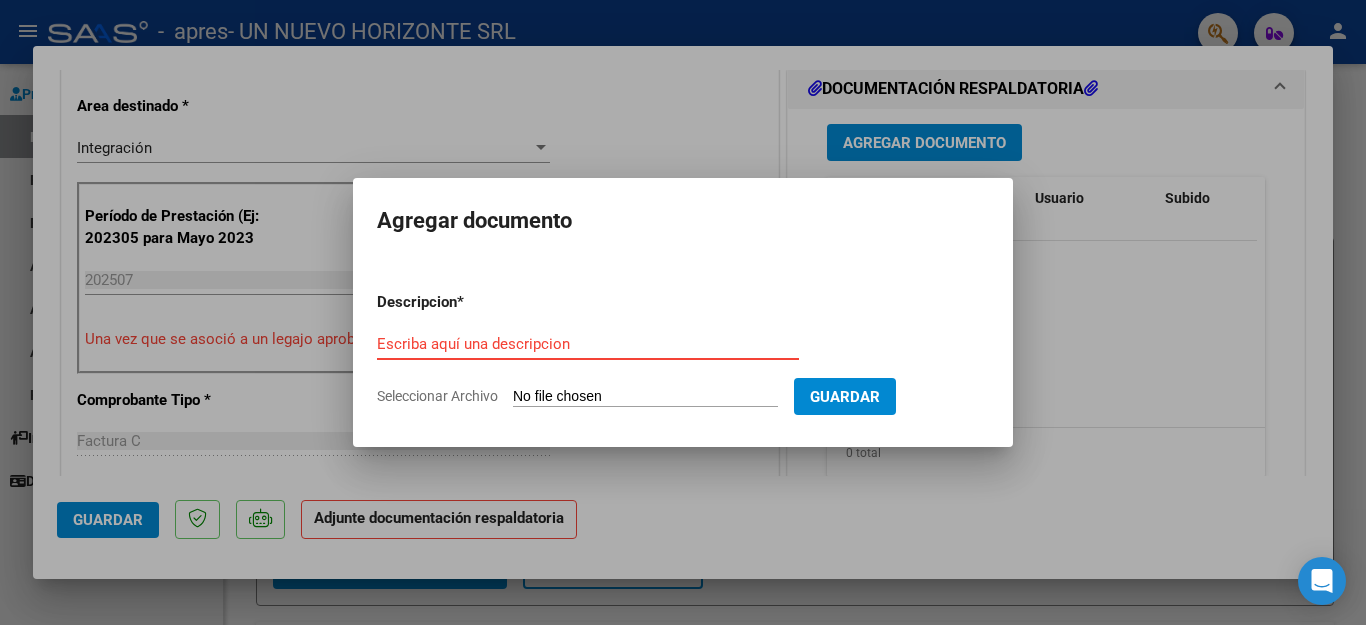 click on "Escriba aquí una descripcion" at bounding box center [588, 344] 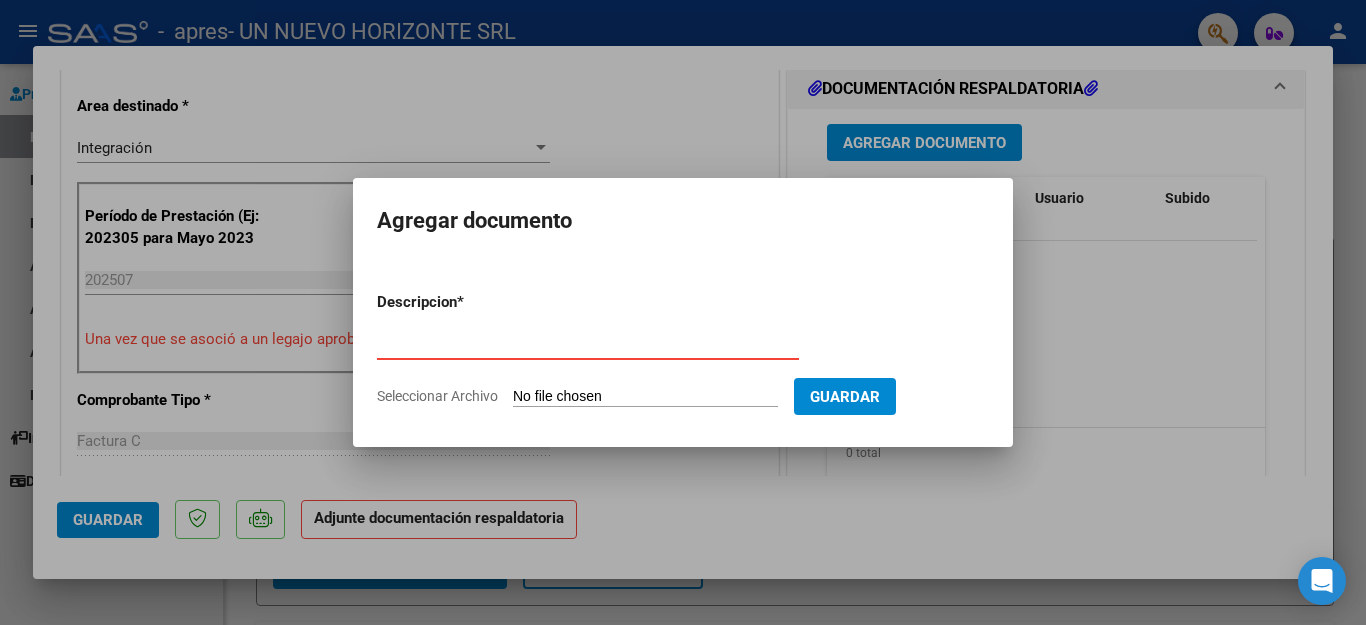 type on "asistencia" 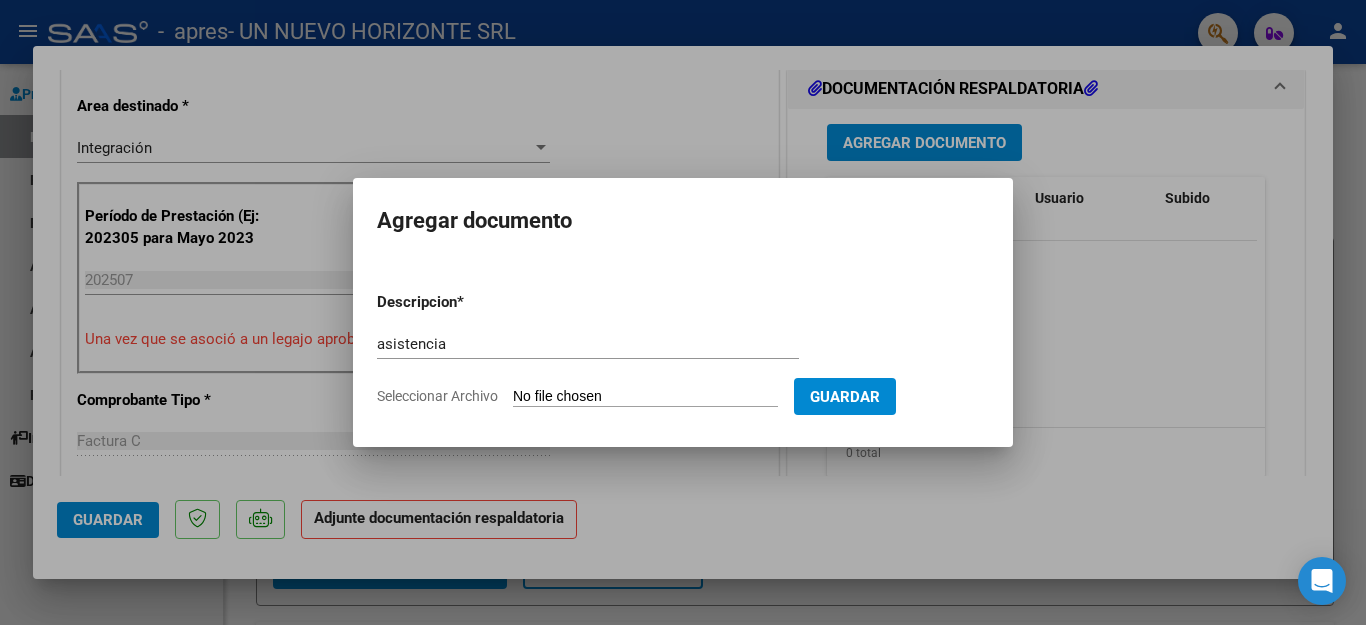 click on "Seleccionar Archivo" 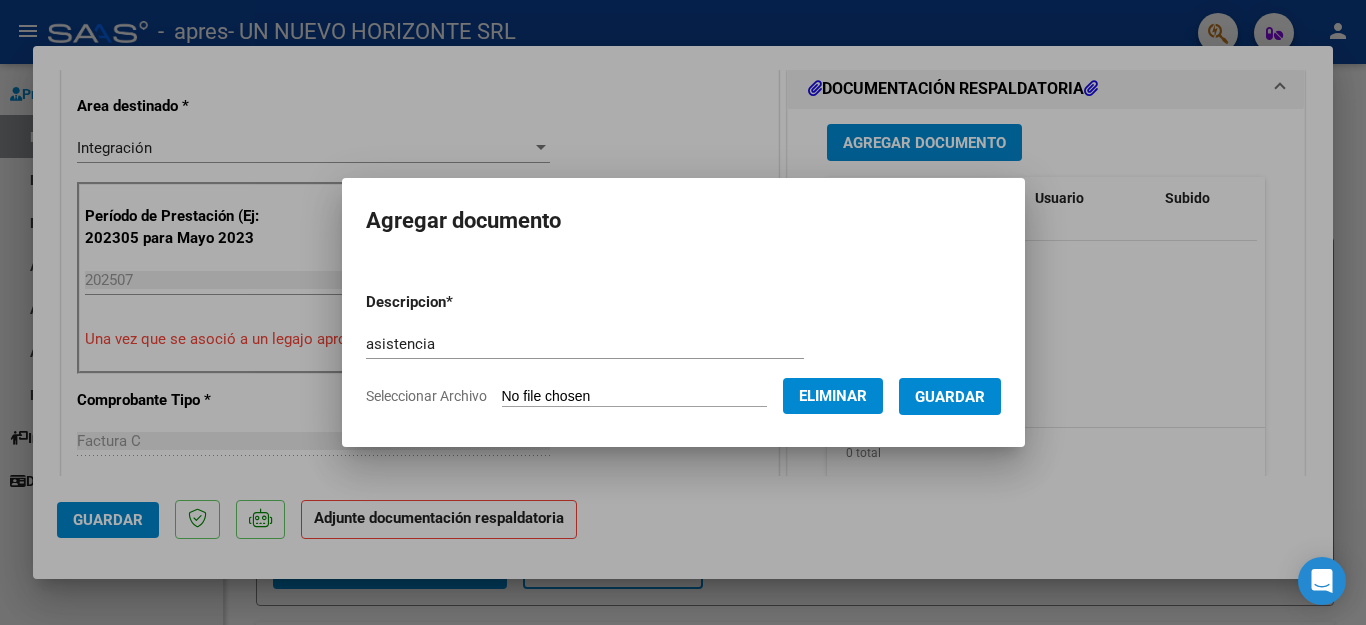 click on "Guardar" at bounding box center [950, 397] 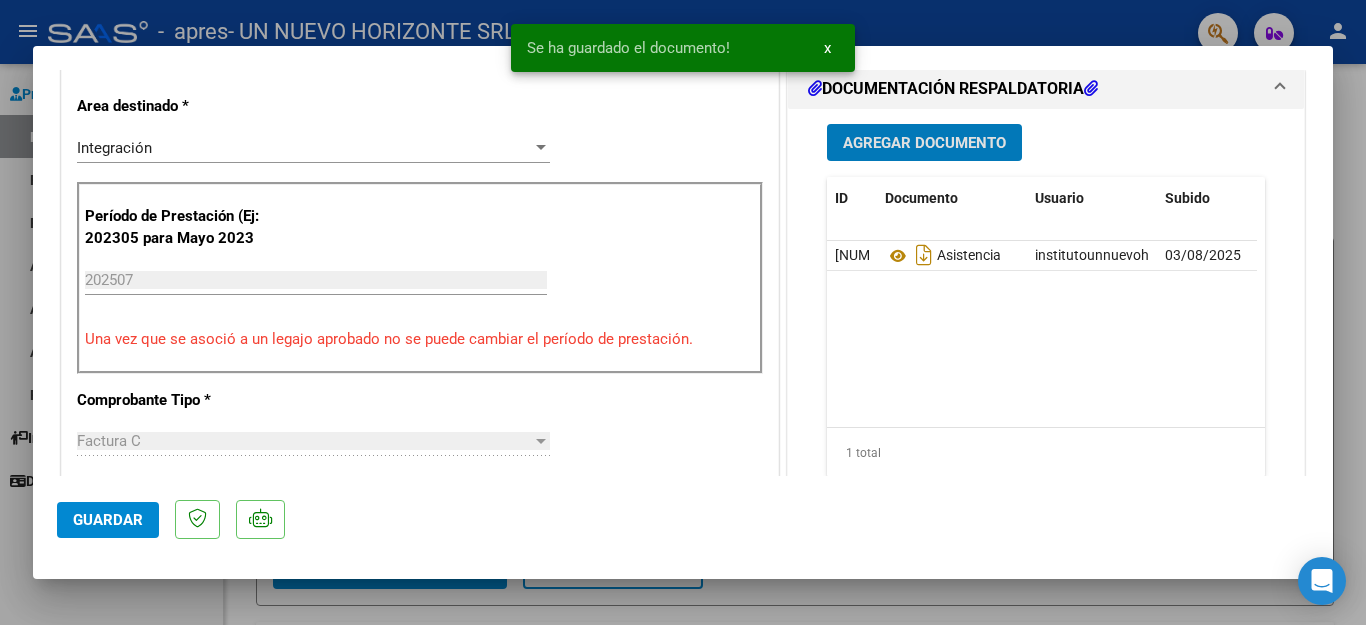 click on "Agregar Documento" at bounding box center [924, 142] 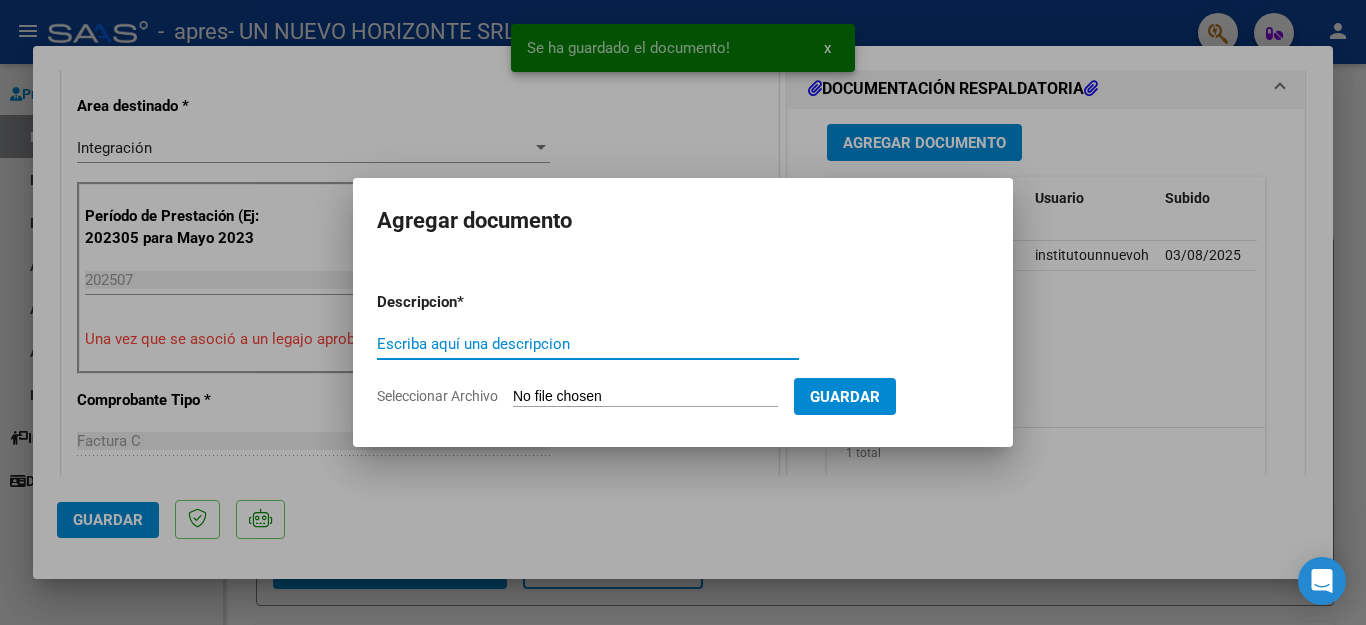 click on "Escriba aquí una descripcion" at bounding box center (588, 344) 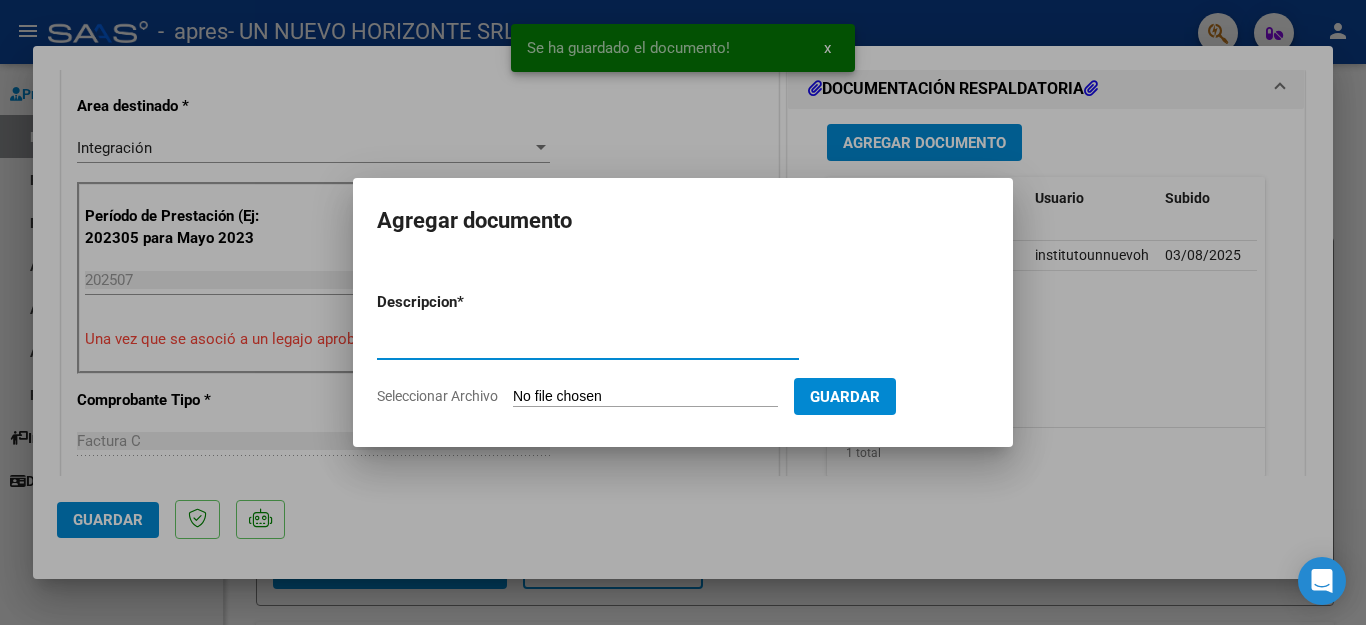 type on "factura" 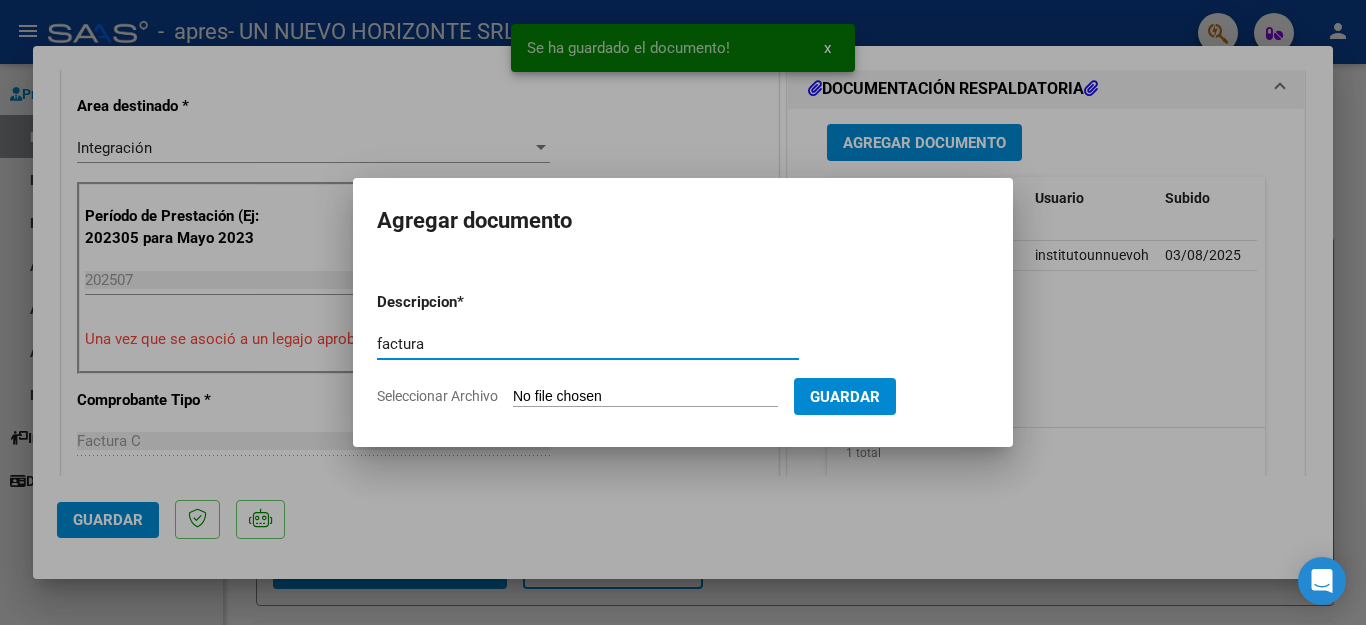 click on "Seleccionar Archivo" 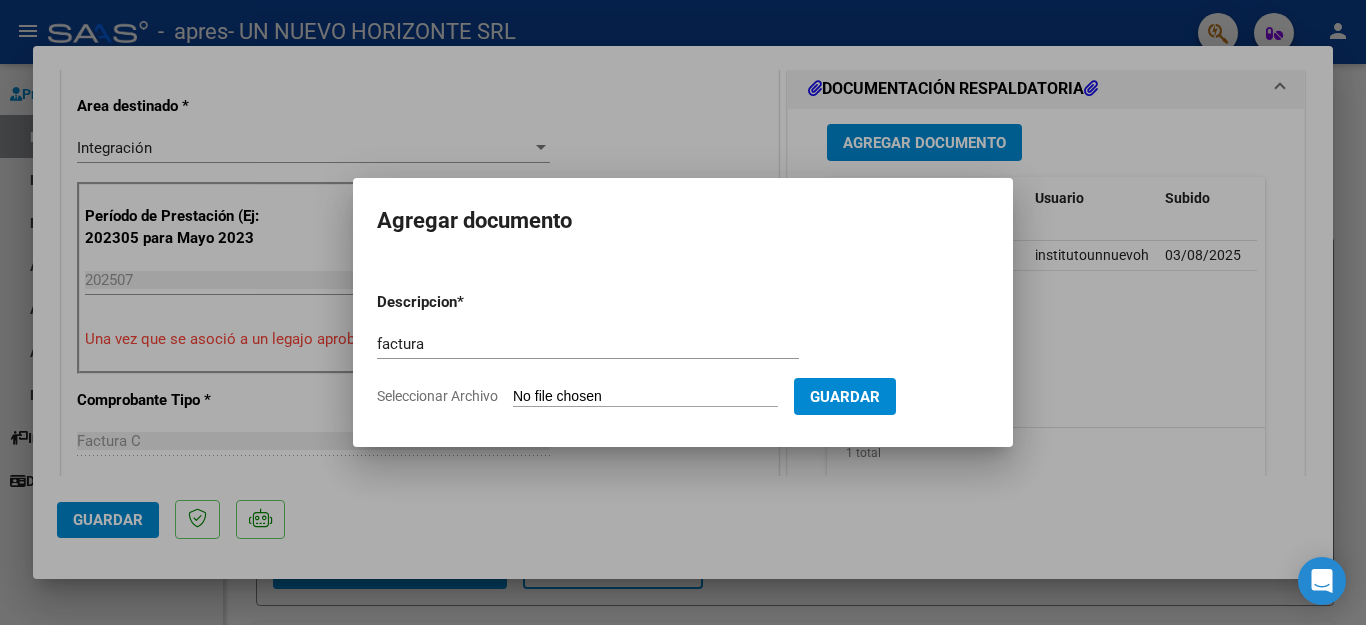 type on "C:\fakepath\[FILENAME].pdf" 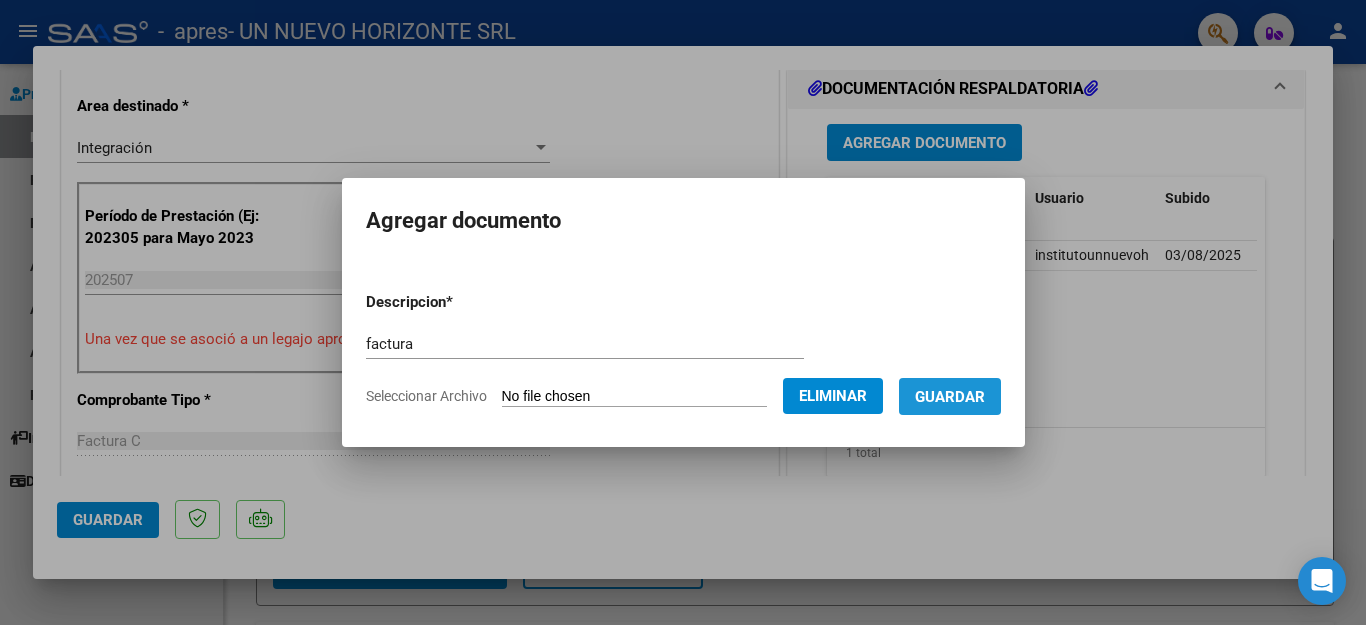 click on "Guardar" at bounding box center [950, 397] 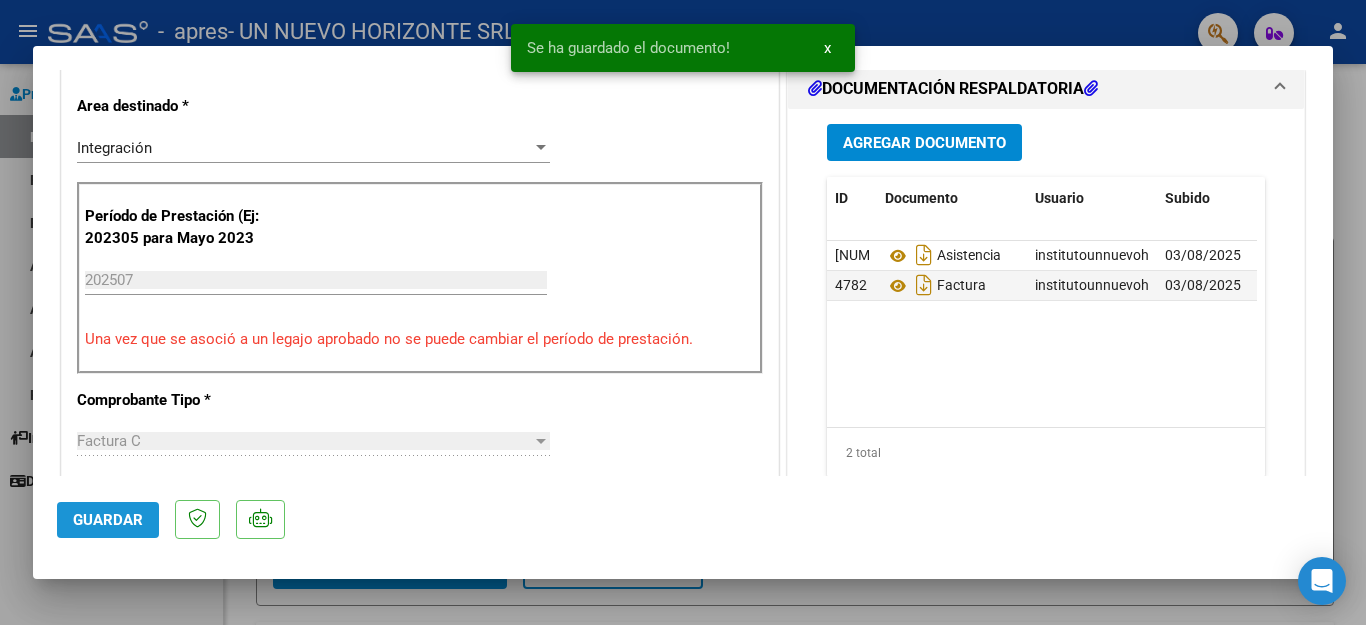 click on "Guardar" 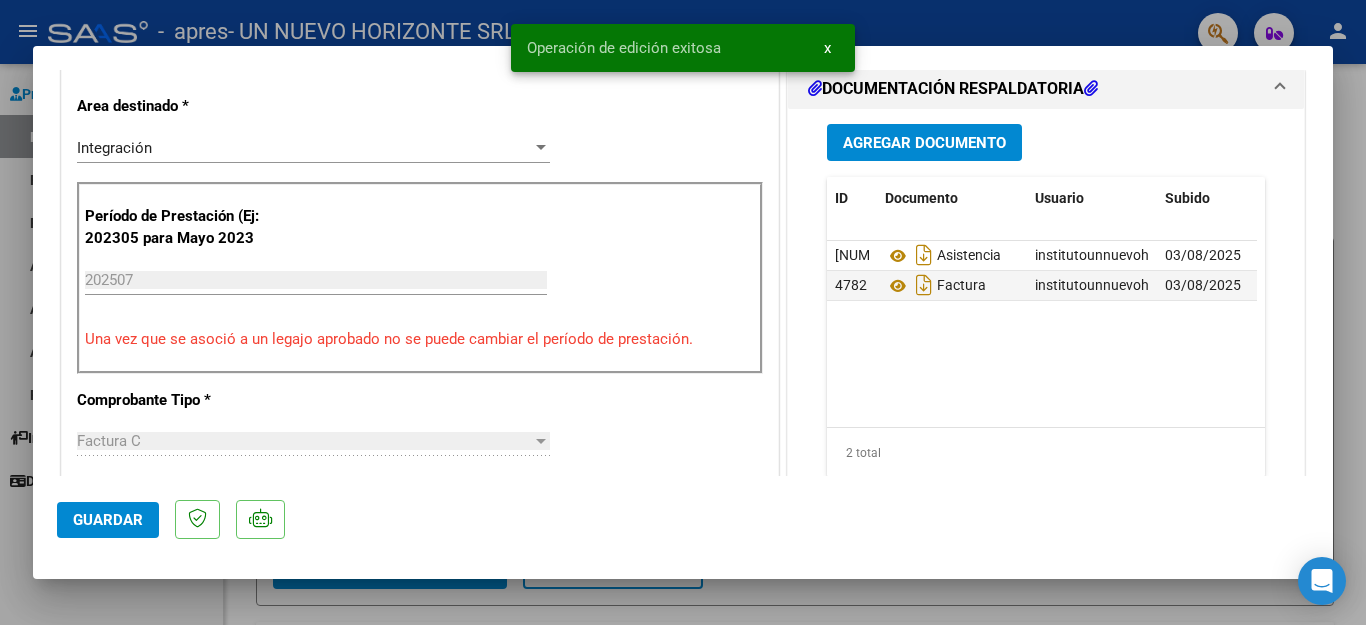 click at bounding box center [683, 312] 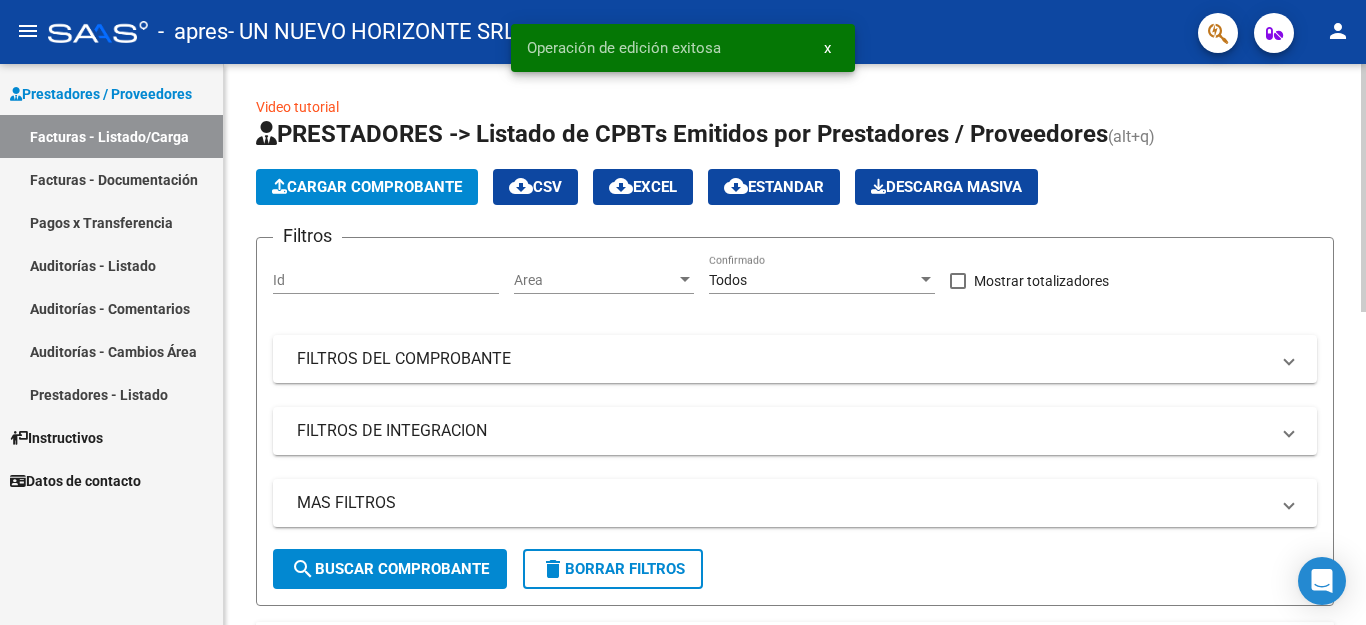 click on "Cargar Comprobante" 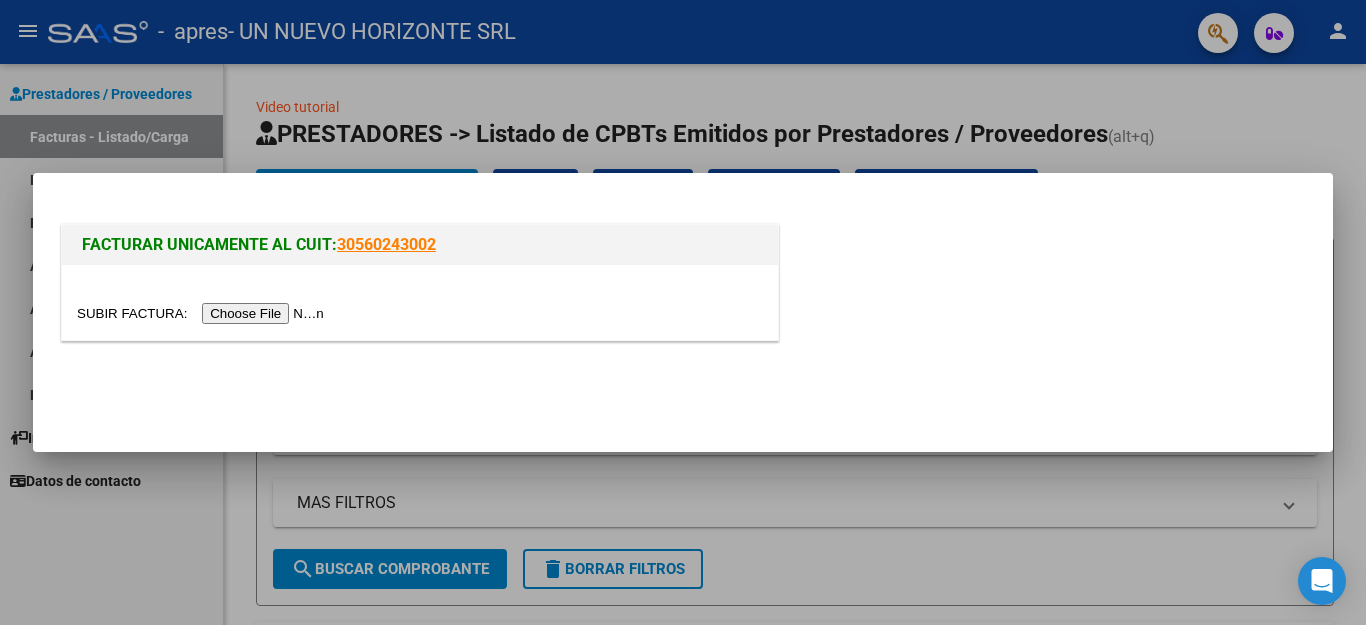 click at bounding box center [203, 313] 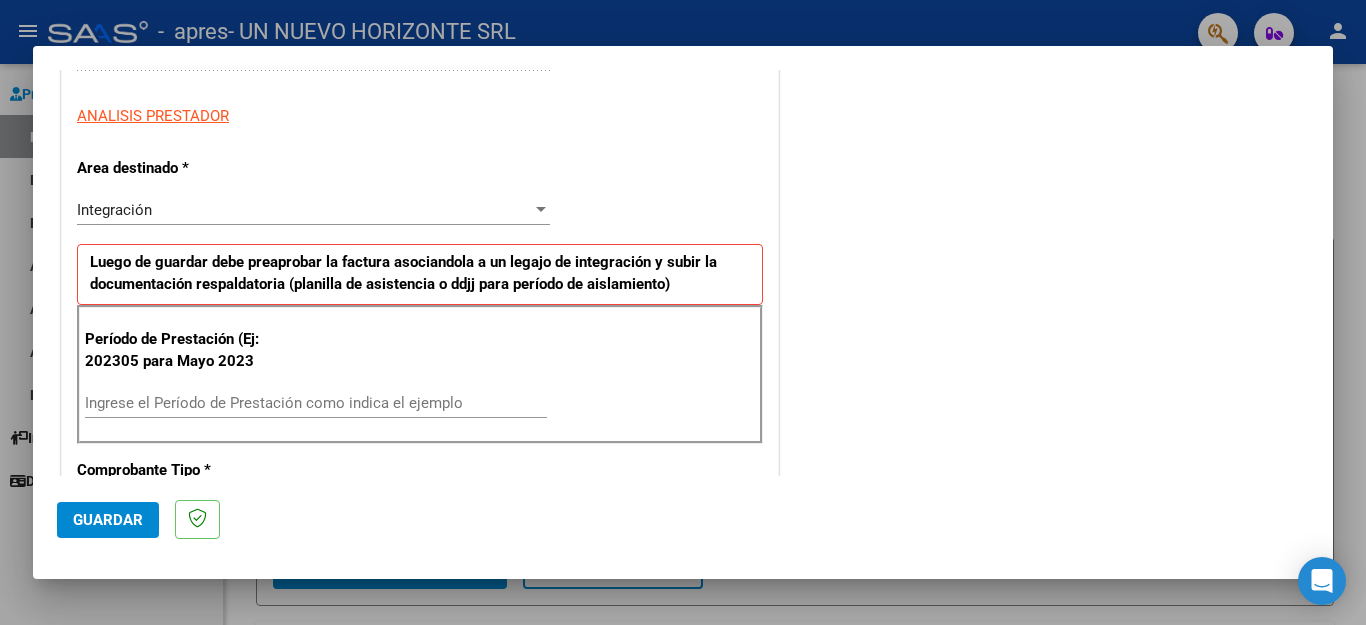 scroll, scrollTop: 356, scrollLeft: 0, axis: vertical 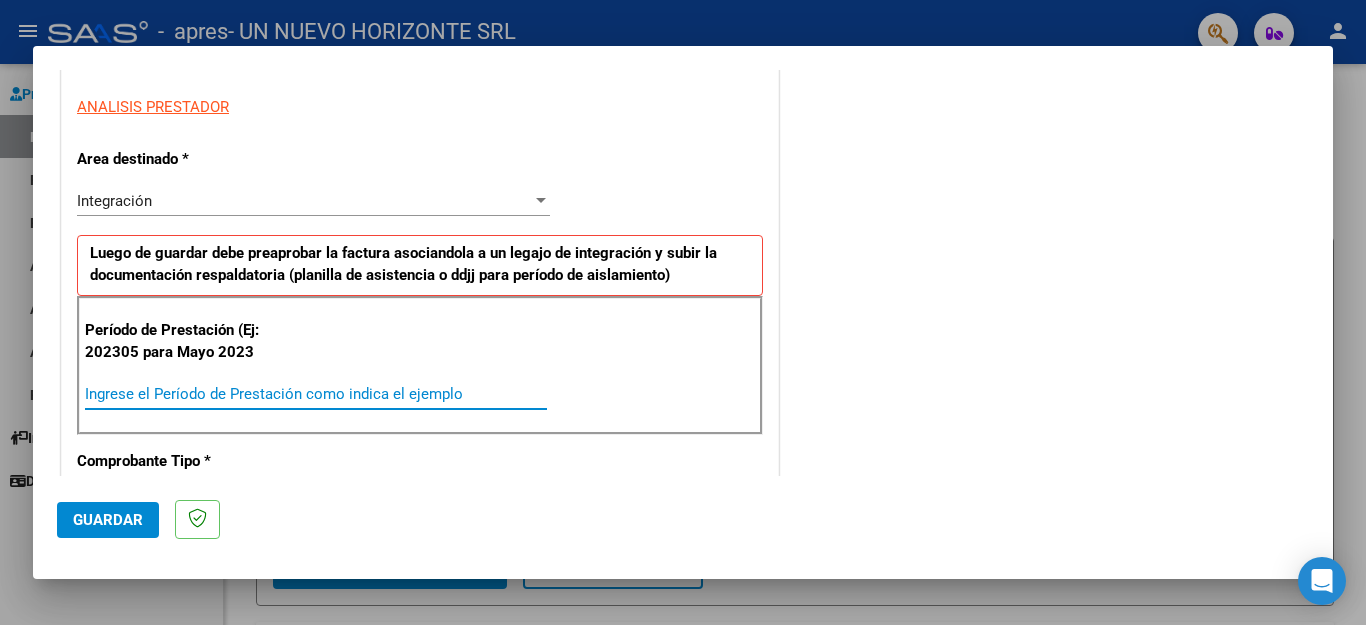 click on "Ingrese el Período de Prestación como indica el ejemplo" at bounding box center [316, 394] 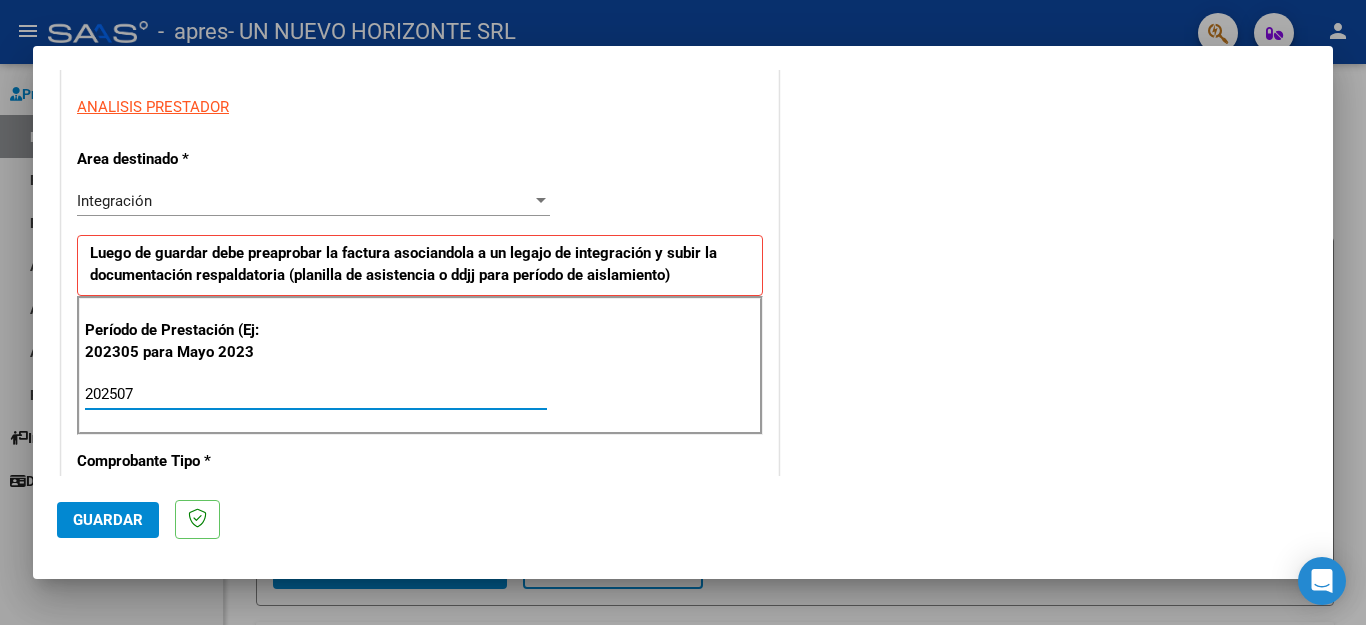 type on "202507" 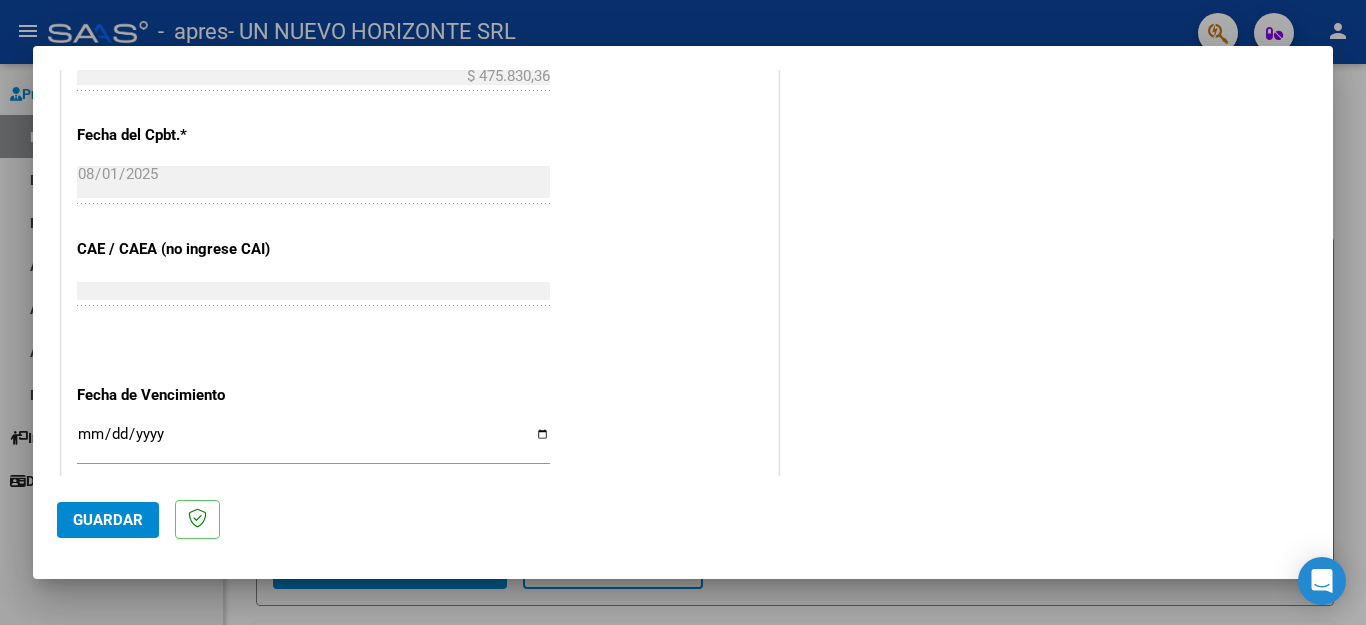 scroll, scrollTop: 1191, scrollLeft: 0, axis: vertical 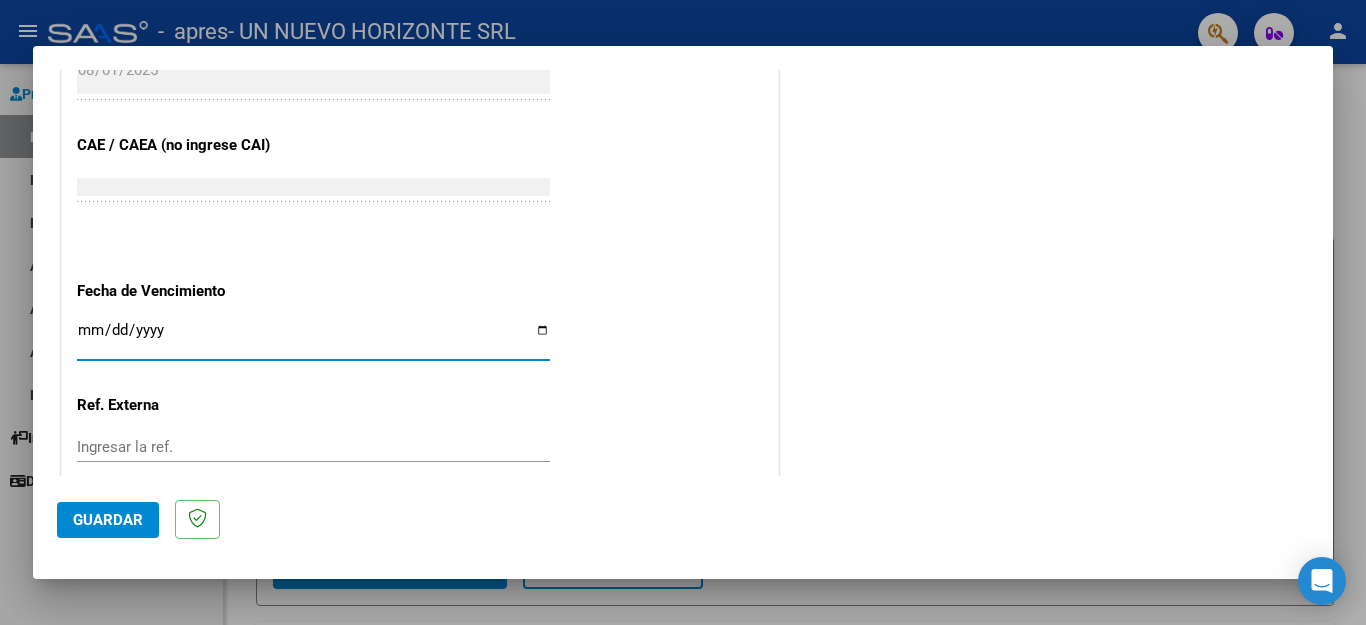 click on "Ingresar la fecha" at bounding box center (313, 338) 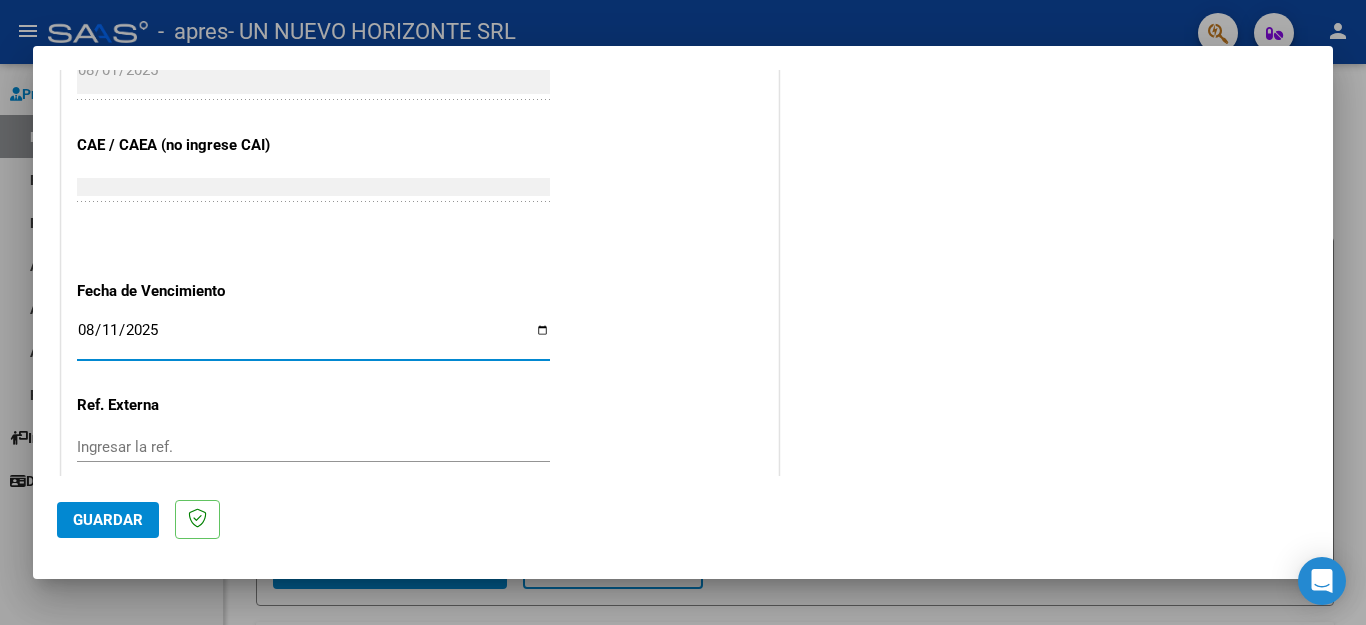 click on "Guardar" 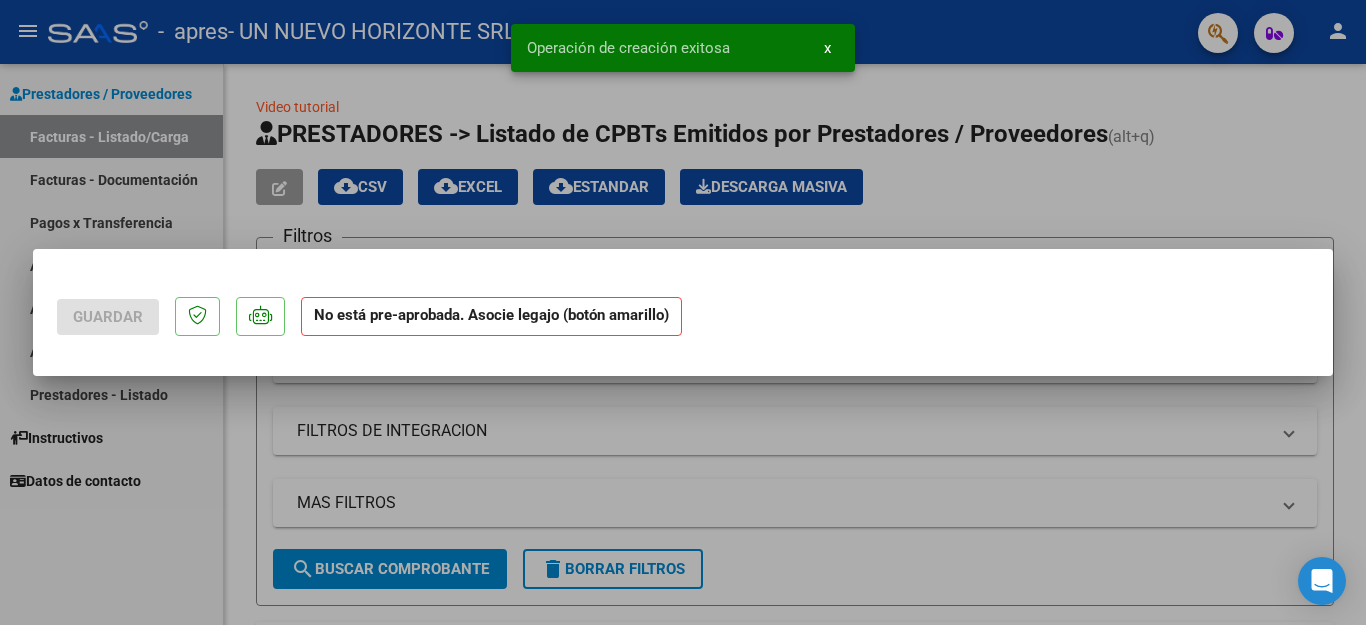 scroll, scrollTop: 0, scrollLeft: 0, axis: both 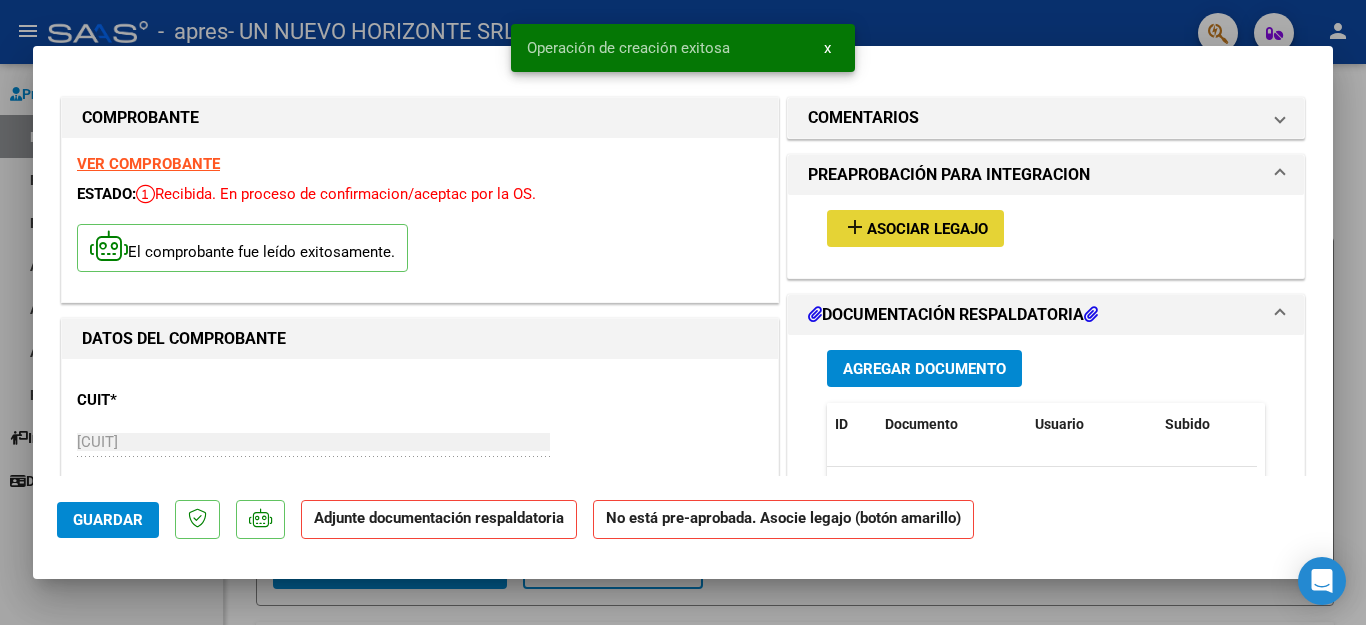 click on "Asociar Legajo" at bounding box center (927, 229) 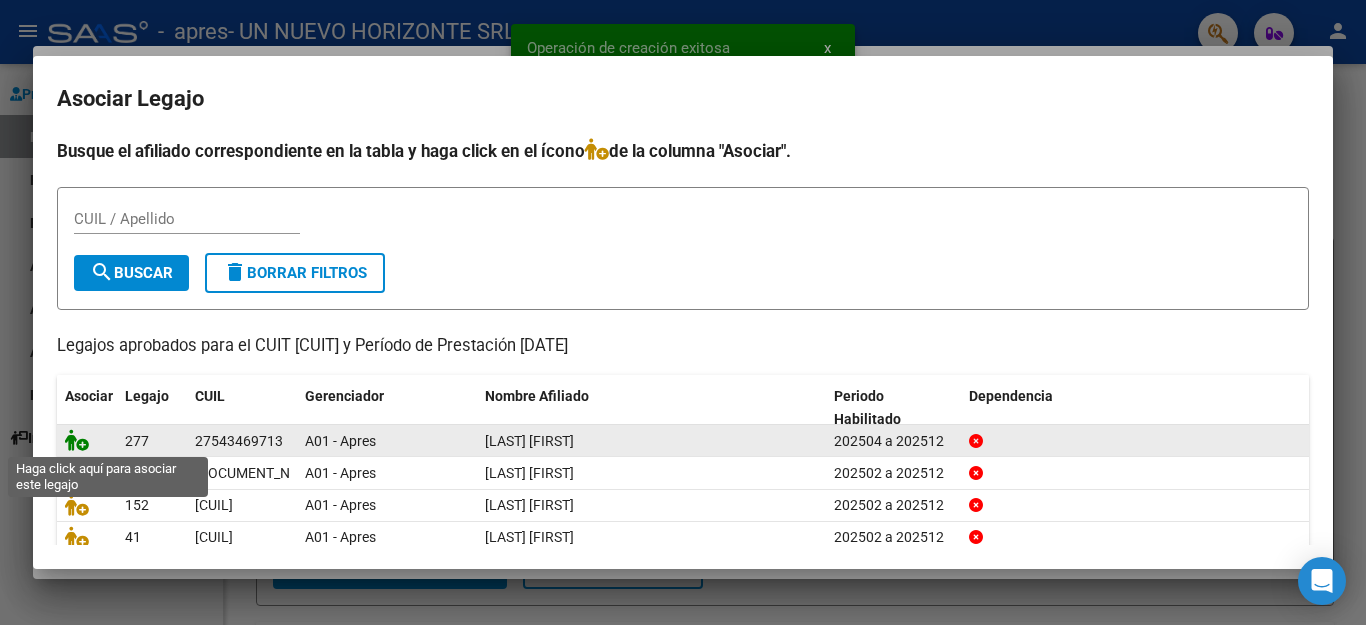 click 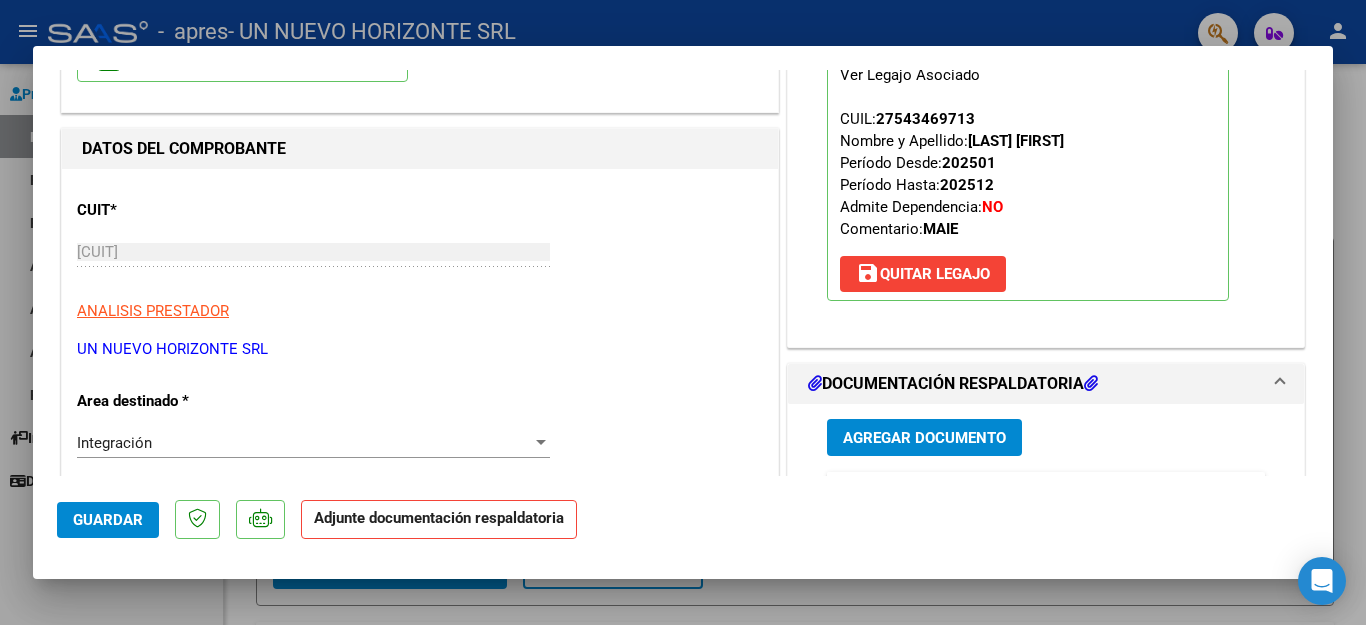 scroll, scrollTop: 475, scrollLeft: 0, axis: vertical 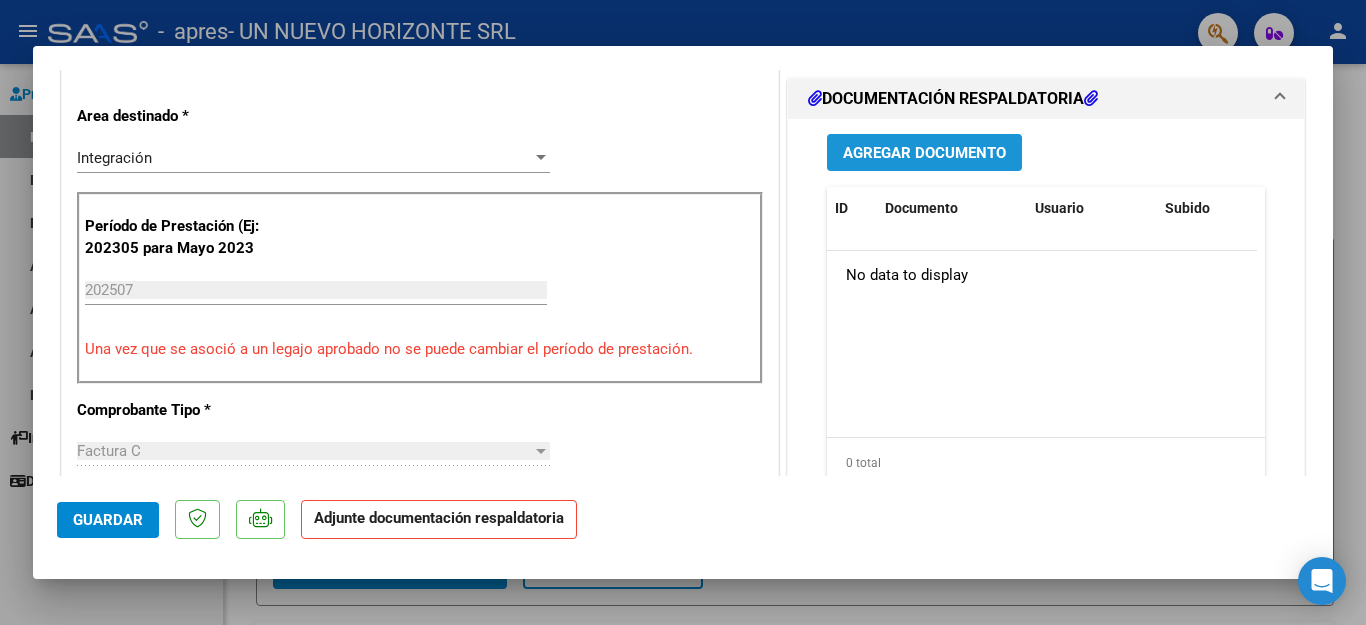 click on "Agregar Documento" at bounding box center [924, 153] 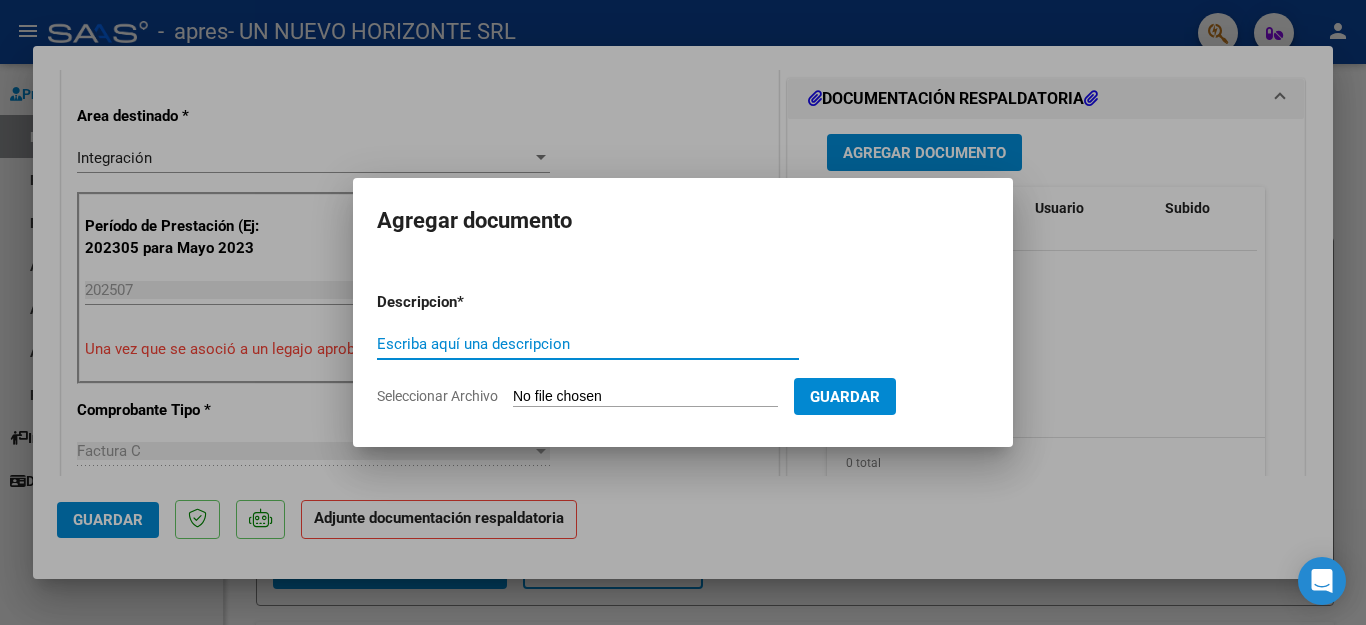 click on "Escriba aquí una descripcion" at bounding box center (588, 344) 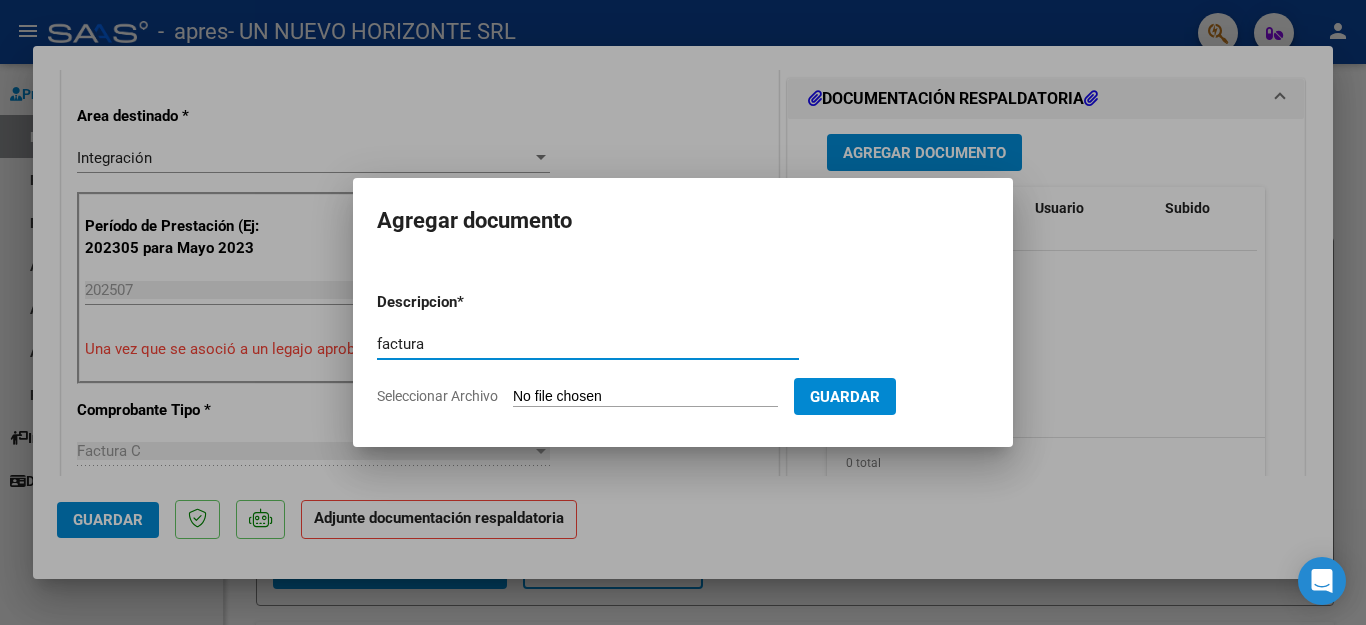 type on "factura" 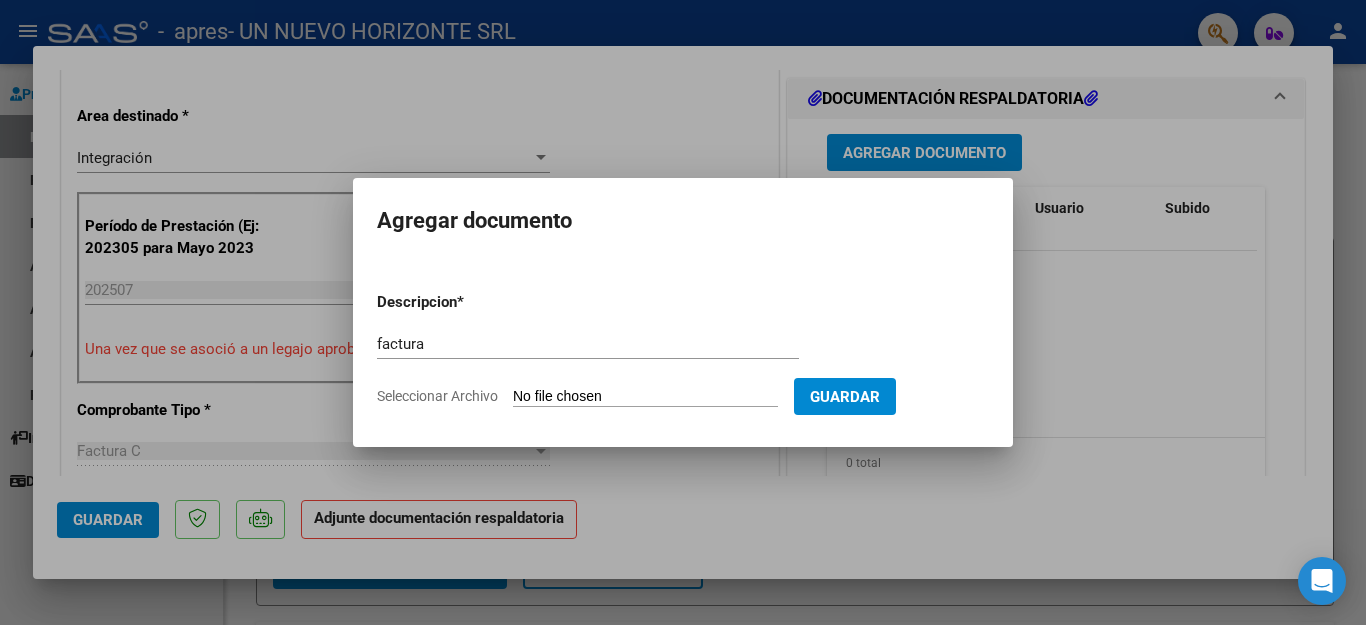 click on "Seleccionar Archivo" 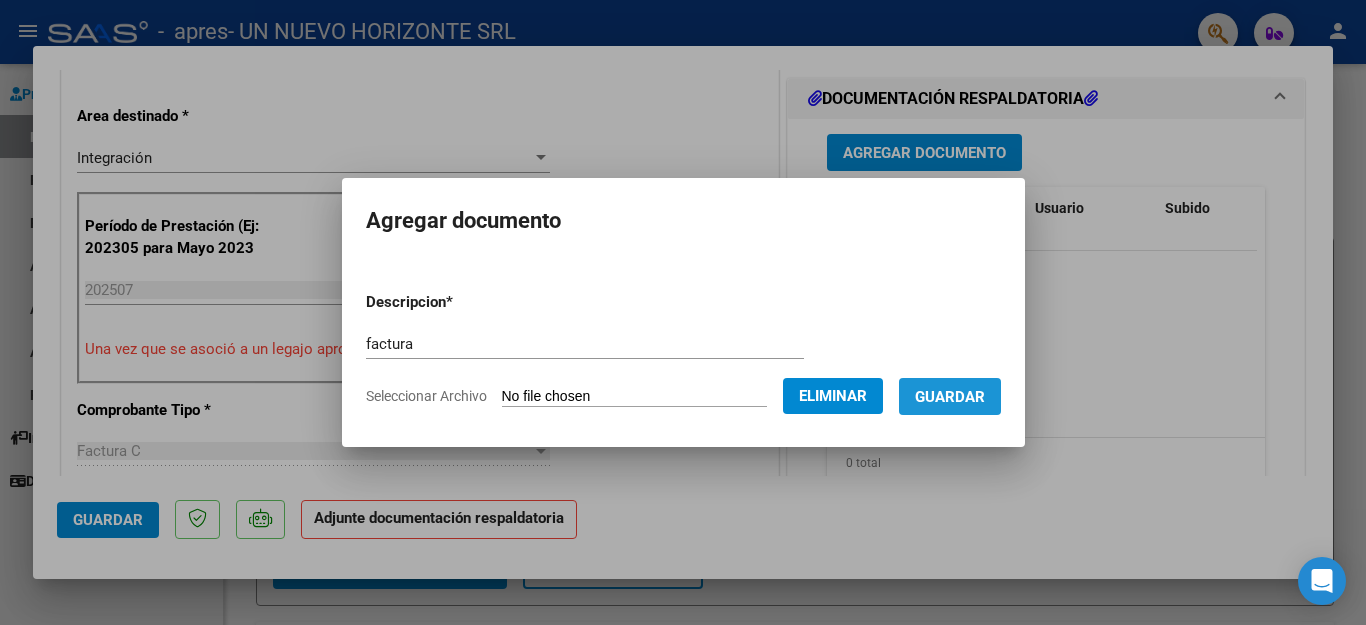 click on "Guardar" at bounding box center [950, 397] 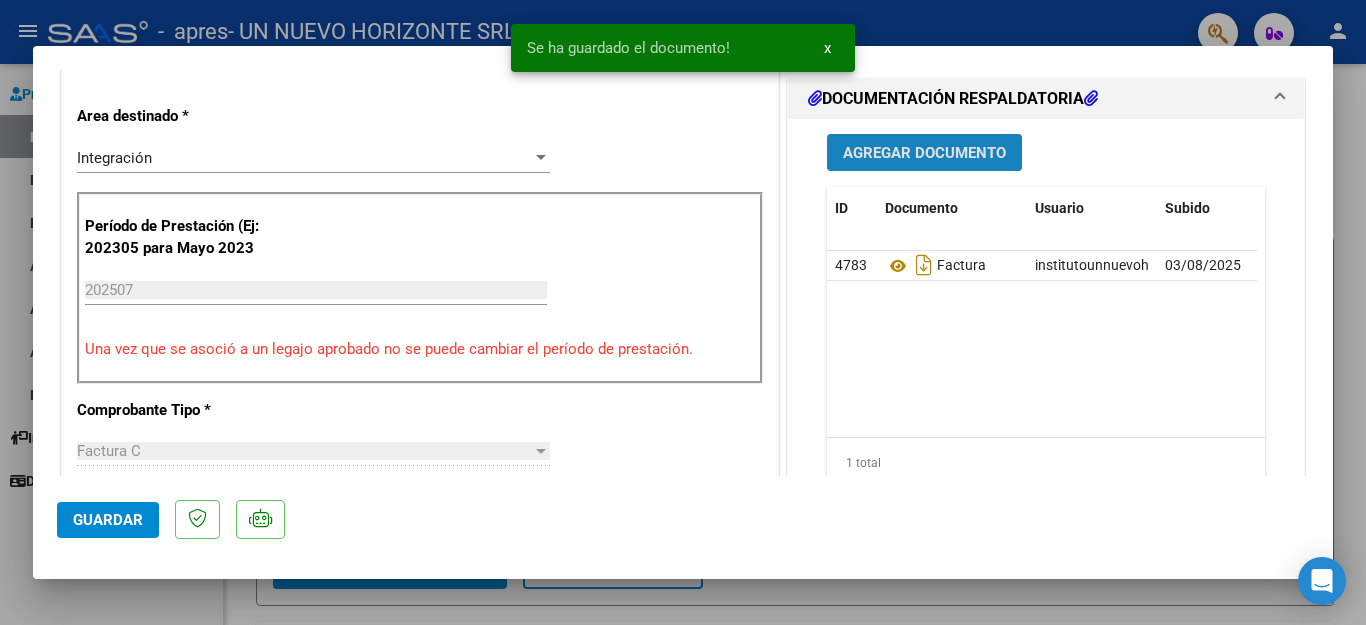 click on "Agregar Documento" at bounding box center (924, 153) 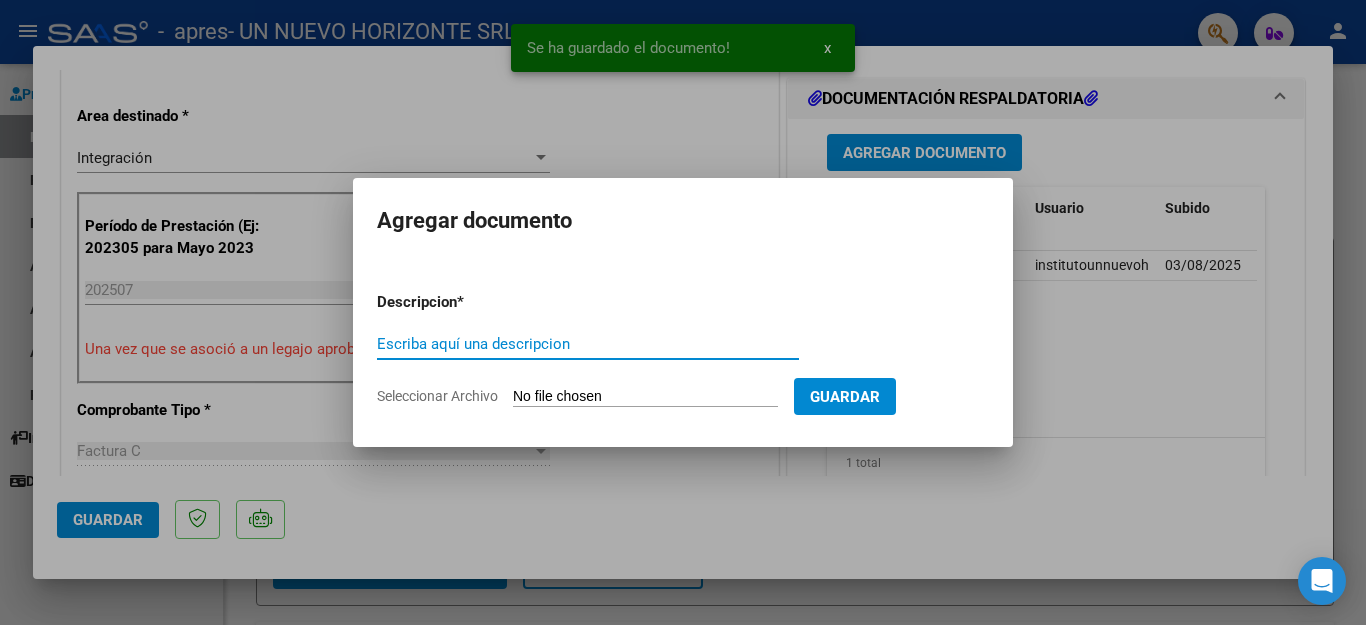 click on "Escriba aquí una descripcion" at bounding box center [588, 344] 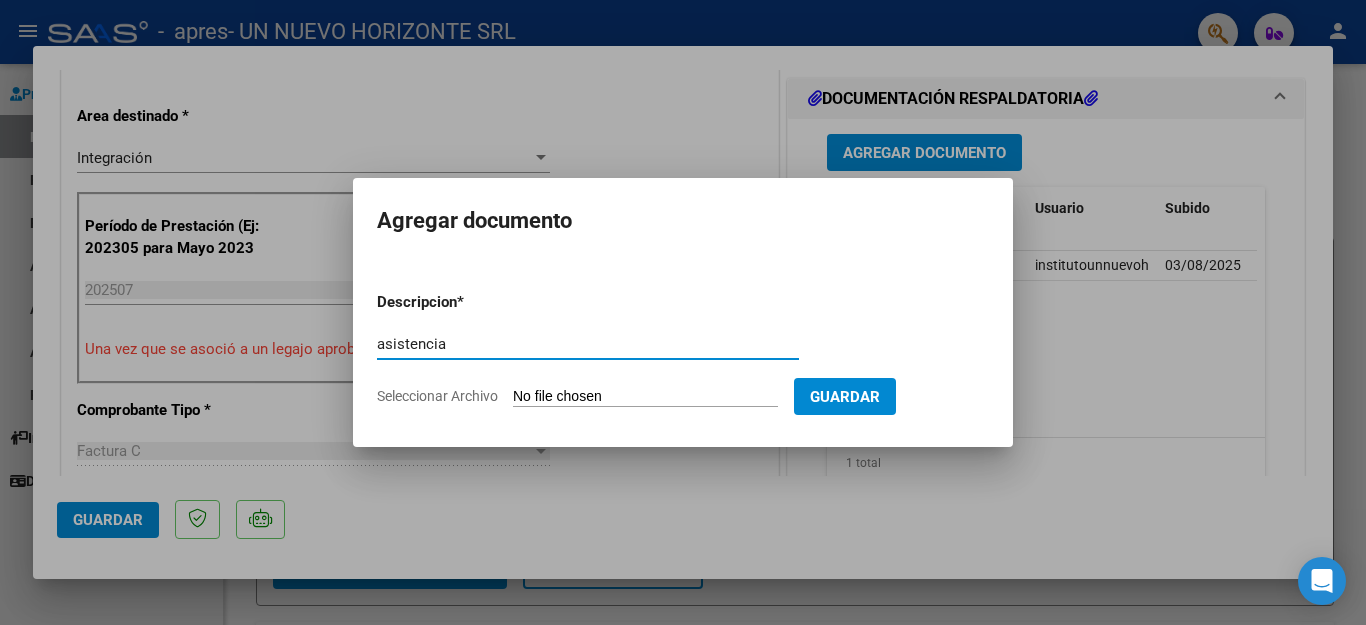 type on "asistencia" 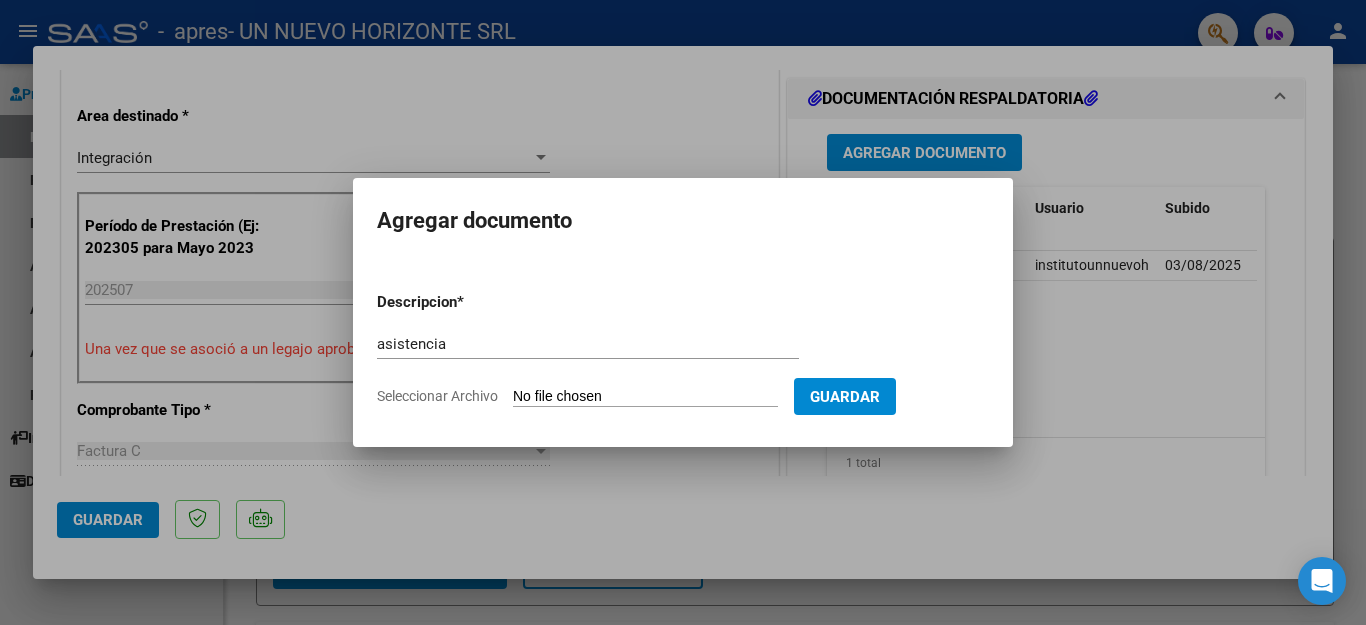 click on "Seleccionar Archivo" 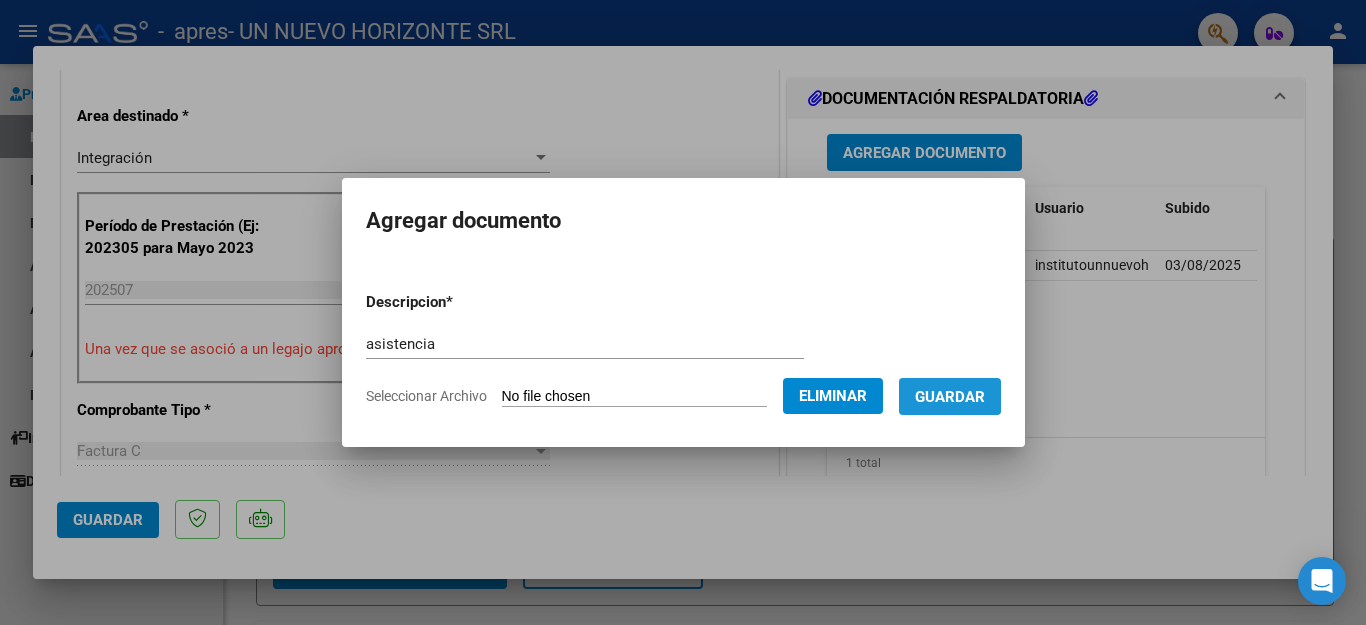 click on "Guardar" at bounding box center (950, 397) 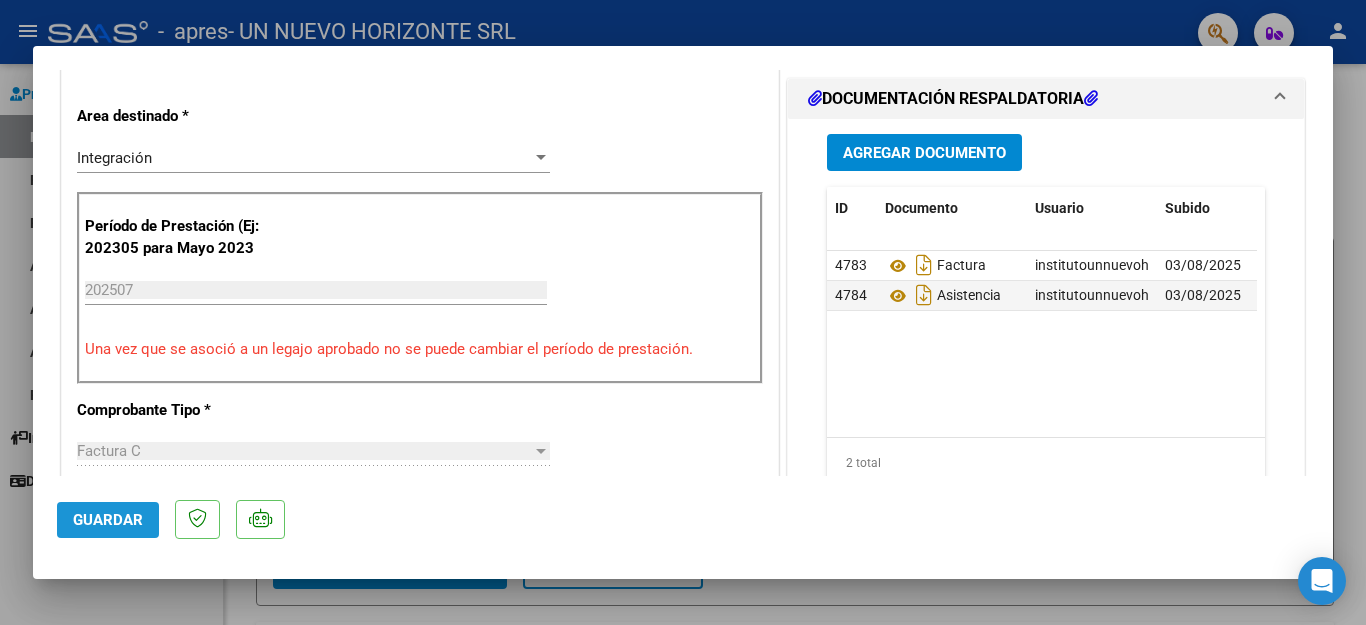 click on "Guardar" 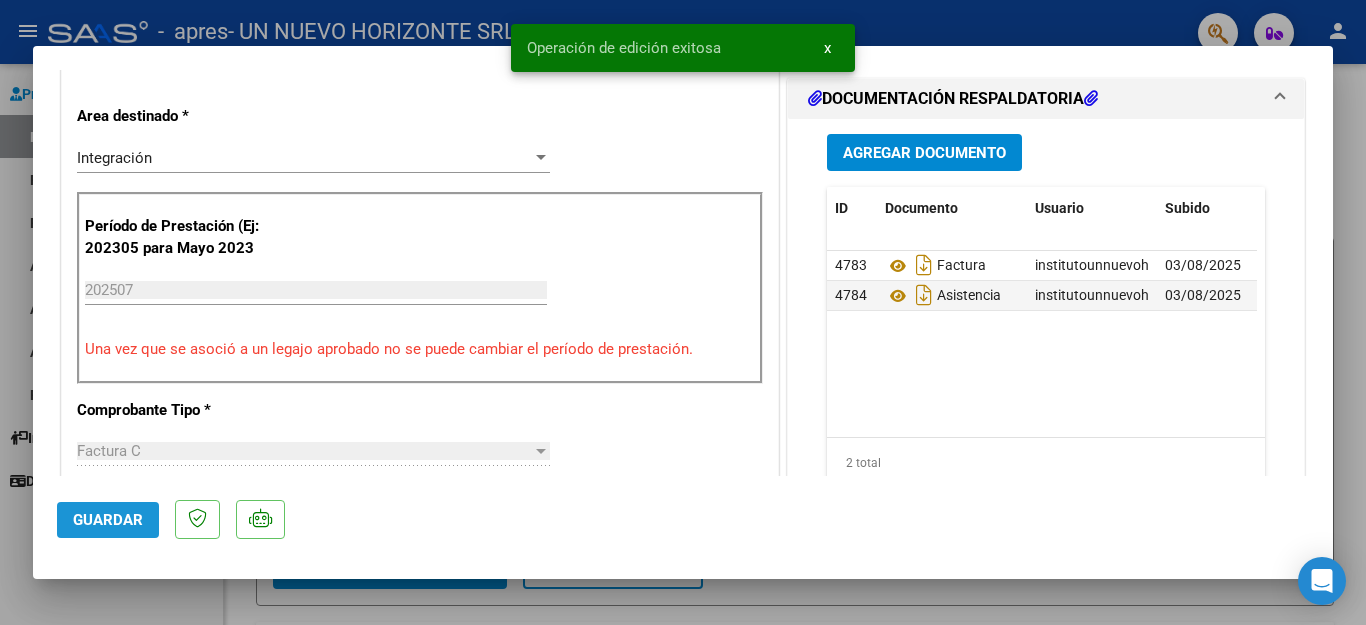 click on "Guardar" 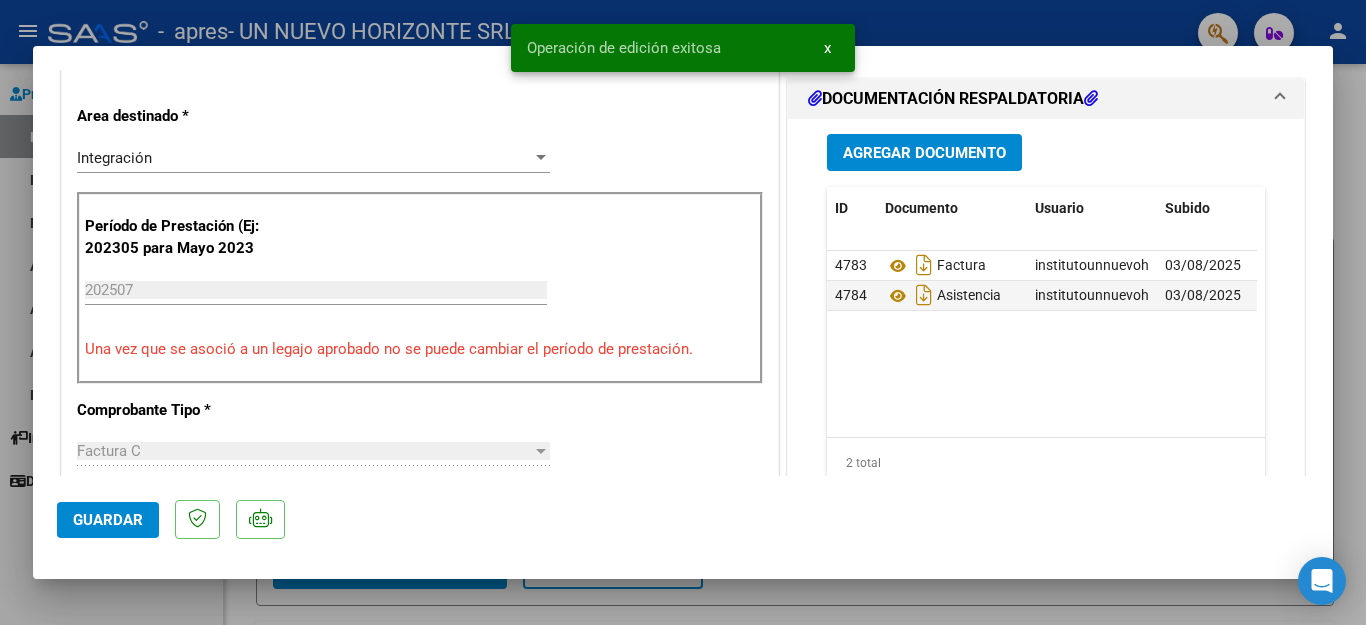 click at bounding box center (683, 312) 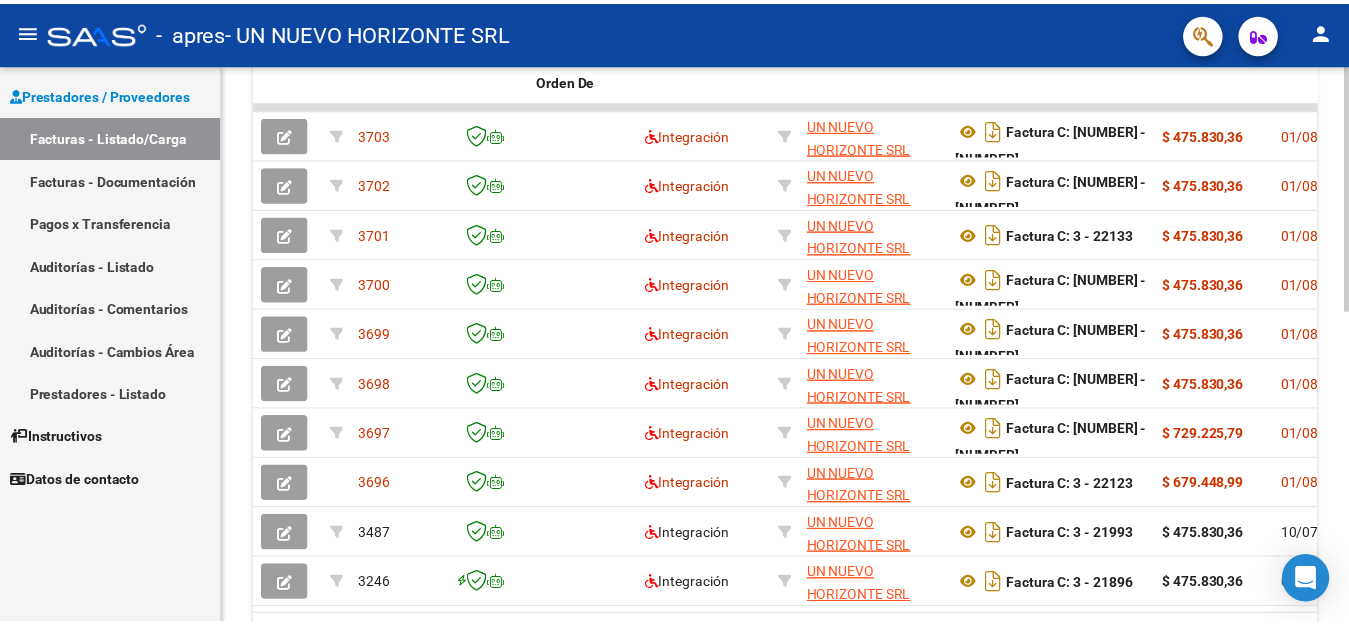 scroll, scrollTop: 588, scrollLeft: 0, axis: vertical 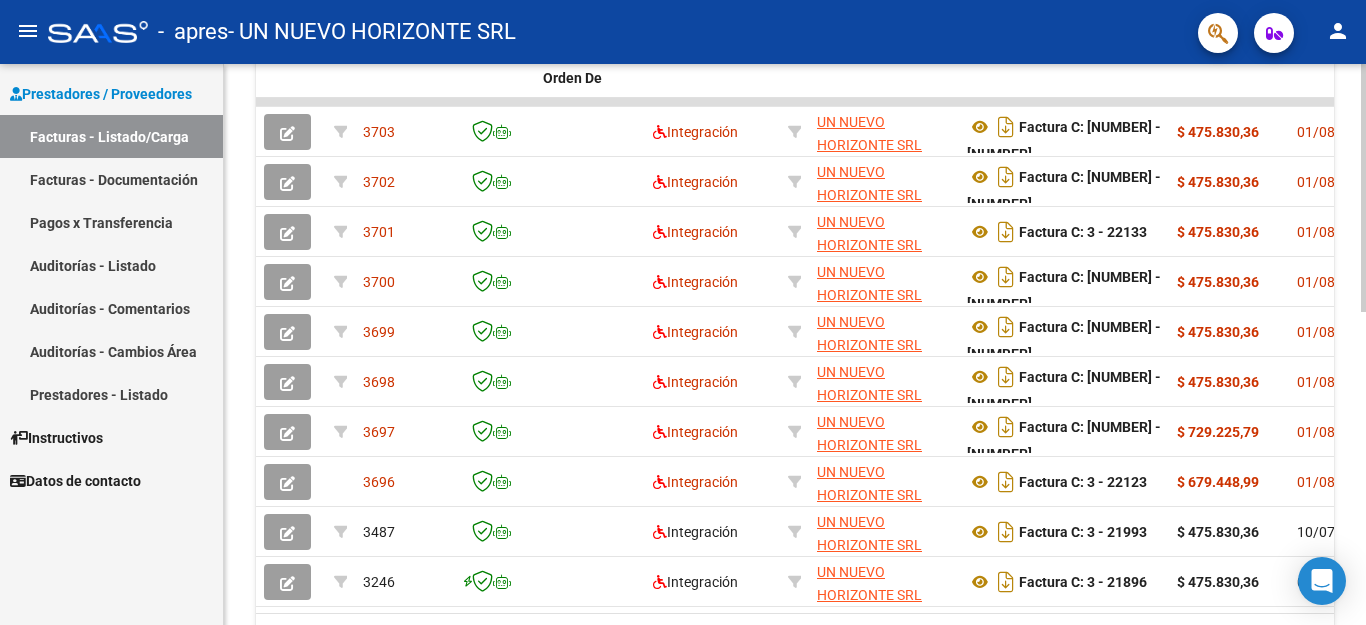 click 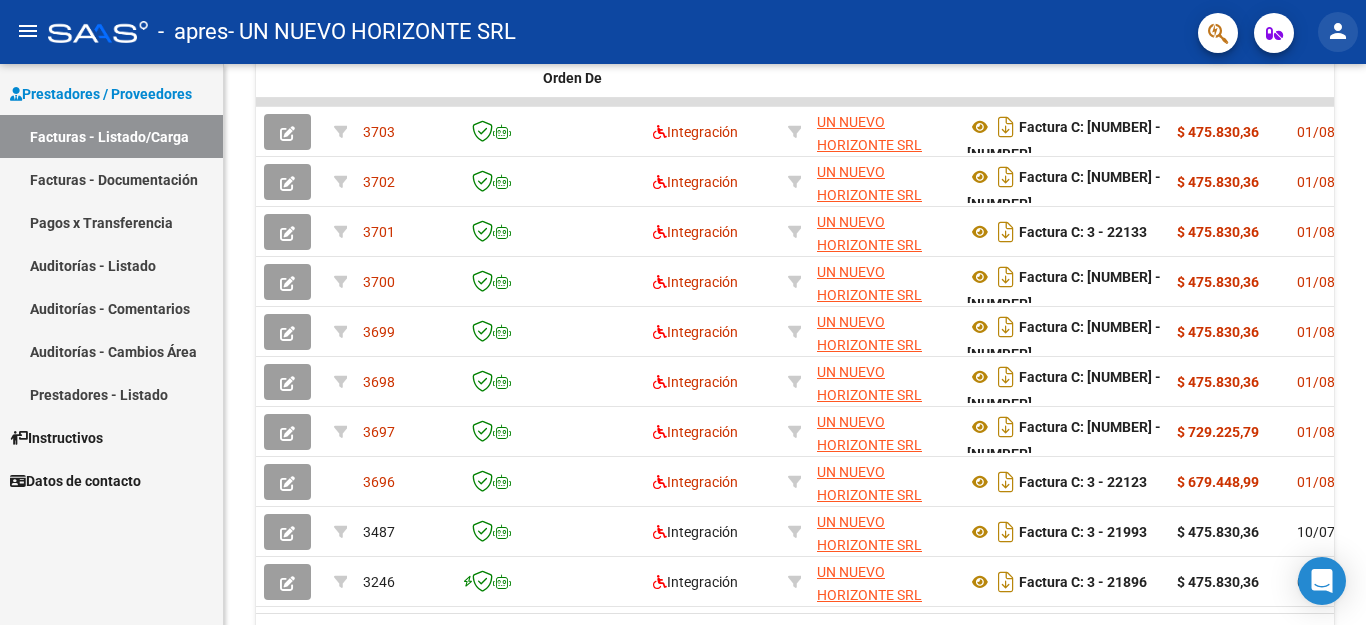 click on "person" 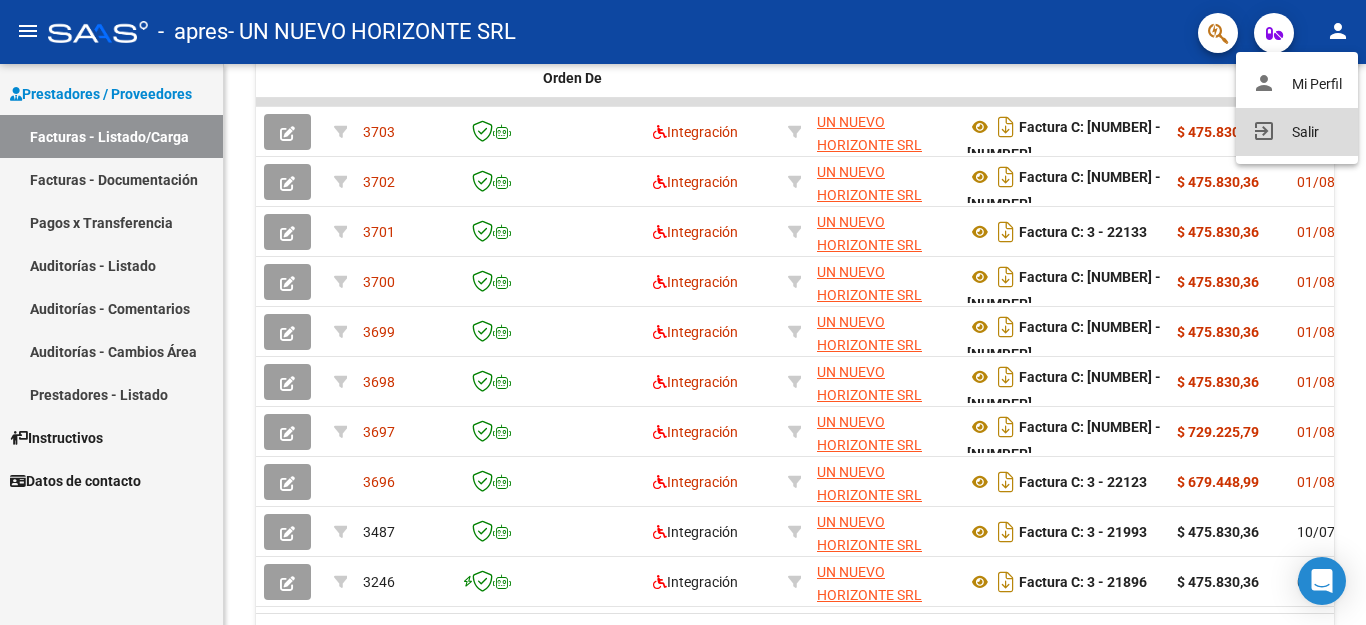 click on "exit_to_app  Salir" at bounding box center [1297, 132] 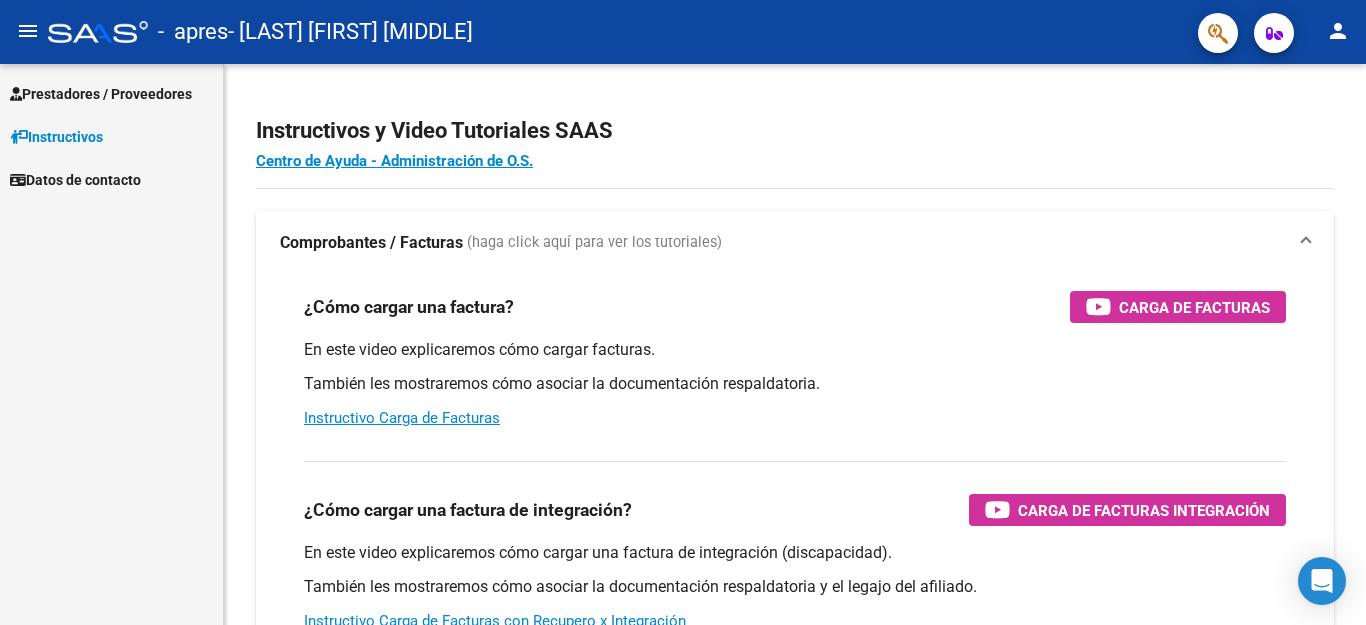 scroll, scrollTop: 0, scrollLeft: 0, axis: both 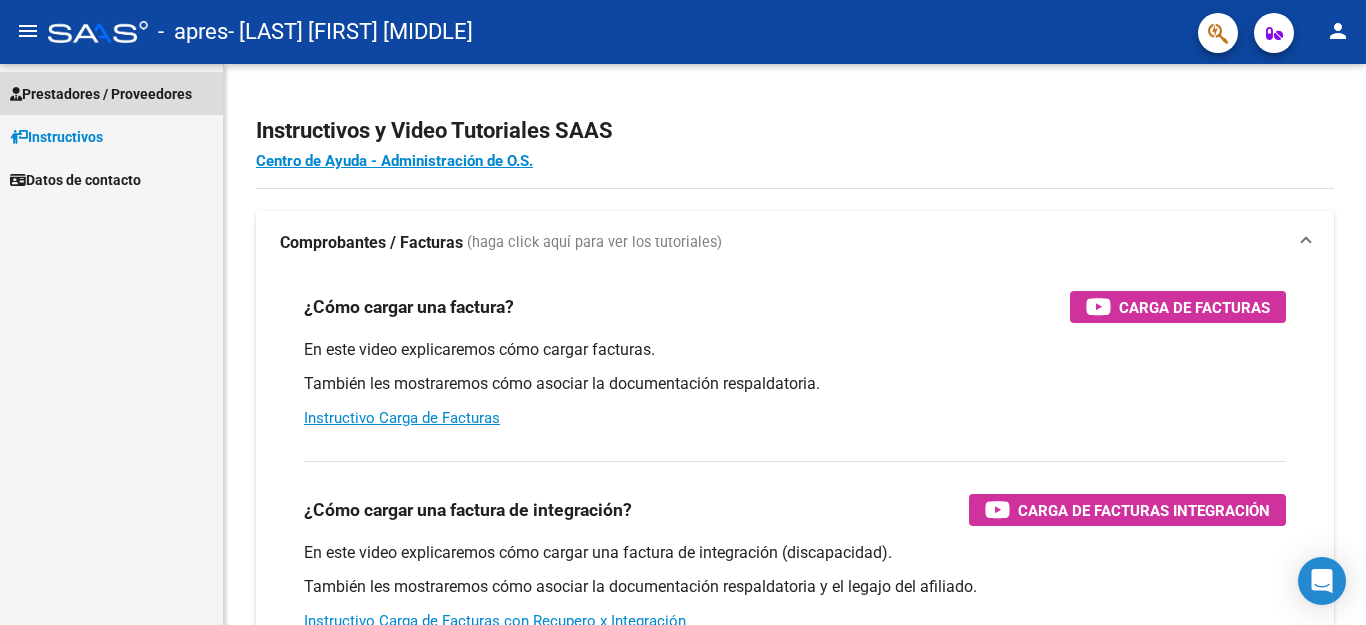 click on "Prestadores / Proveedores" at bounding box center (101, 94) 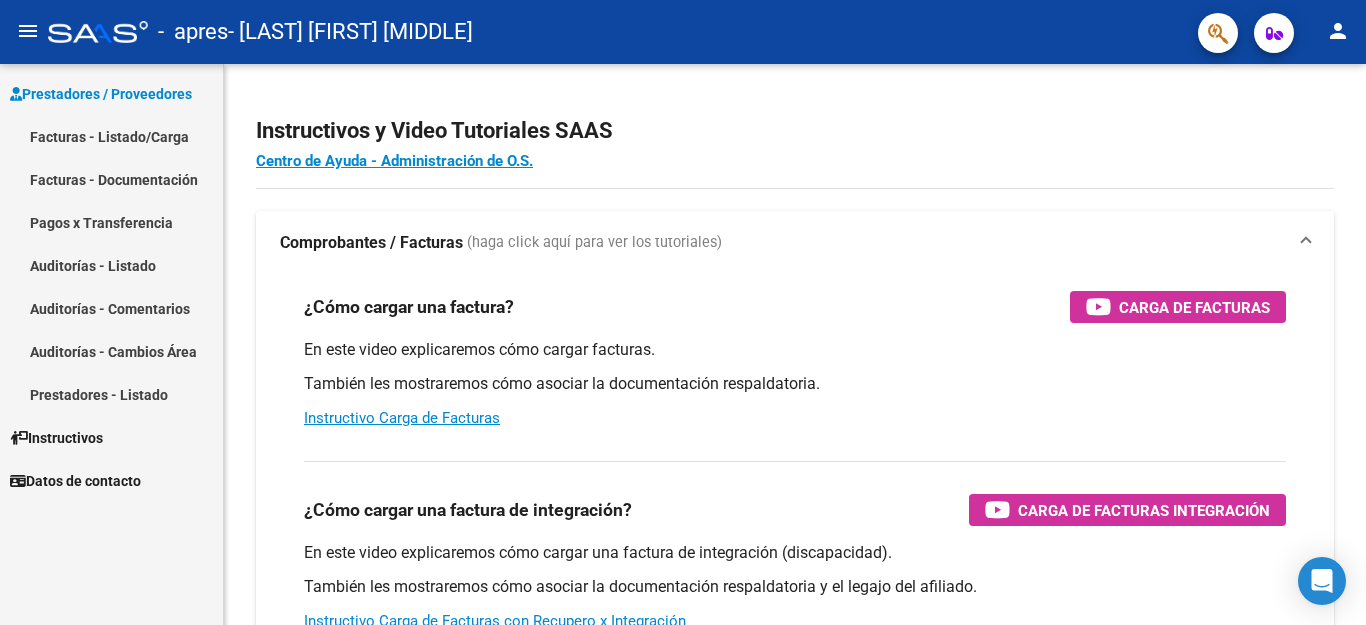 click on "Facturas - Listado/Carga" at bounding box center [111, 136] 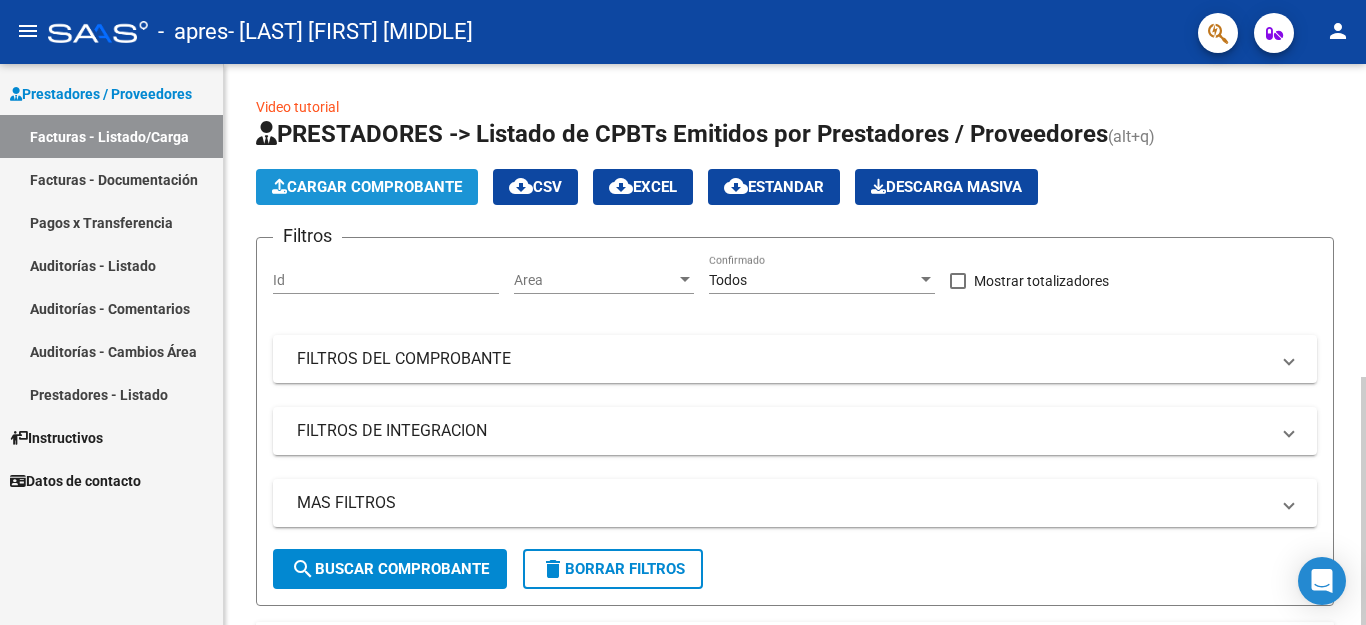 click on "Cargar Comprobante" 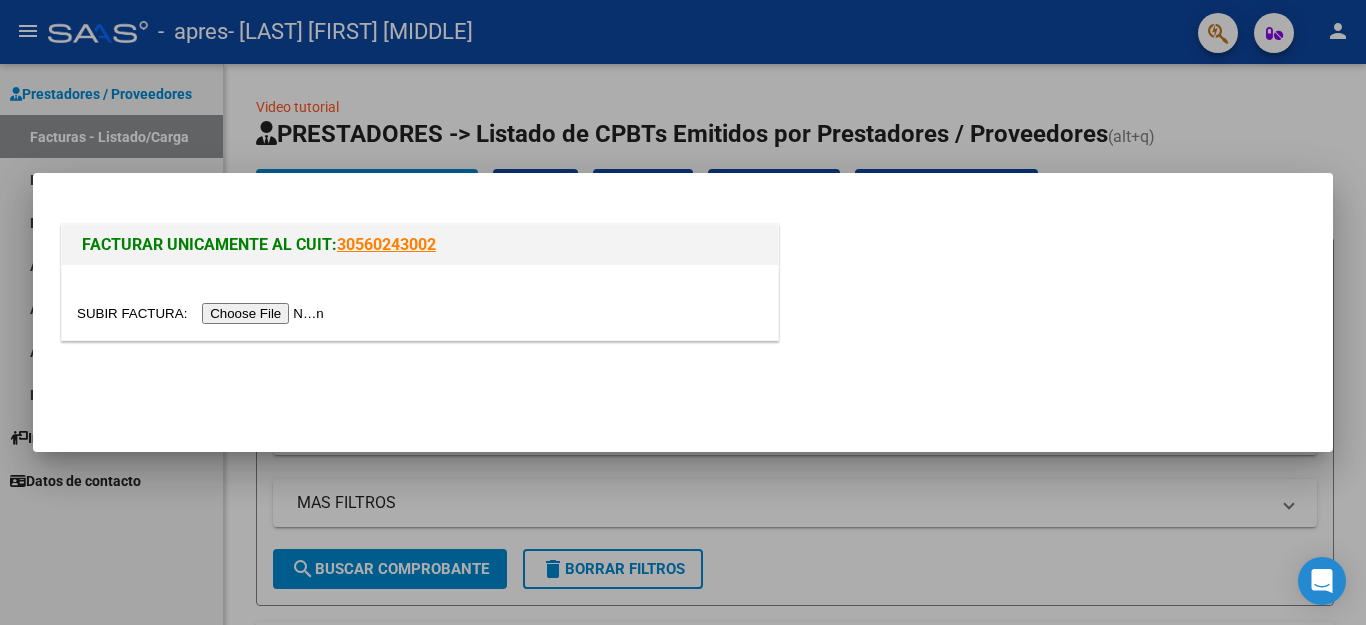 click at bounding box center (203, 313) 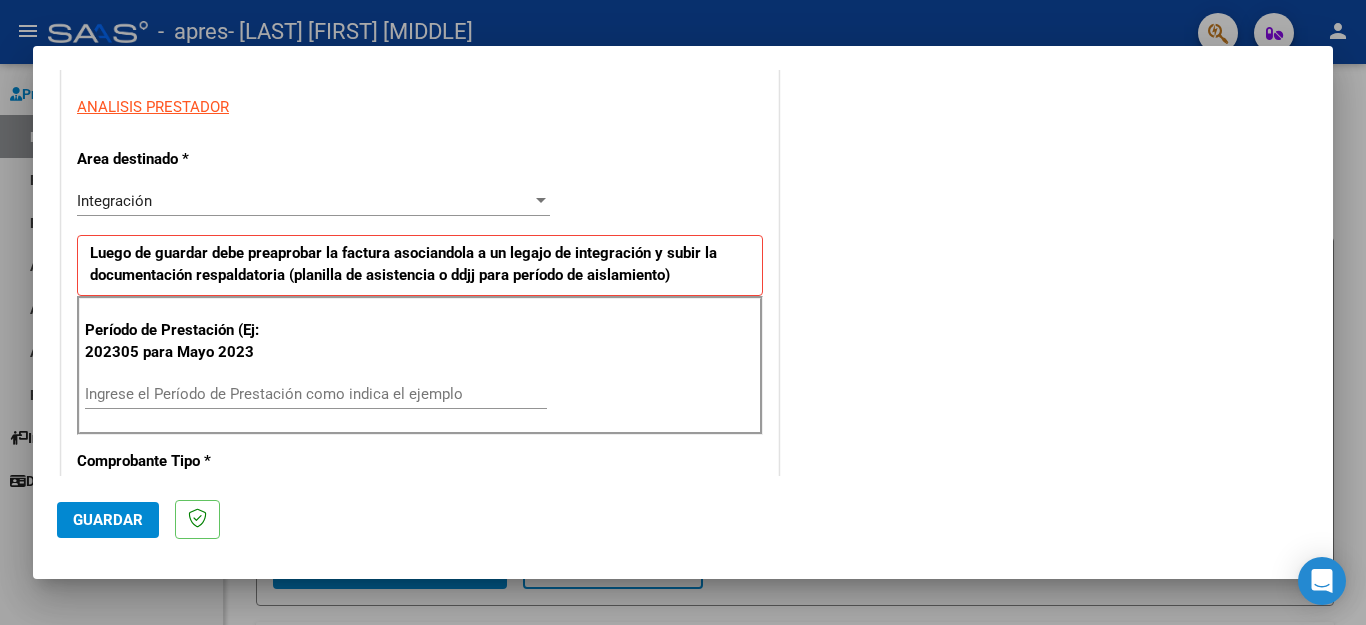 scroll, scrollTop: 374, scrollLeft: 0, axis: vertical 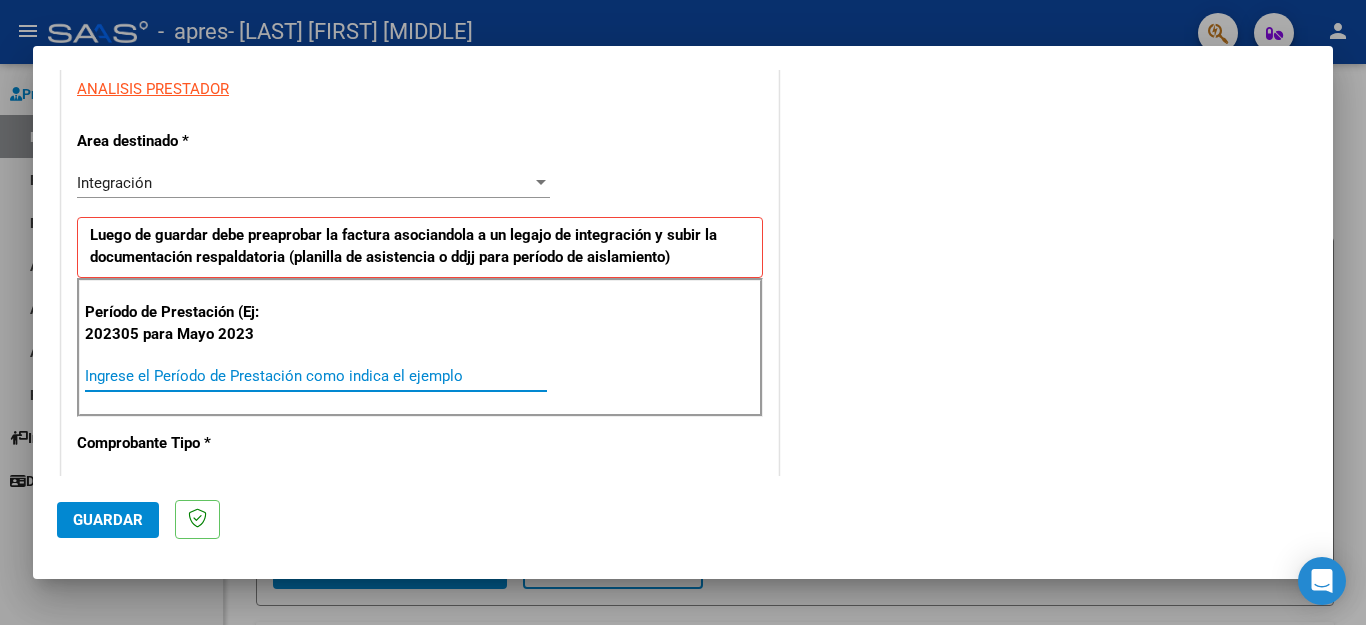 click on "Ingrese el Período de Prestación como indica el ejemplo" at bounding box center (316, 376) 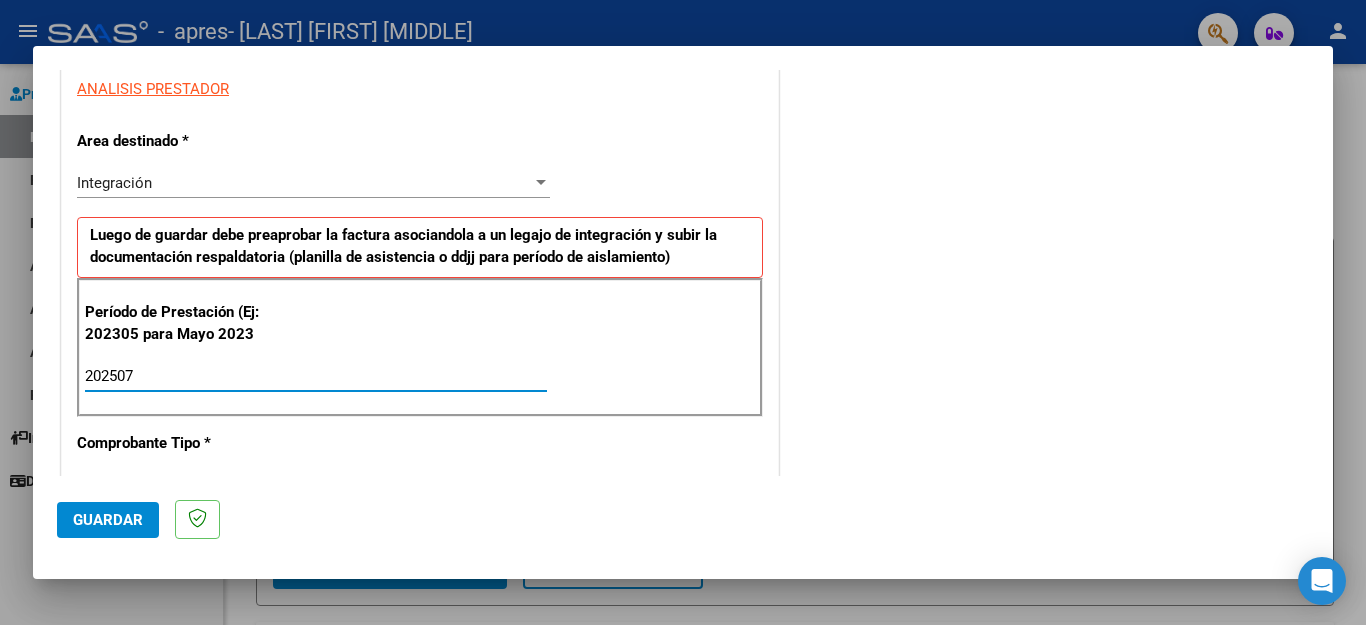 type on "202507" 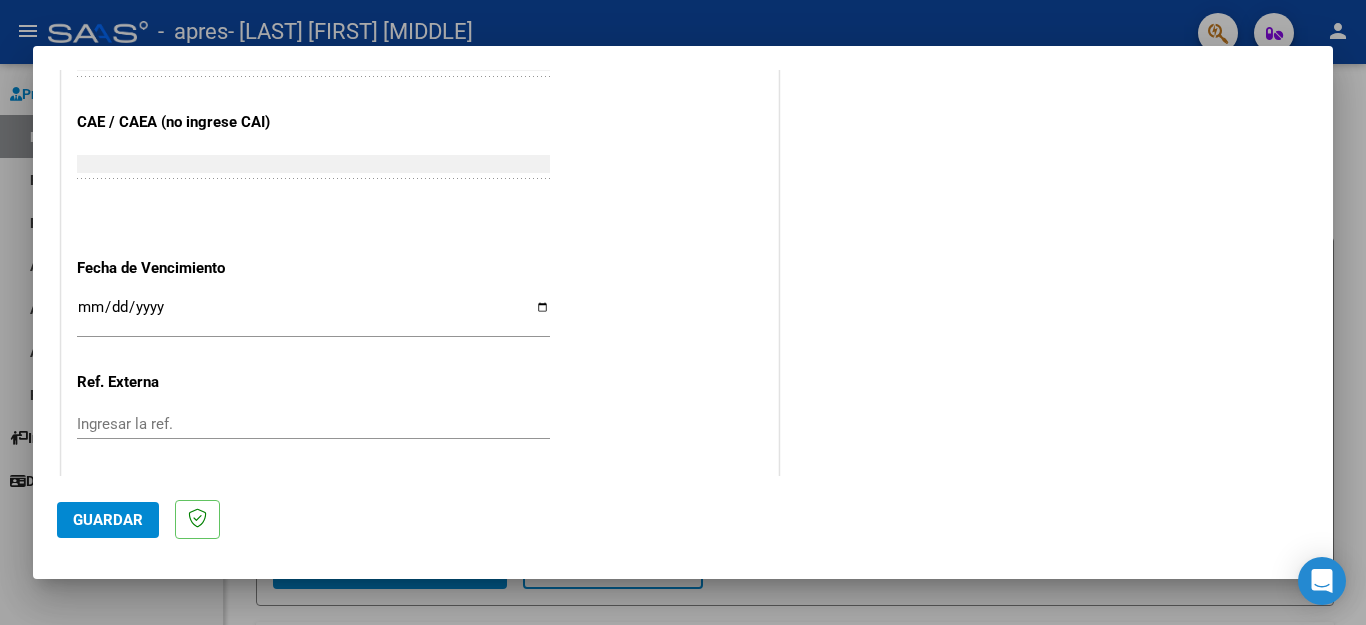 scroll, scrollTop: 1219, scrollLeft: 0, axis: vertical 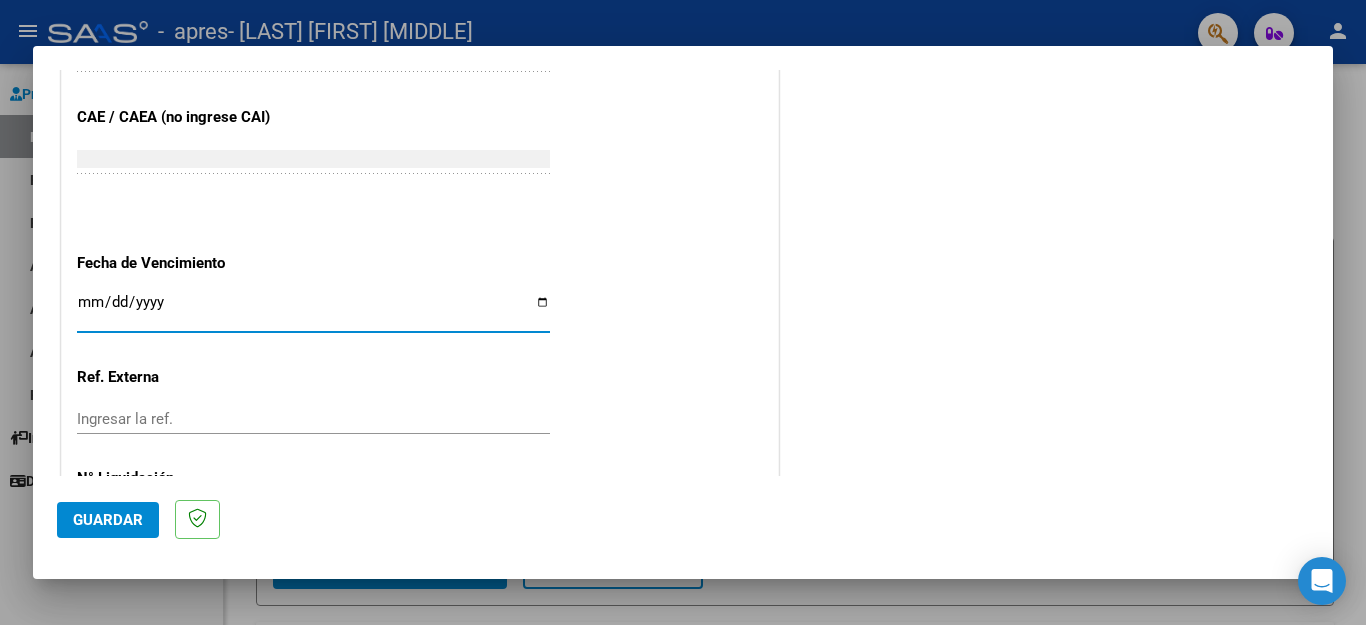 click on "Ingresar la fecha" at bounding box center [313, 310] 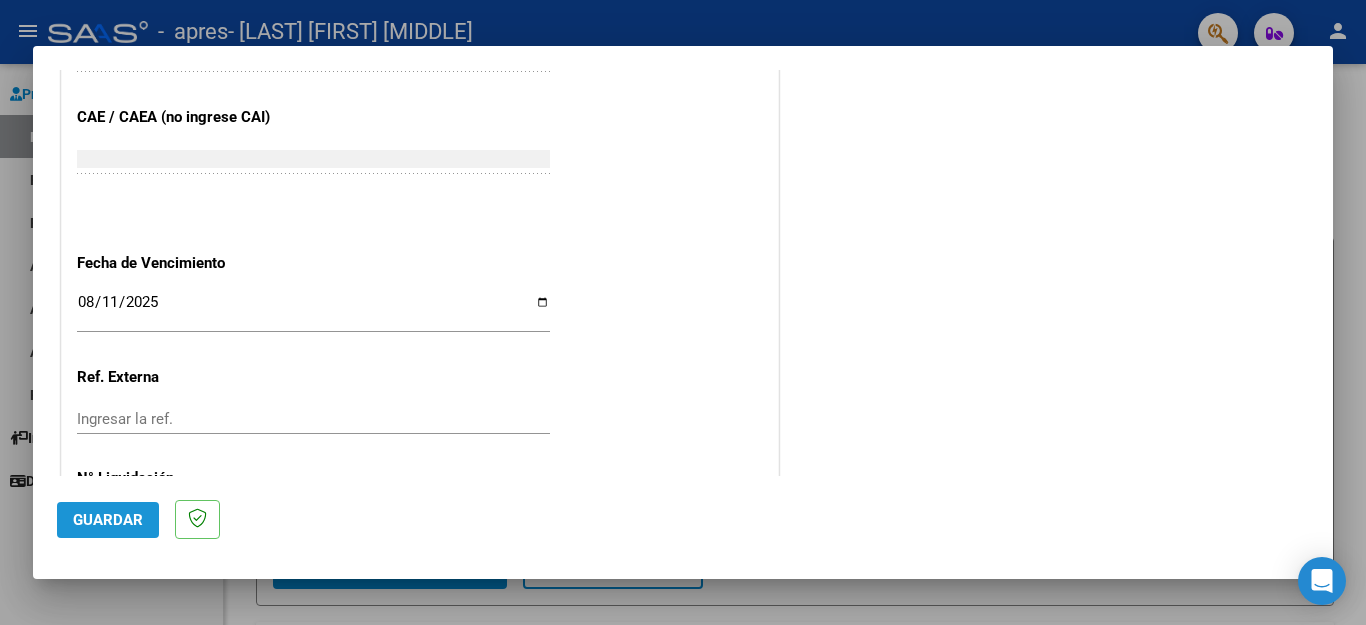 click on "Guardar" 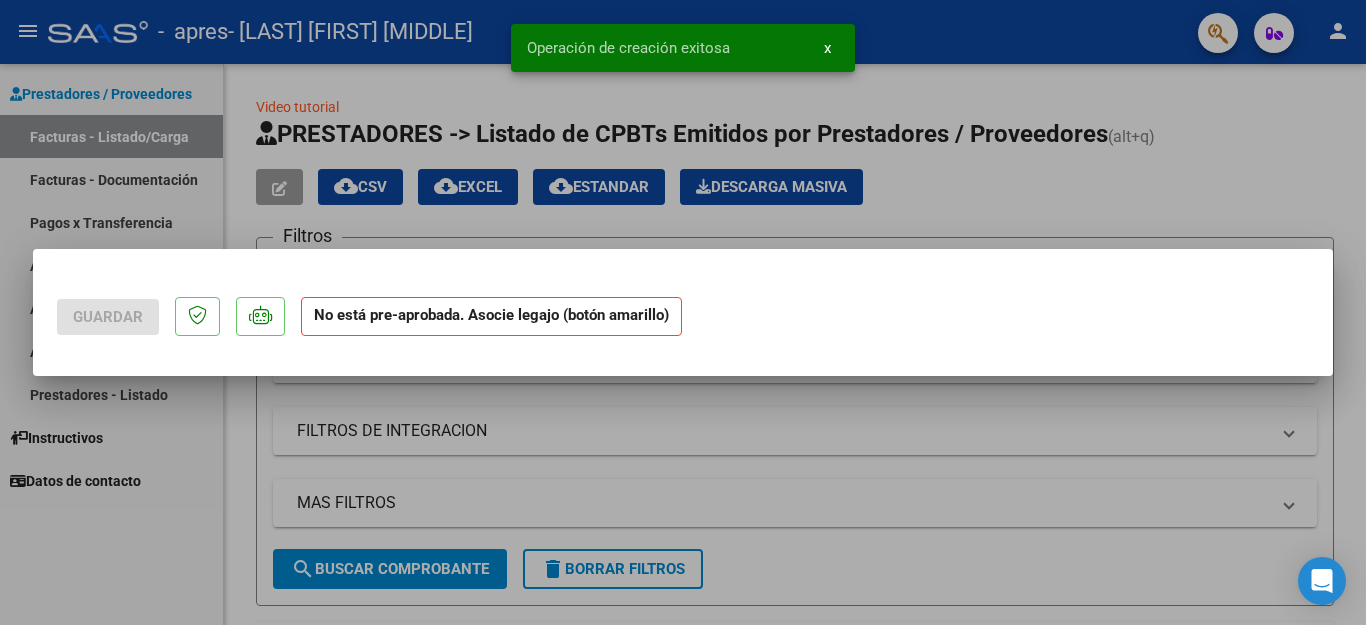 scroll, scrollTop: 0, scrollLeft: 0, axis: both 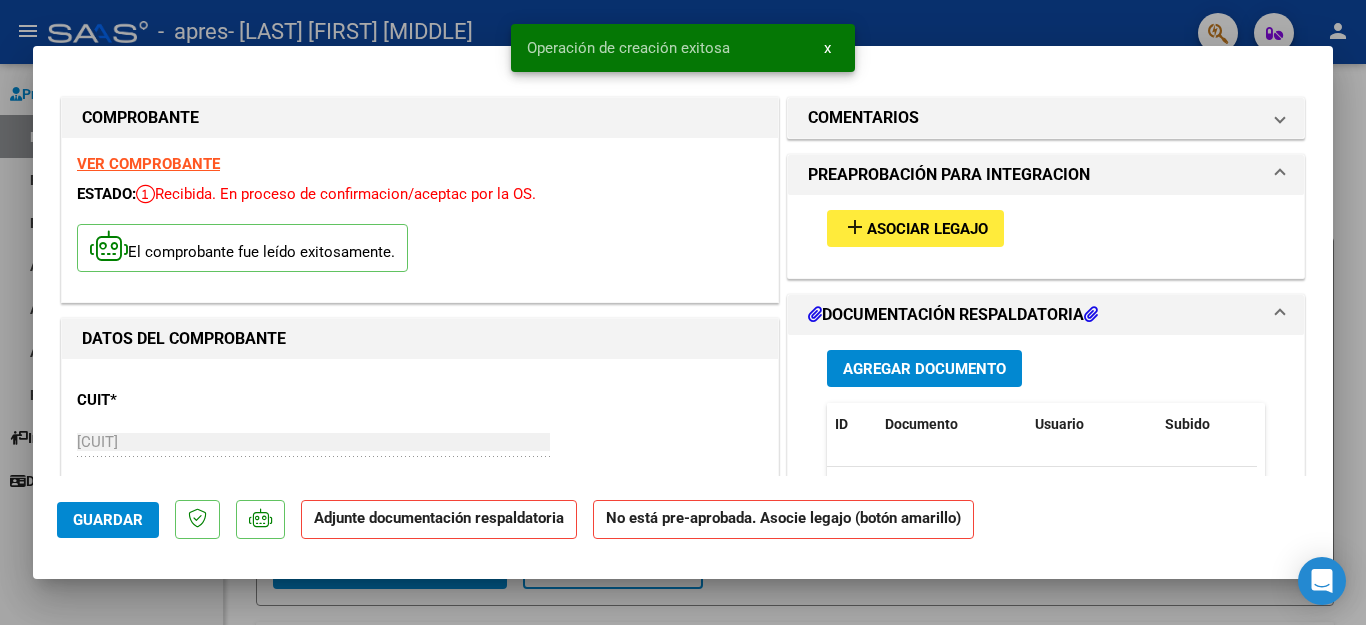 click on "Asociar Legajo" at bounding box center [927, 229] 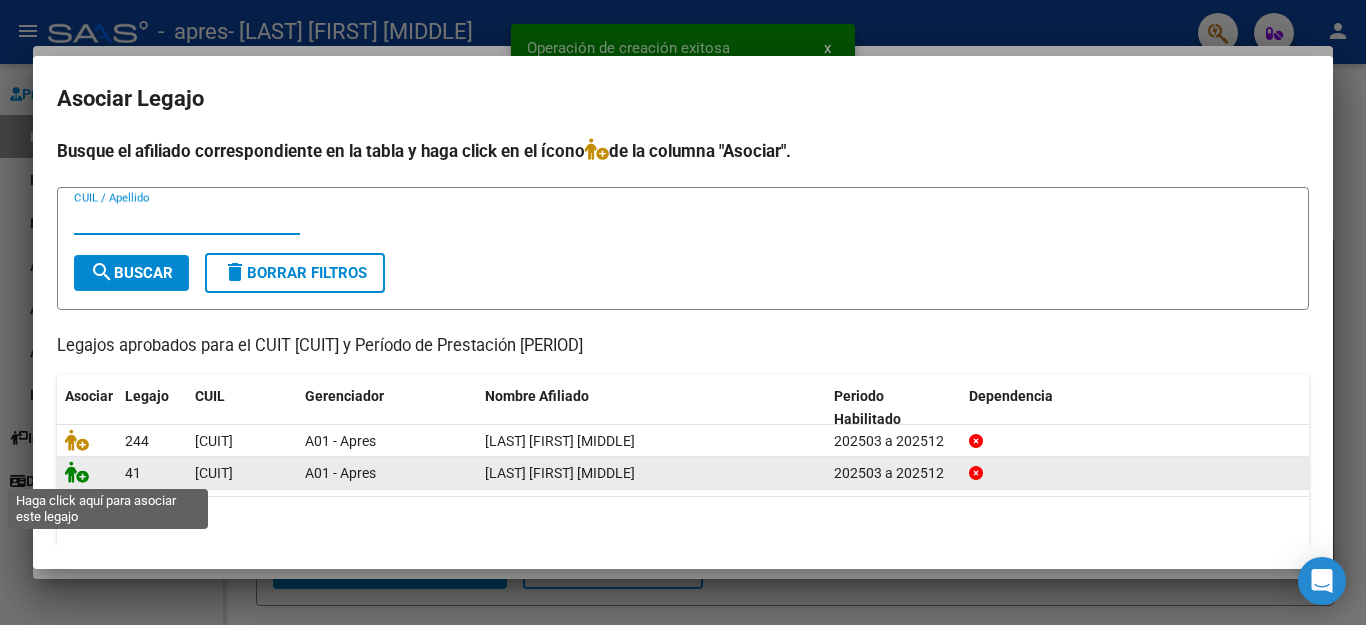 click 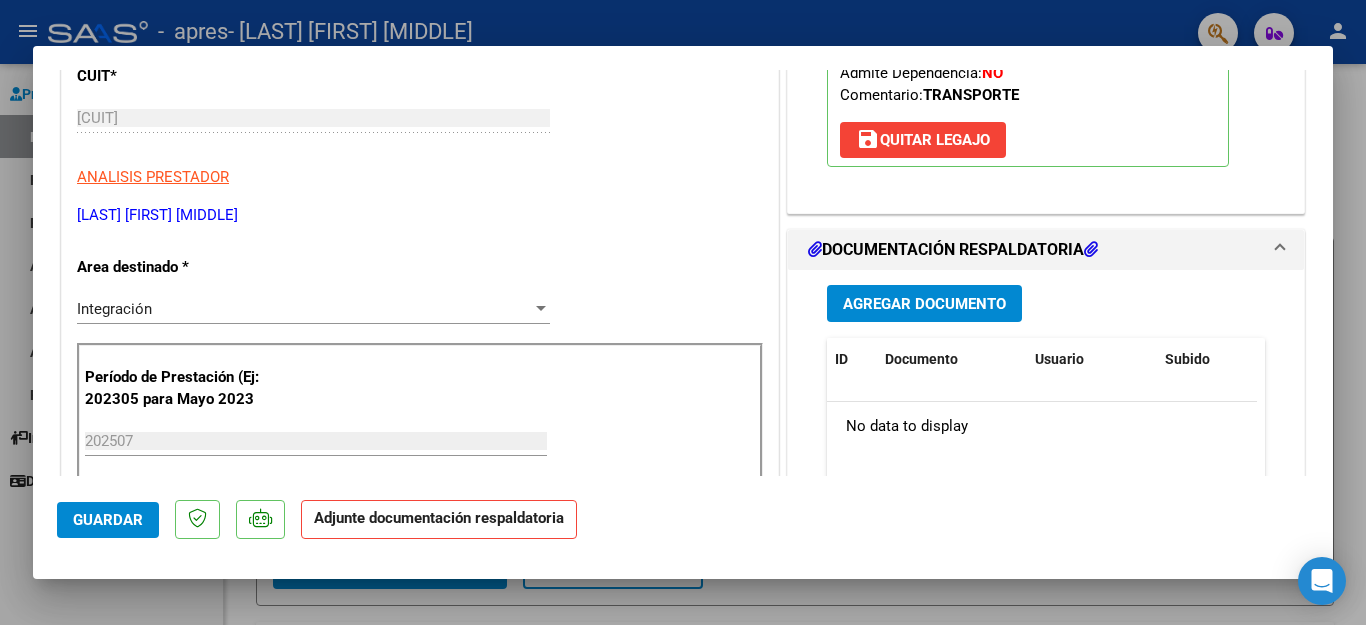 scroll, scrollTop: 541, scrollLeft: 0, axis: vertical 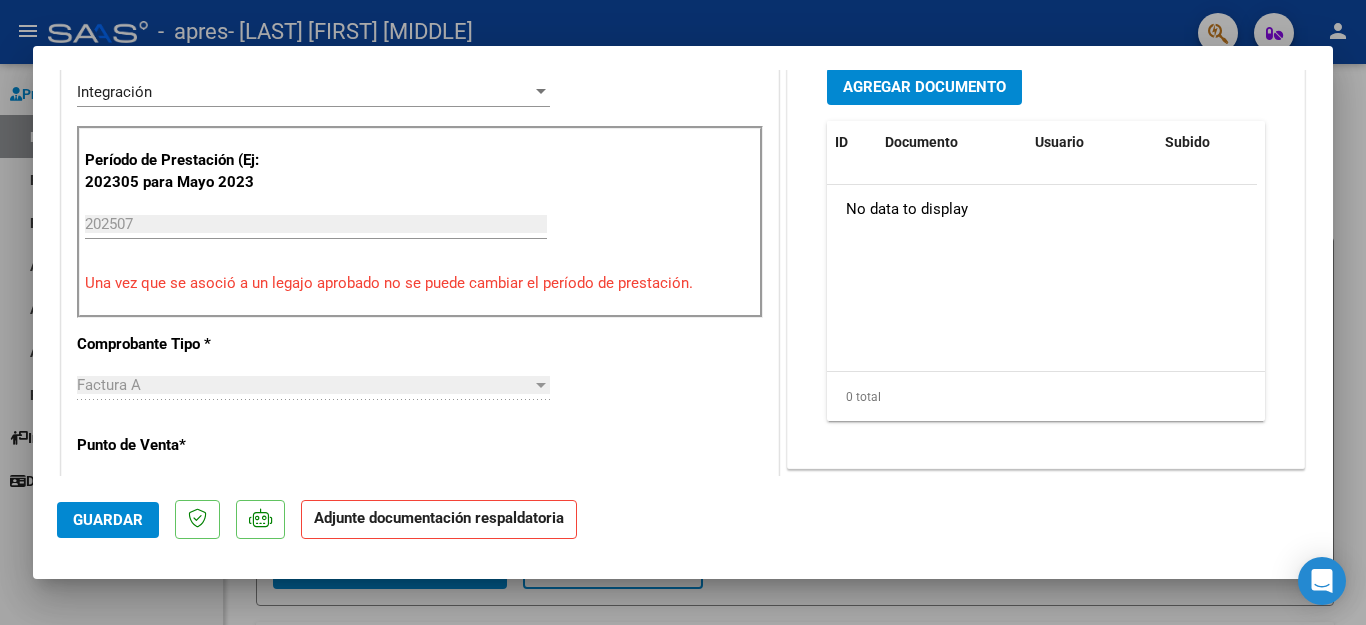 click on "Agregar Documento" at bounding box center (924, 86) 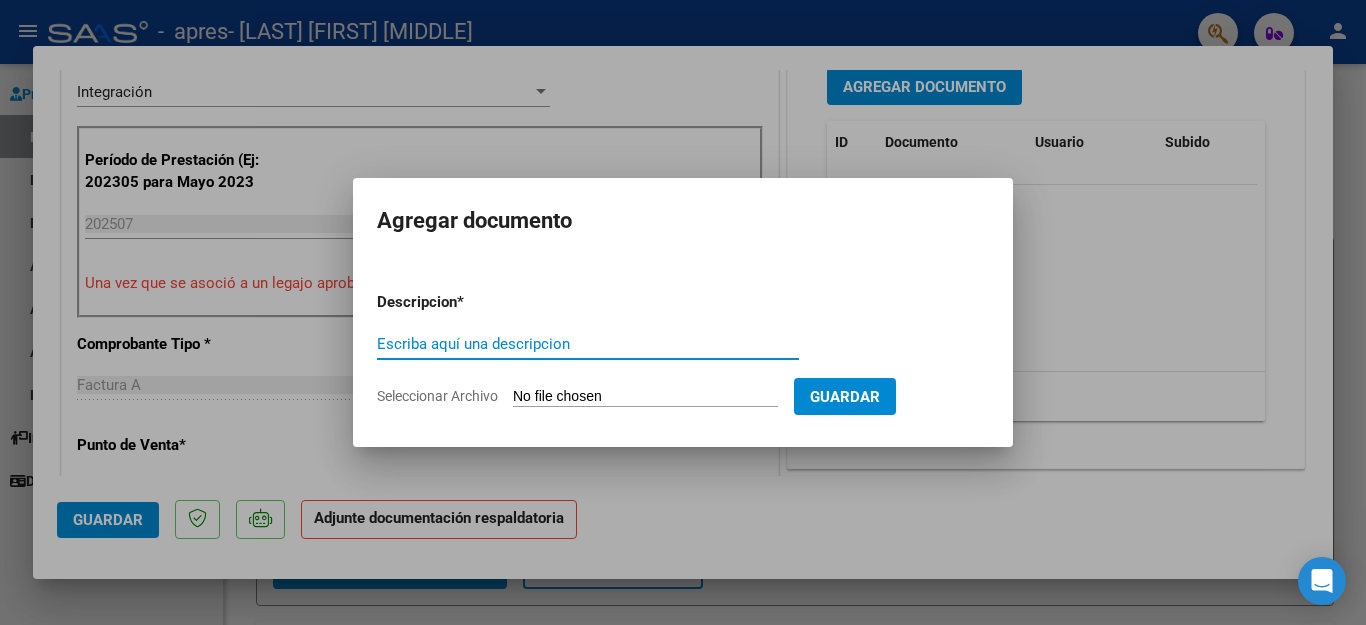 click on "Escriba aquí una descripcion" at bounding box center (588, 344) 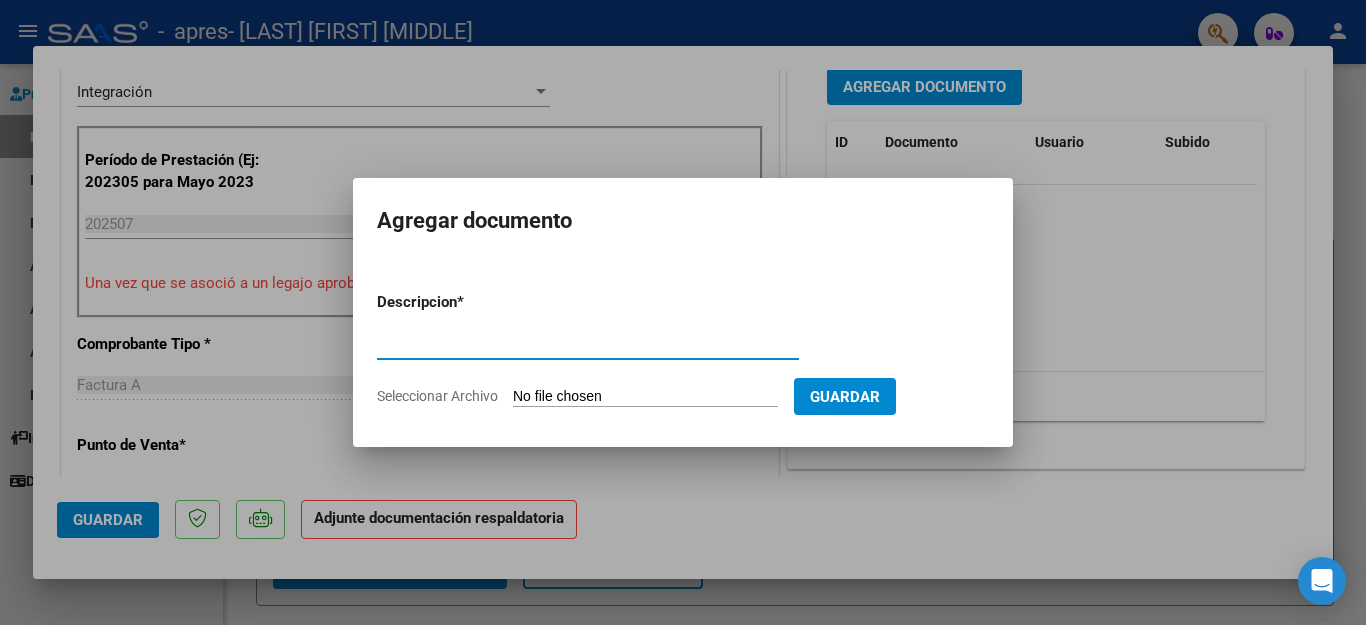 type on "asistencia" 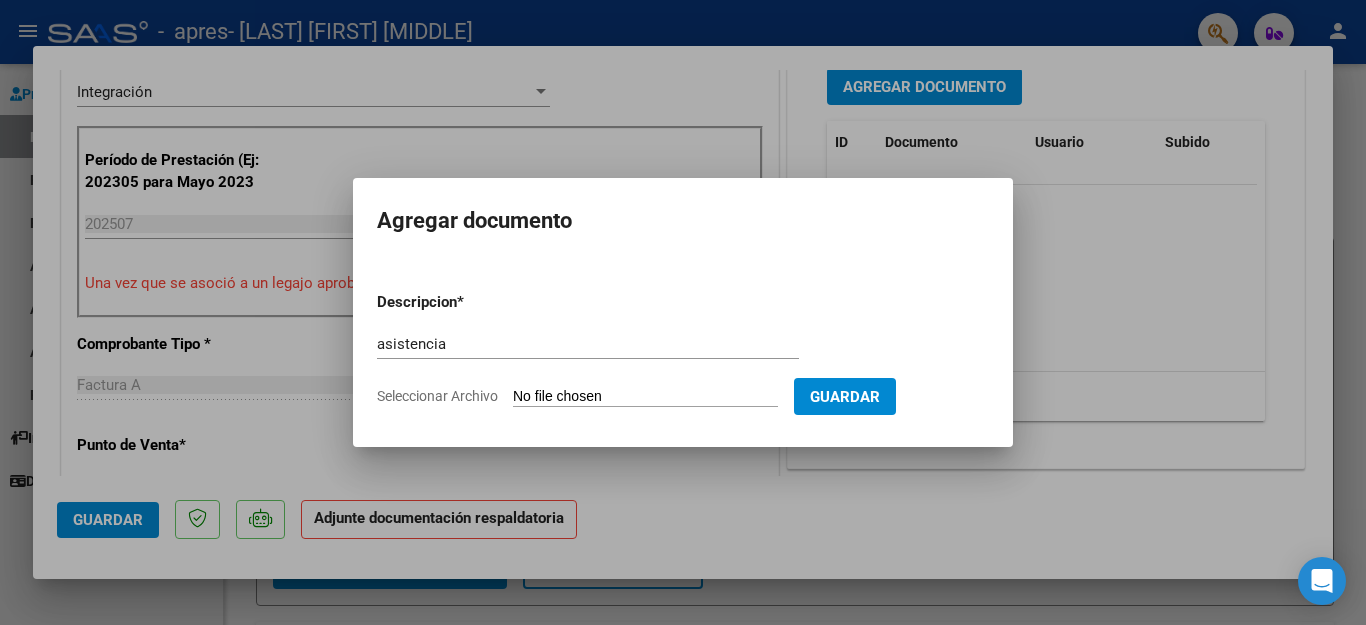 click on "Seleccionar Archivo" 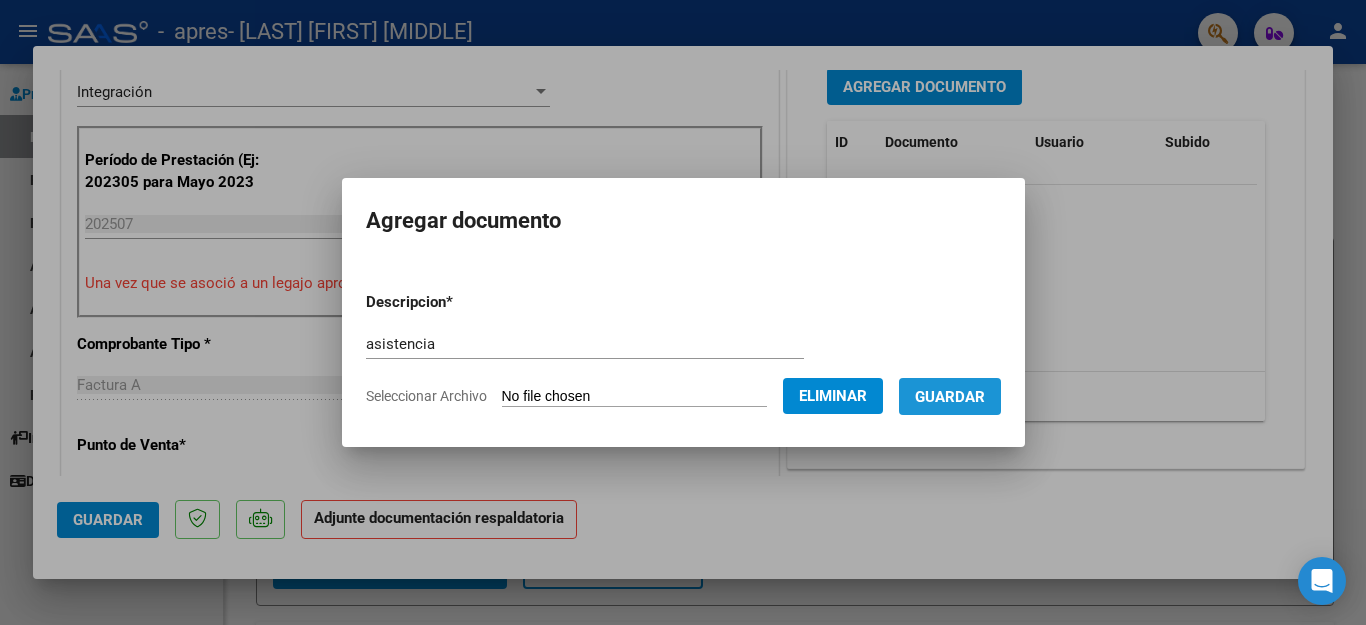 click on "Guardar" at bounding box center (950, 397) 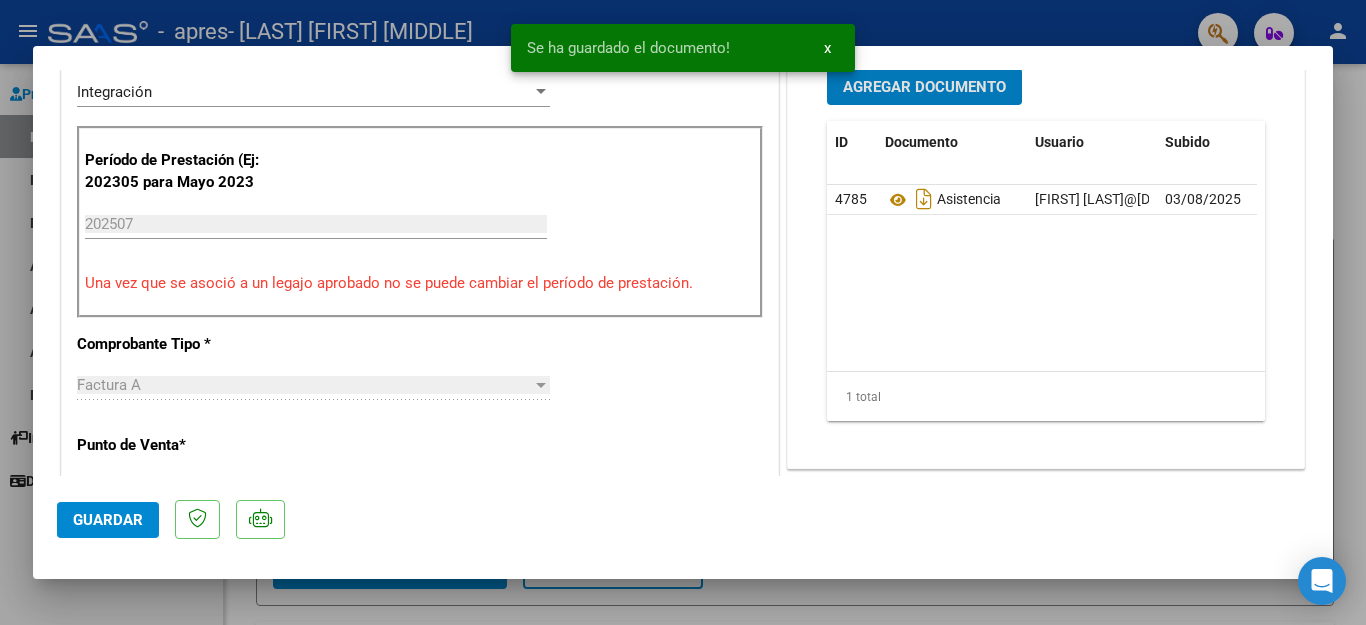 scroll, scrollTop: 539, scrollLeft: 0, axis: vertical 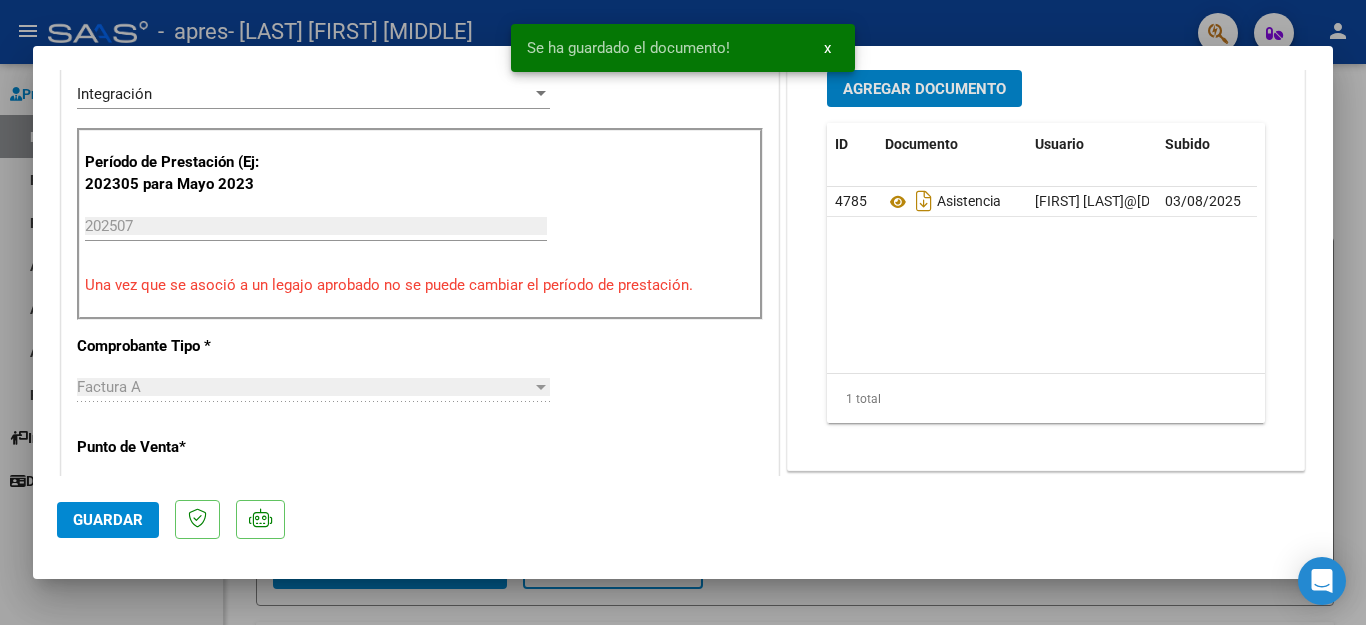 click on "Se ha guardado el documento! x" at bounding box center [683, 48] 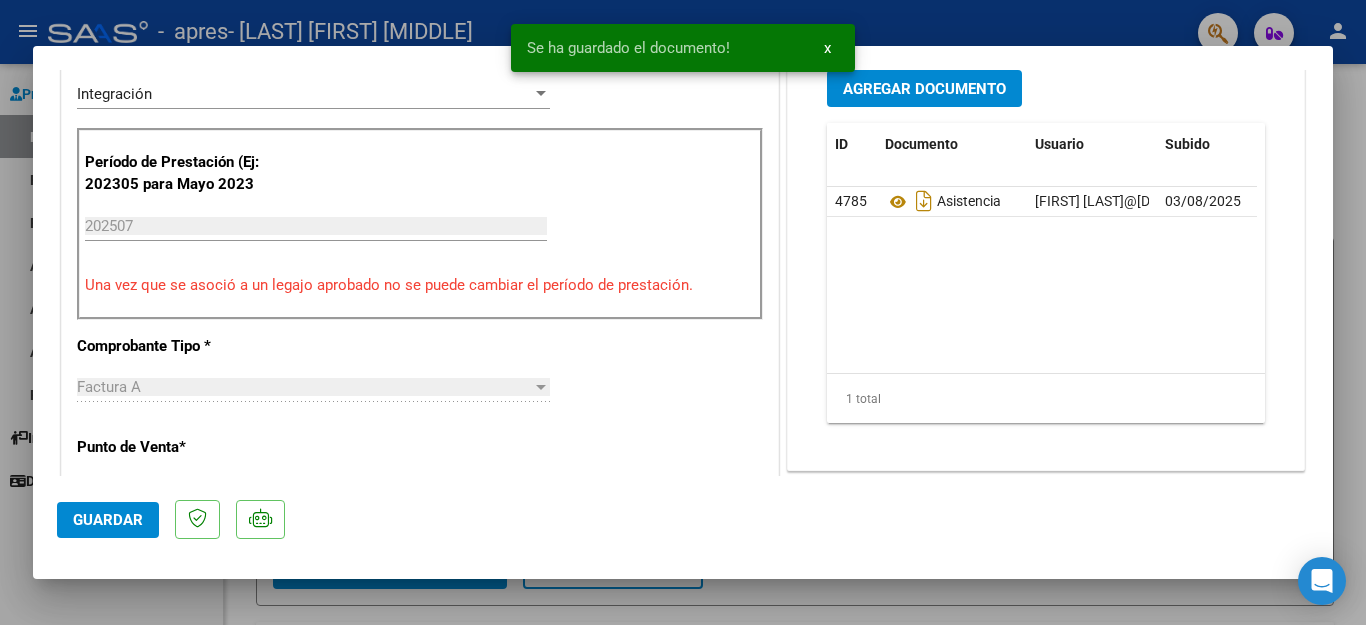 click on "Se ha guardado el documento! x" at bounding box center [683, 48] 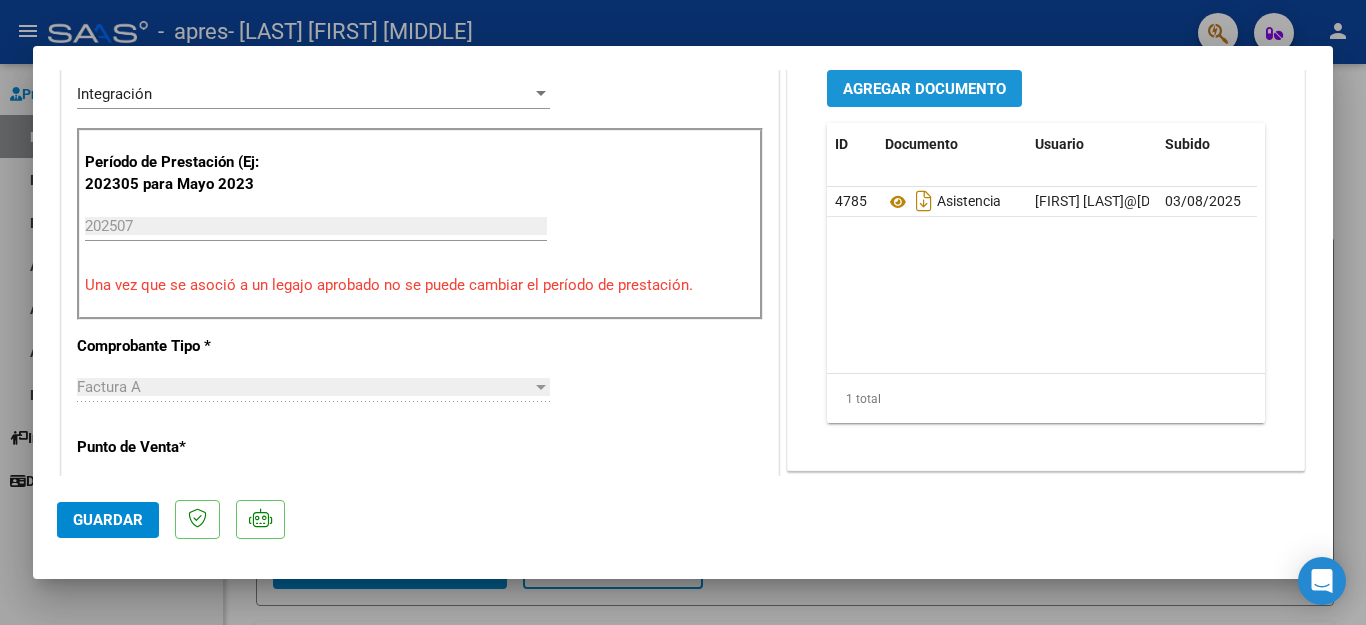 click on "Agregar Documento" at bounding box center (924, 89) 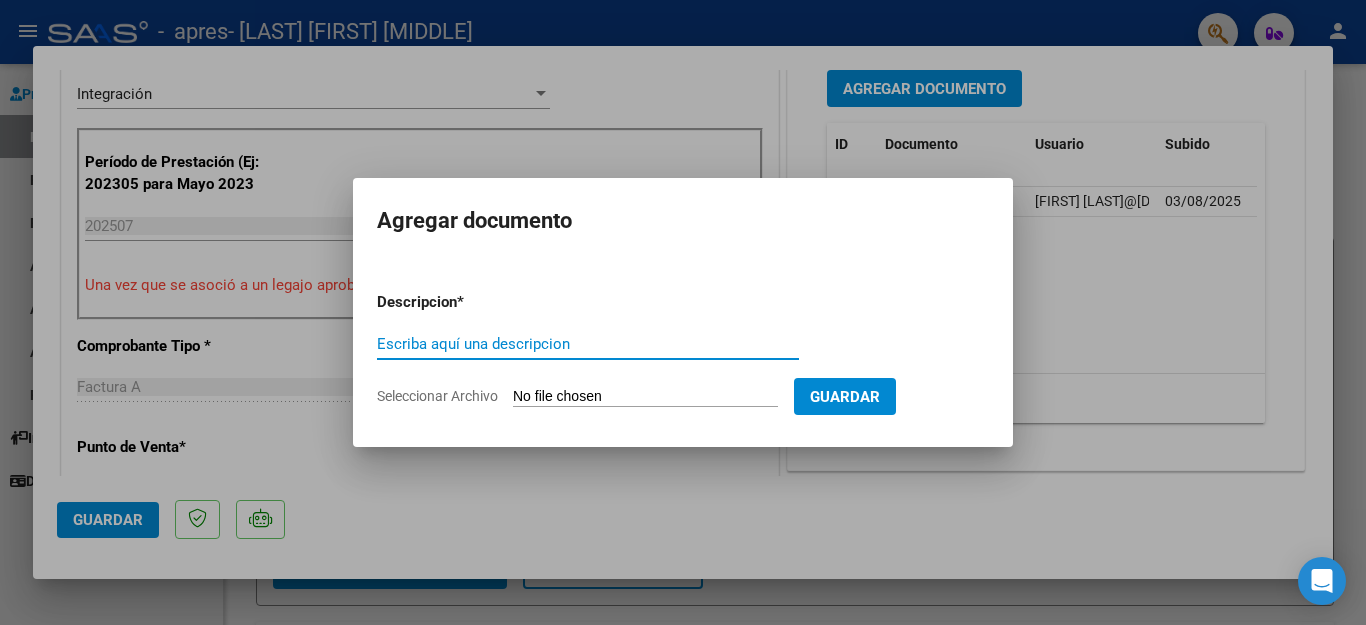 click on "Escriba aquí una descripcion" at bounding box center [588, 344] 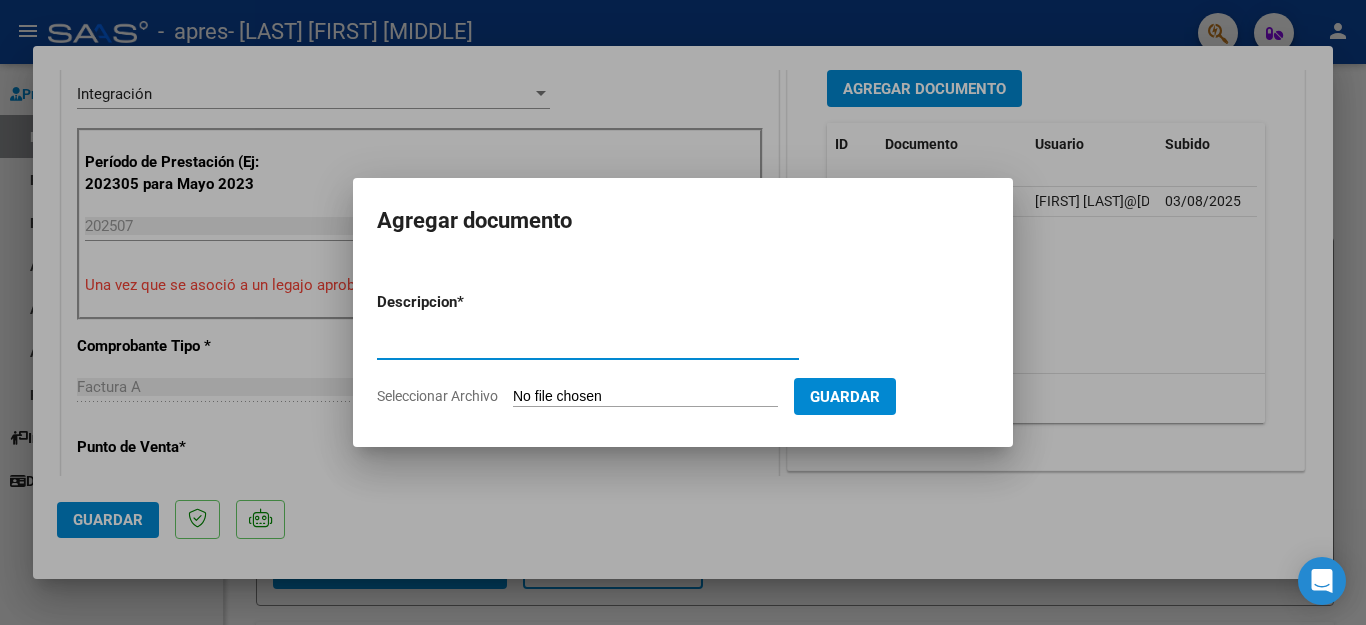type on "factura" 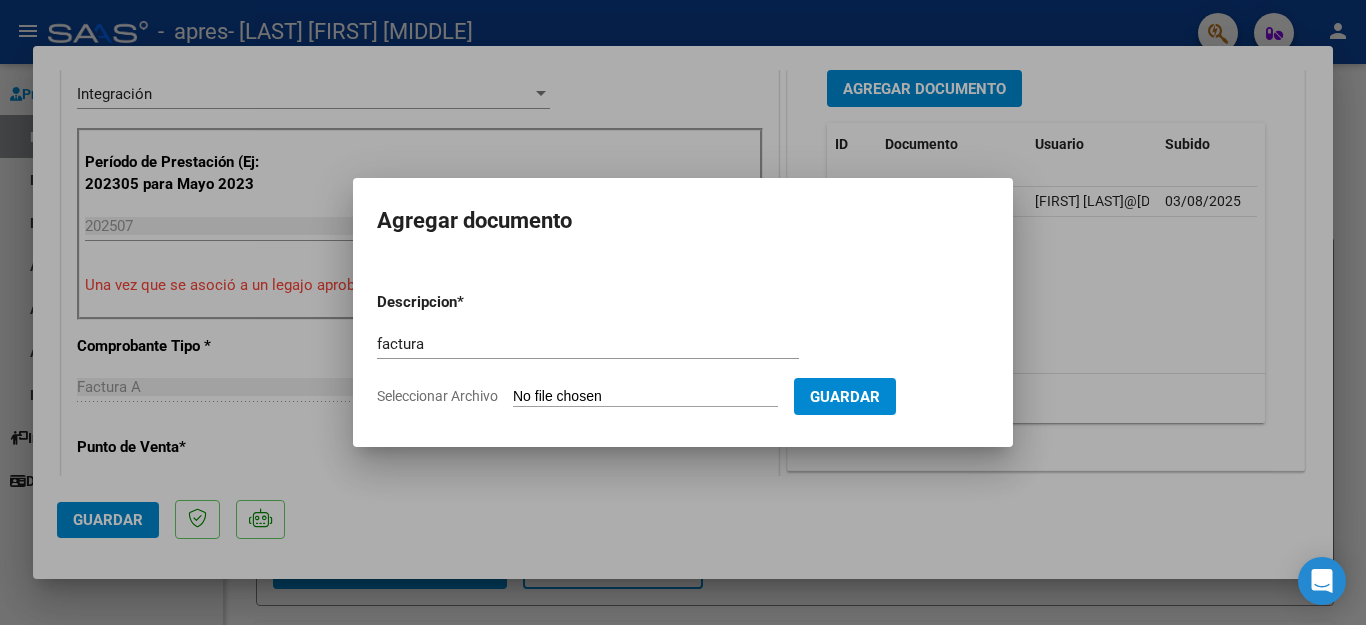 click on "Seleccionar Archivo" 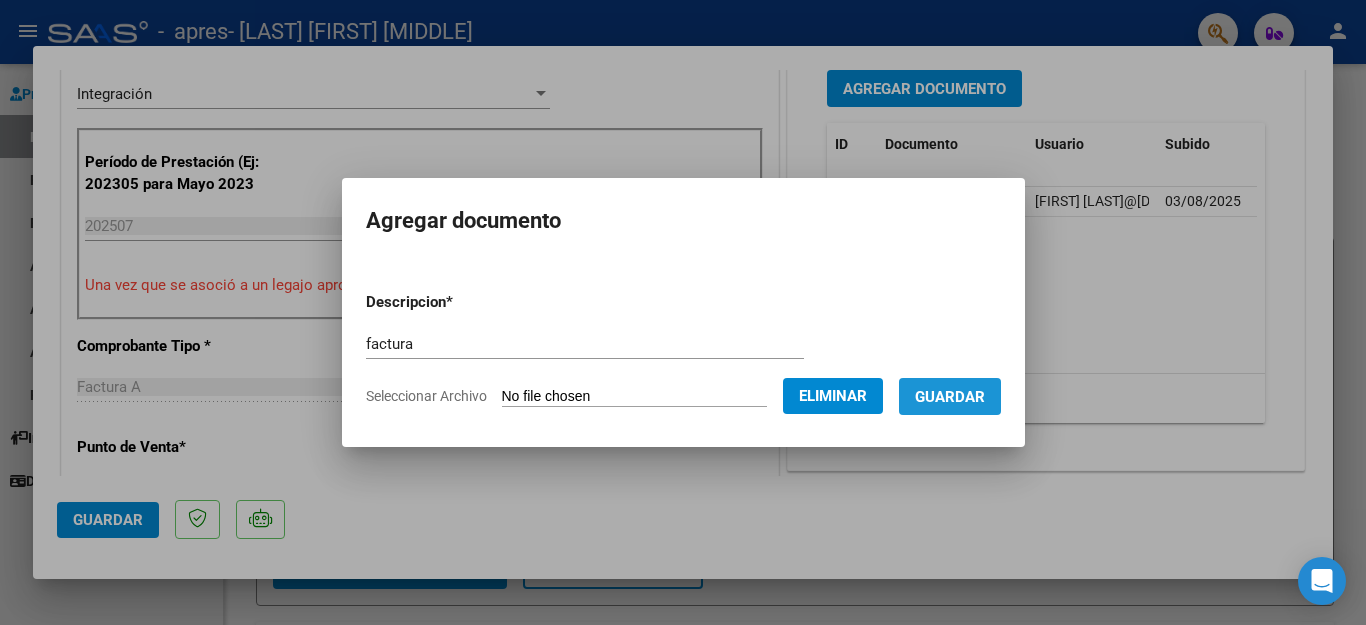 click on "Guardar" at bounding box center [950, 397] 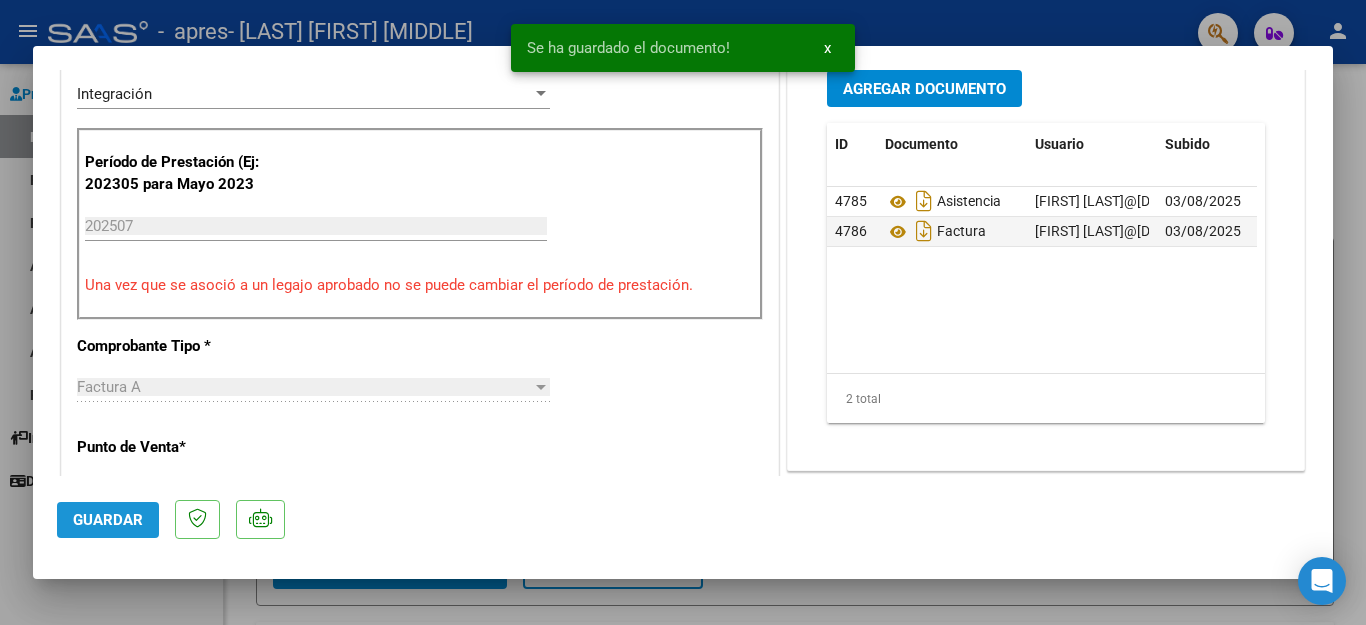 click on "Guardar" 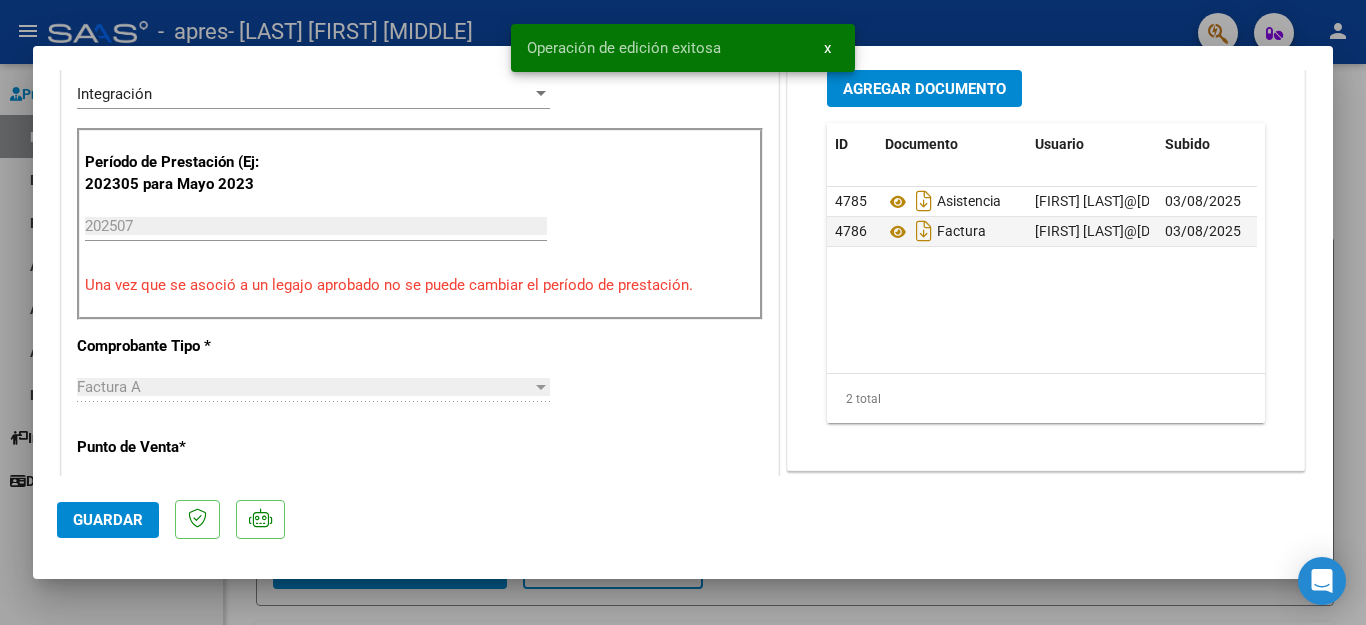 click on "Guardar" 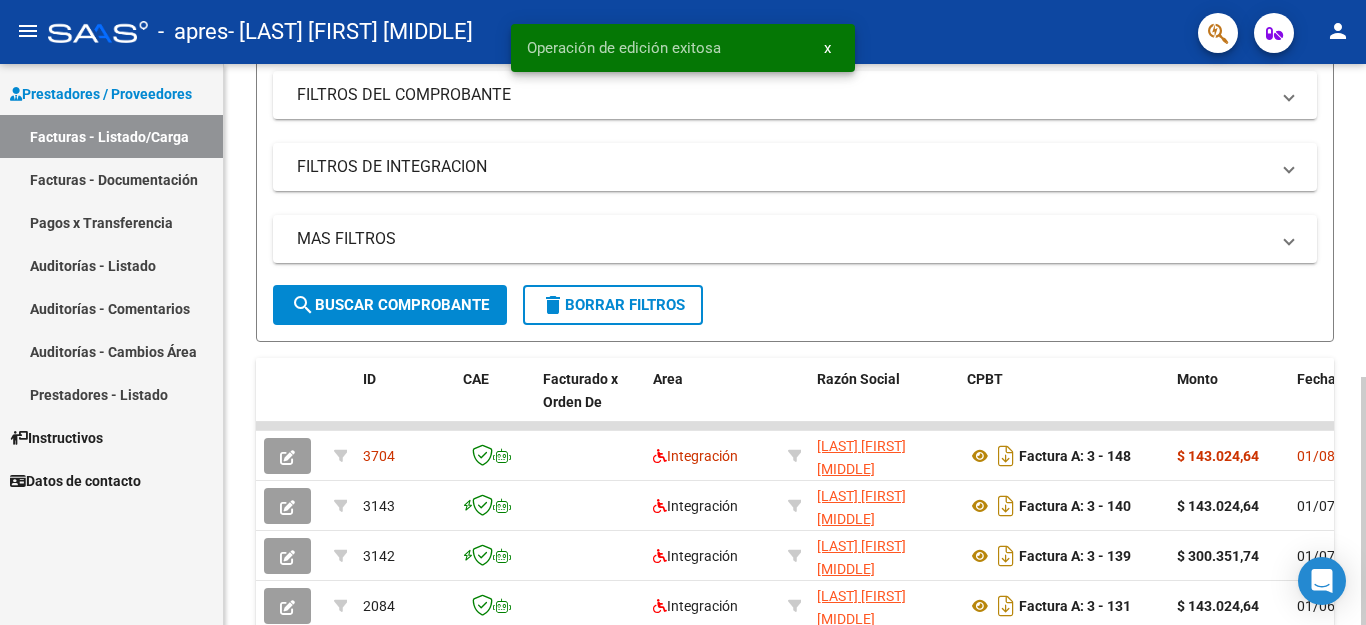 scroll, scrollTop: 321, scrollLeft: 0, axis: vertical 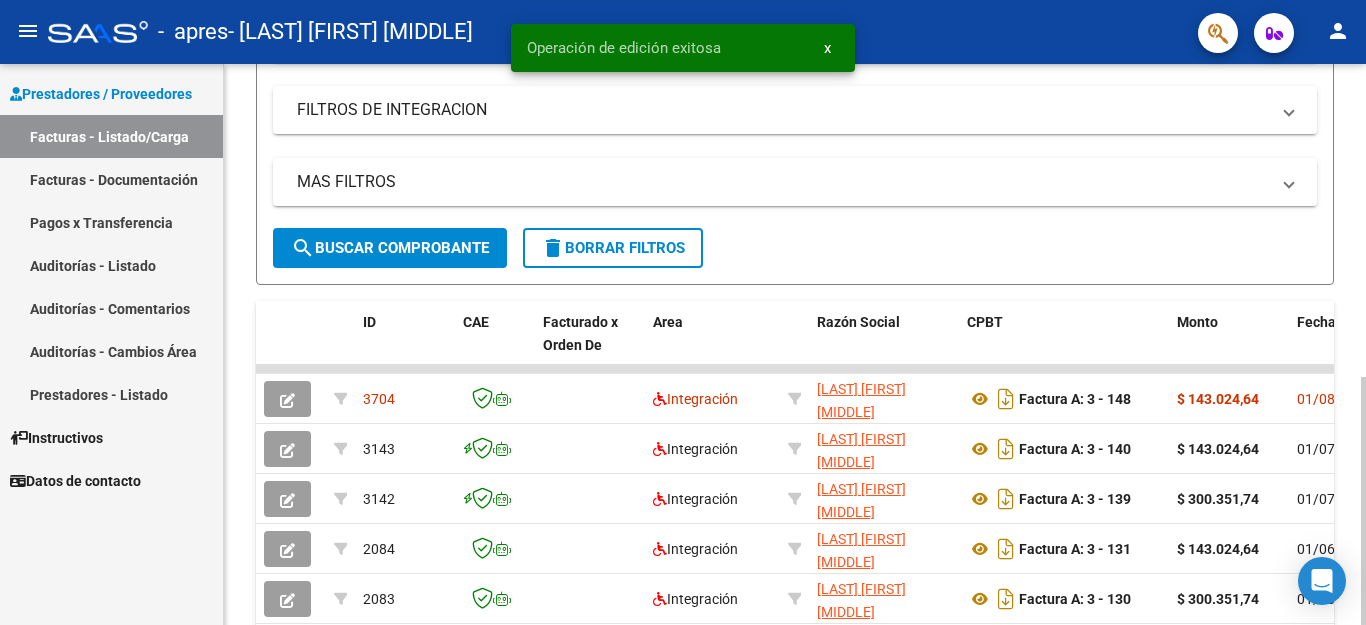 click 